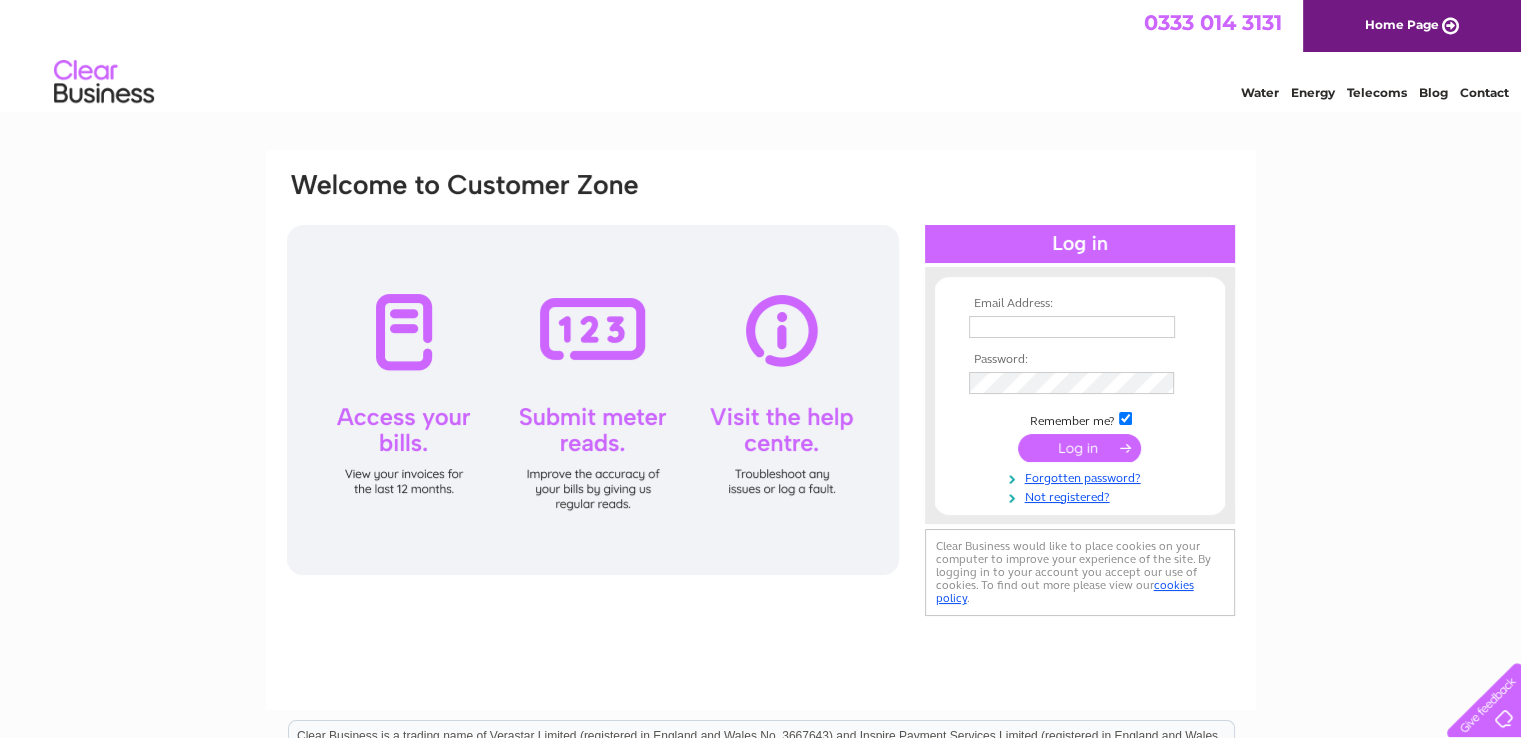 scroll, scrollTop: 0, scrollLeft: 0, axis: both 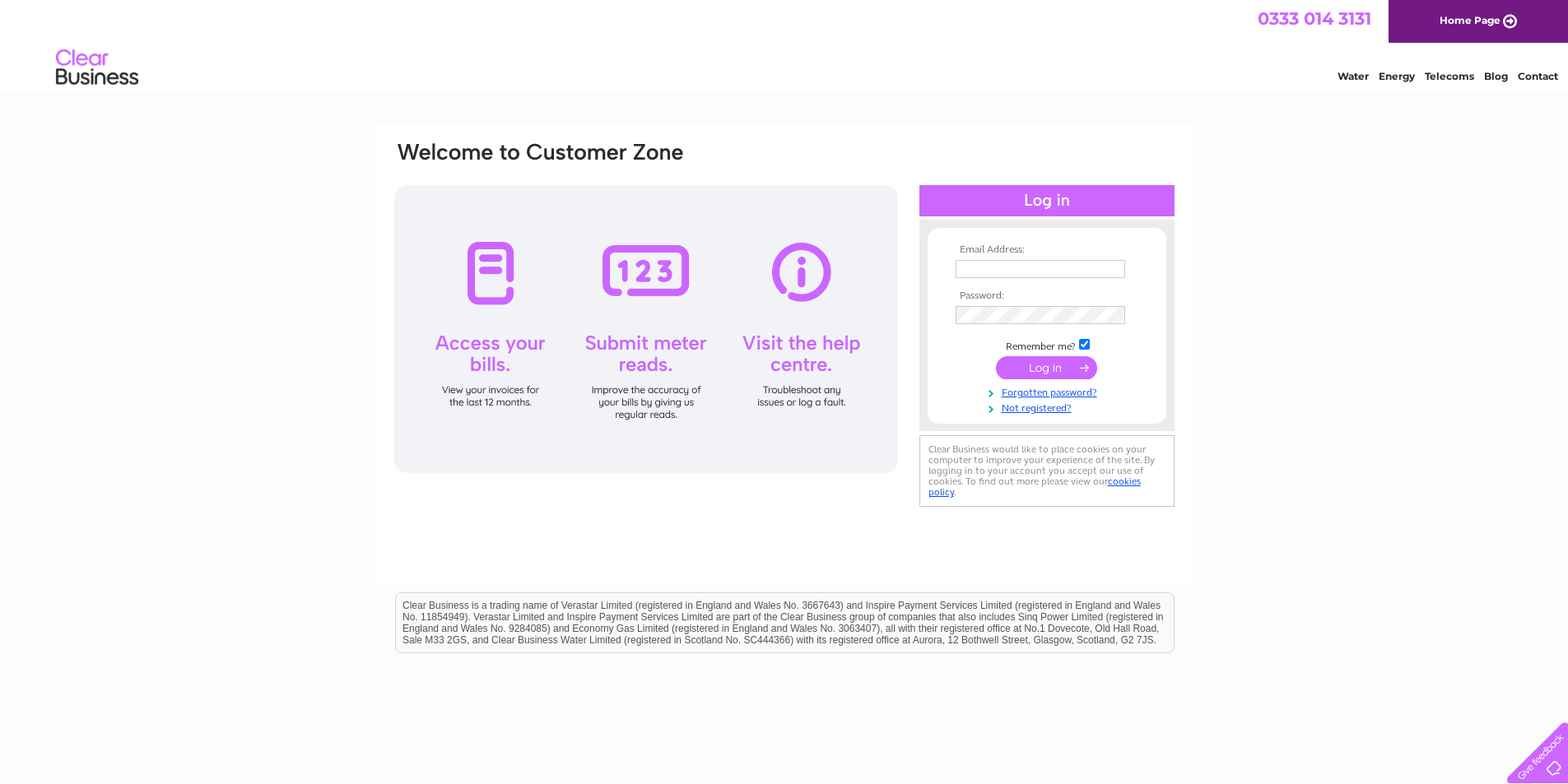 type on "accountspayables@dogstrust.org.uk" 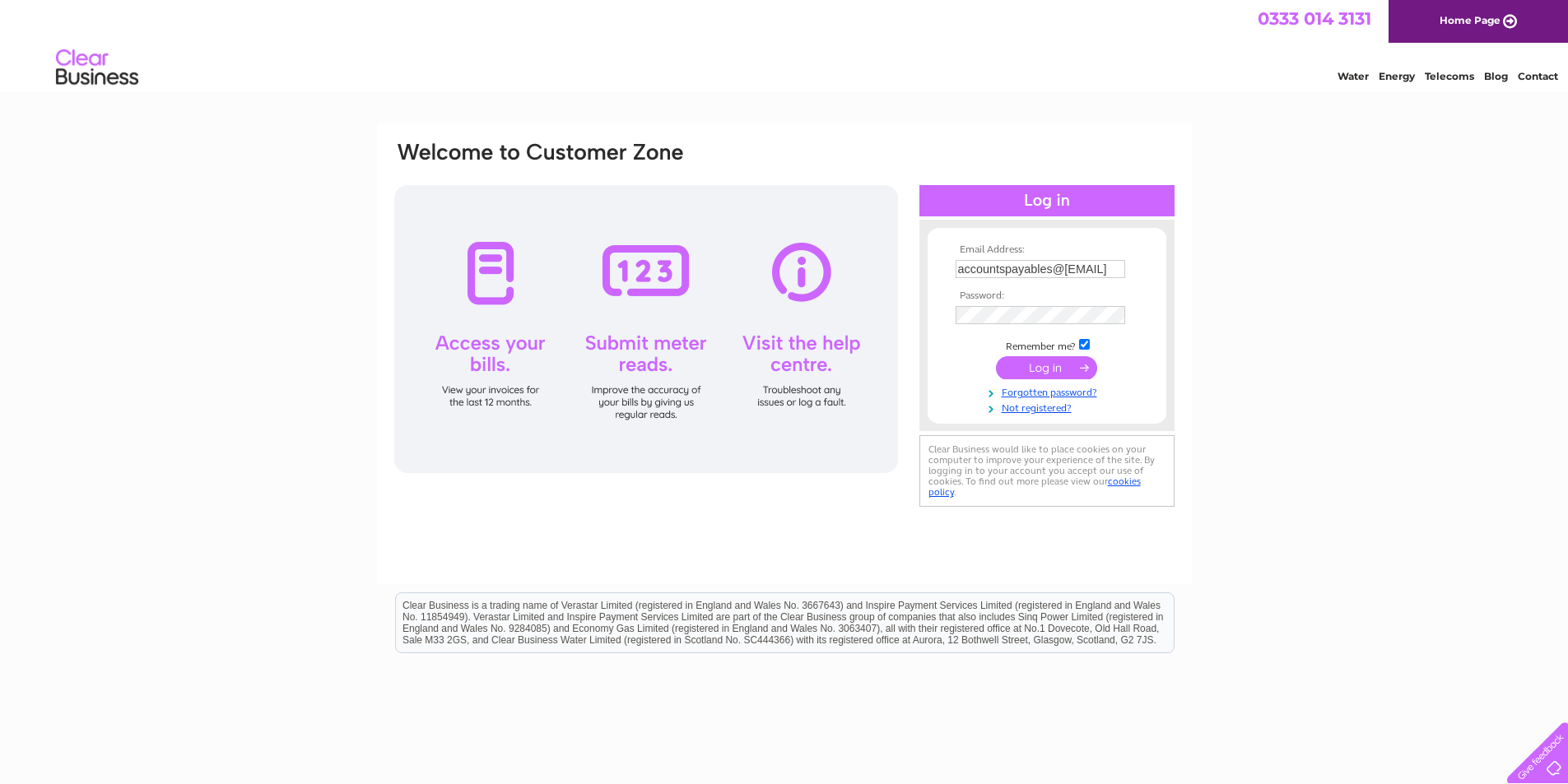 click at bounding box center [1046, 368] 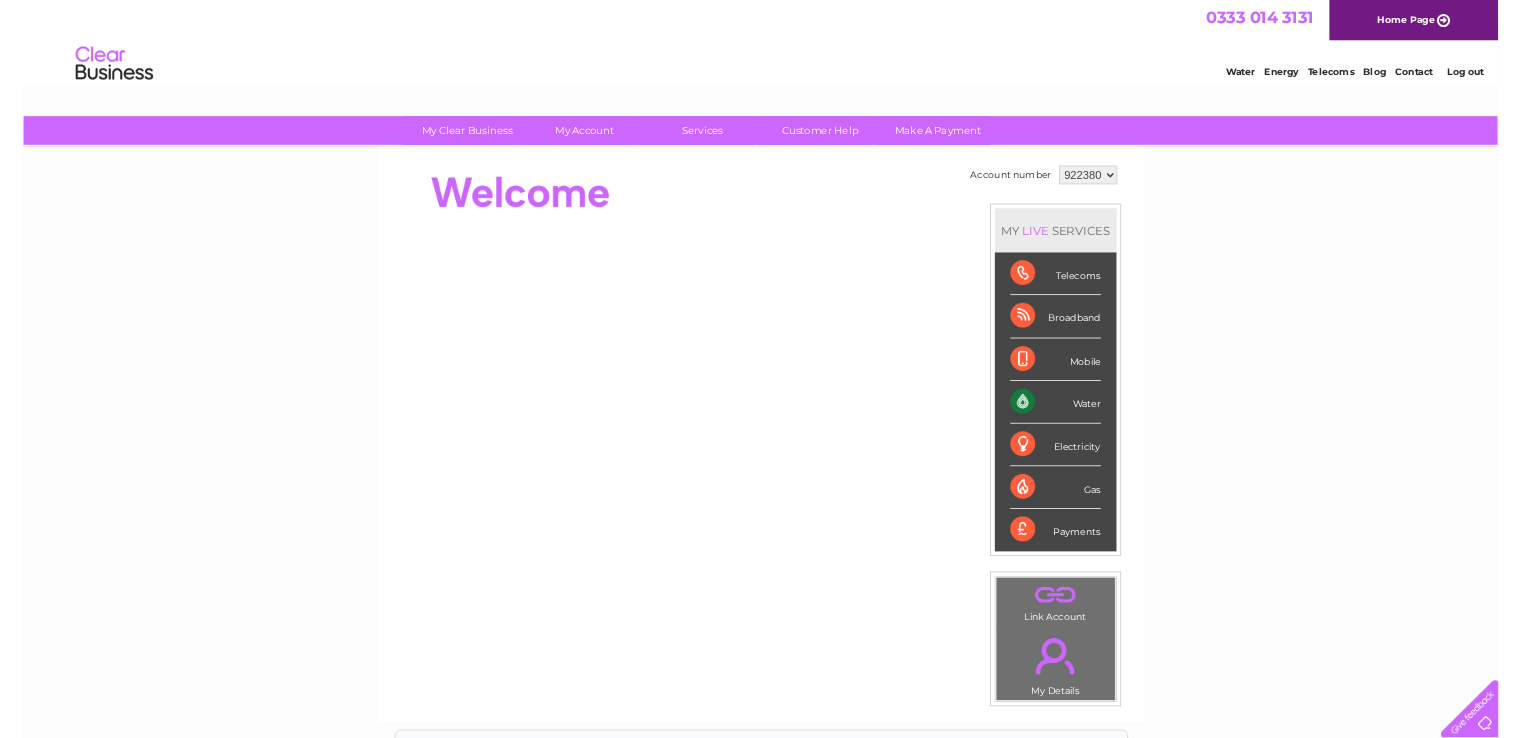 scroll, scrollTop: 0, scrollLeft: 0, axis: both 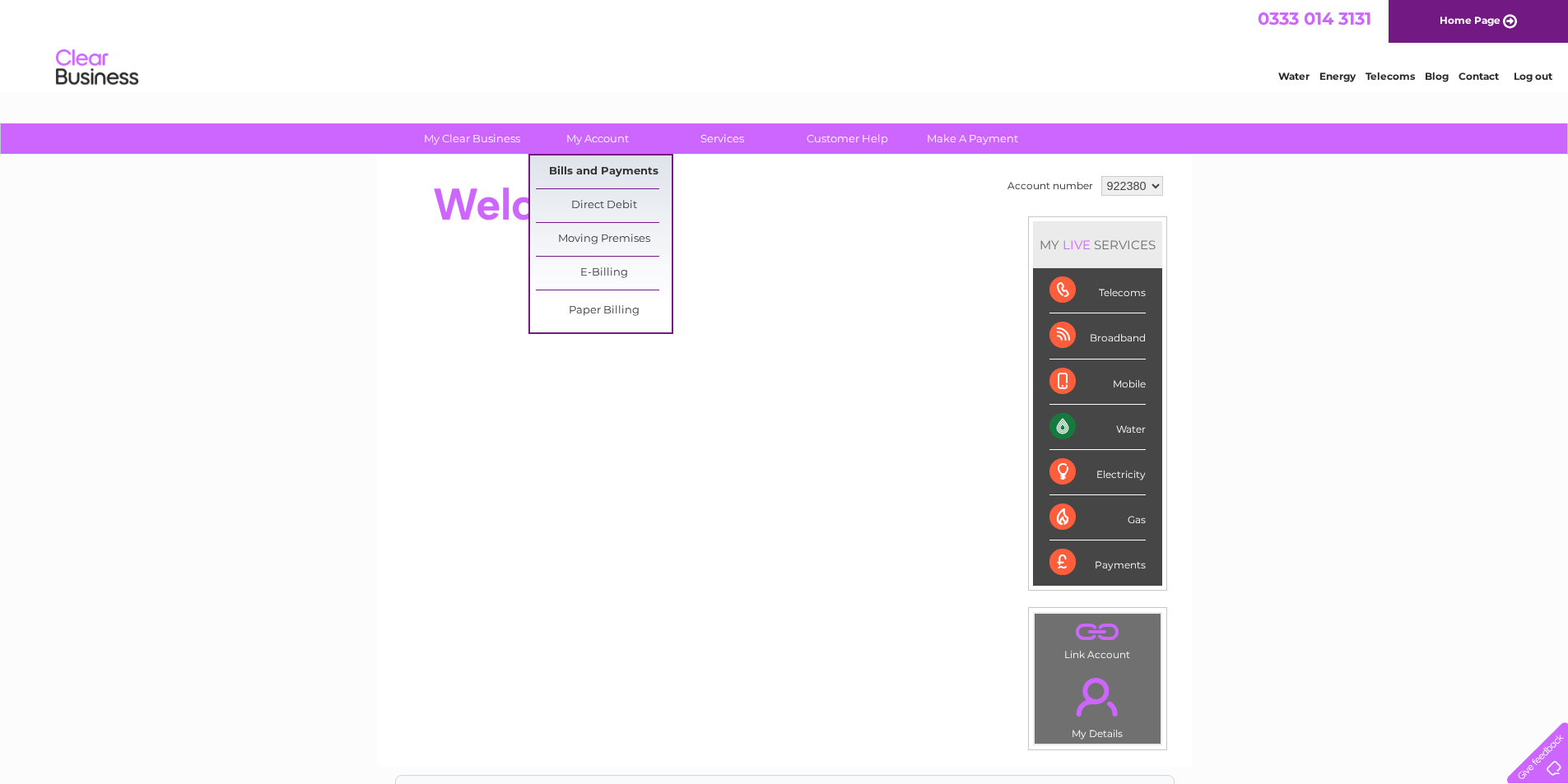 click on "Bills and Payments" at bounding box center [603, 172] 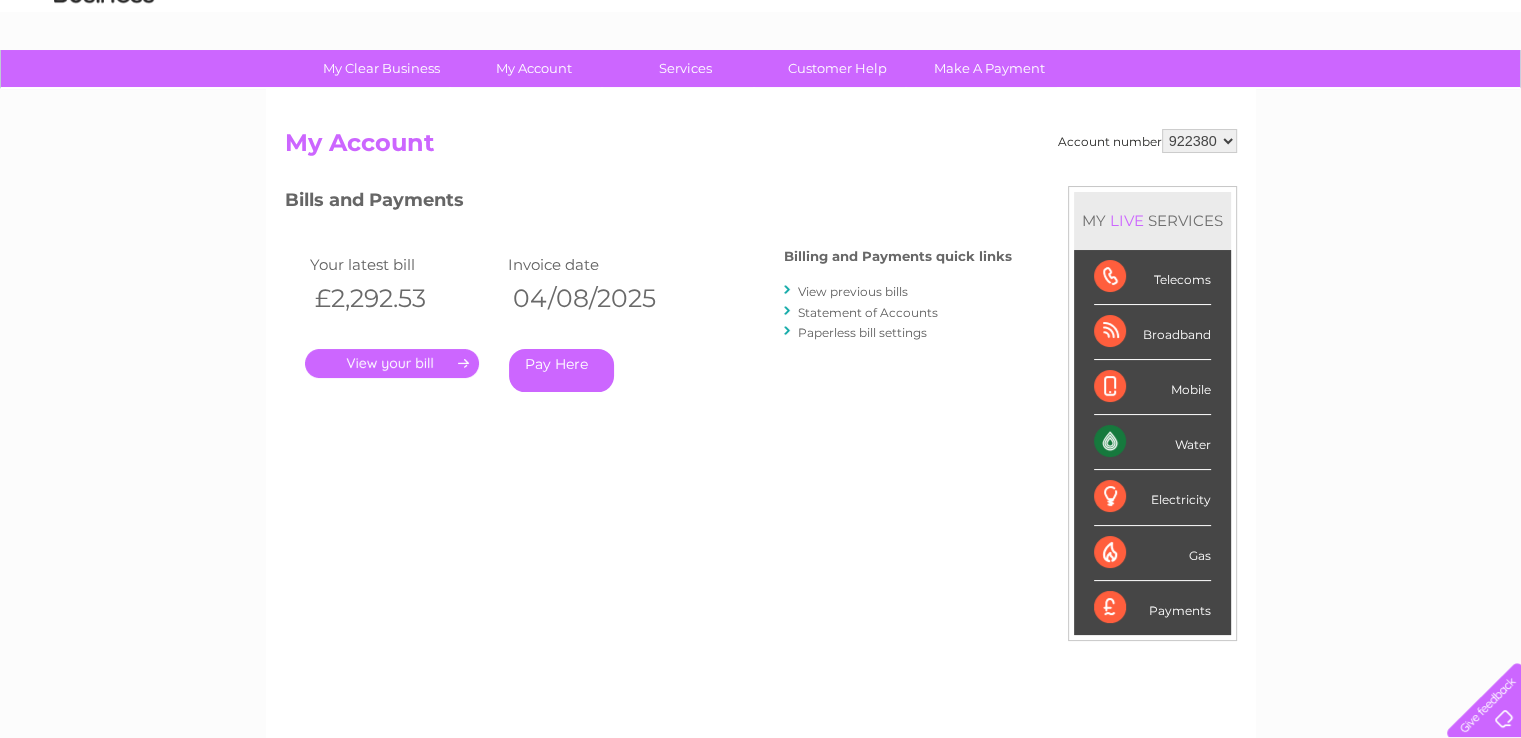scroll, scrollTop: 200, scrollLeft: 0, axis: vertical 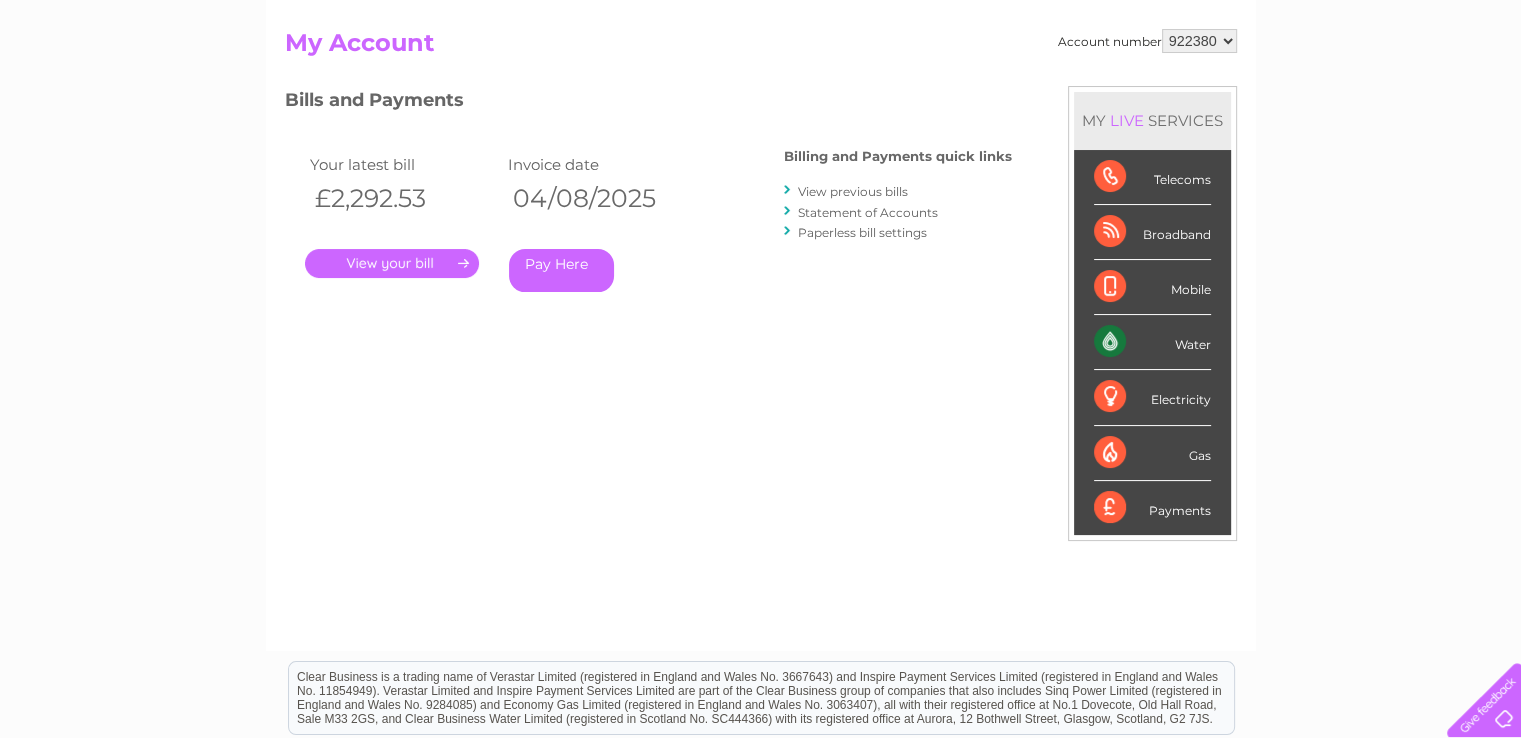 click on "View previous bills" at bounding box center [853, 191] 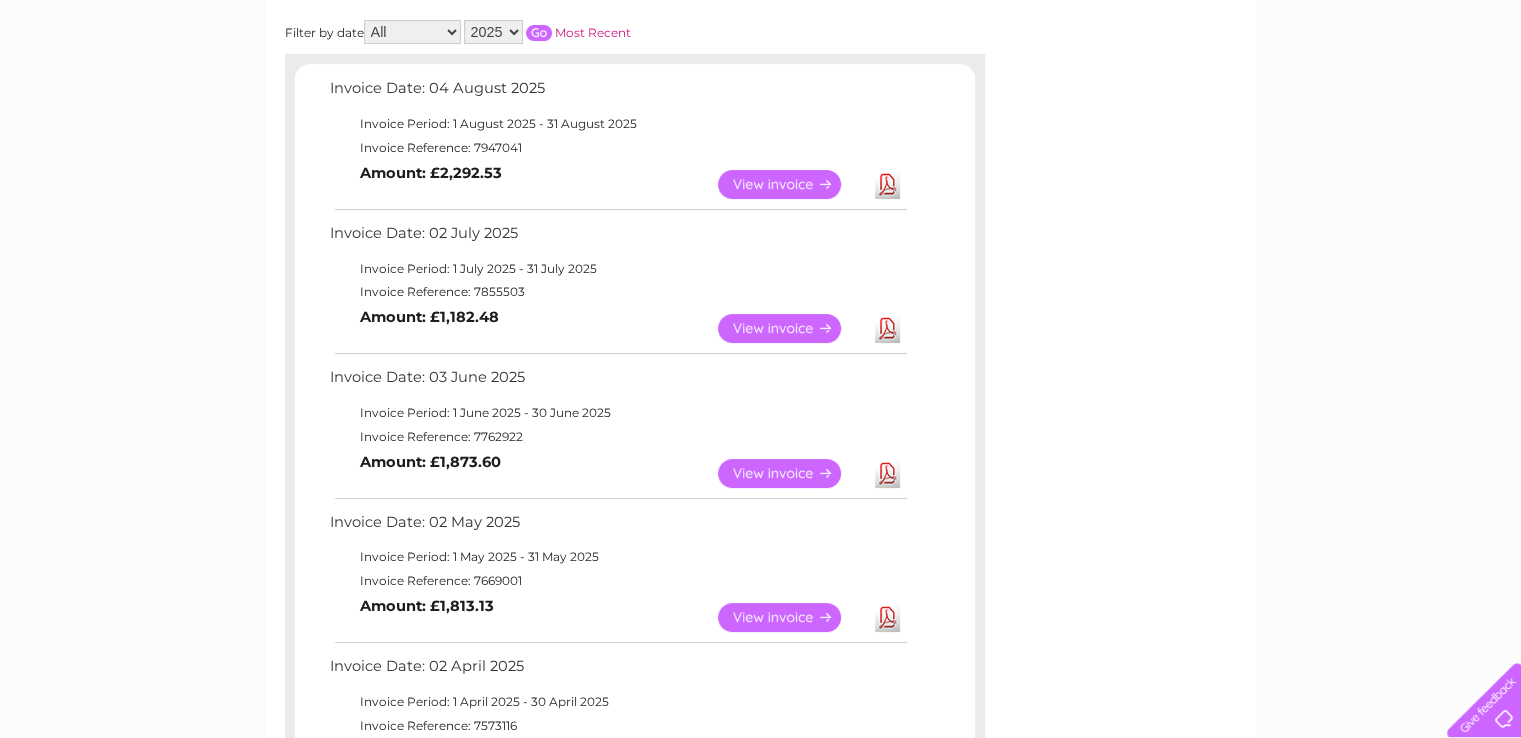 scroll, scrollTop: 0, scrollLeft: 0, axis: both 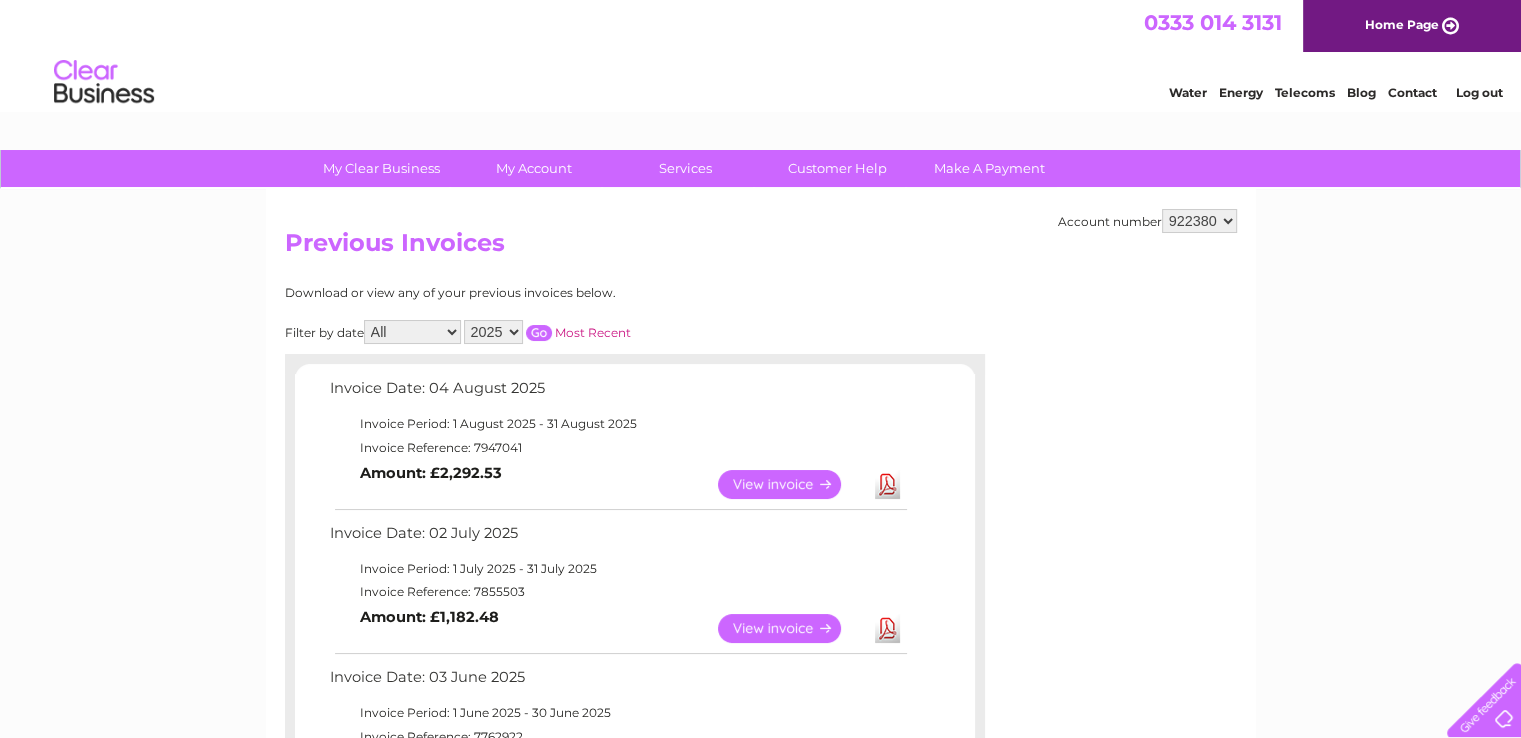 click on "2025
2024
2023
2022" at bounding box center [493, 332] 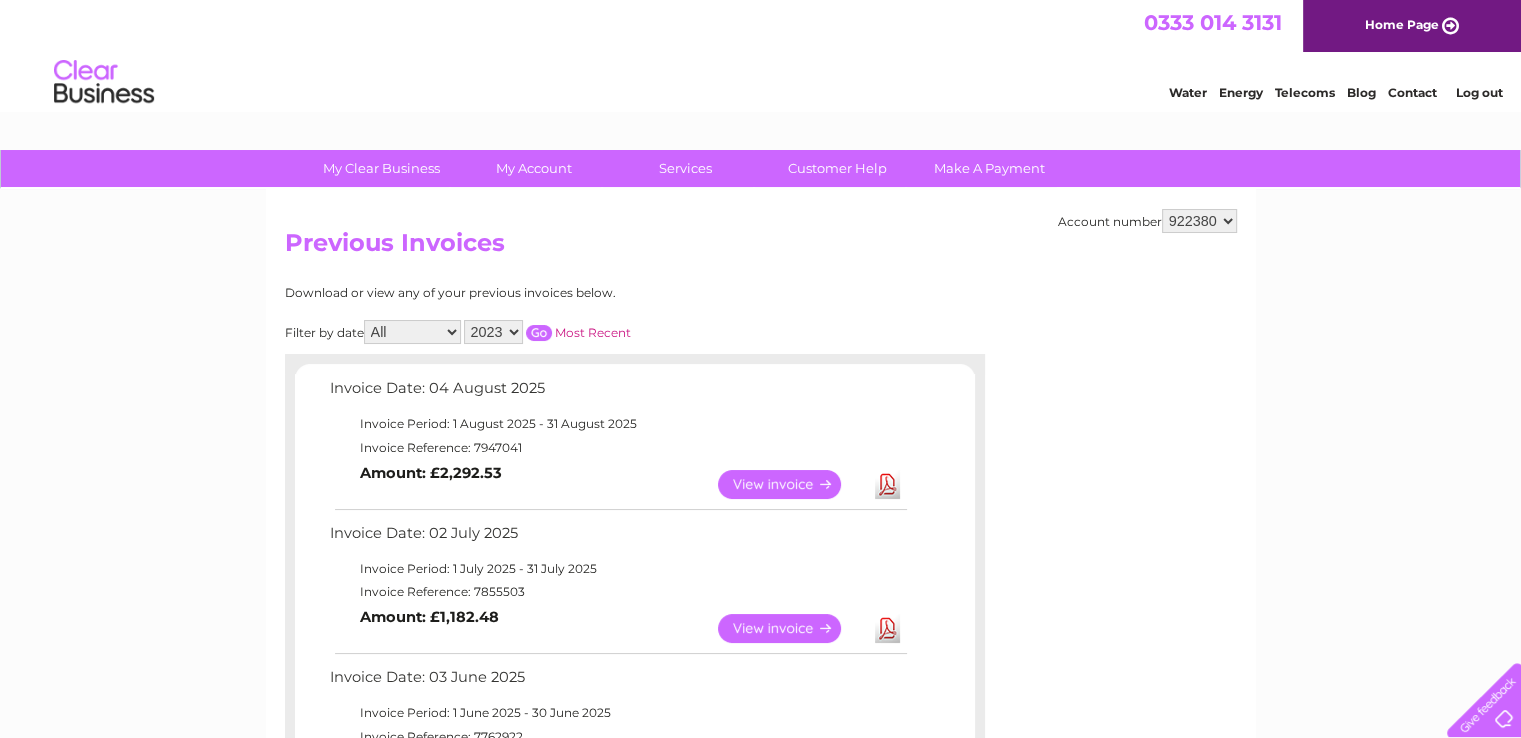 click on "Download or view any of your previous invoices below." at bounding box center (547, 293) 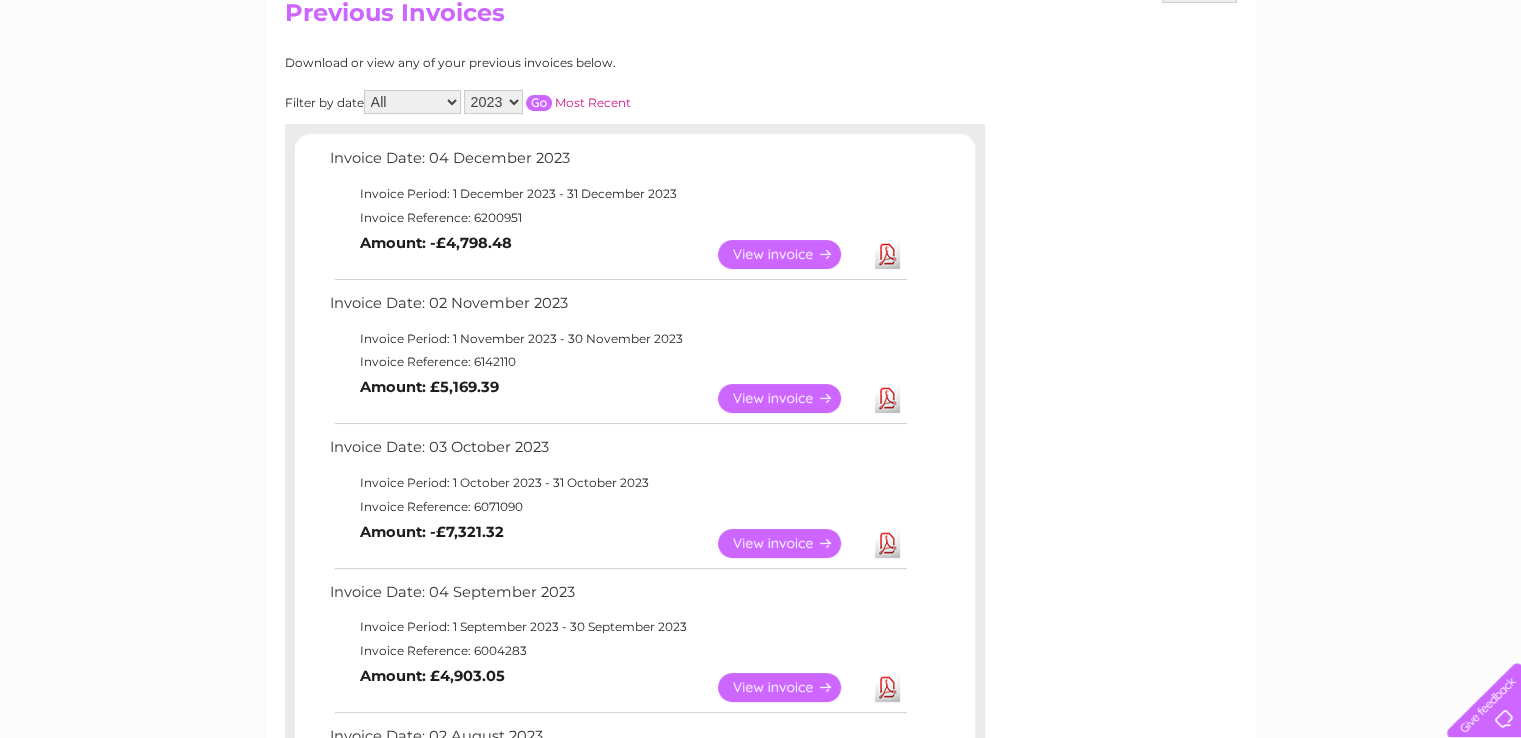 scroll, scrollTop: 200, scrollLeft: 0, axis: vertical 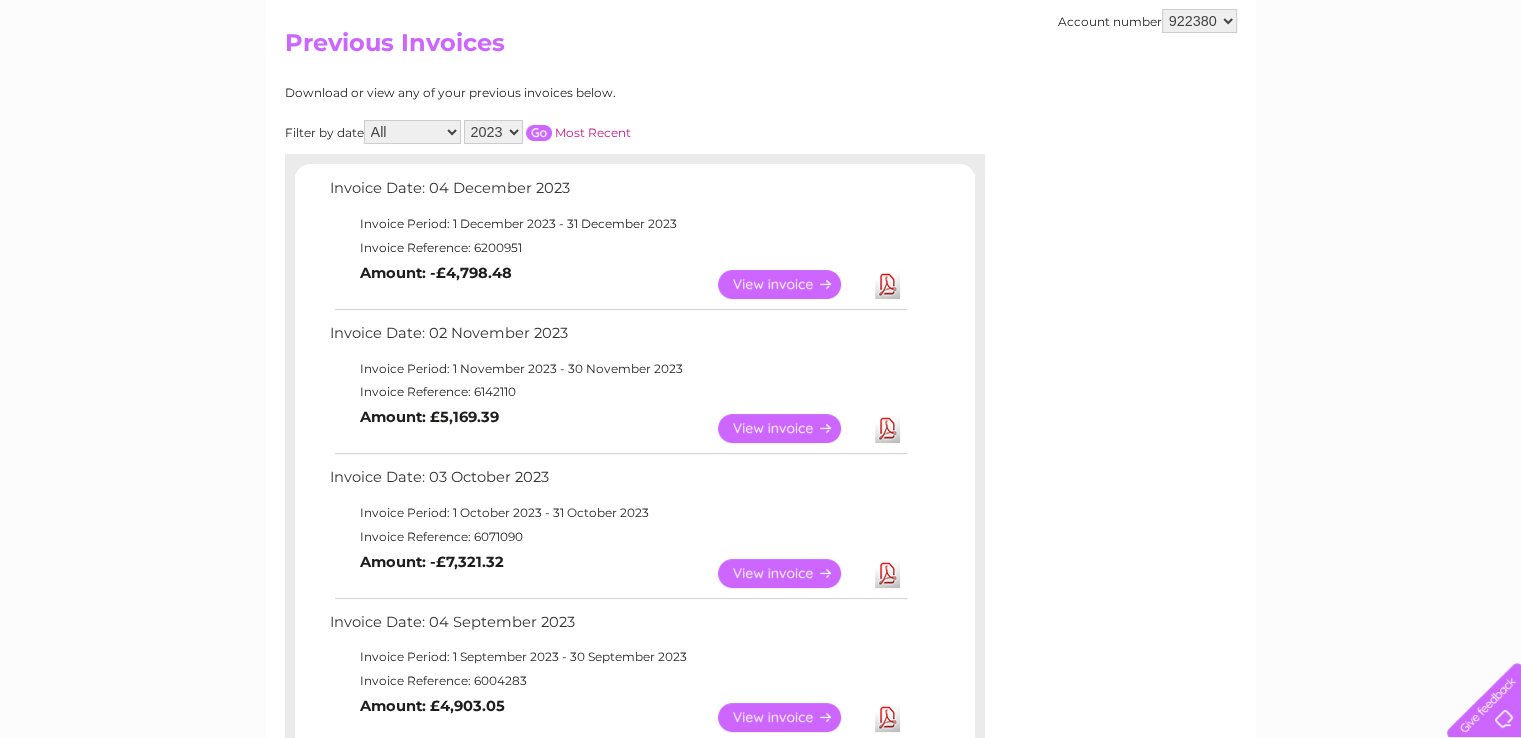 click on "2025
2024
2023
2022" at bounding box center (493, 132) 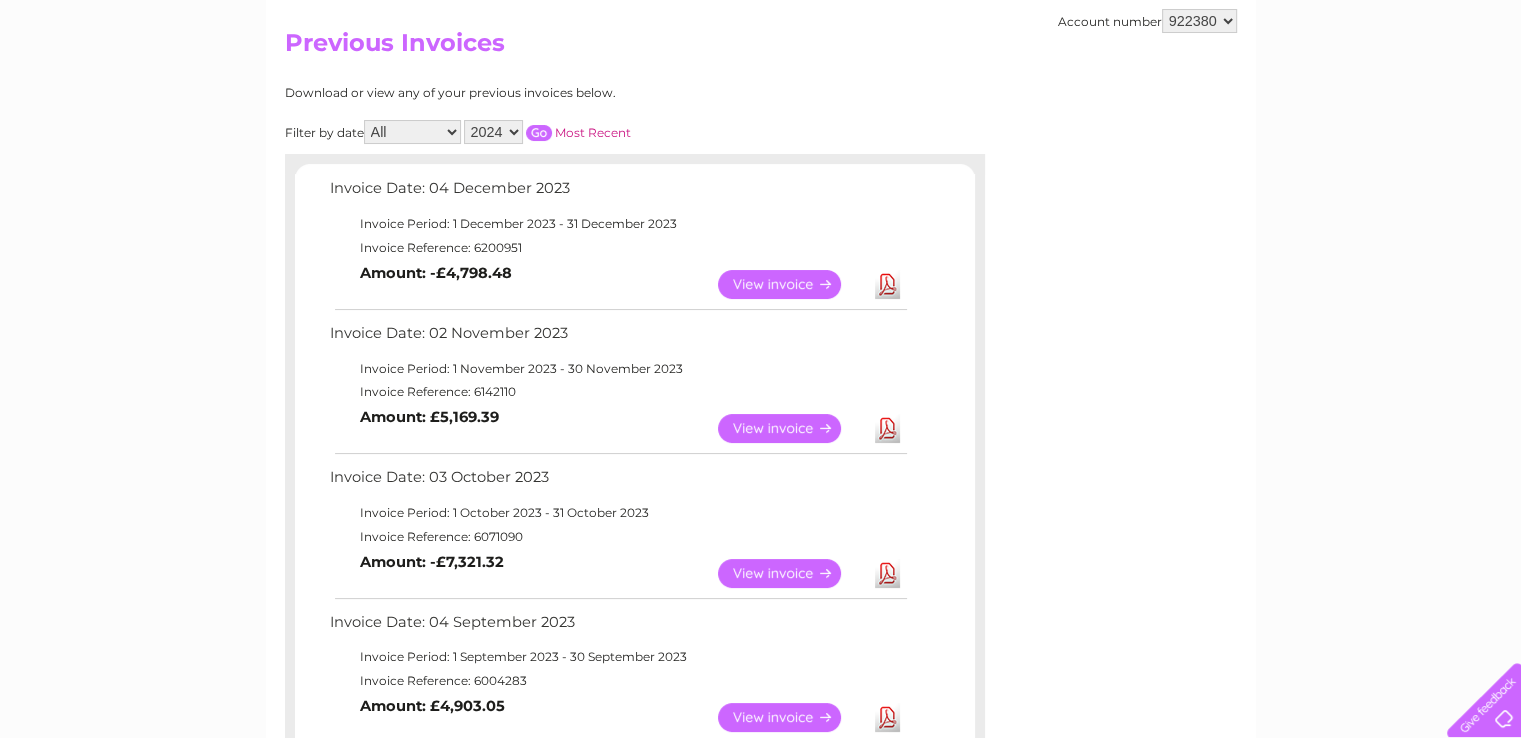 click at bounding box center (539, 133) 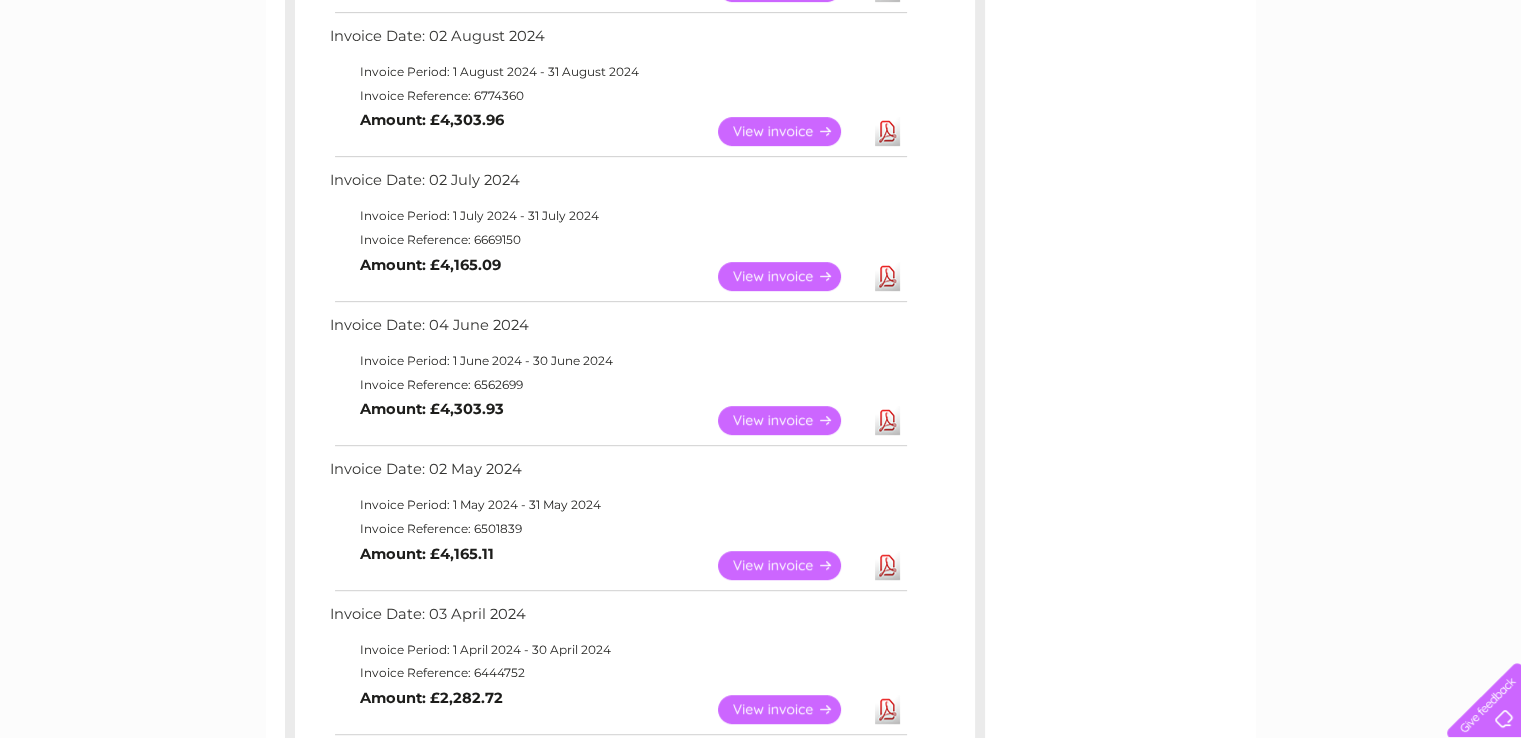 scroll, scrollTop: 900, scrollLeft: 0, axis: vertical 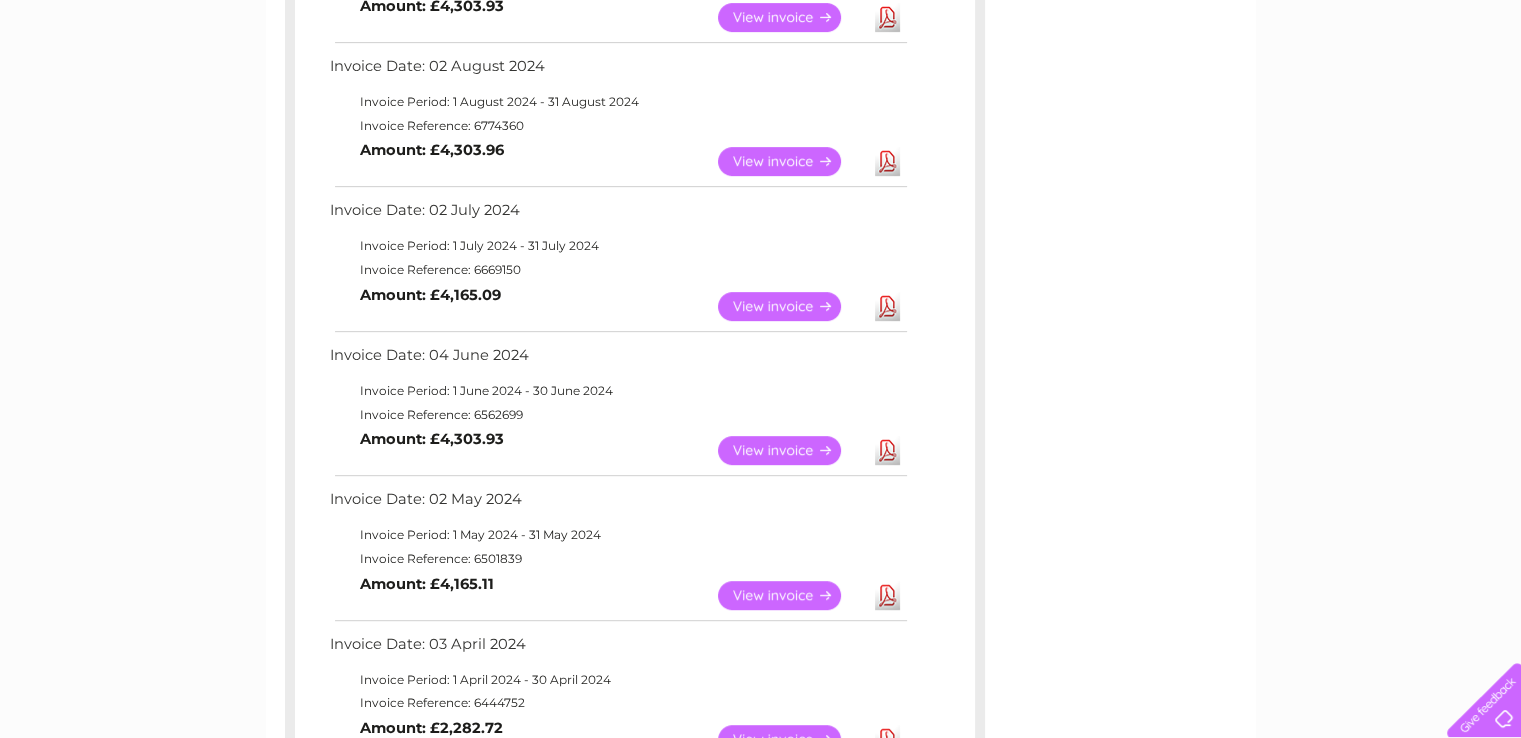 click on "View" at bounding box center [791, 161] 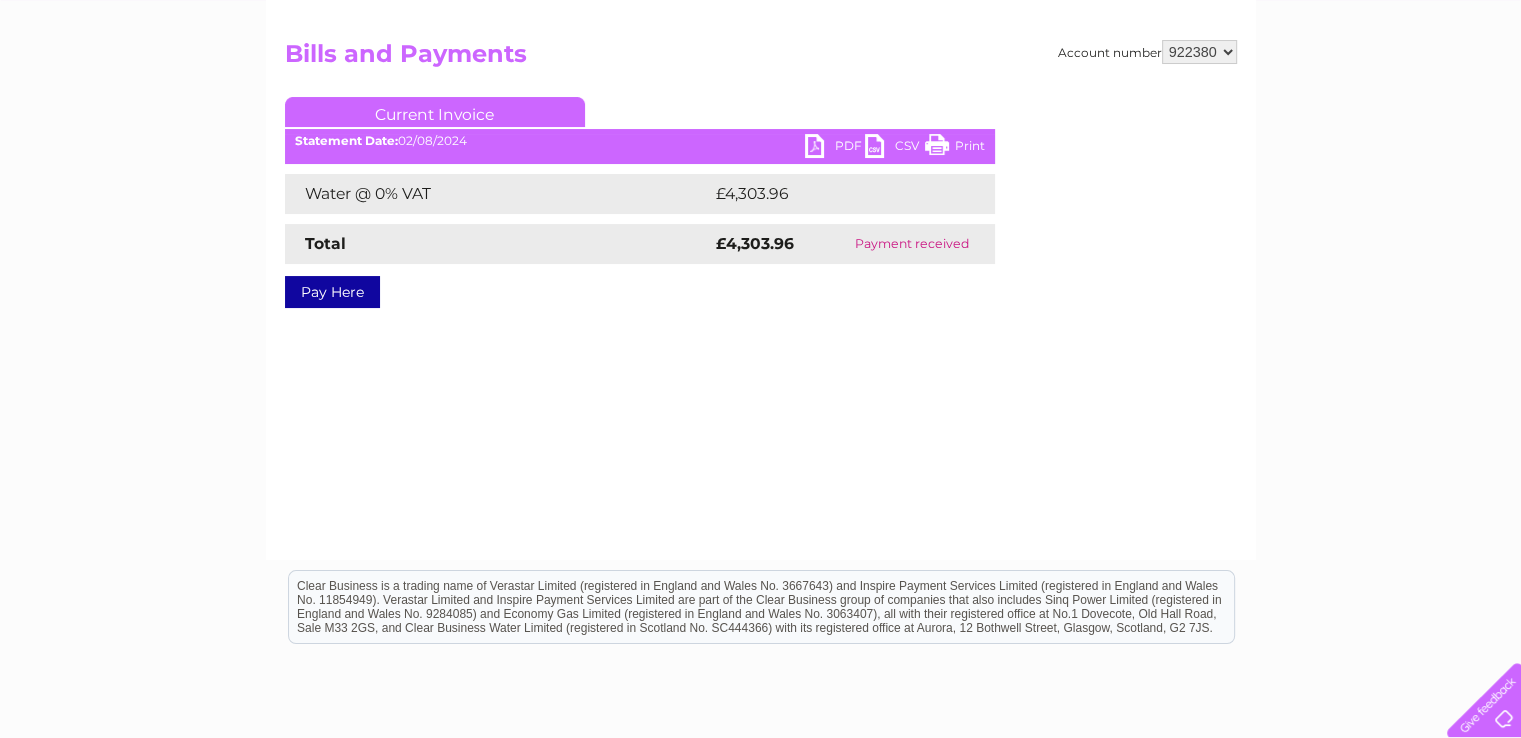 scroll, scrollTop: 200, scrollLeft: 0, axis: vertical 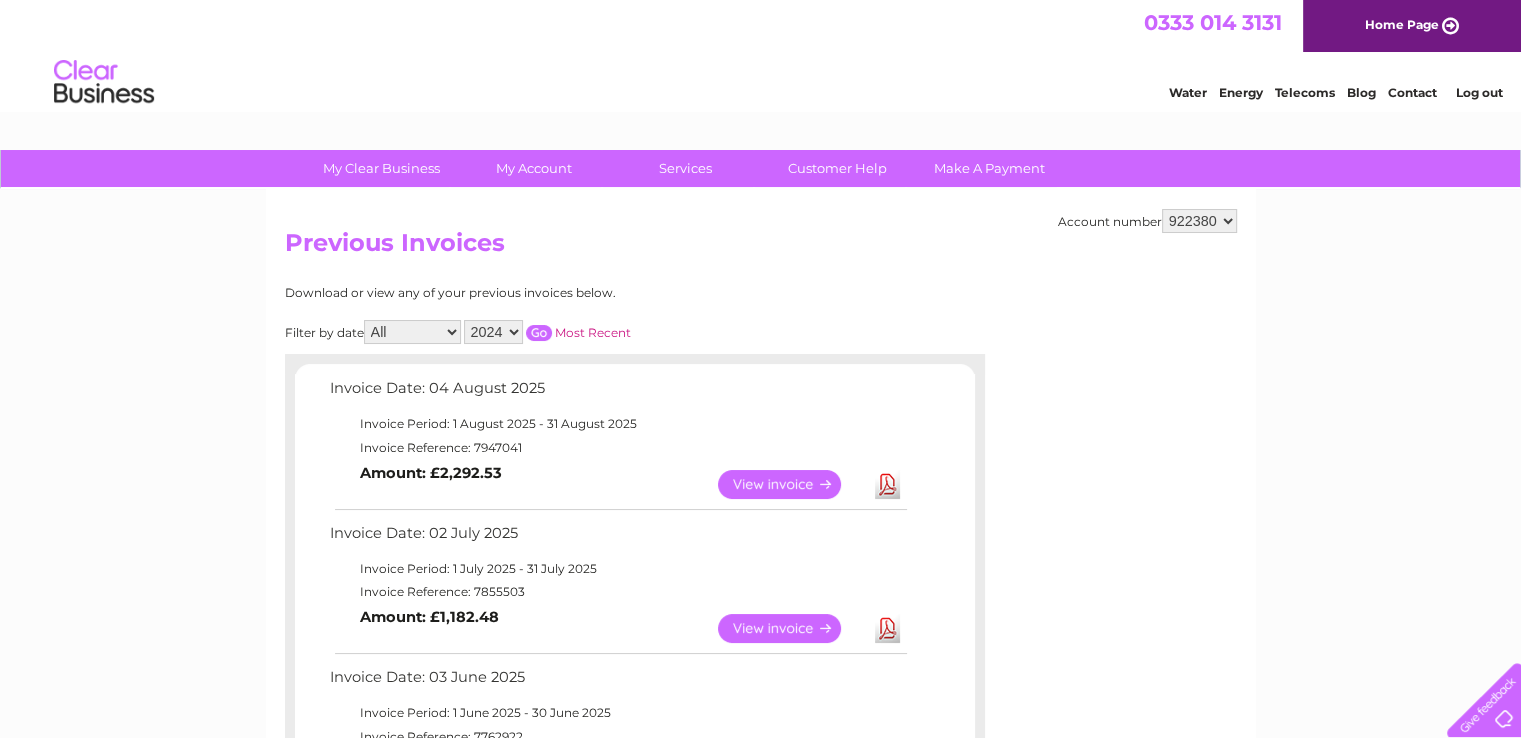 click on "2025
2024
2023
2022" at bounding box center [493, 332] 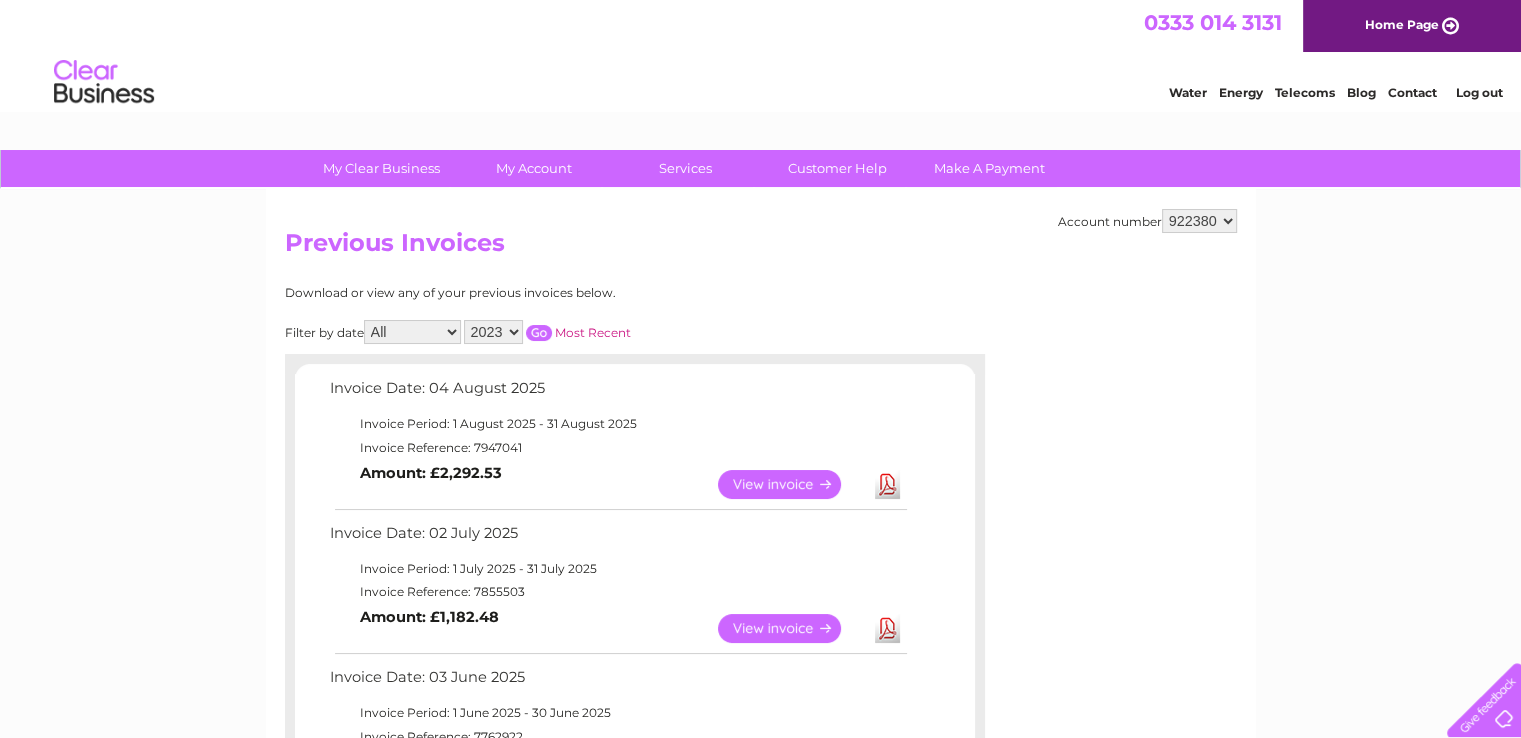 click at bounding box center [539, 333] 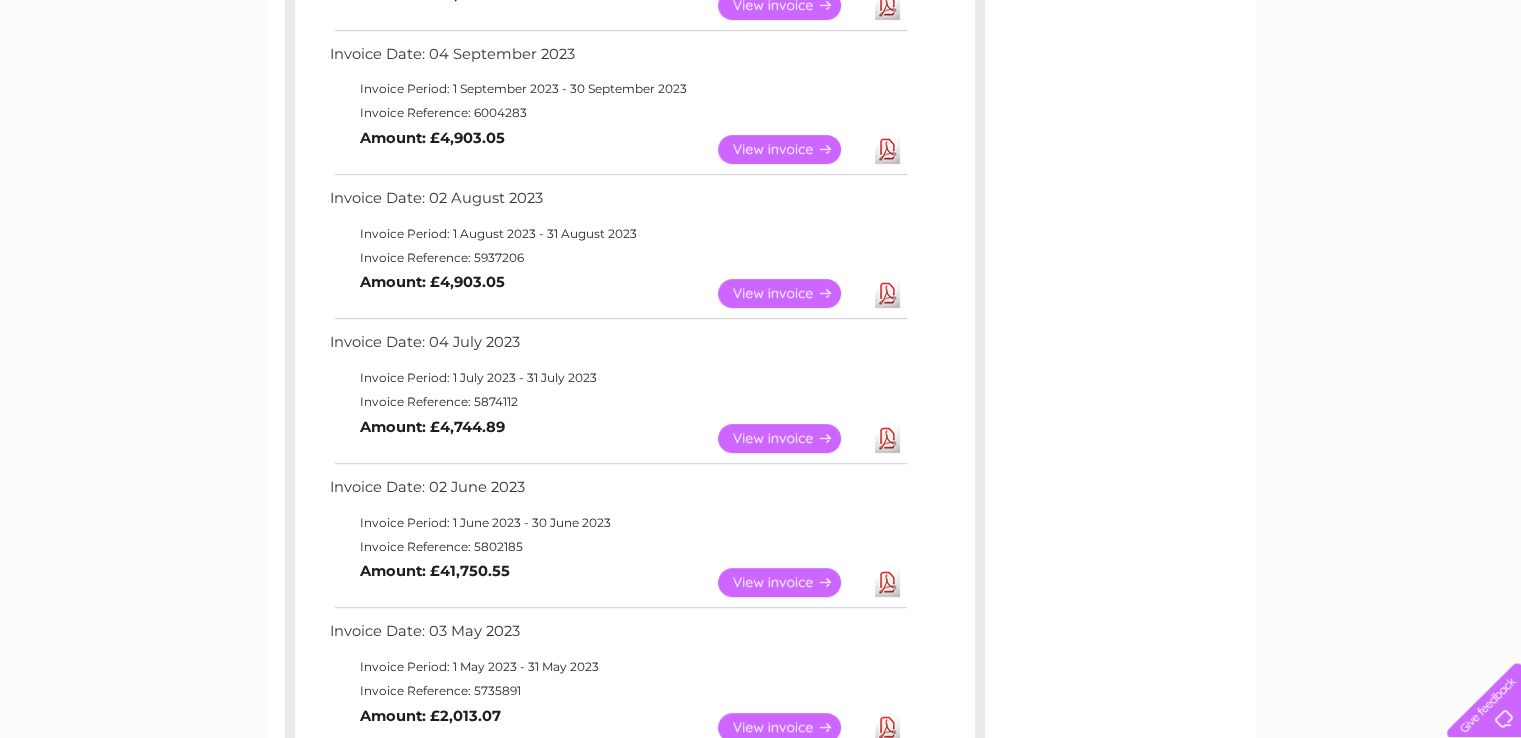 scroll, scrollTop: 800, scrollLeft: 0, axis: vertical 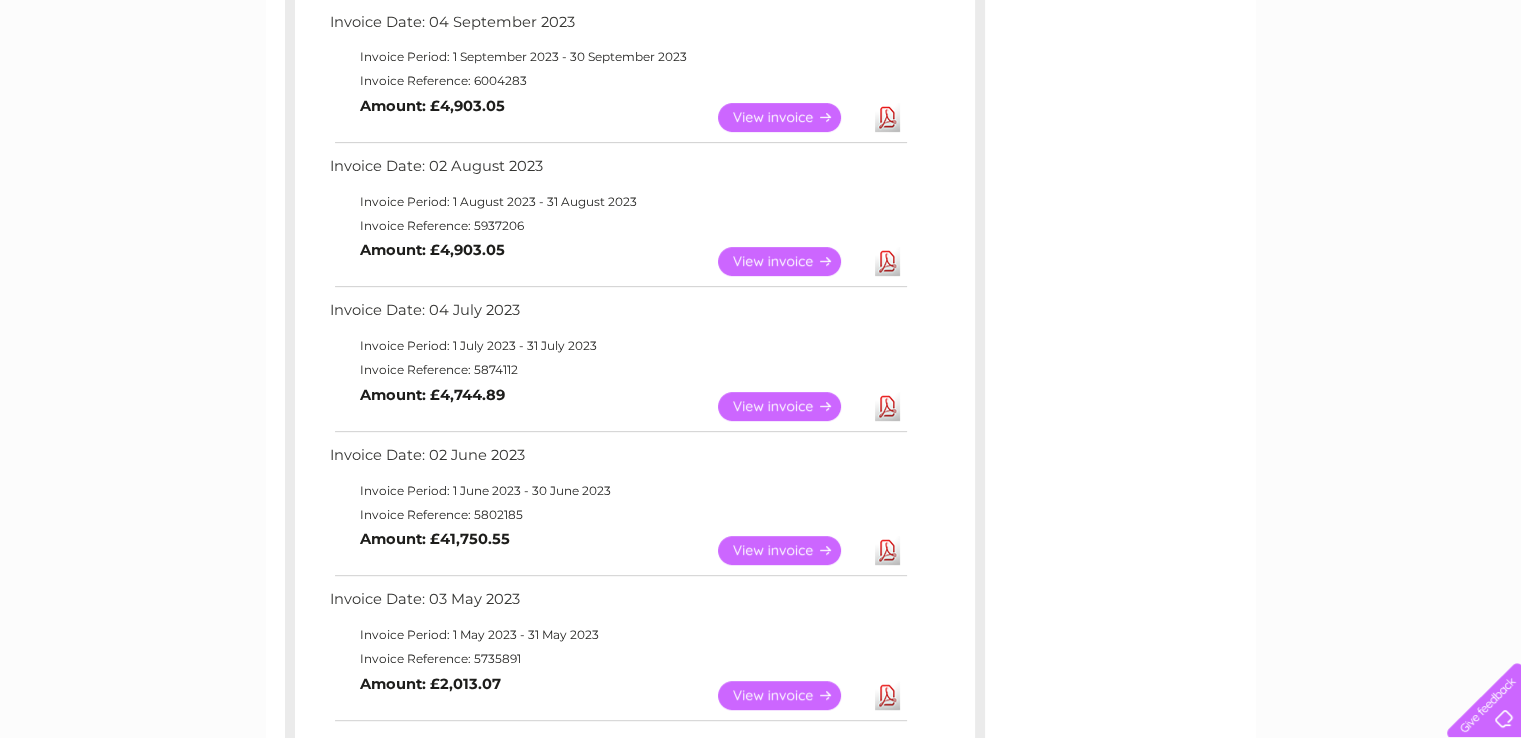 click on "View" at bounding box center (791, 550) 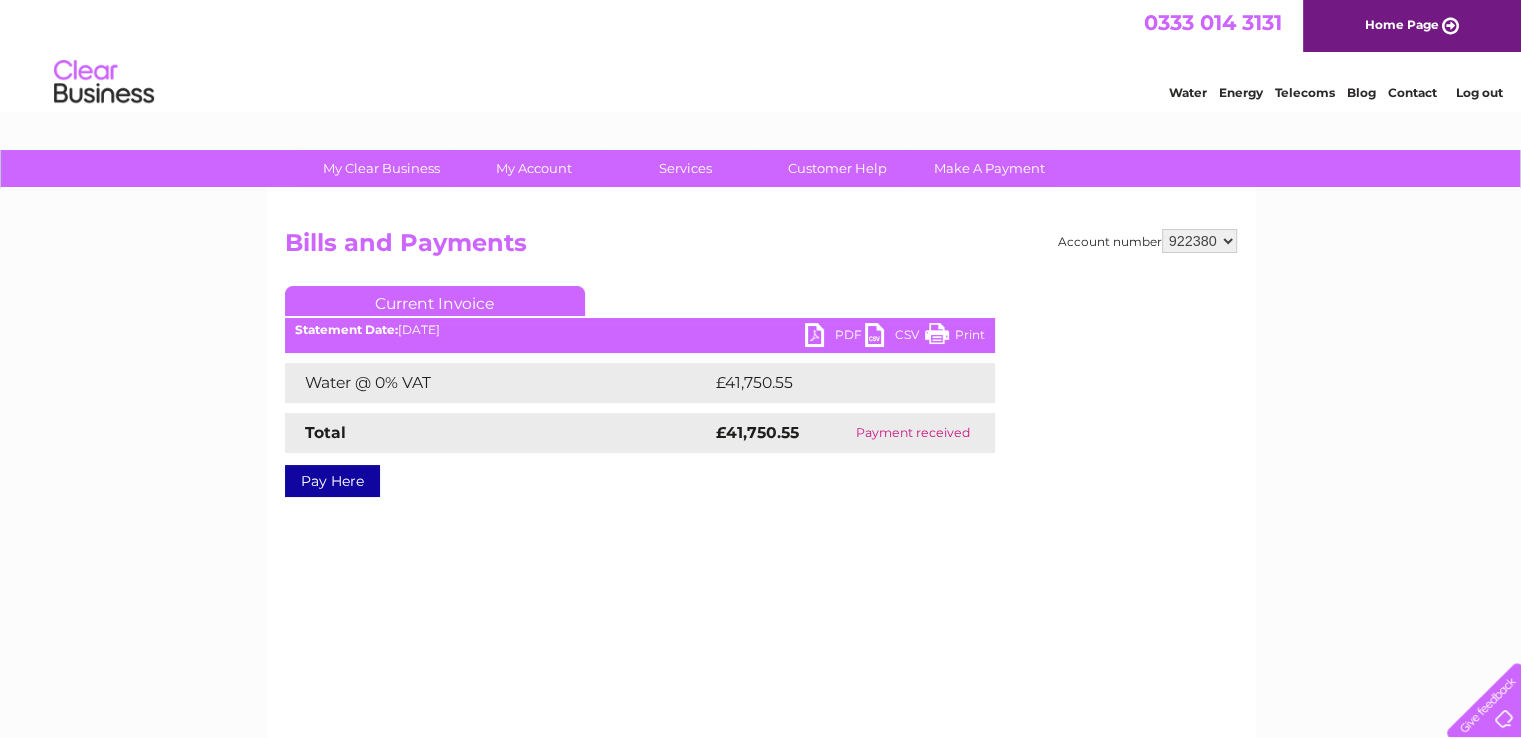 scroll, scrollTop: 0, scrollLeft: 0, axis: both 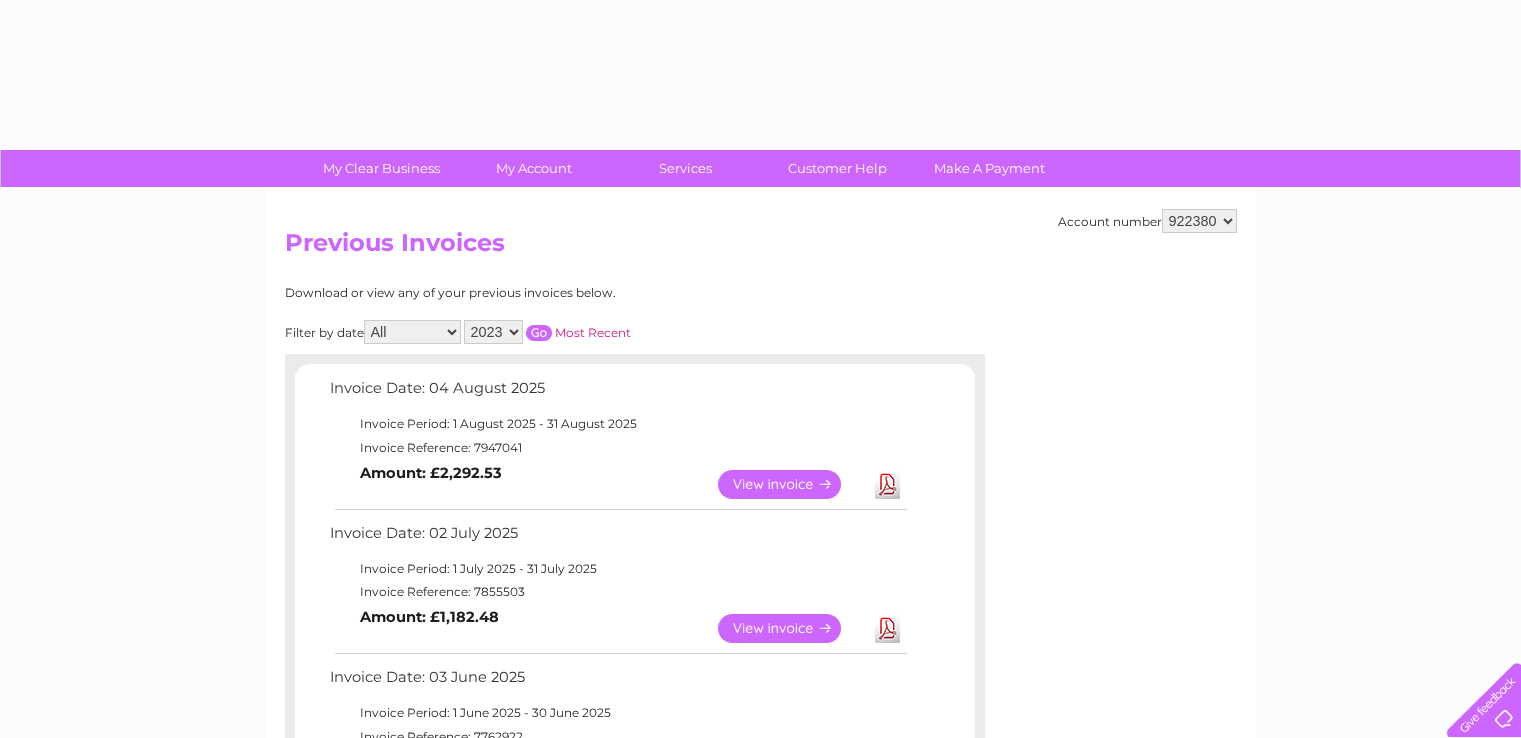 select on "2023" 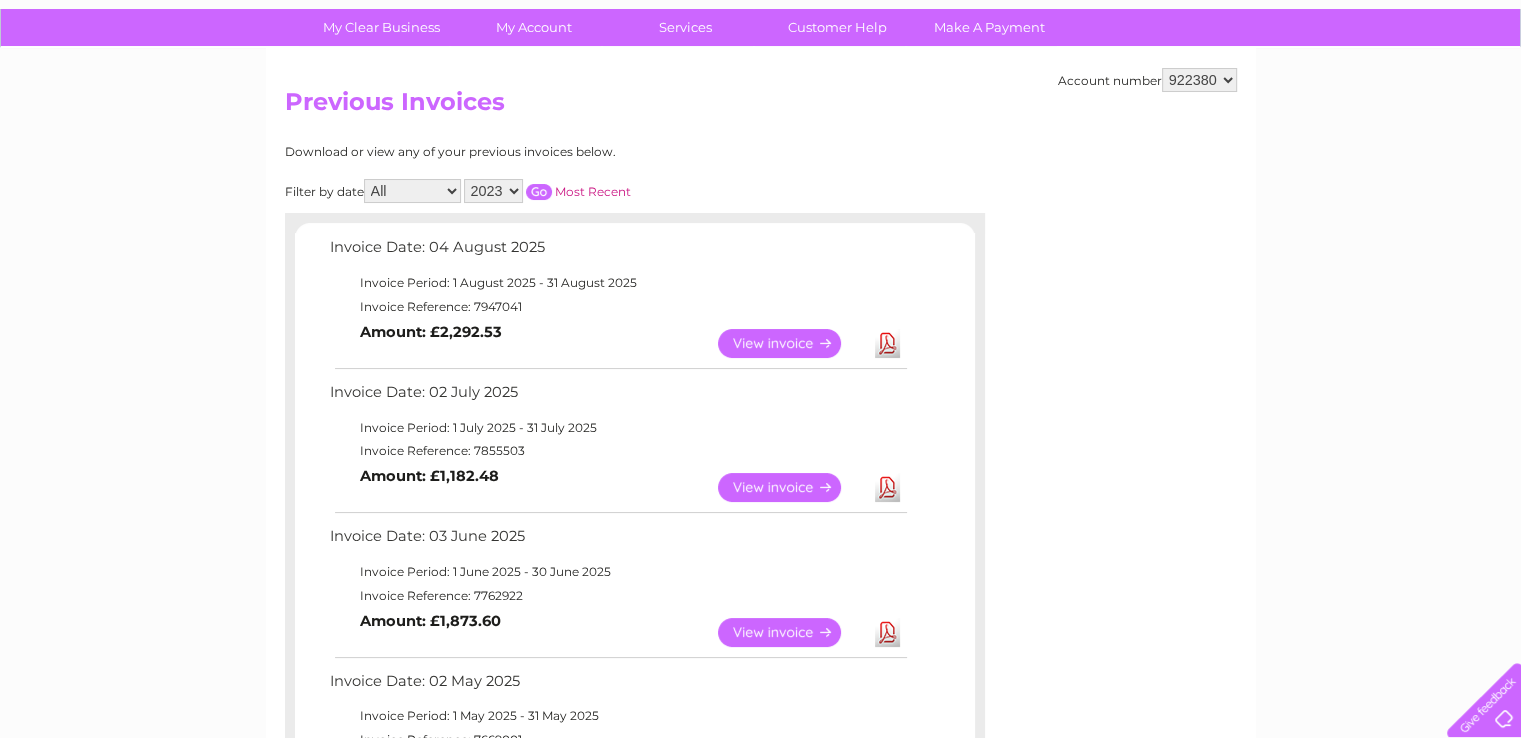 scroll, scrollTop: 0, scrollLeft: 0, axis: both 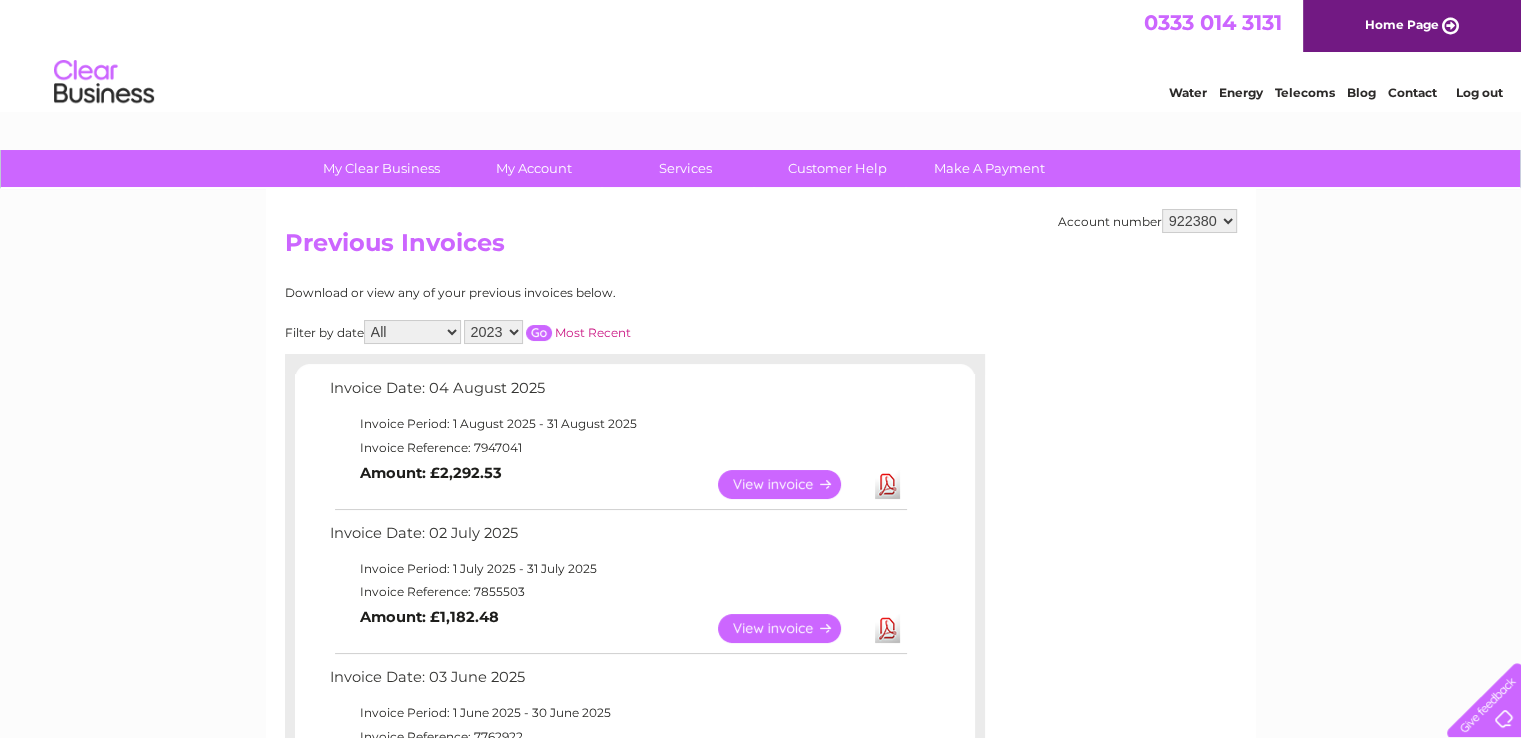 click on "922380
926408
926409" at bounding box center (1199, 221) 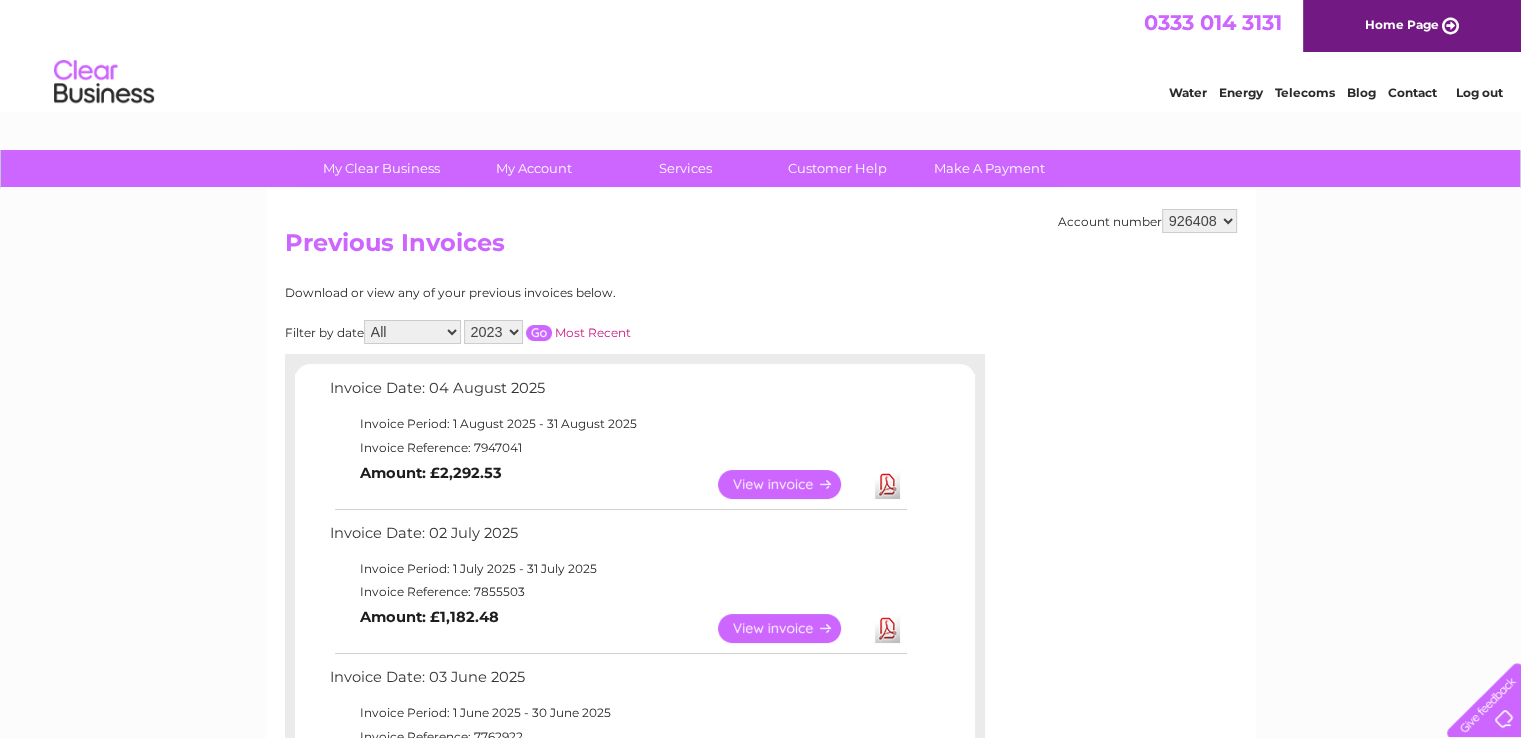 click on "922380
926408
926409" at bounding box center (1199, 221) 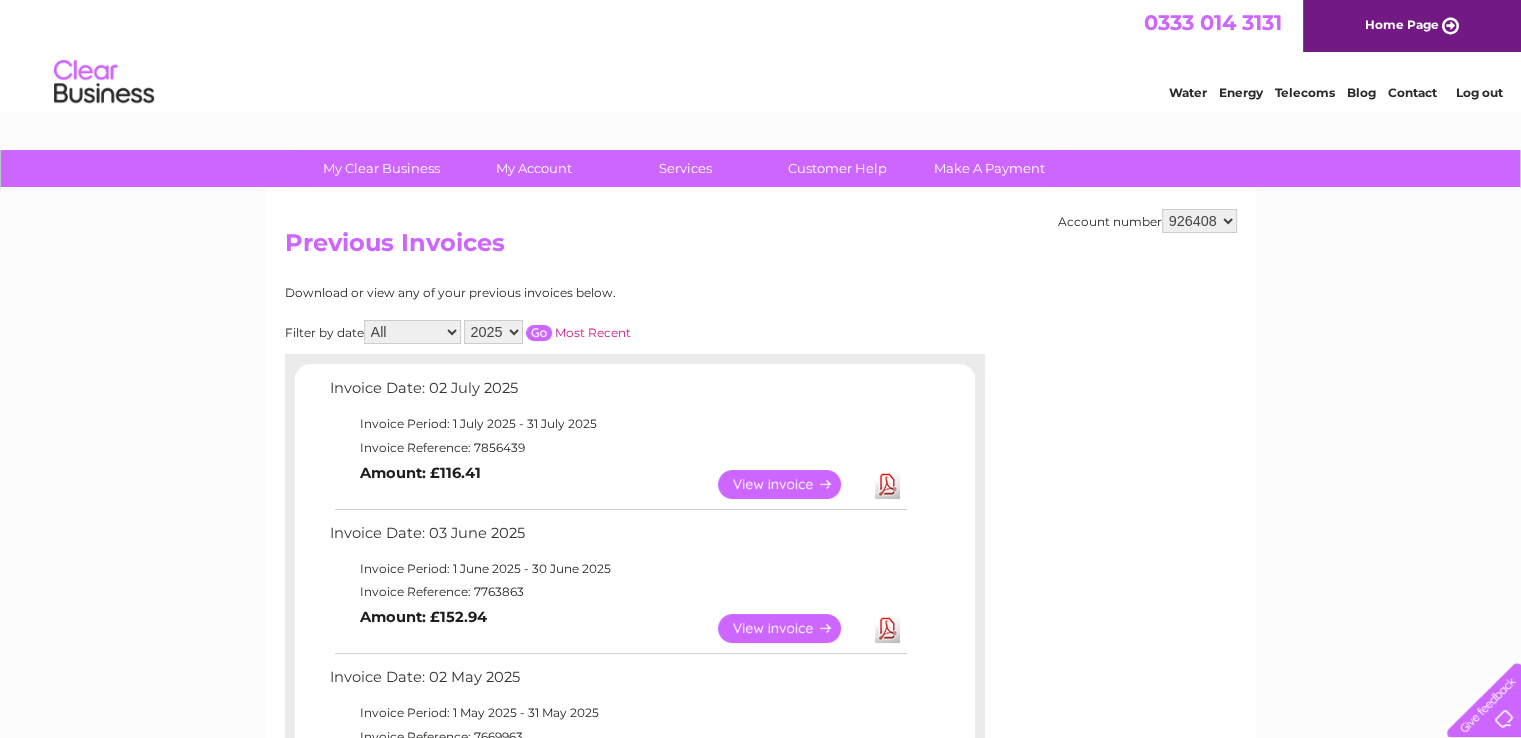 scroll, scrollTop: 0, scrollLeft: 0, axis: both 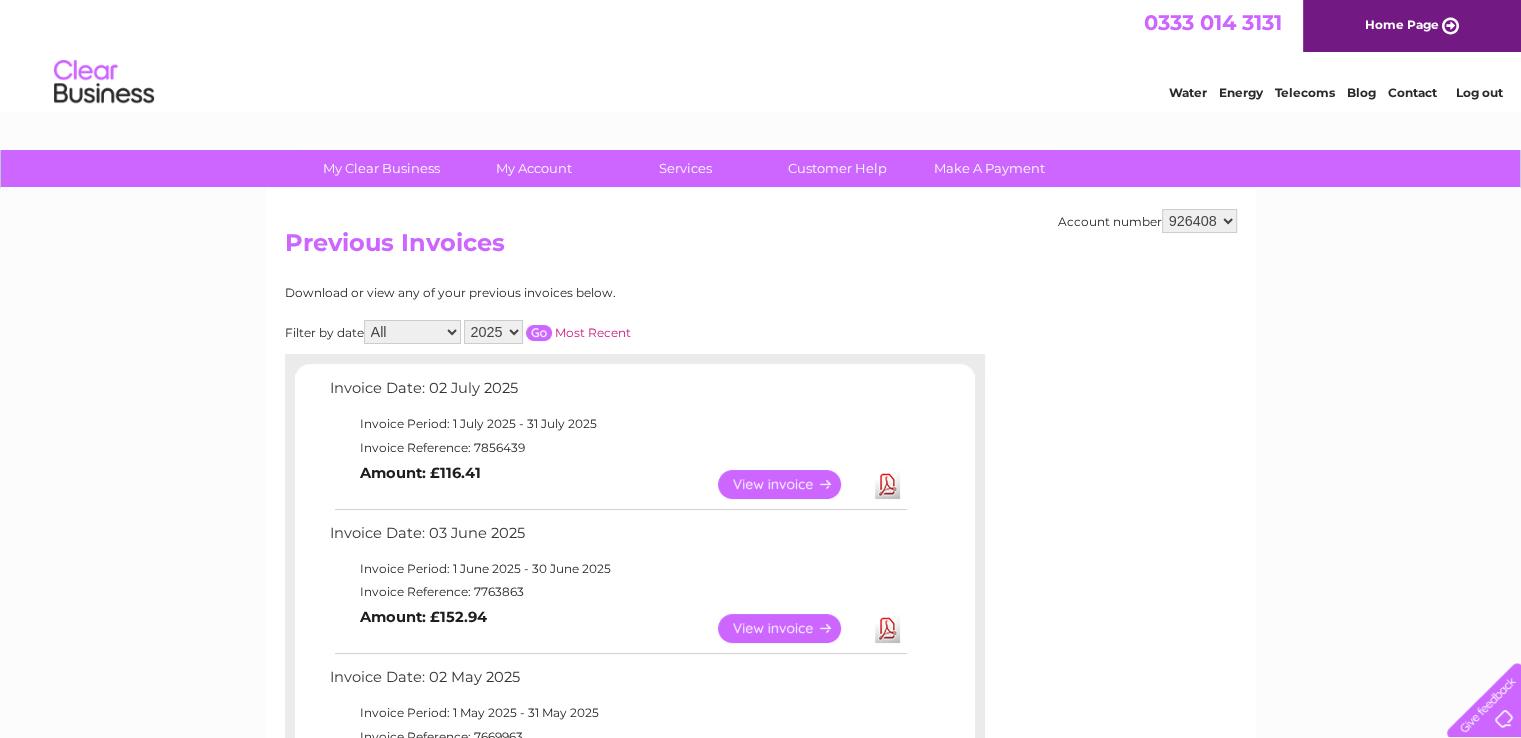 select on "2023" 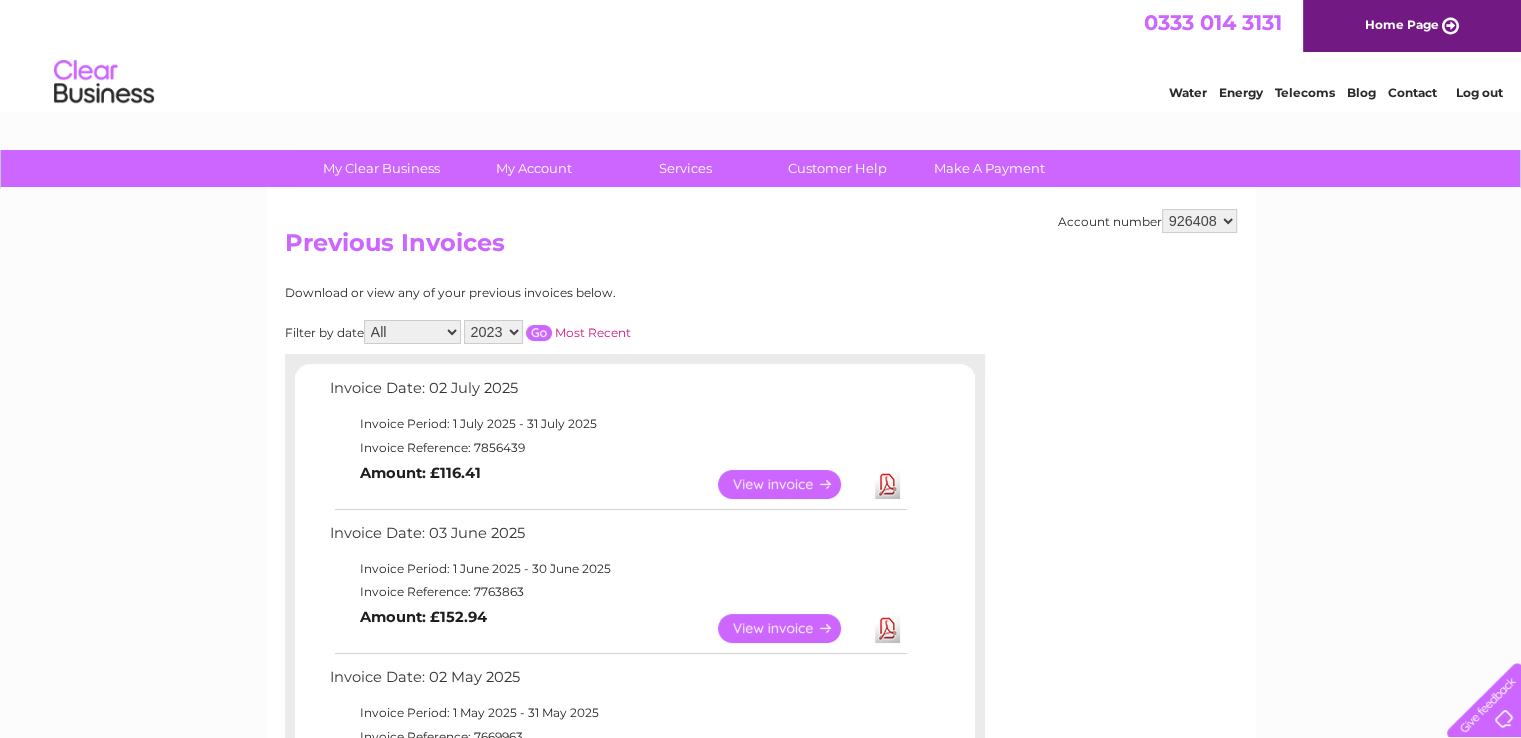 click on "2025
2024
2023
2022" at bounding box center [493, 332] 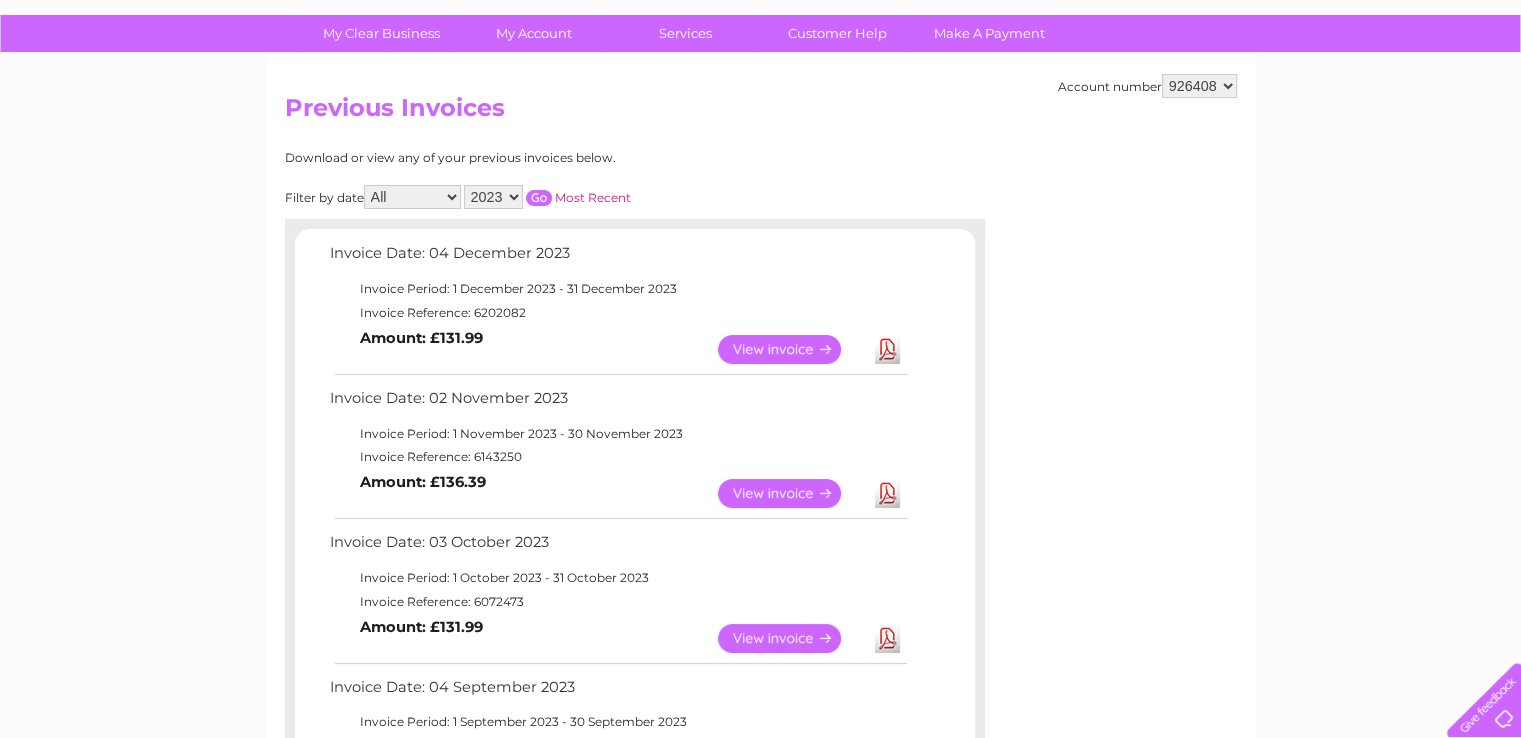 scroll, scrollTop: 200, scrollLeft: 0, axis: vertical 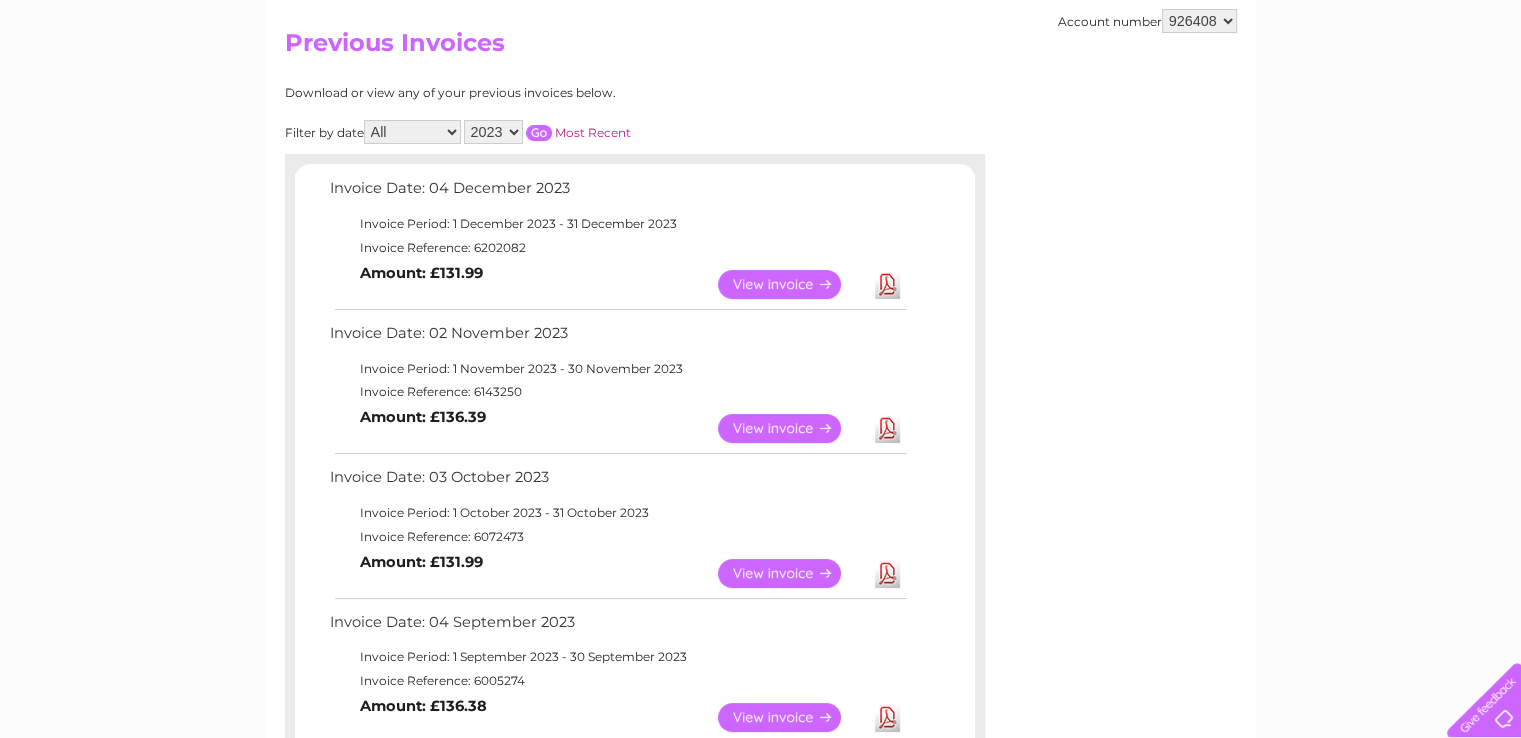 click on "View" at bounding box center (791, 284) 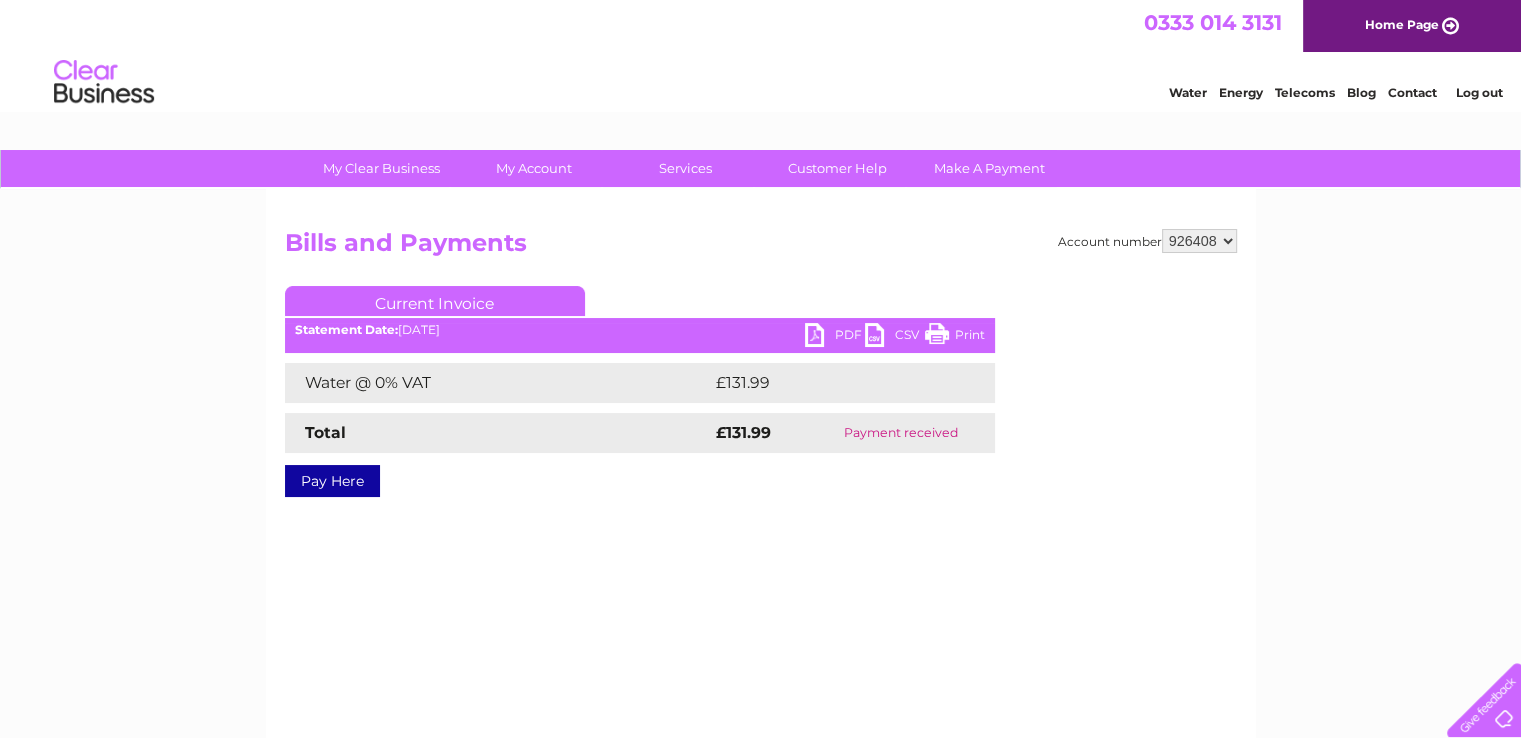 scroll, scrollTop: 0, scrollLeft: 0, axis: both 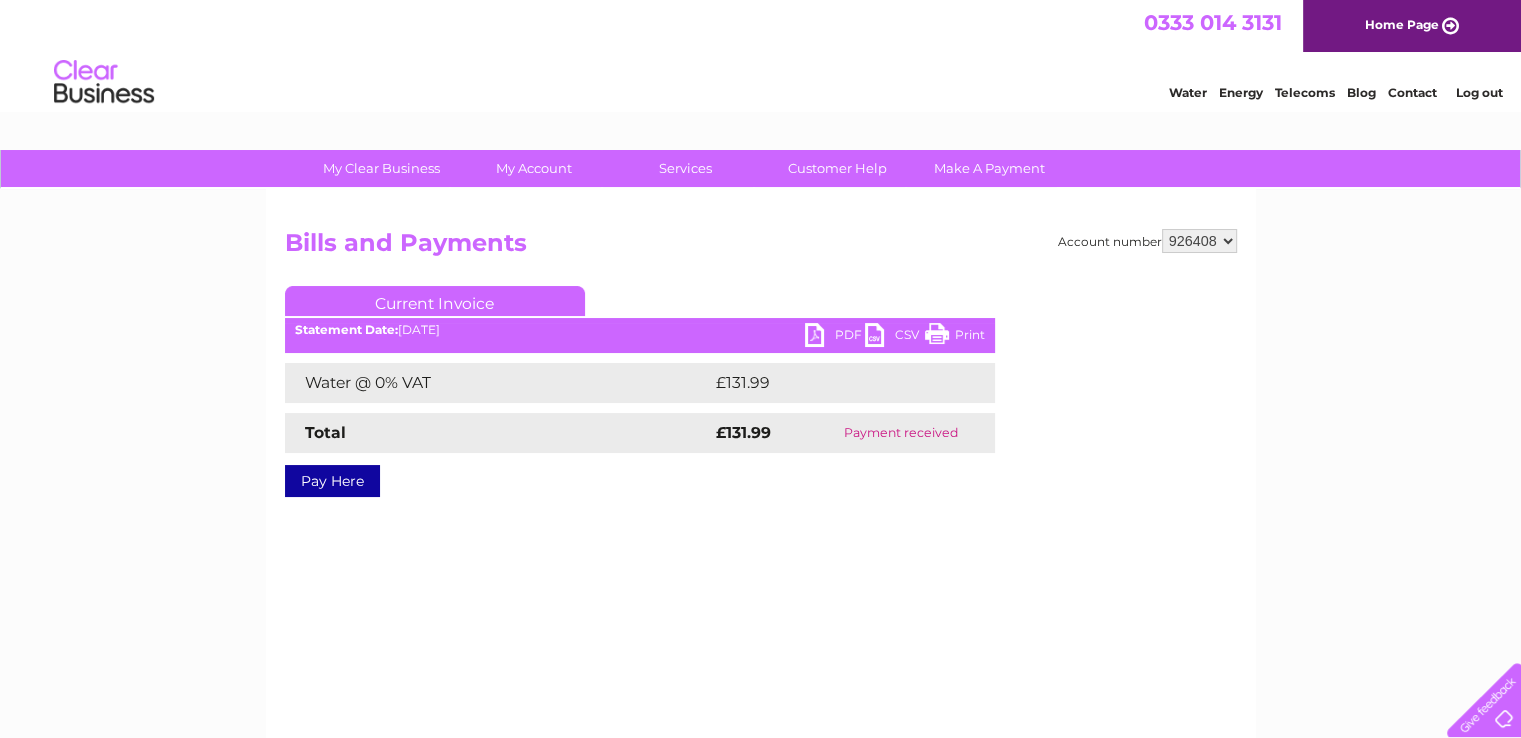 click on "PDF" at bounding box center [835, 337] 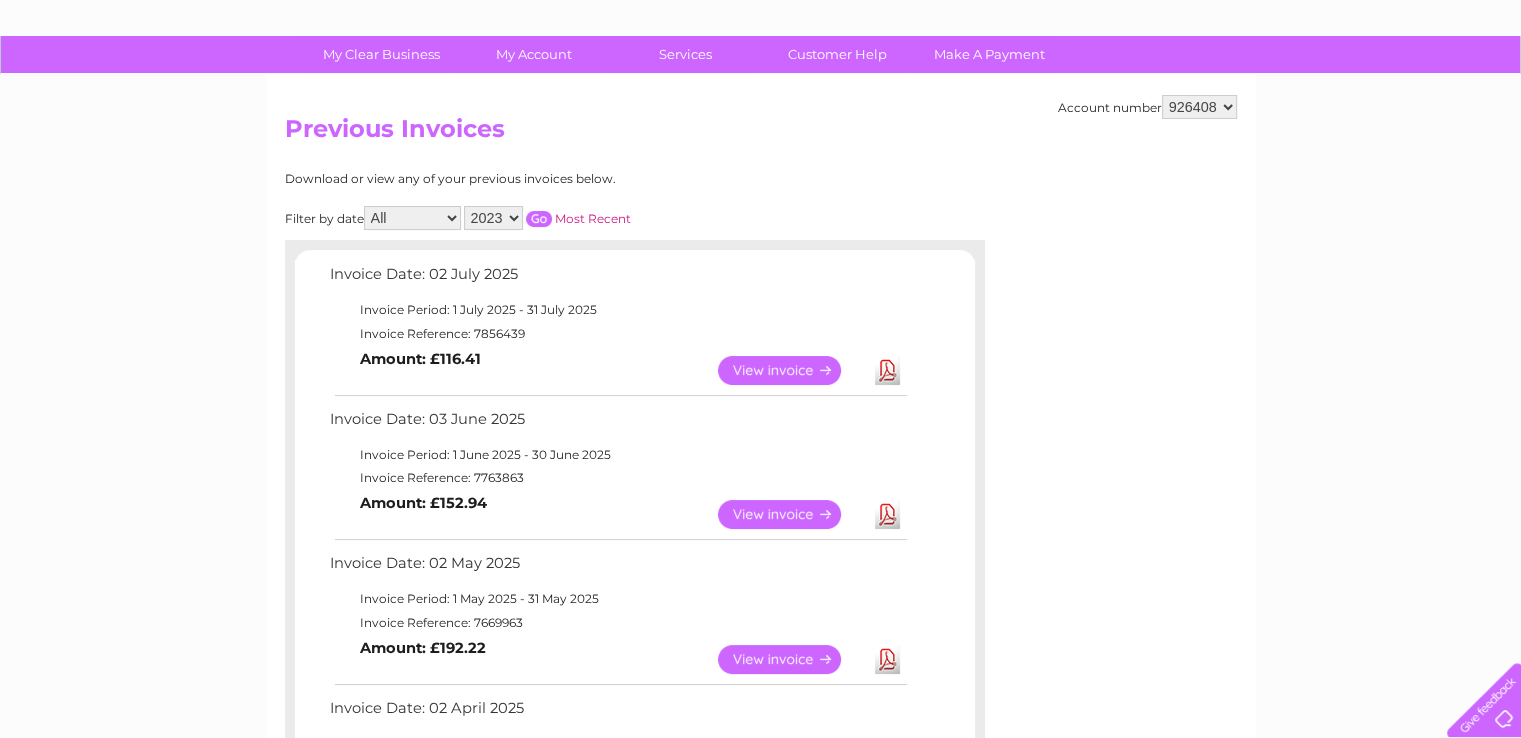 scroll, scrollTop: 0, scrollLeft: 0, axis: both 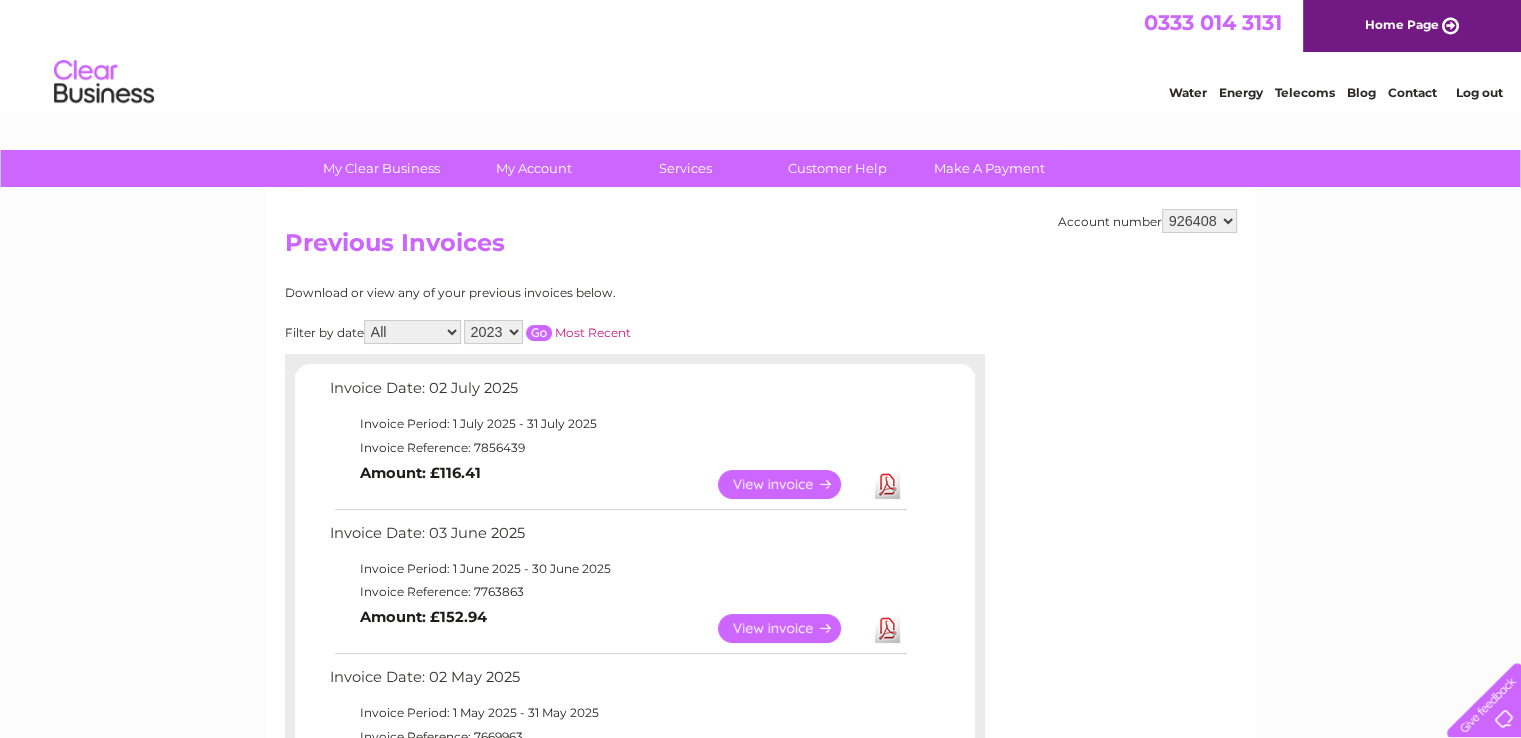 click at bounding box center [539, 333] 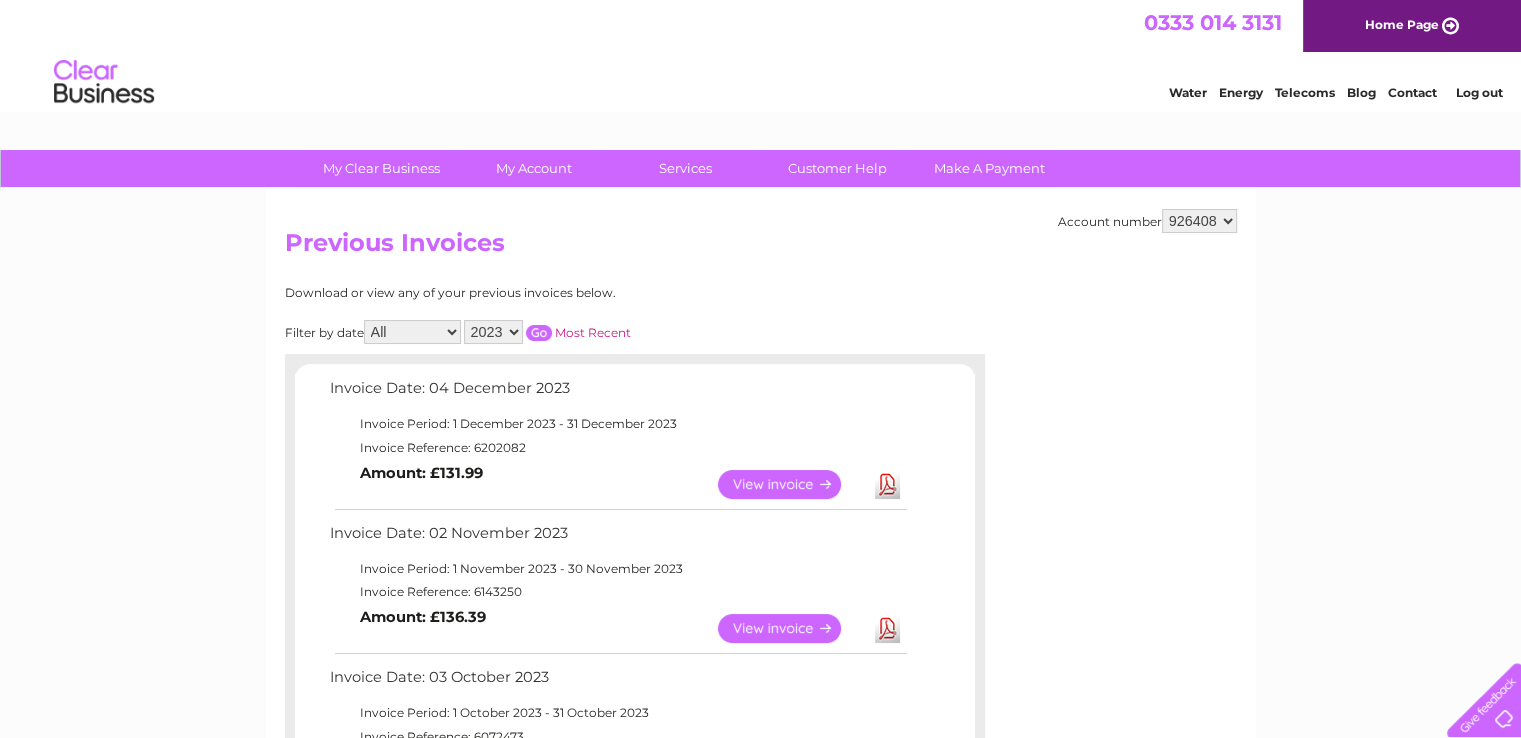 click on "2025
2024
2023
2022" at bounding box center [493, 332] 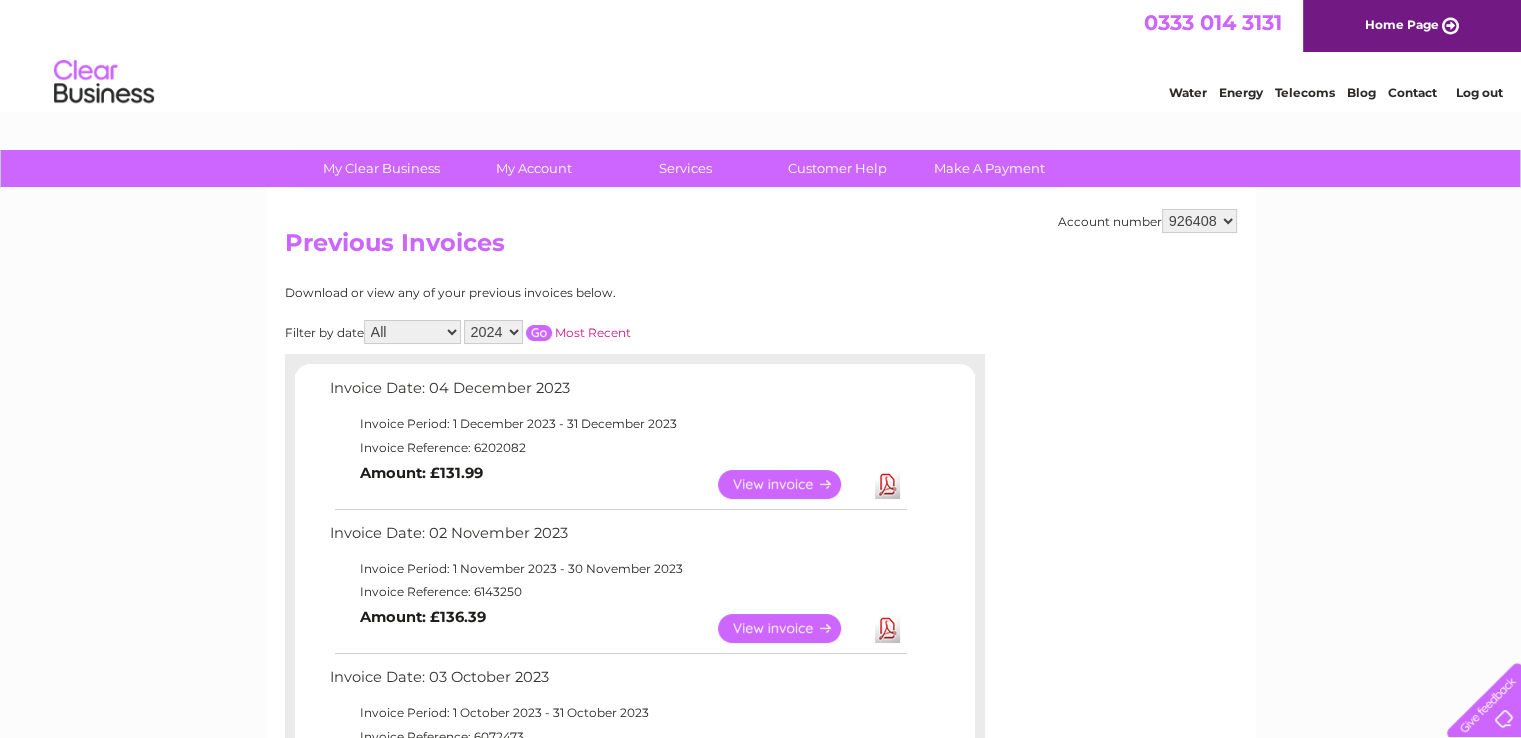 click at bounding box center (539, 333) 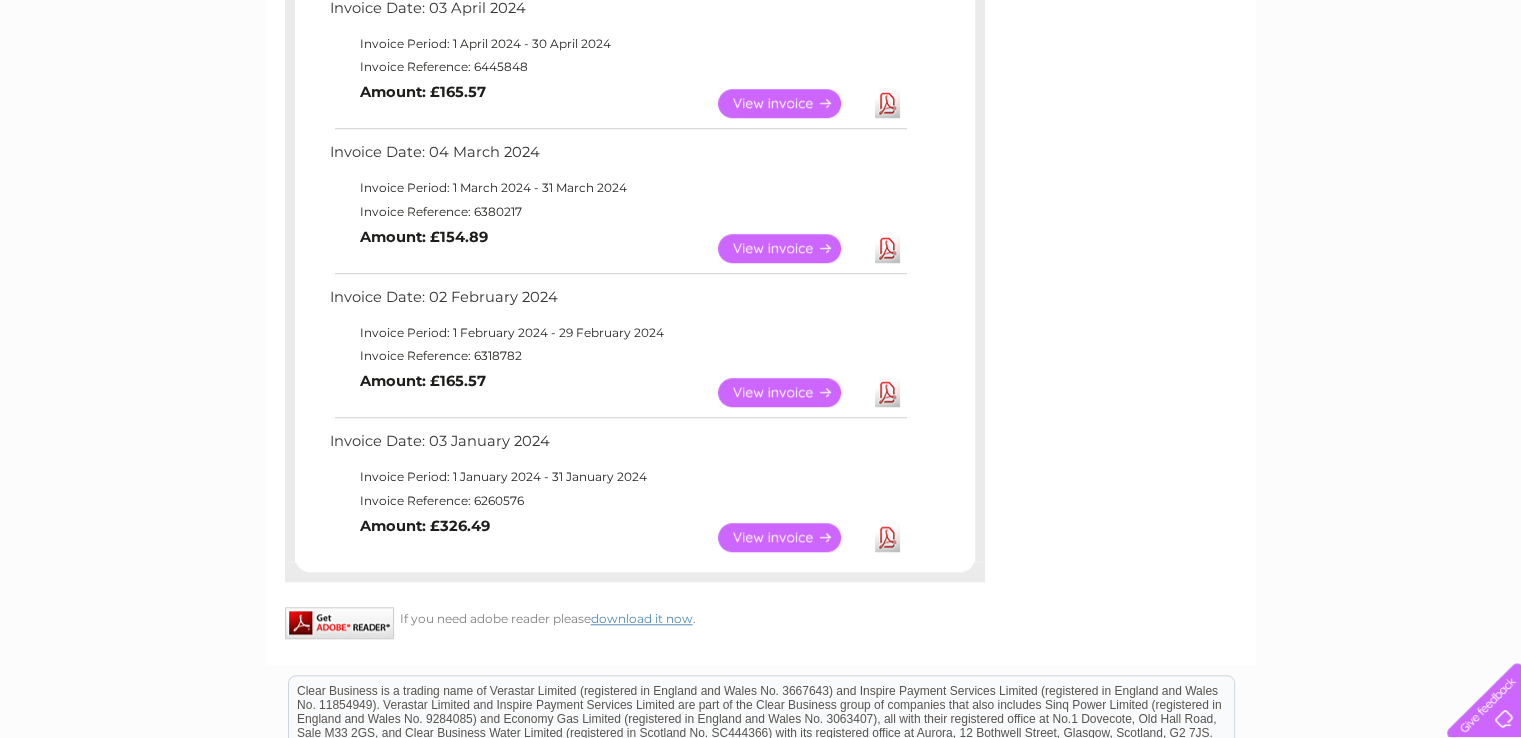 scroll, scrollTop: 1600, scrollLeft: 0, axis: vertical 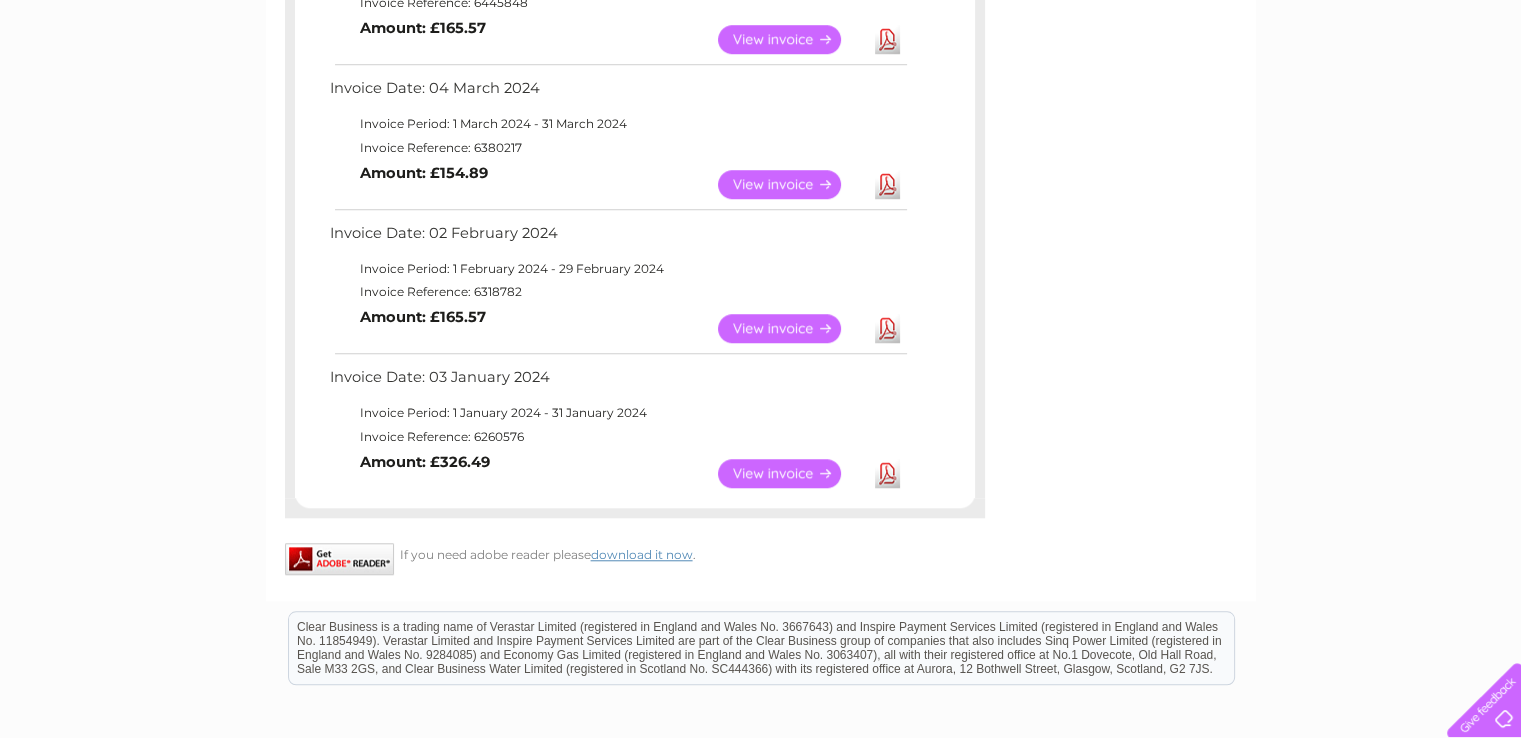click on "View" at bounding box center [791, 473] 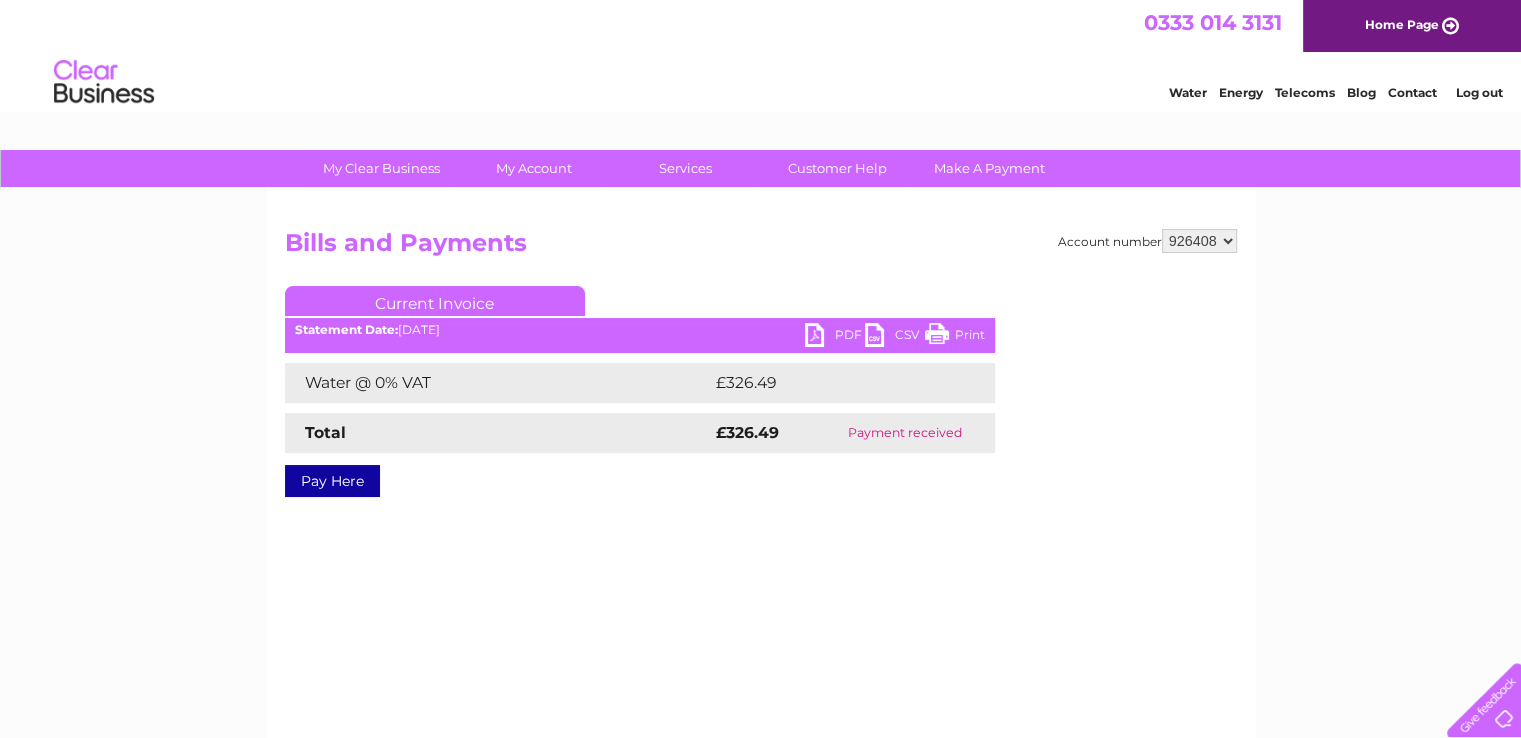 scroll, scrollTop: 0, scrollLeft: 0, axis: both 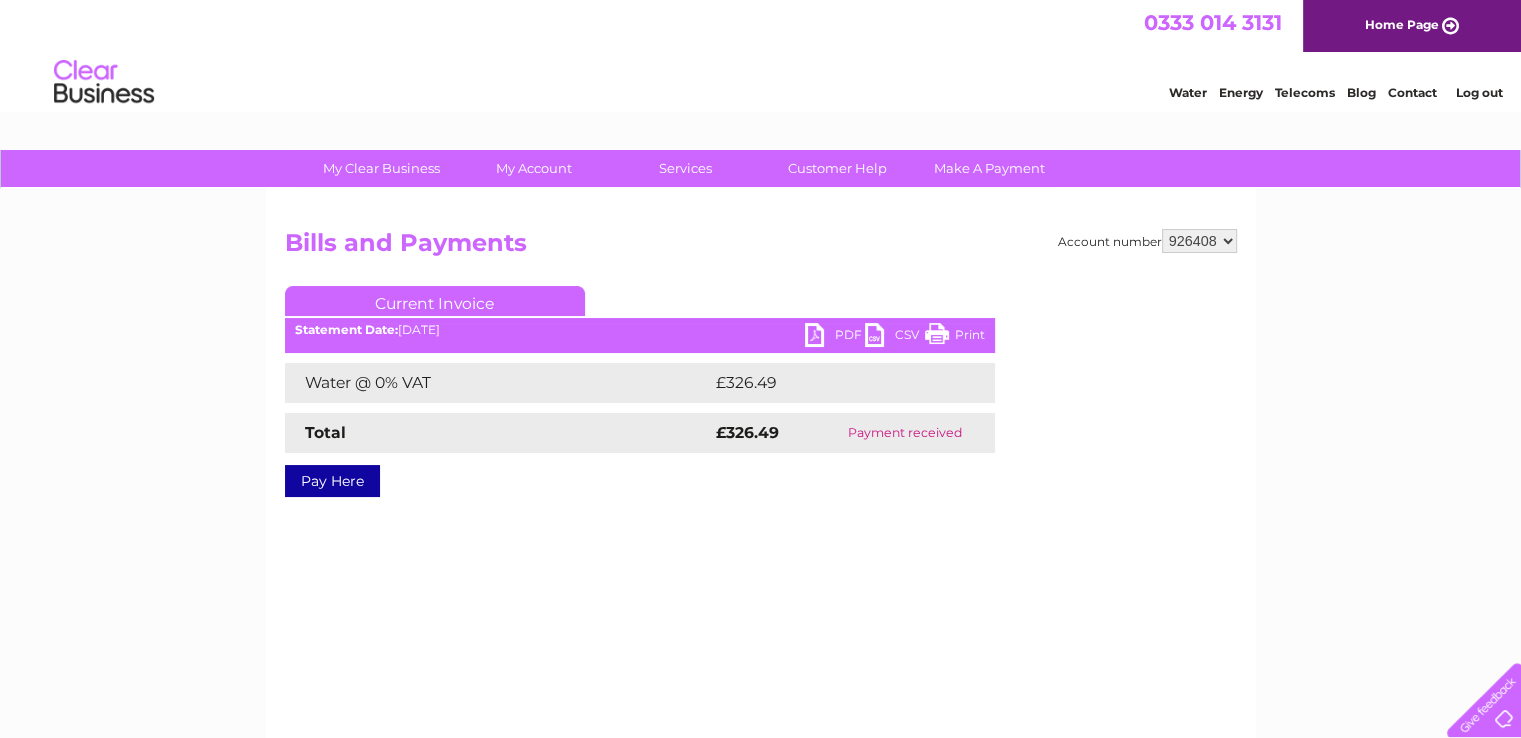 click on "PDF" at bounding box center (835, 337) 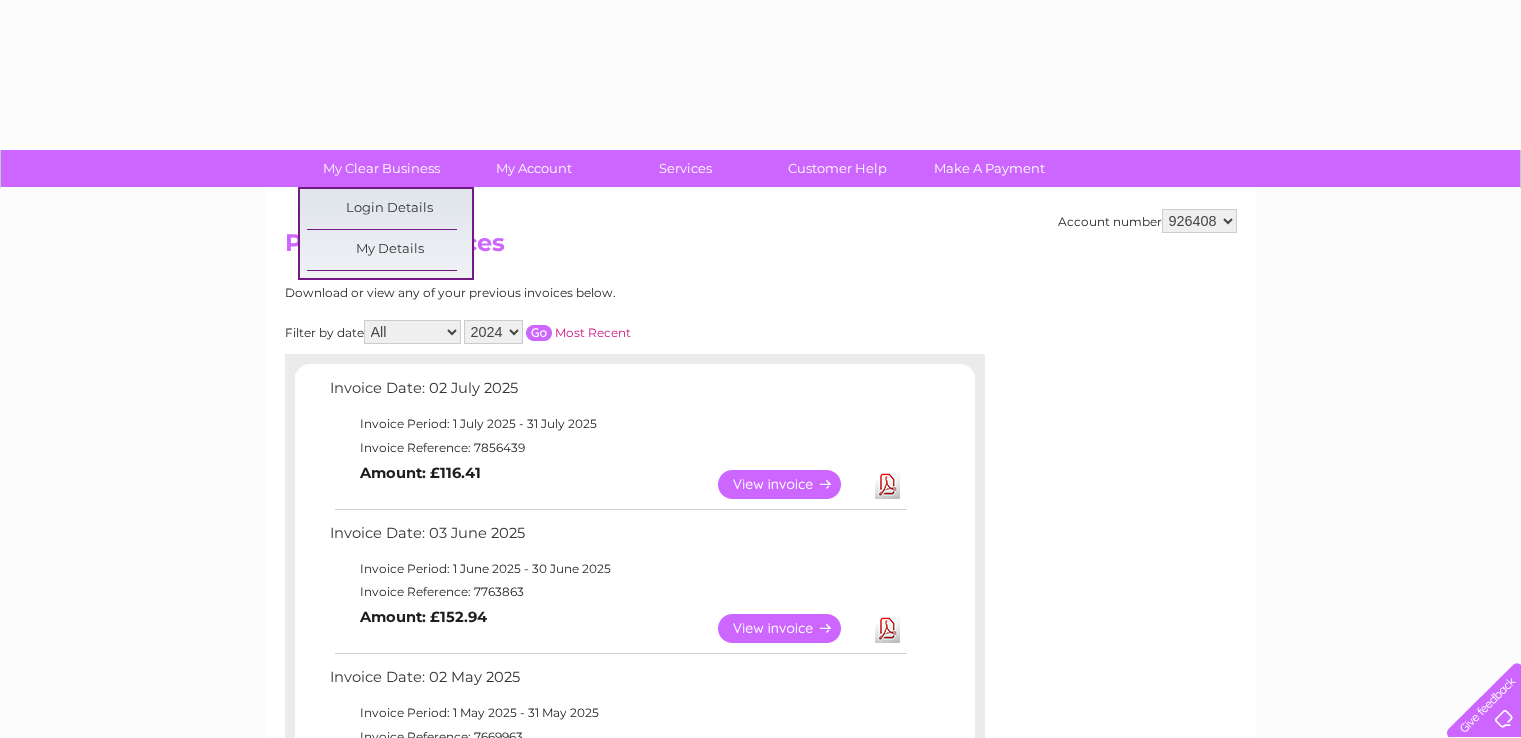 select on "2024" 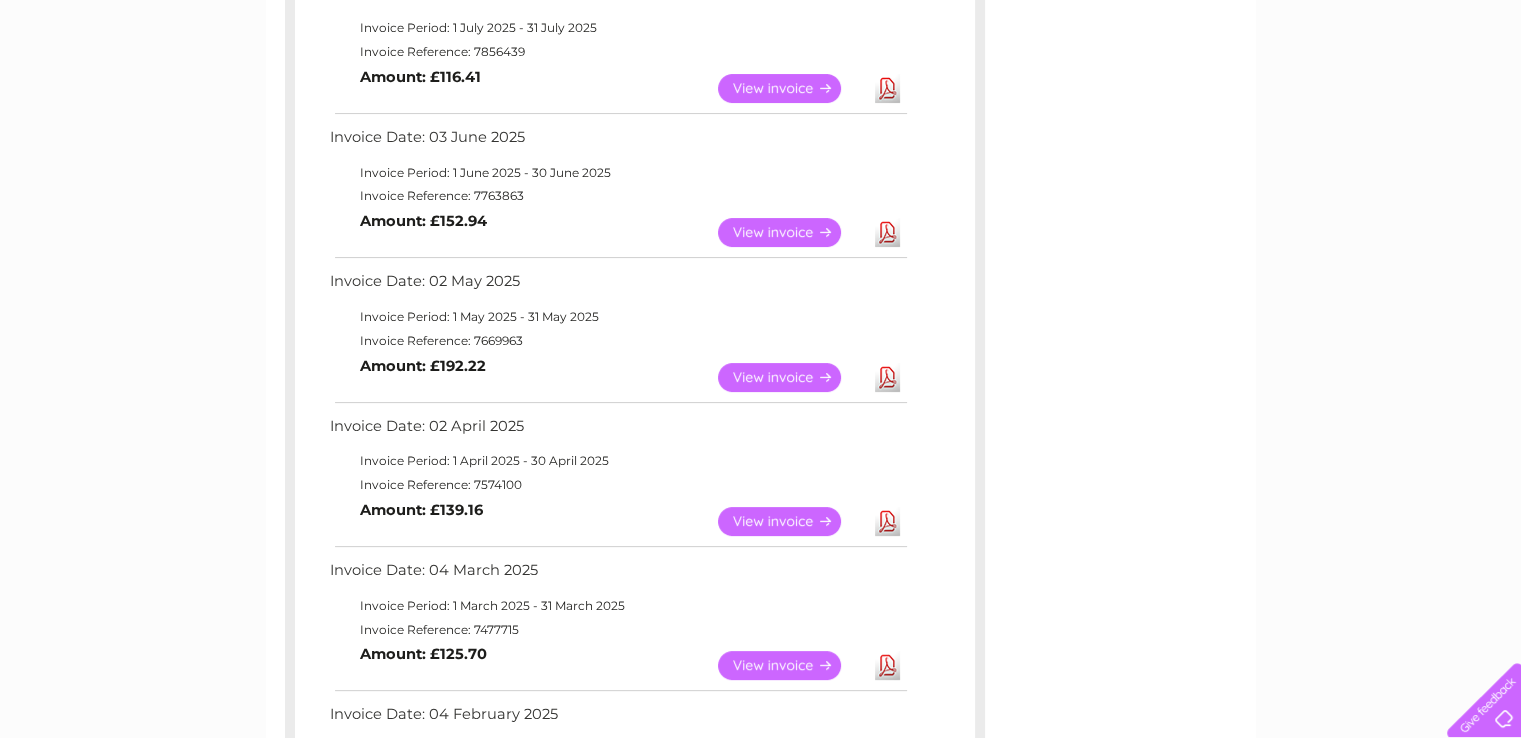 scroll, scrollTop: 0, scrollLeft: 0, axis: both 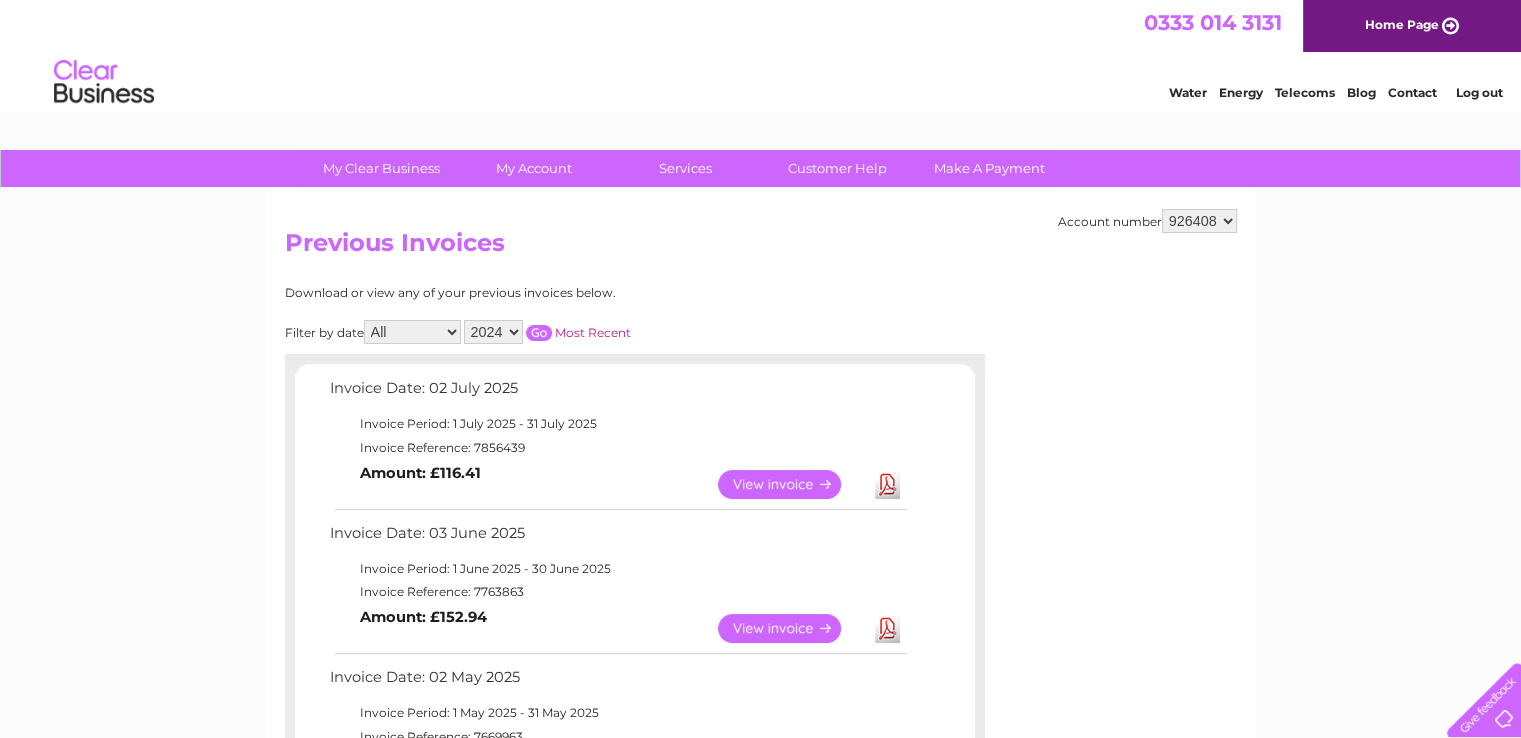 click at bounding box center [539, 333] 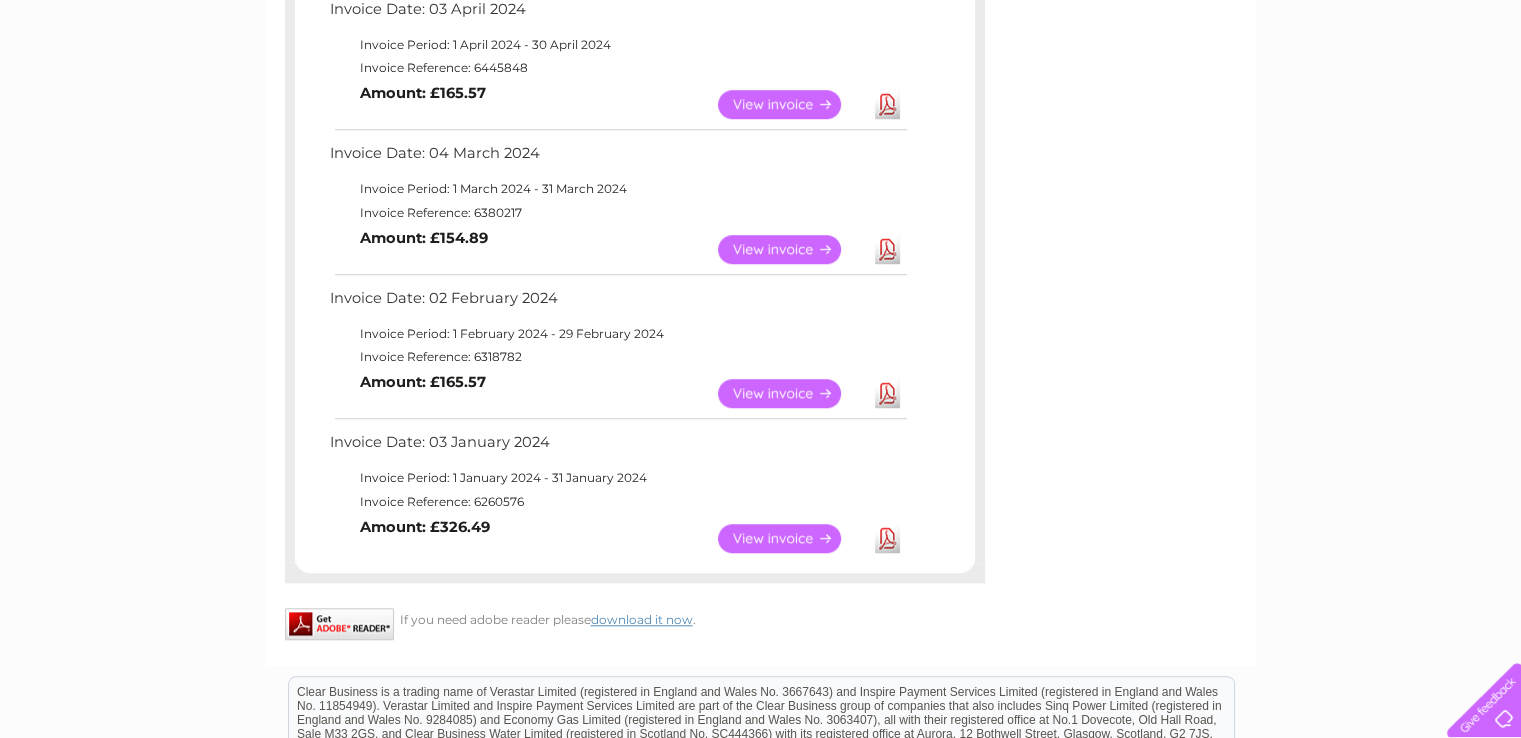 scroll, scrollTop: 1500, scrollLeft: 0, axis: vertical 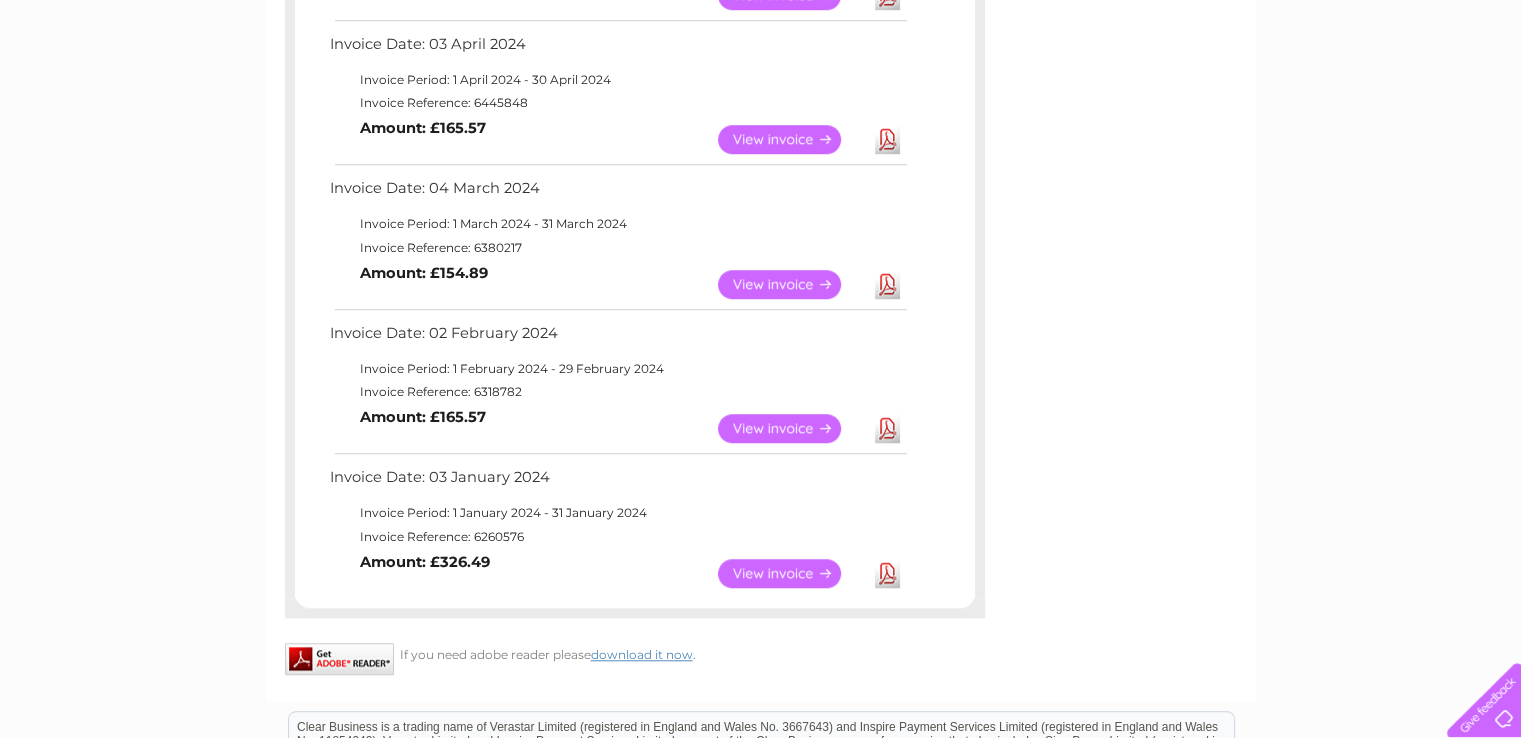 click on "View" at bounding box center [791, 428] 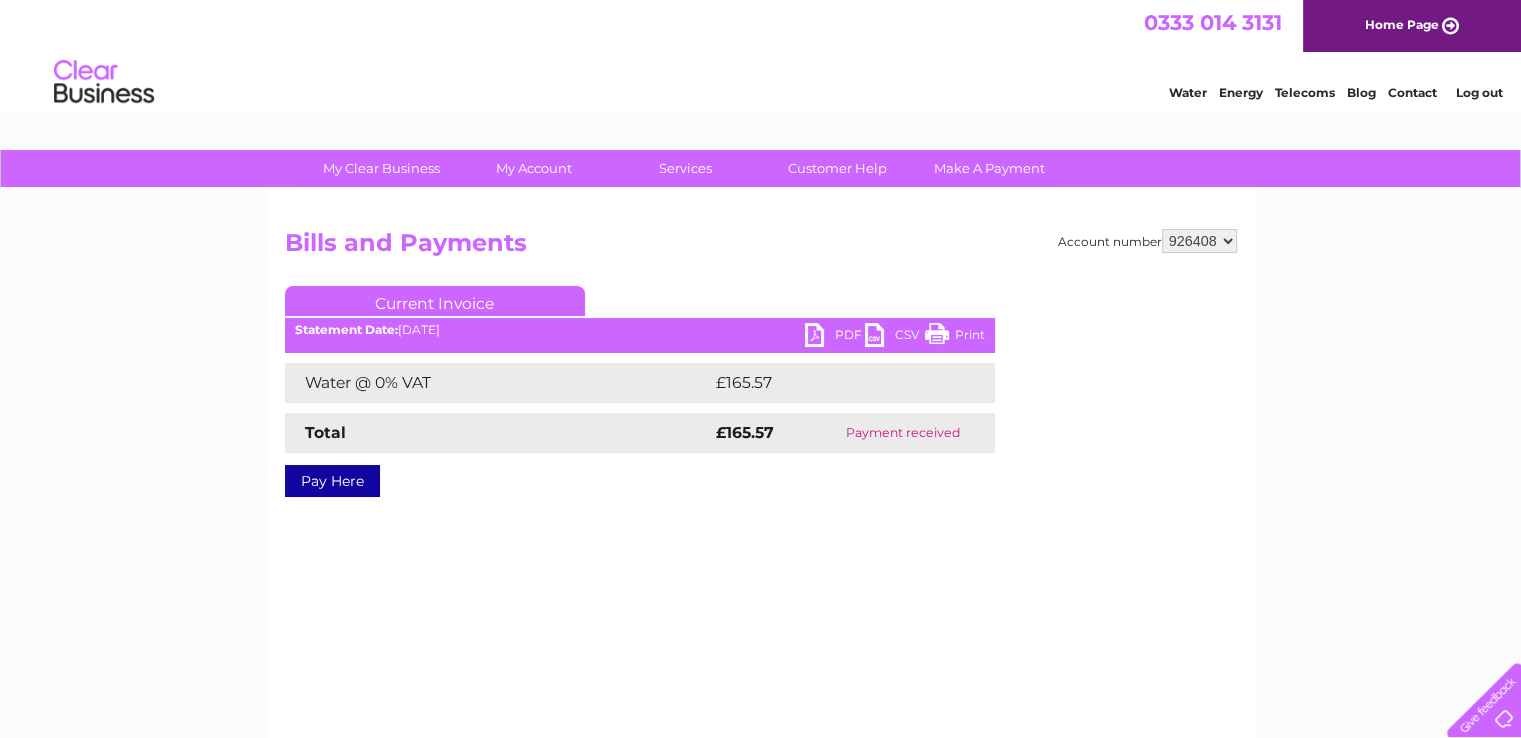 scroll, scrollTop: 0, scrollLeft: 0, axis: both 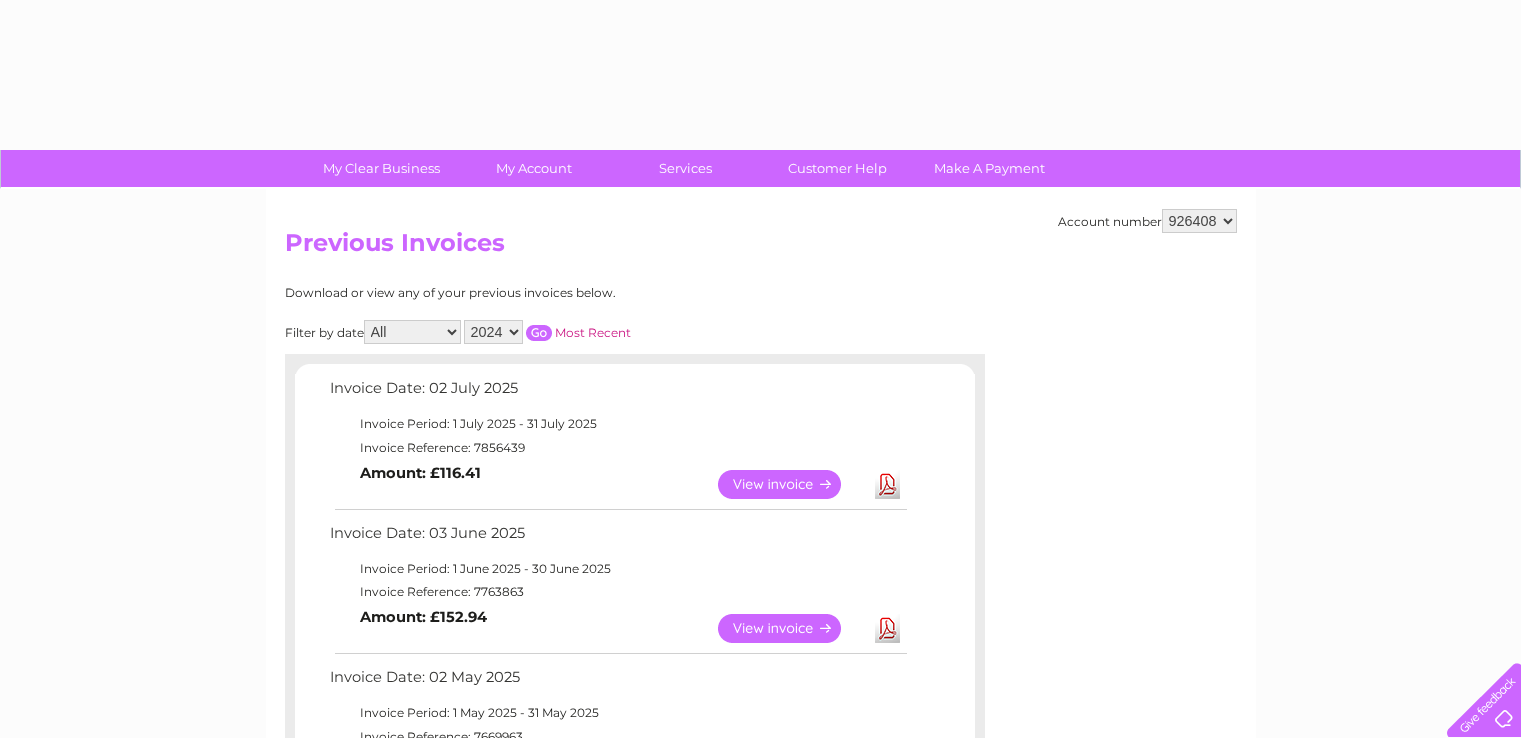 select on "2024" 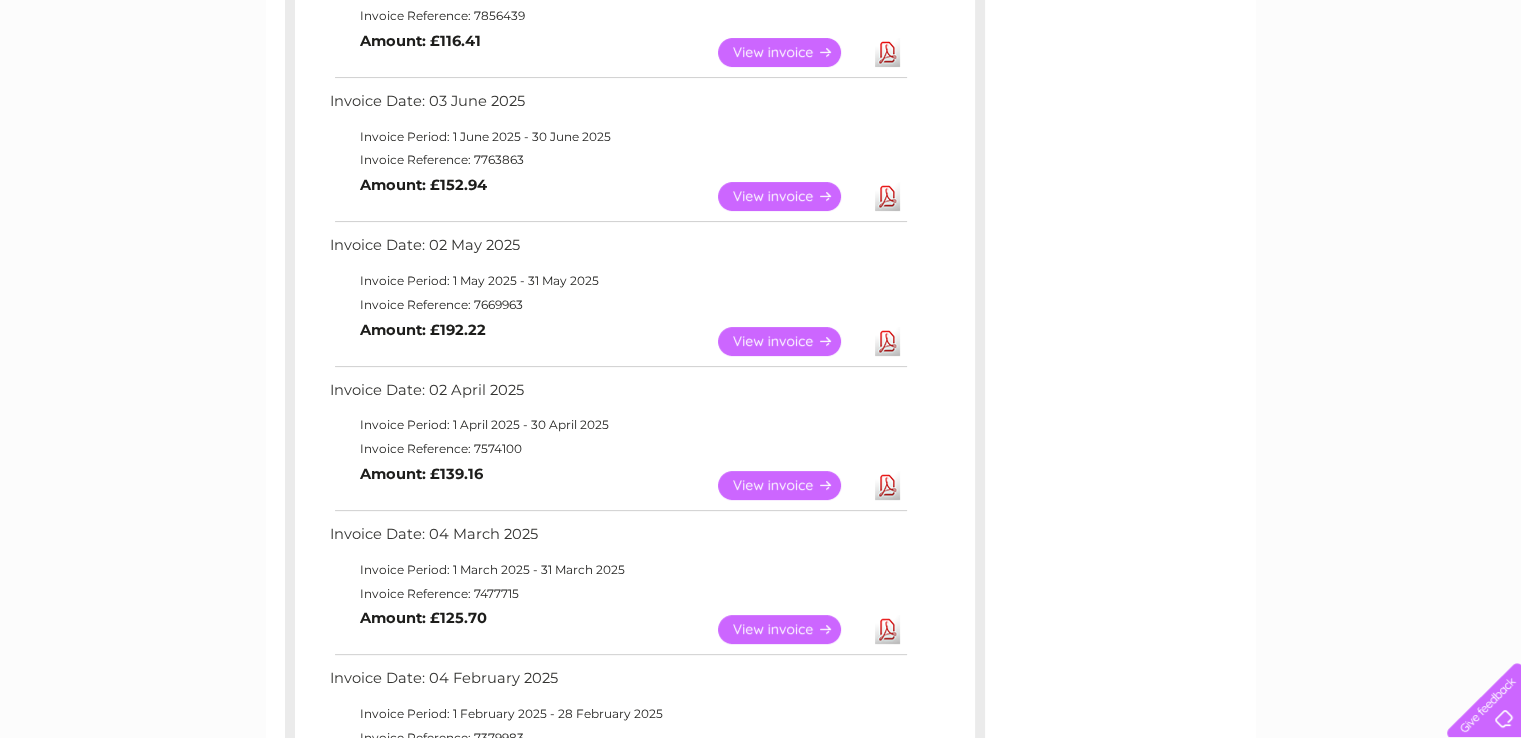 scroll, scrollTop: 96, scrollLeft: 0, axis: vertical 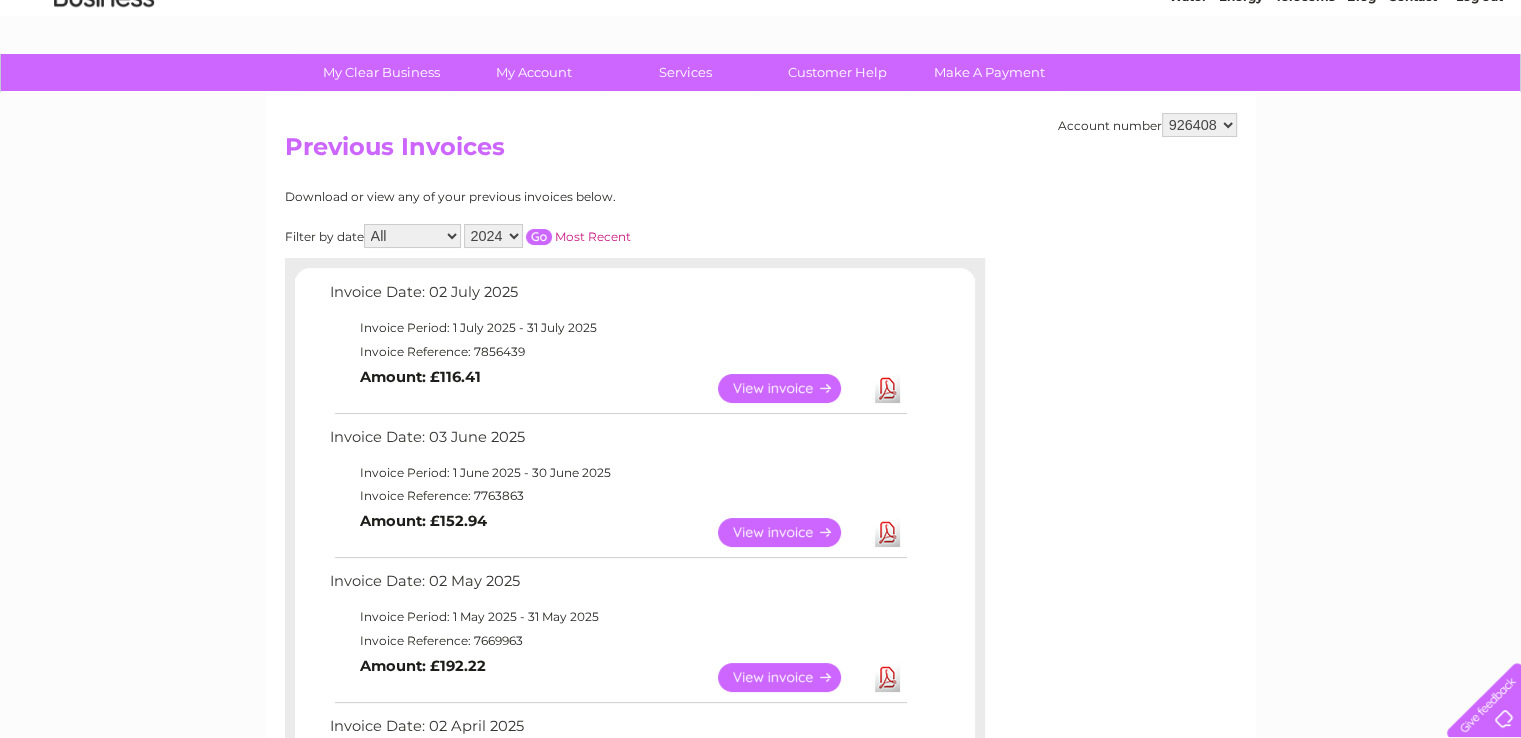 click at bounding box center (539, 237) 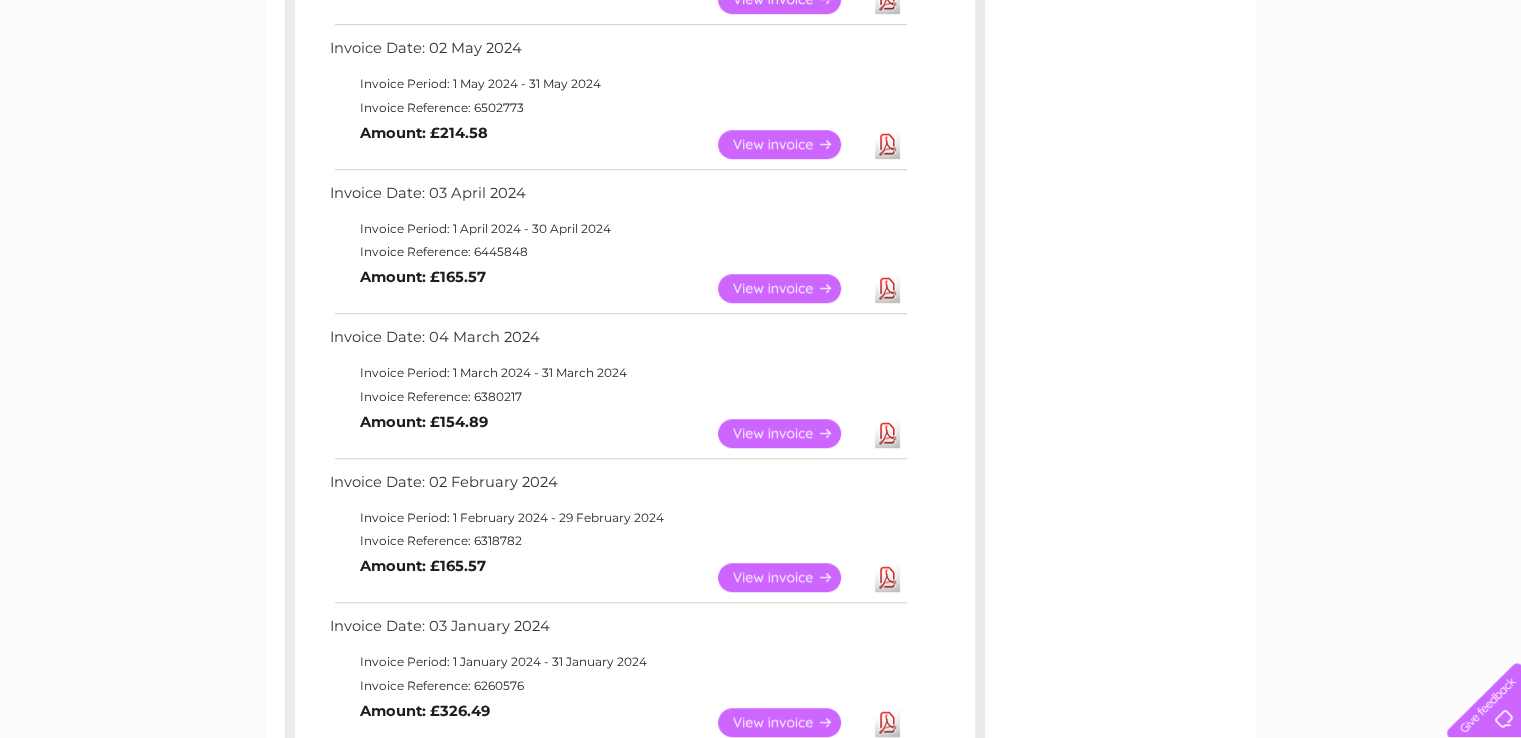 scroll, scrollTop: 1396, scrollLeft: 0, axis: vertical 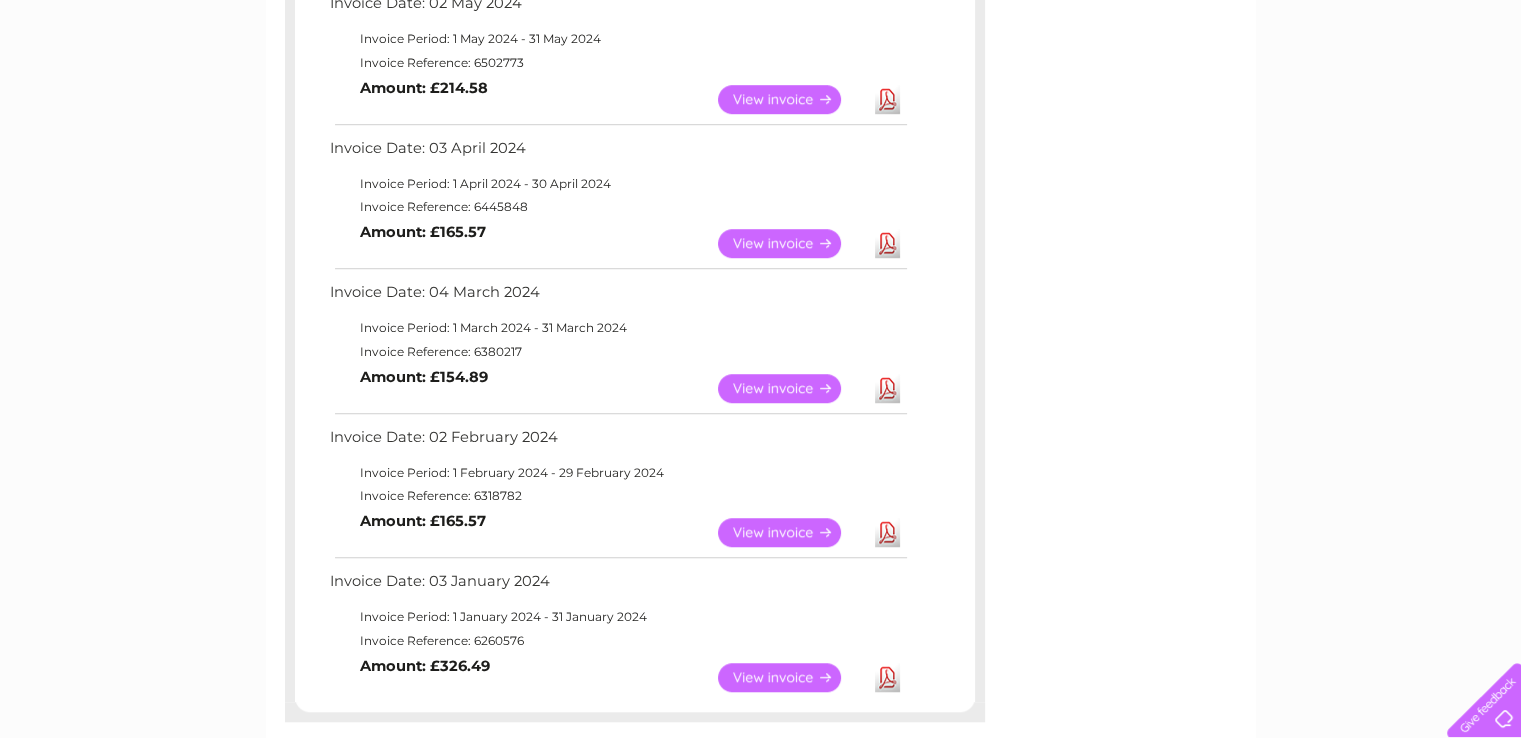 click on "View" at bounding box center [791, 243] 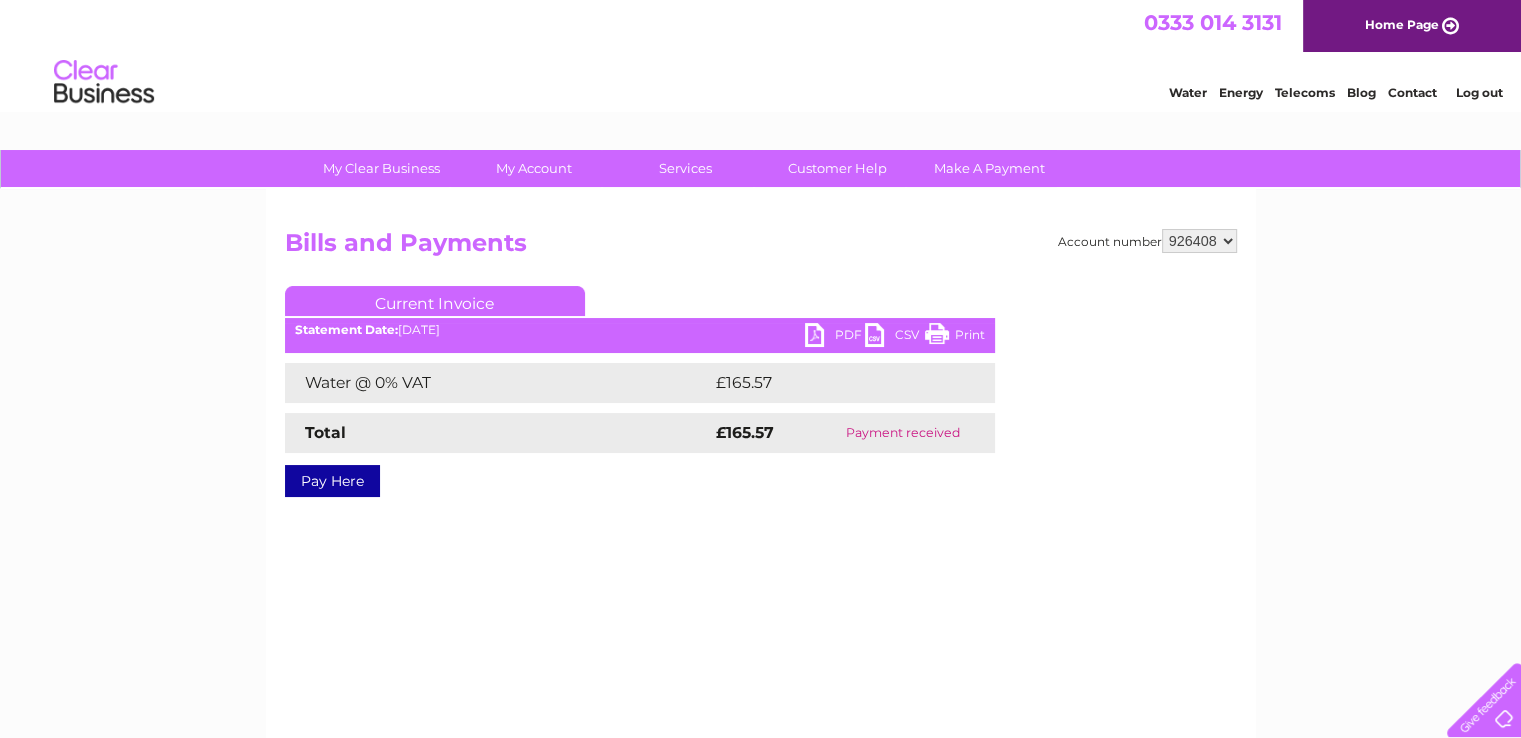 scroll, scrollTop: 0, scrollLeft: 0, axis: both 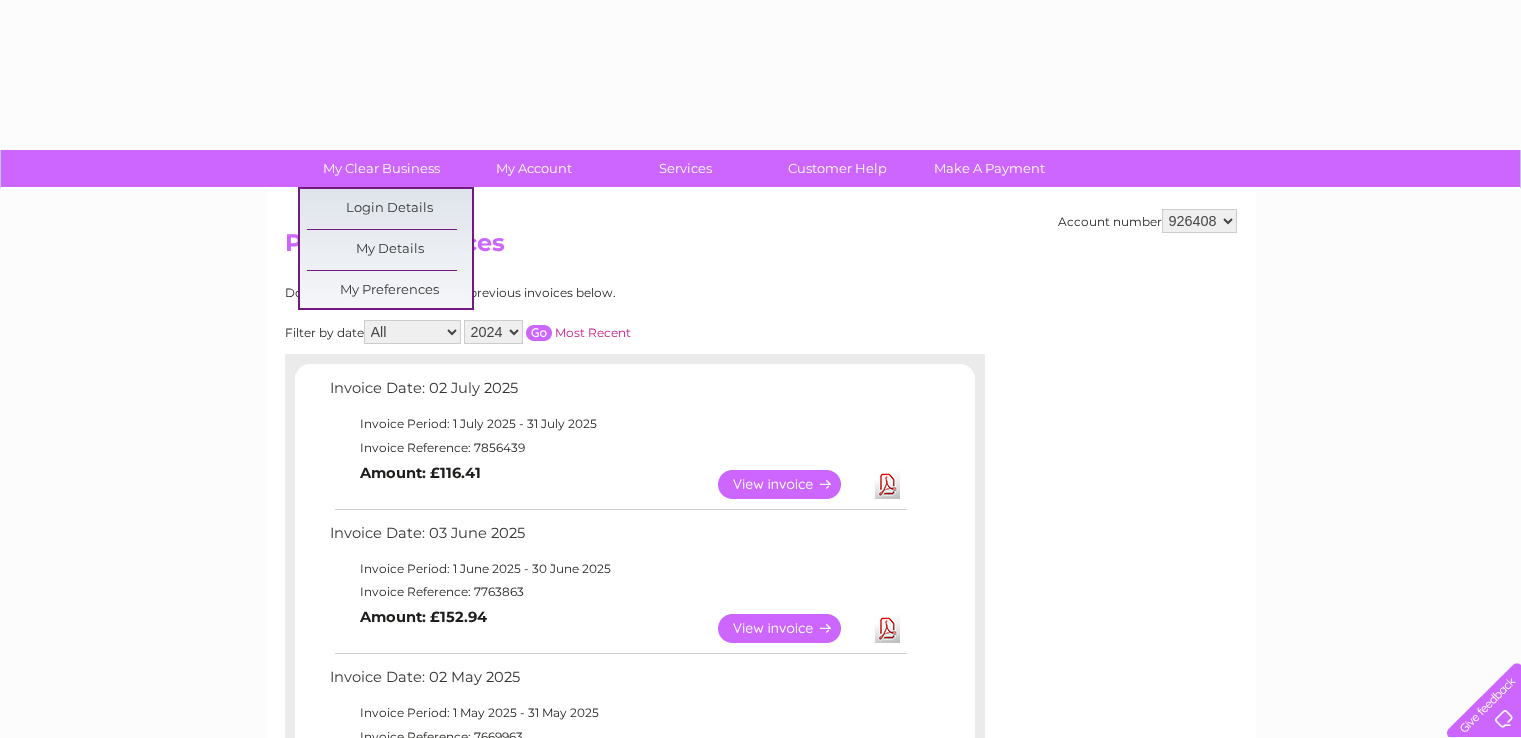 select on "2024" 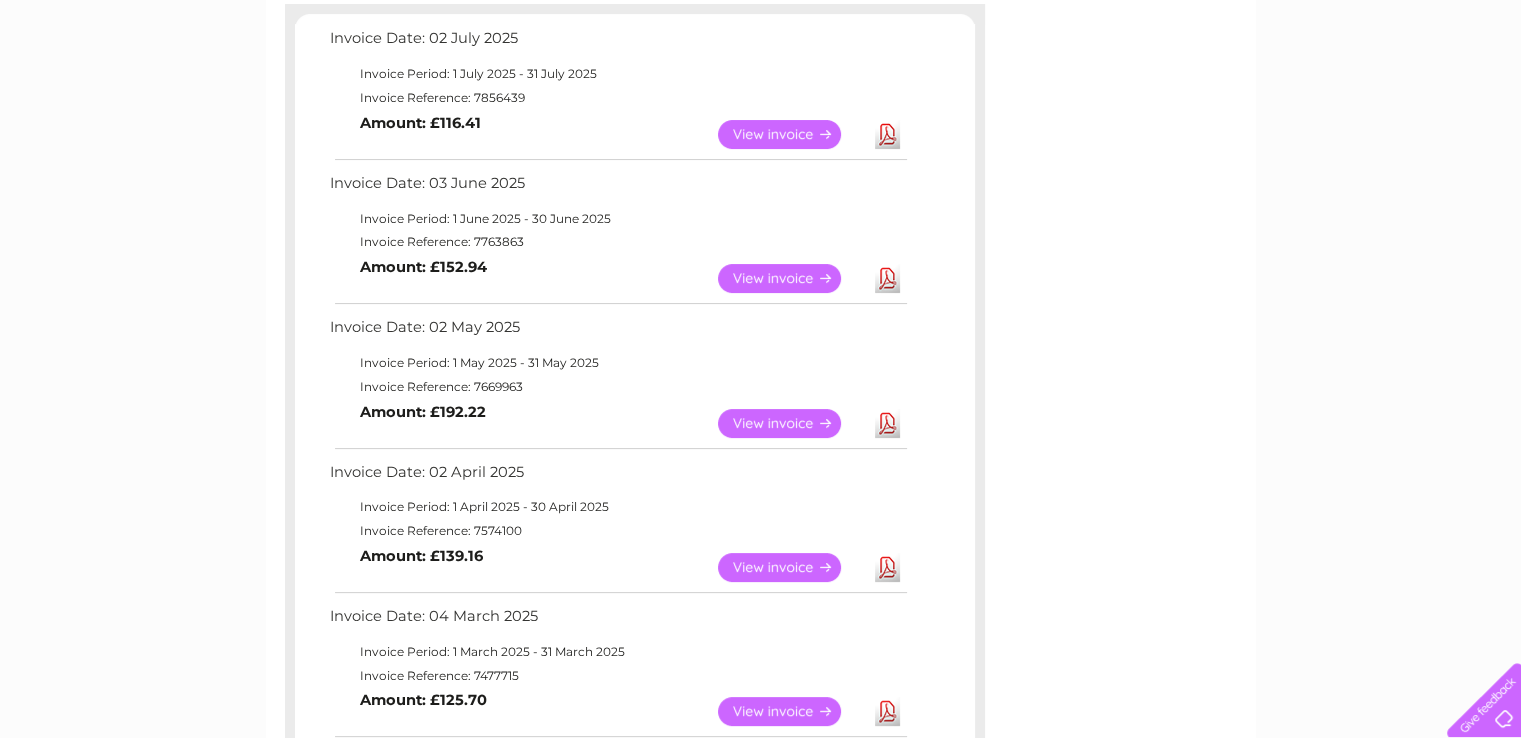 scroll, scrollTop: 96, scrollLeft: 0, axis: vertical 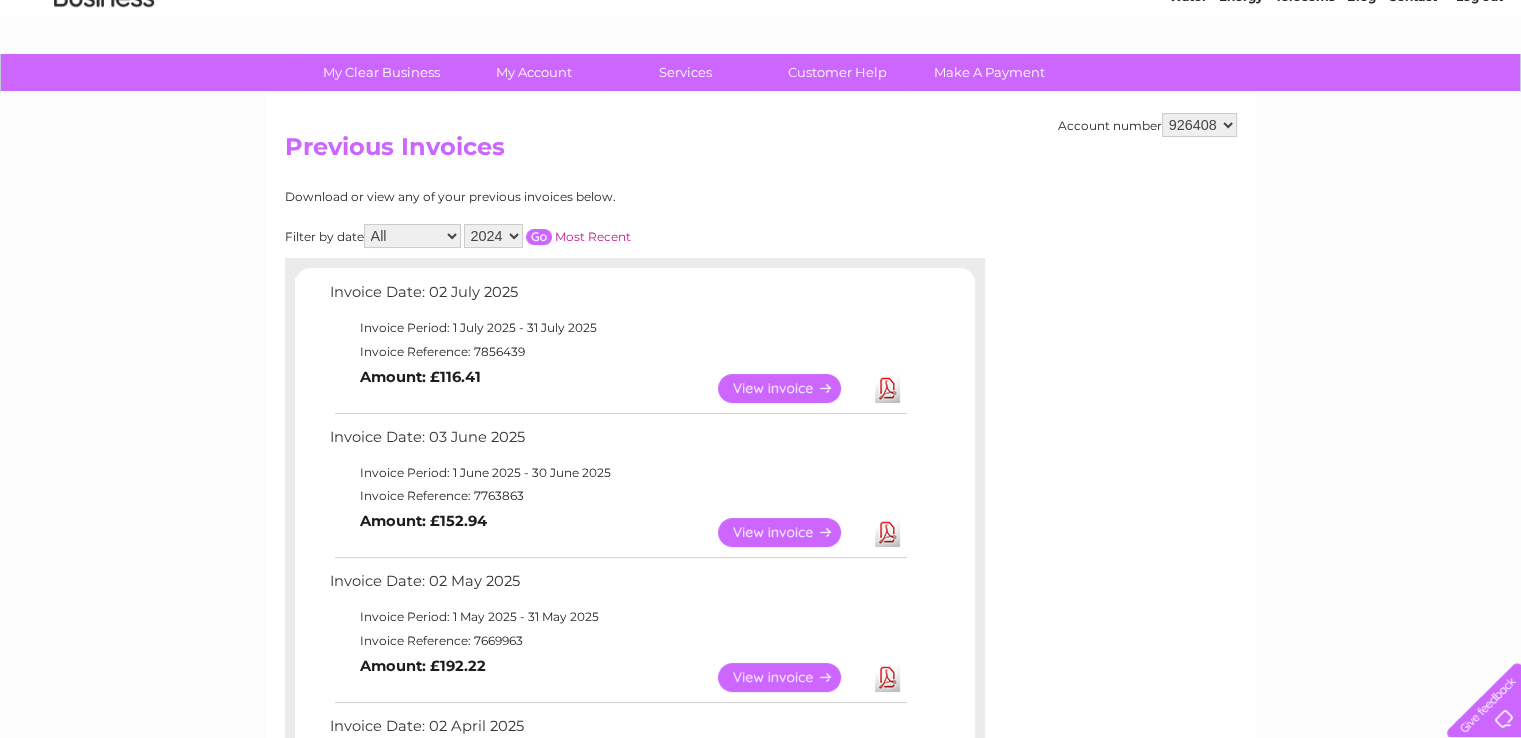 click on "Download or view any of your previous invoices below.
Filter by date
All
January
February
March
April
May
June
July
August
September
October
November
December
2025
2024
2023
2022
Most Recent
Invoice Date: 02 July 2025
Invoice Period: 1 July 2025 -  31 July 2025
Invoice Reference: 7856439
View" at bounding box center [547, 744] 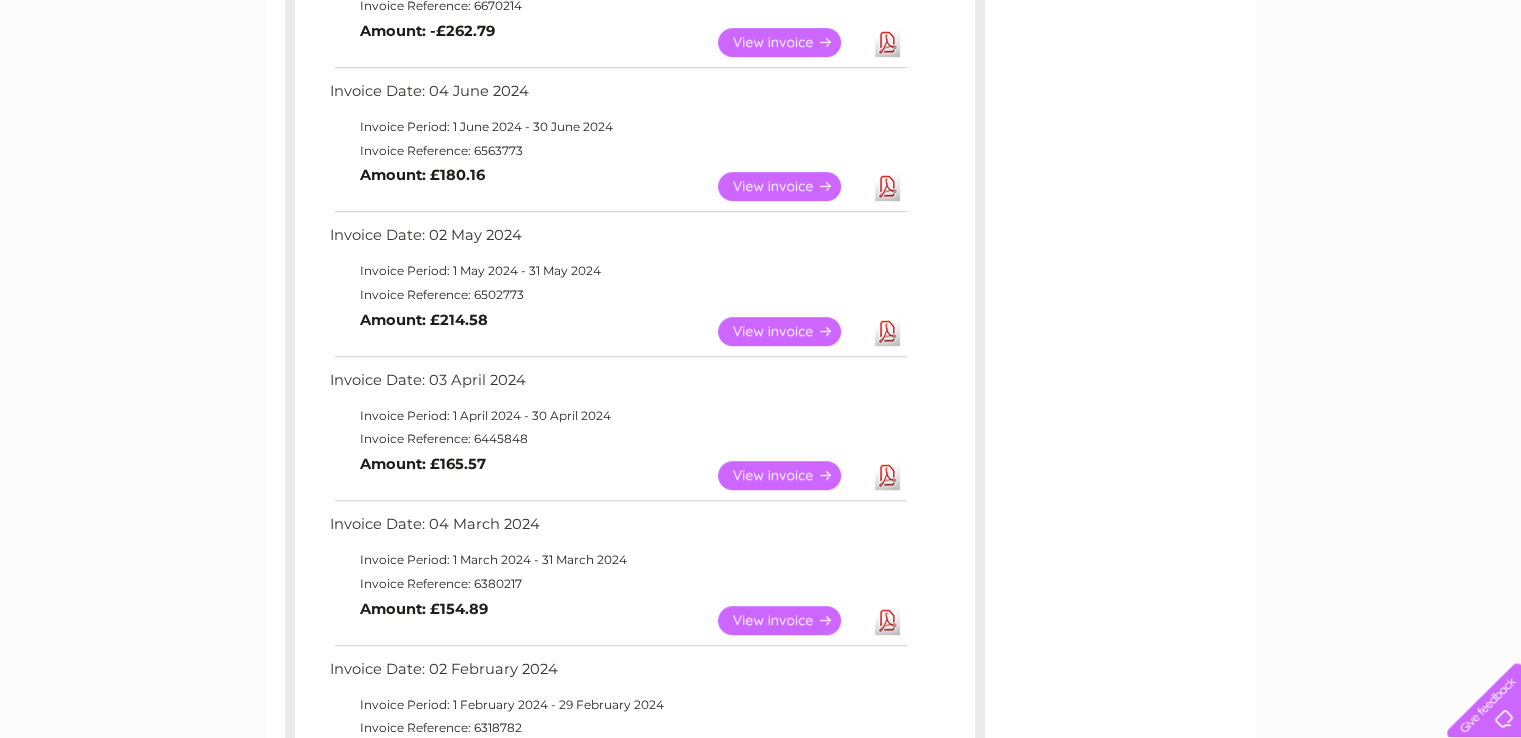 scroll, scrollTop: 1096, scrollLeft: 0, axis: vertical 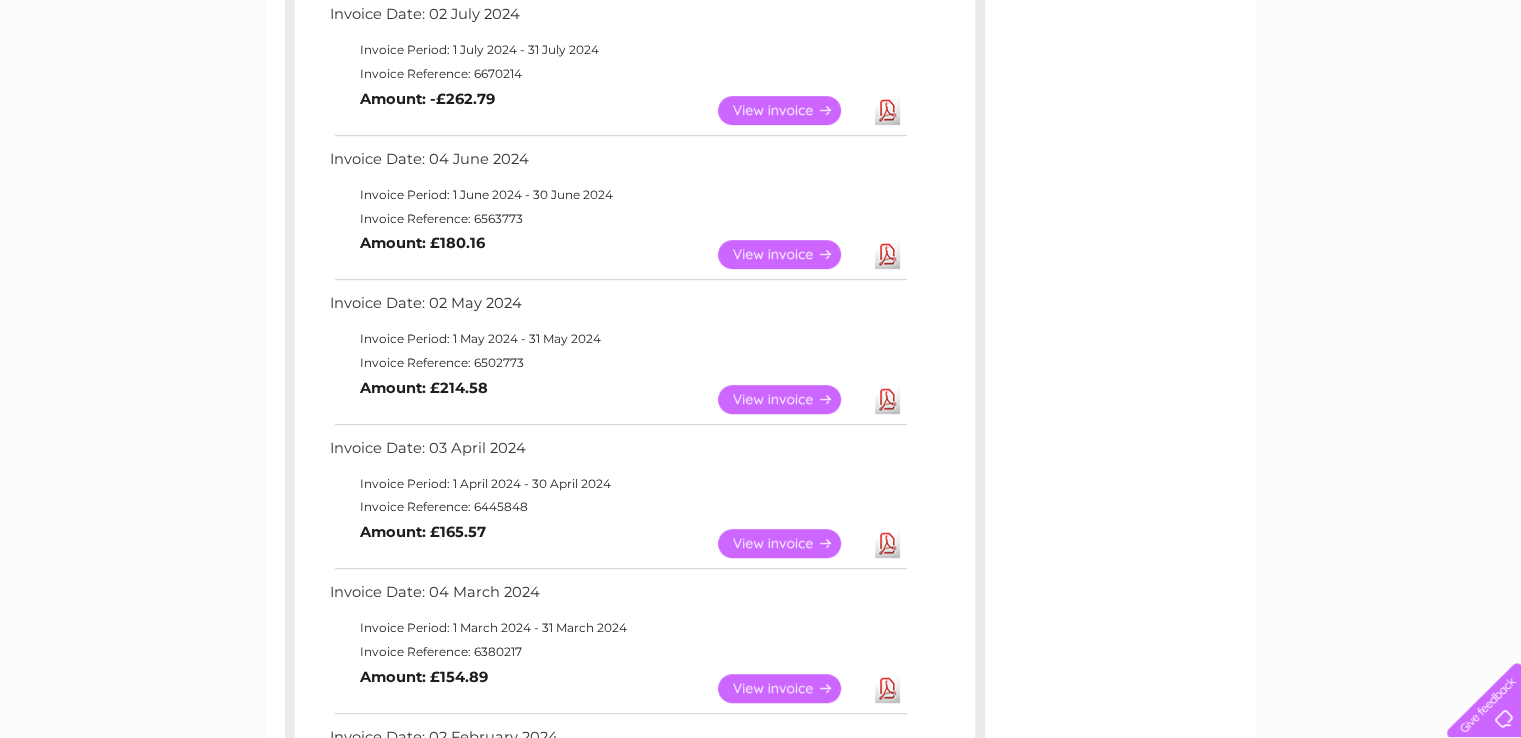click on "View" at bounding box center [791, 254] 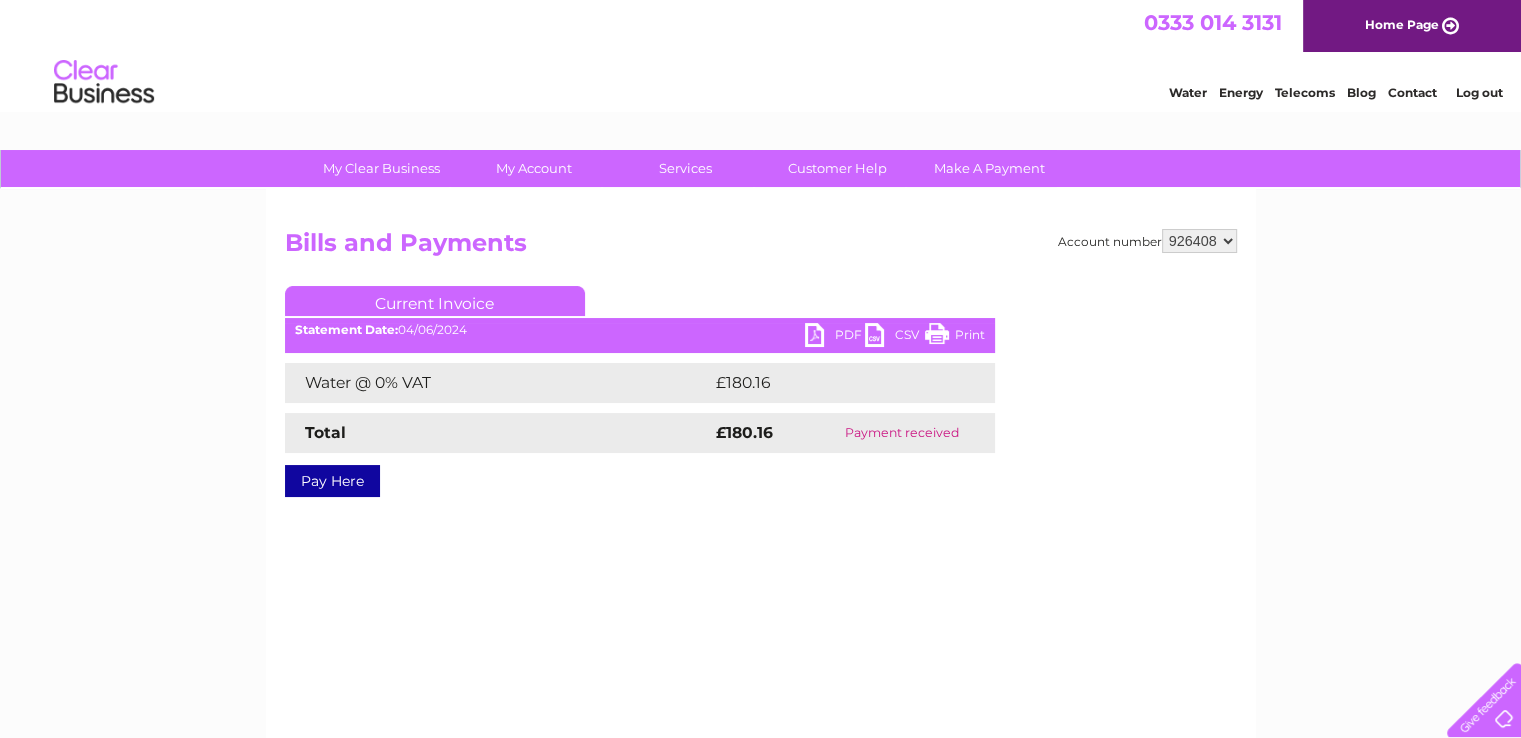 scroll, scrollTop: 0, scrollLeft: 0, axis: both 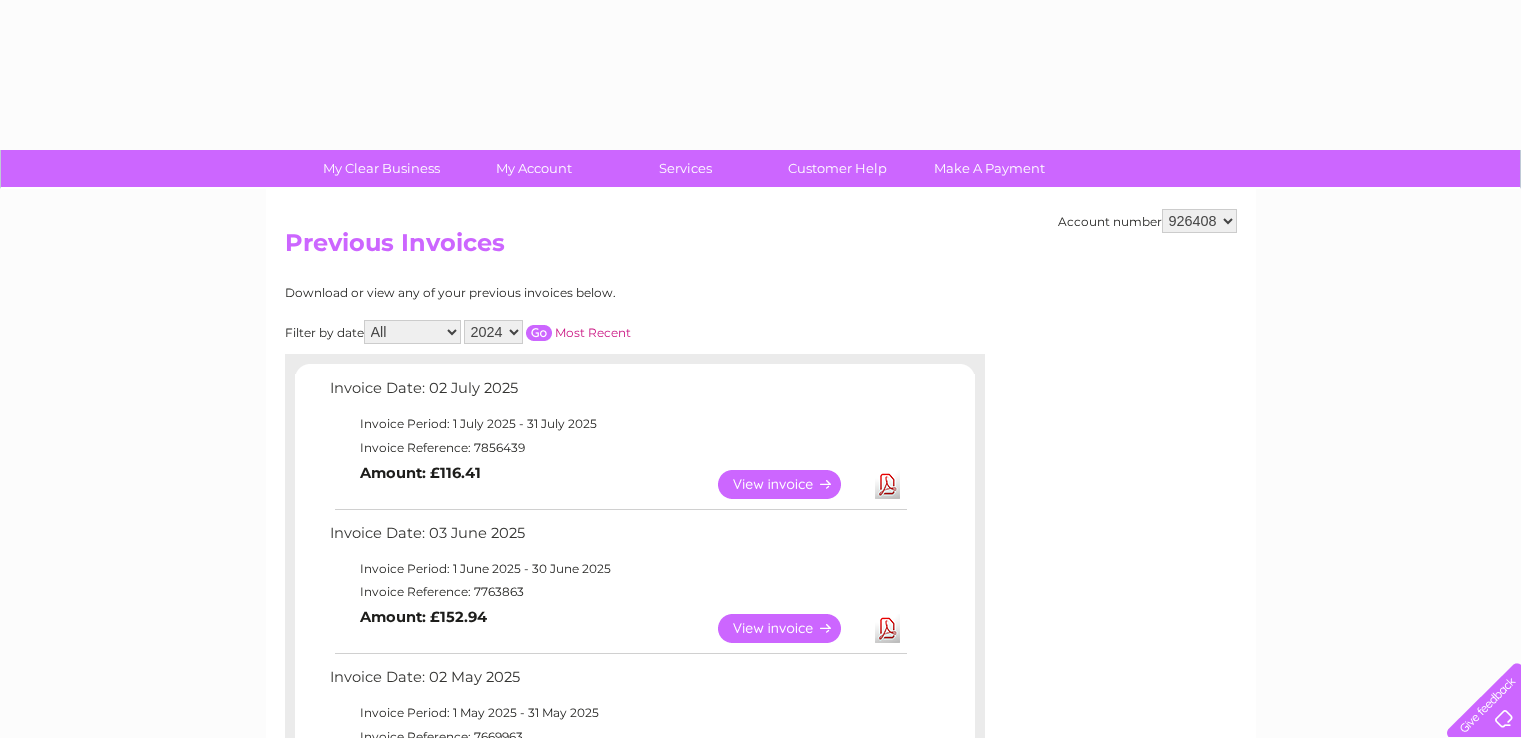 select on "2024" 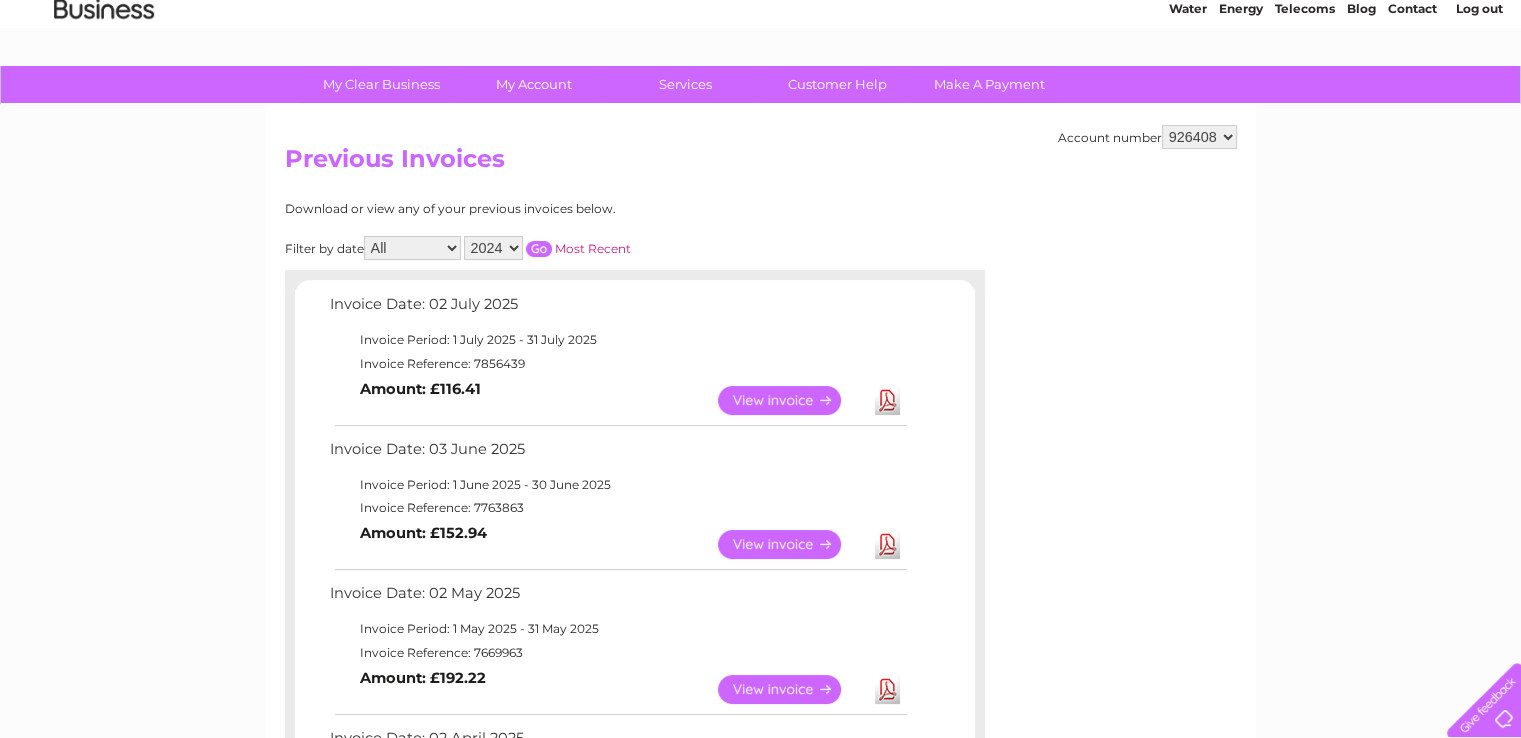 scroll, scrollTop: 0, scrollLeft: 0, axis: both 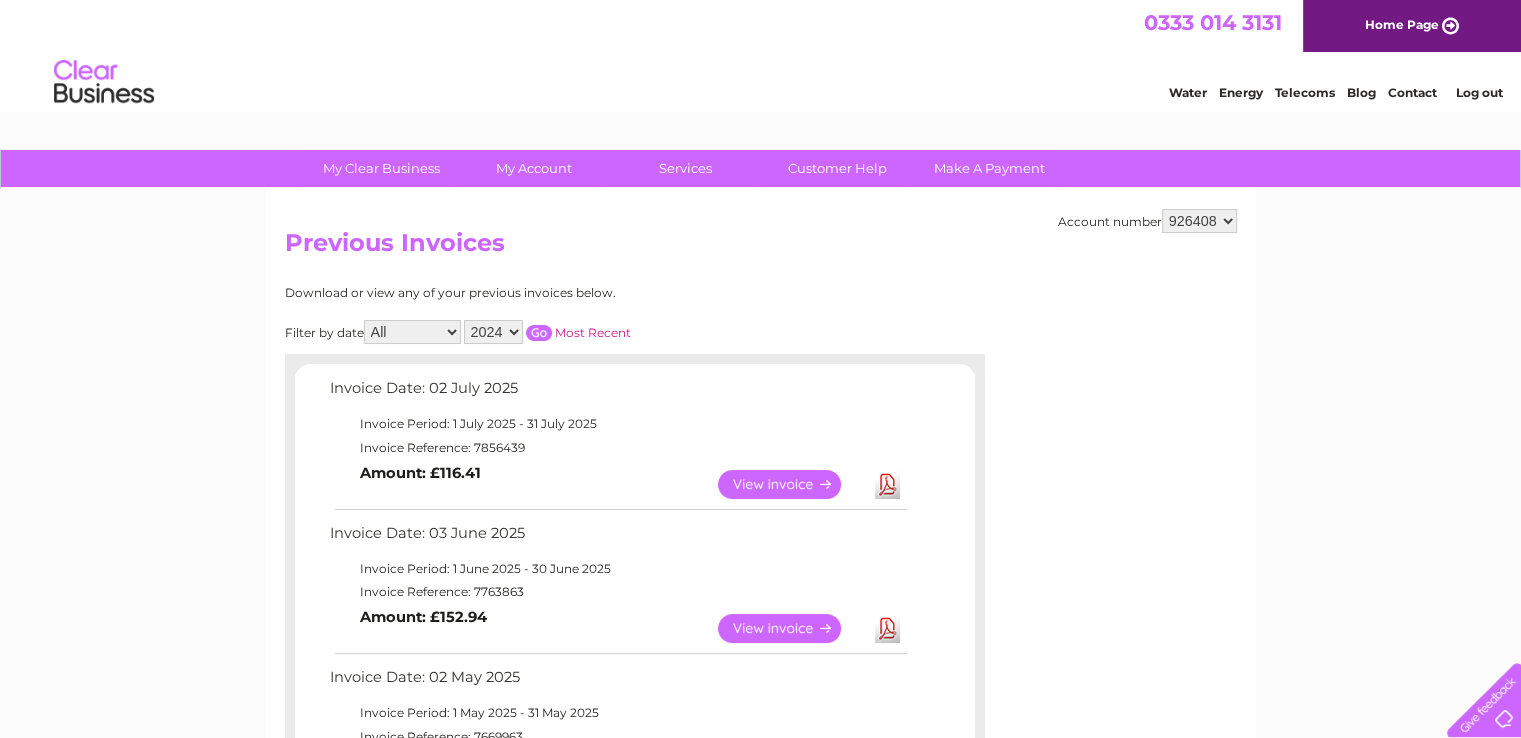 click at bounding box center [539, 333] 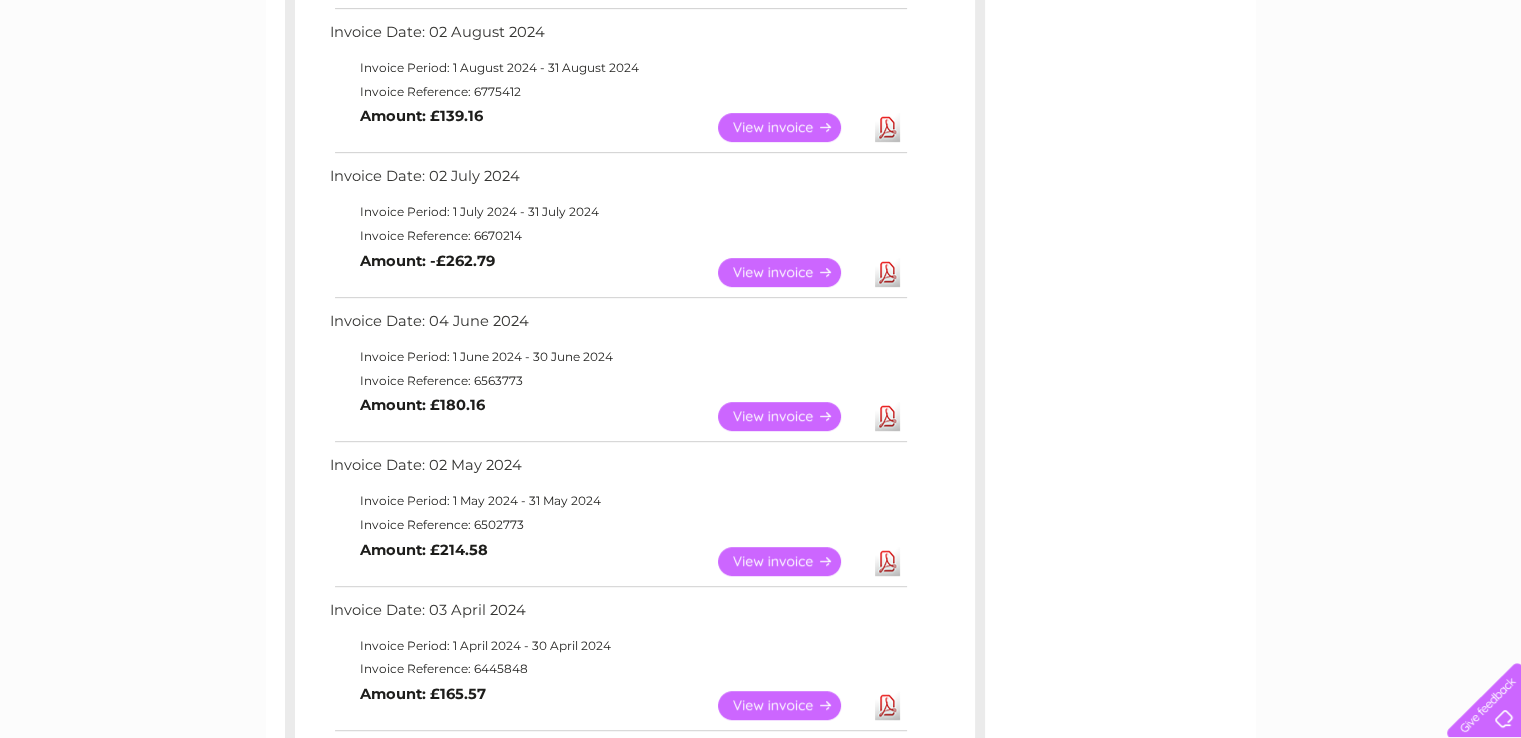 scroll, scrollTop: 900, scrollLeft: 0, axis: vertical 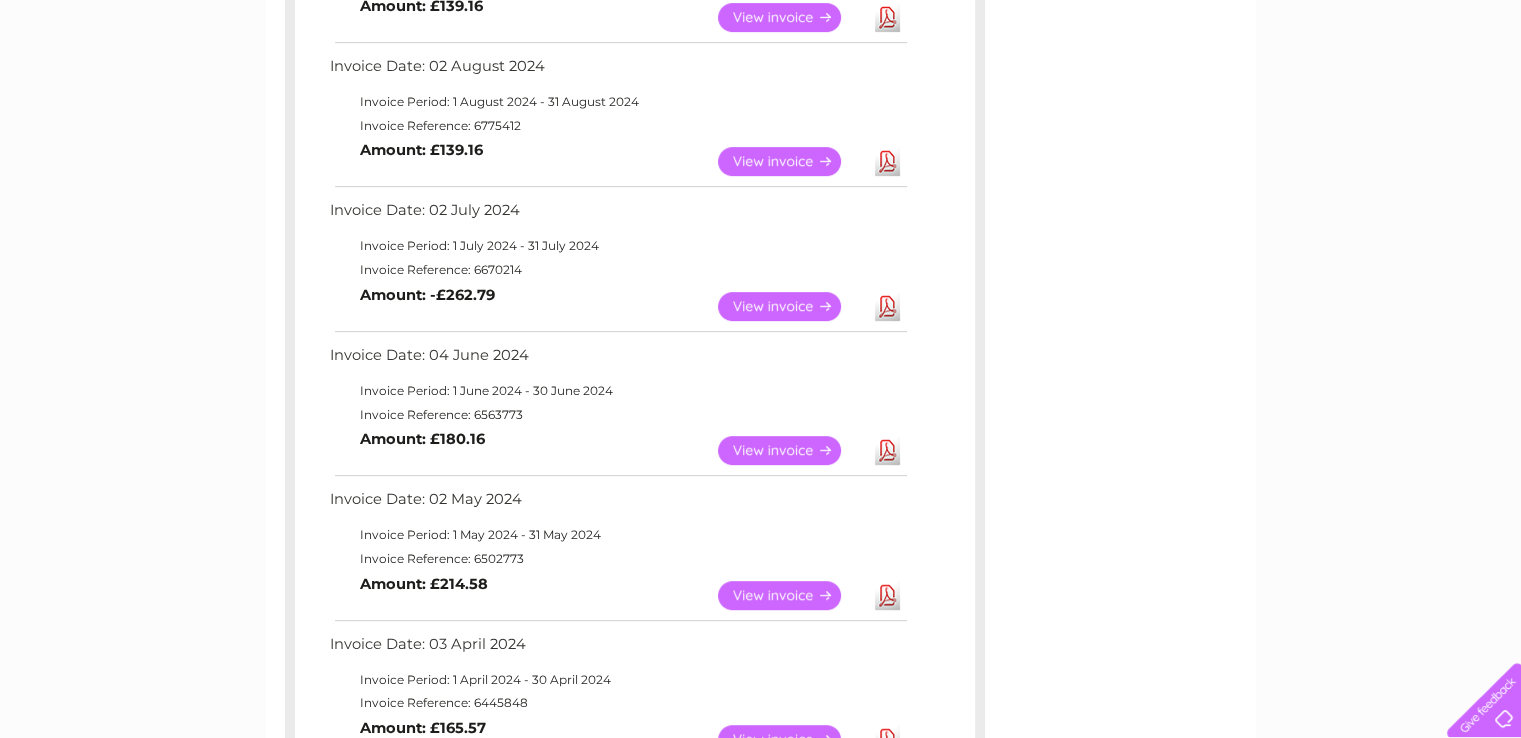 click on "View" at bounding box center (791, 306) 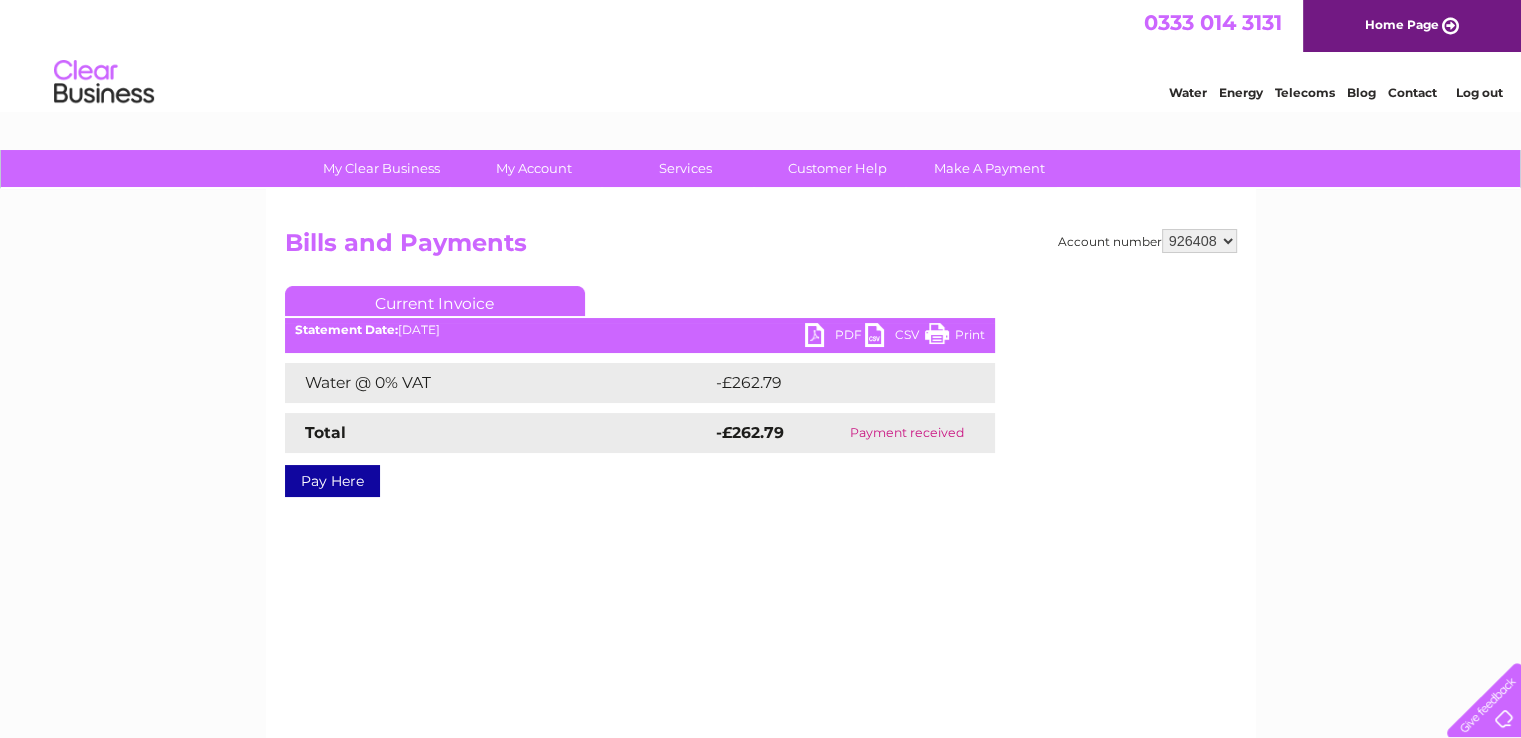 scroll, scrollTop: 0, scrollLeft: 0, axis: both 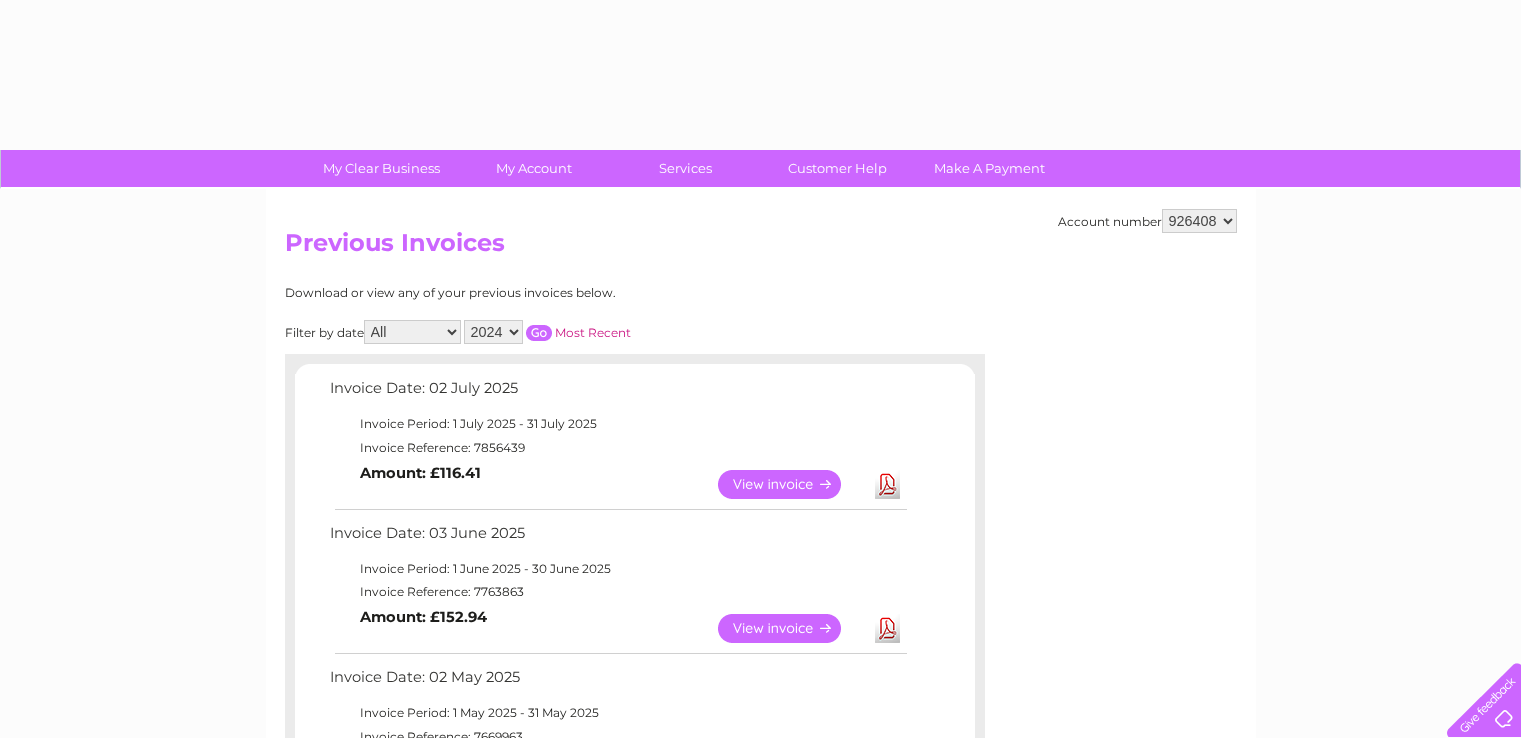 select on "2024" 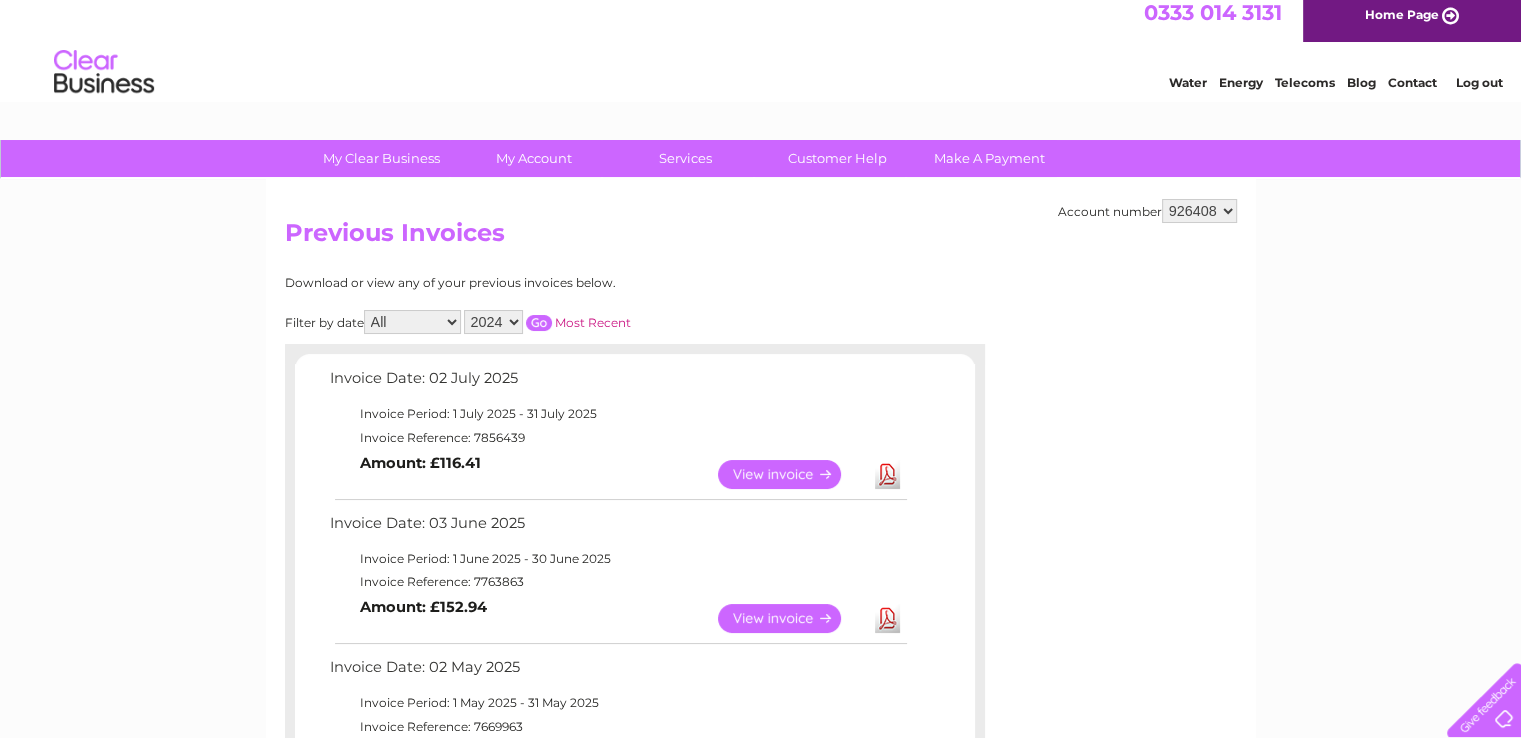 scroll, scrollTop: 0, scrollLeft: 0, axis: both 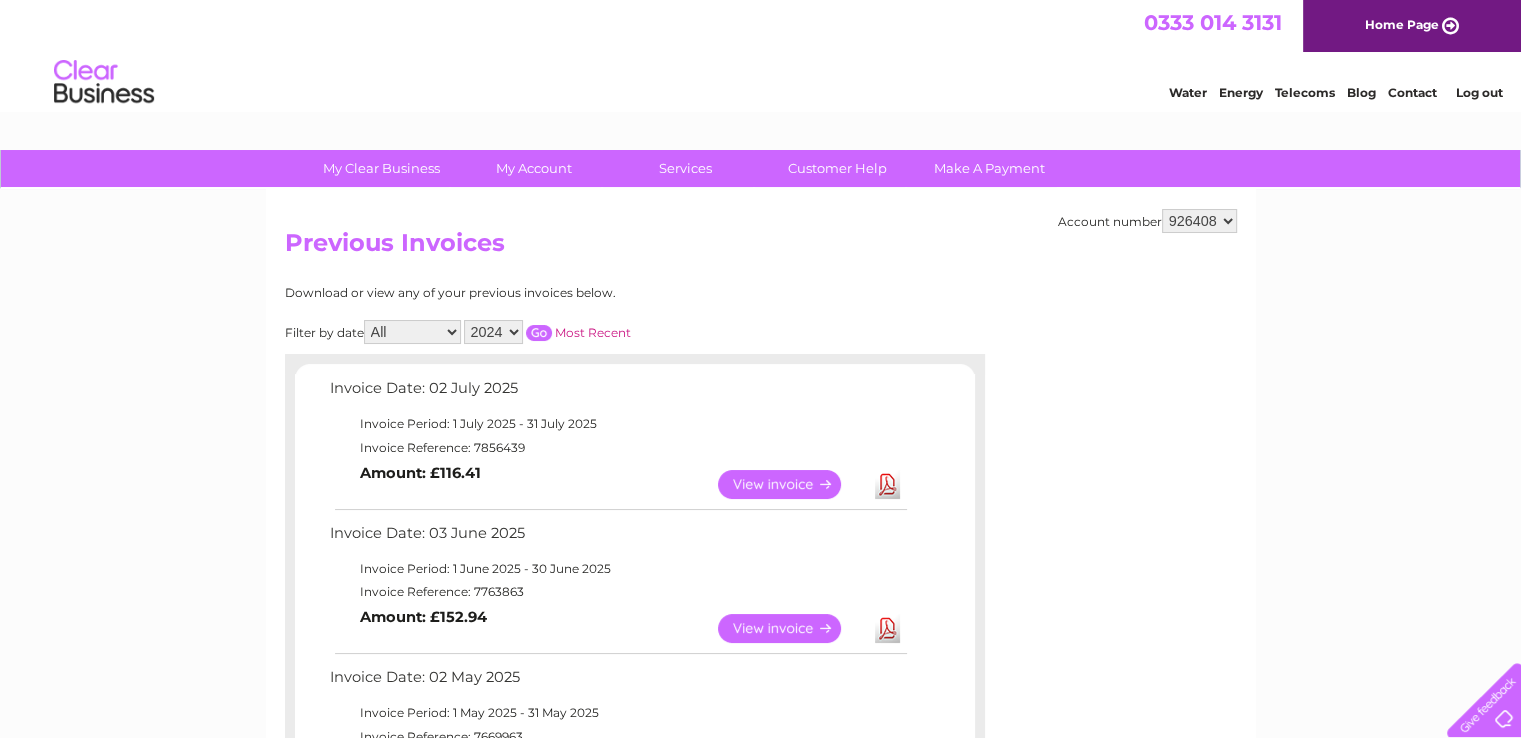 click at bounding box center [539, 333] 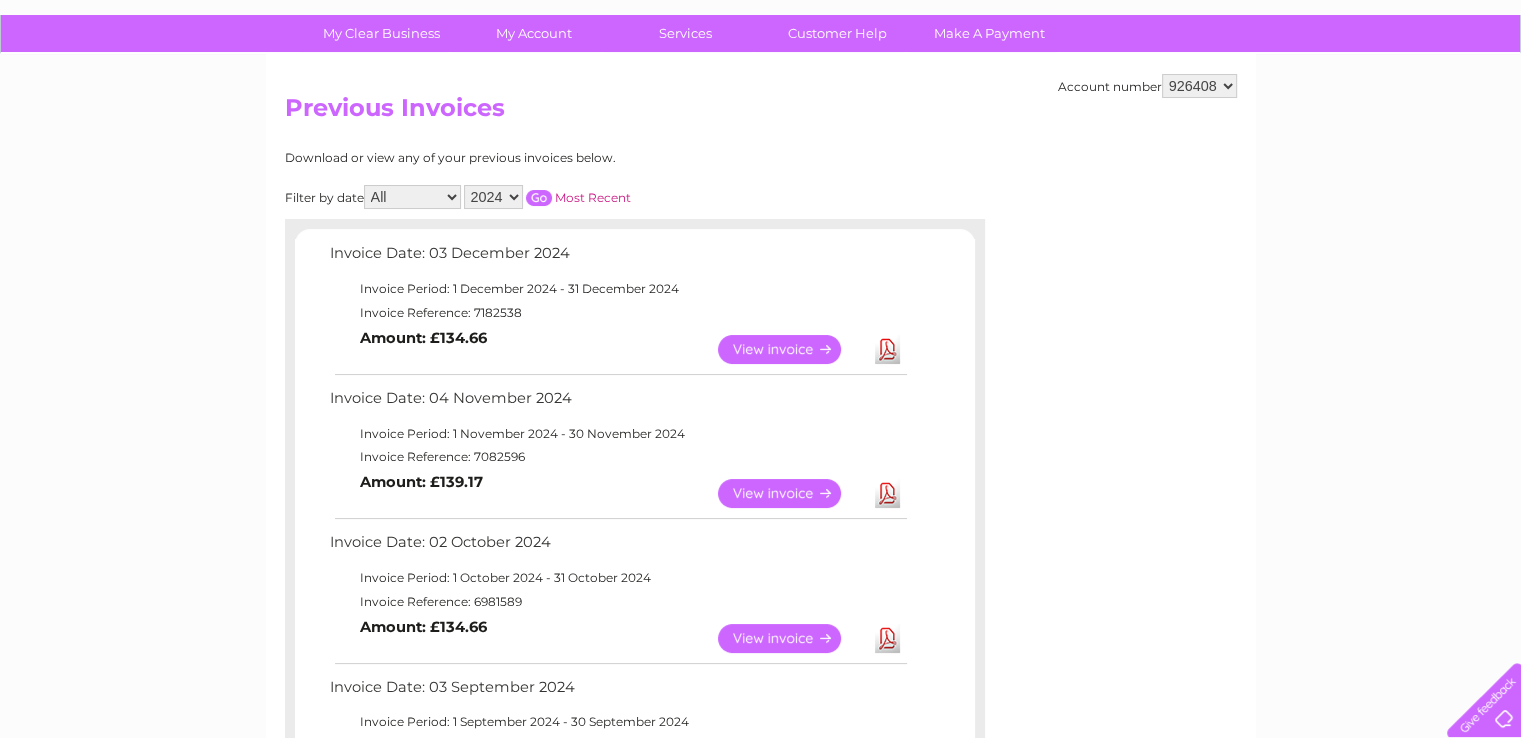 scroll, scrollTop: 100, scrollLeft: 0, axis: vertical 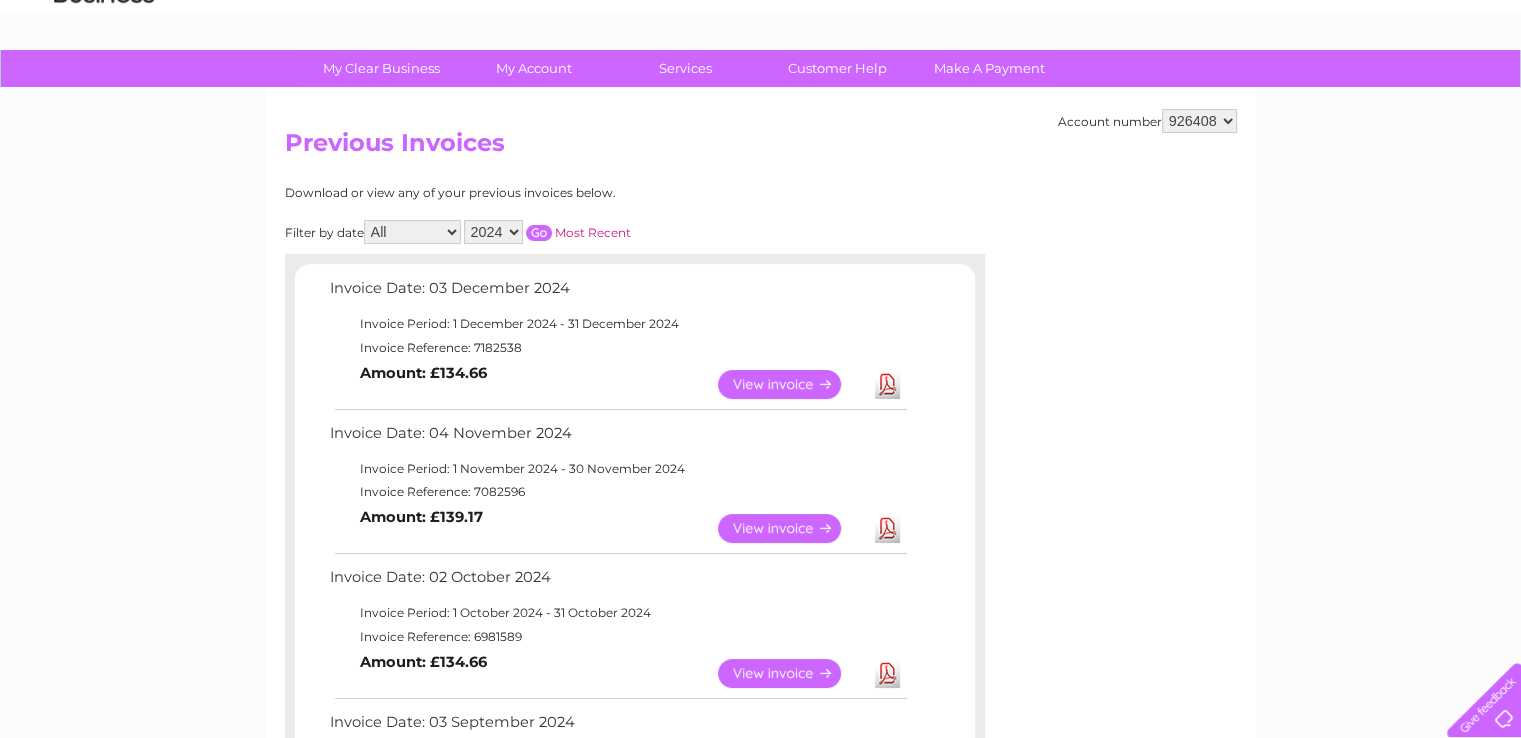 click on "View" at bounding box center (791, 384) 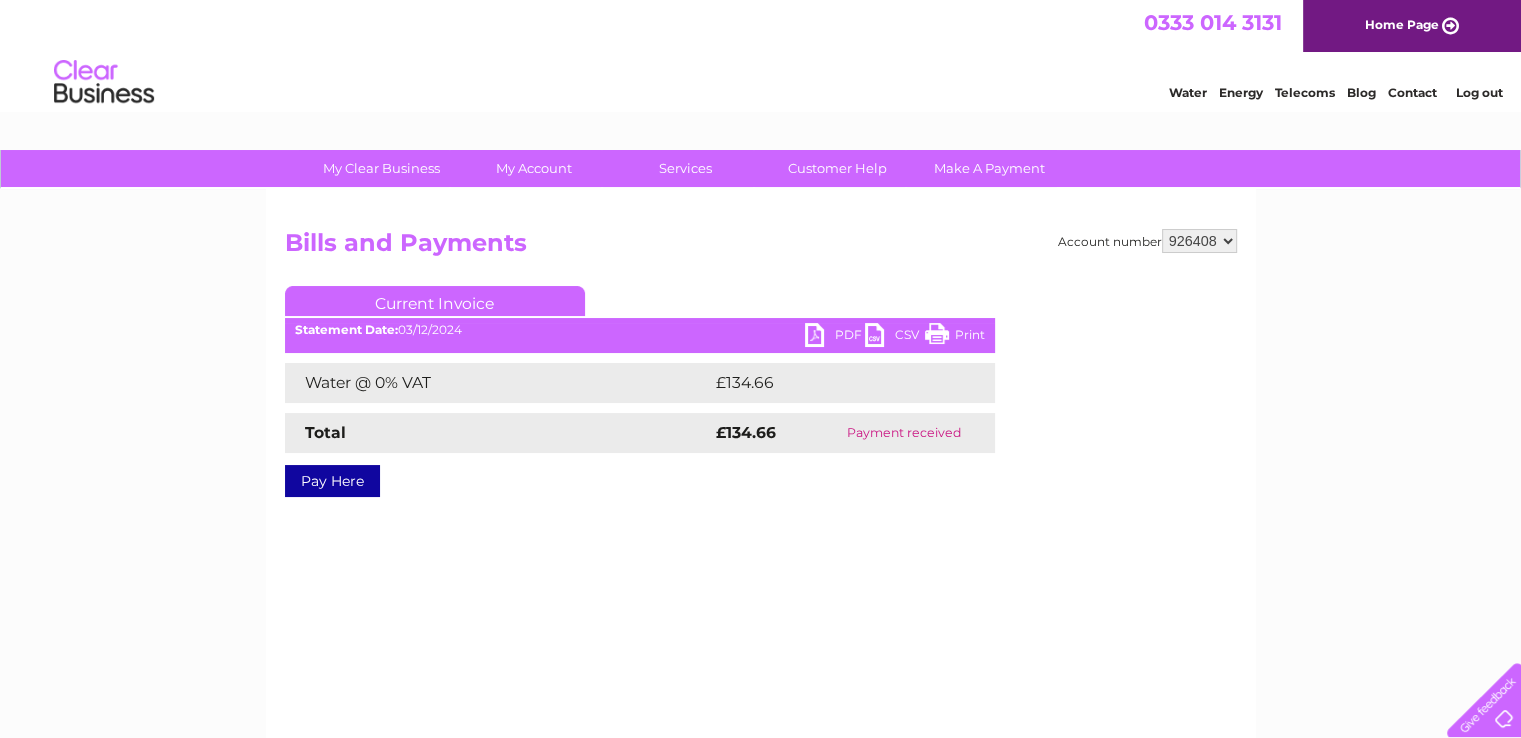 scroll, scrollTop: 0, scrollLeft: 0, axis: both 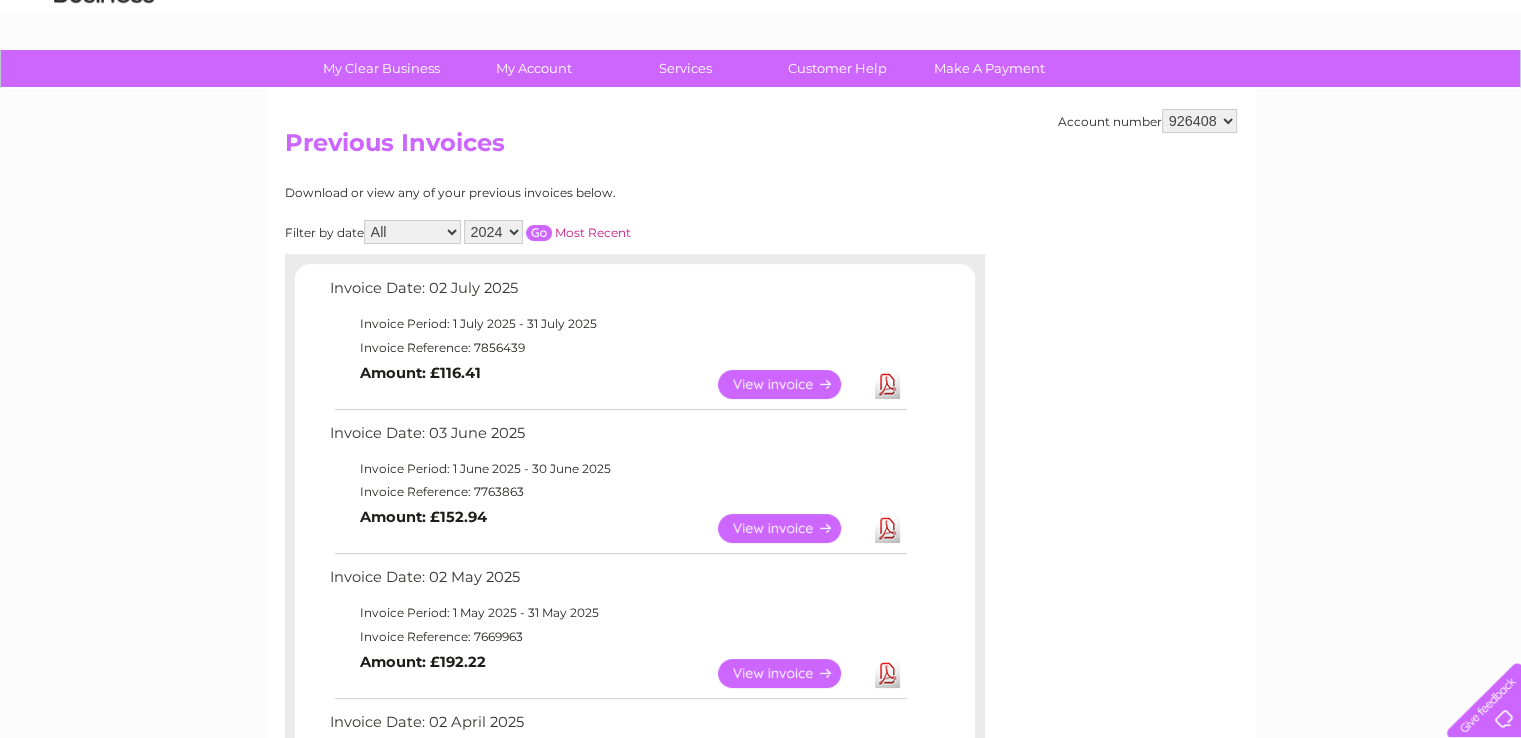 click on "2025
2024
2023
2022" at bounding box center (493, 232) 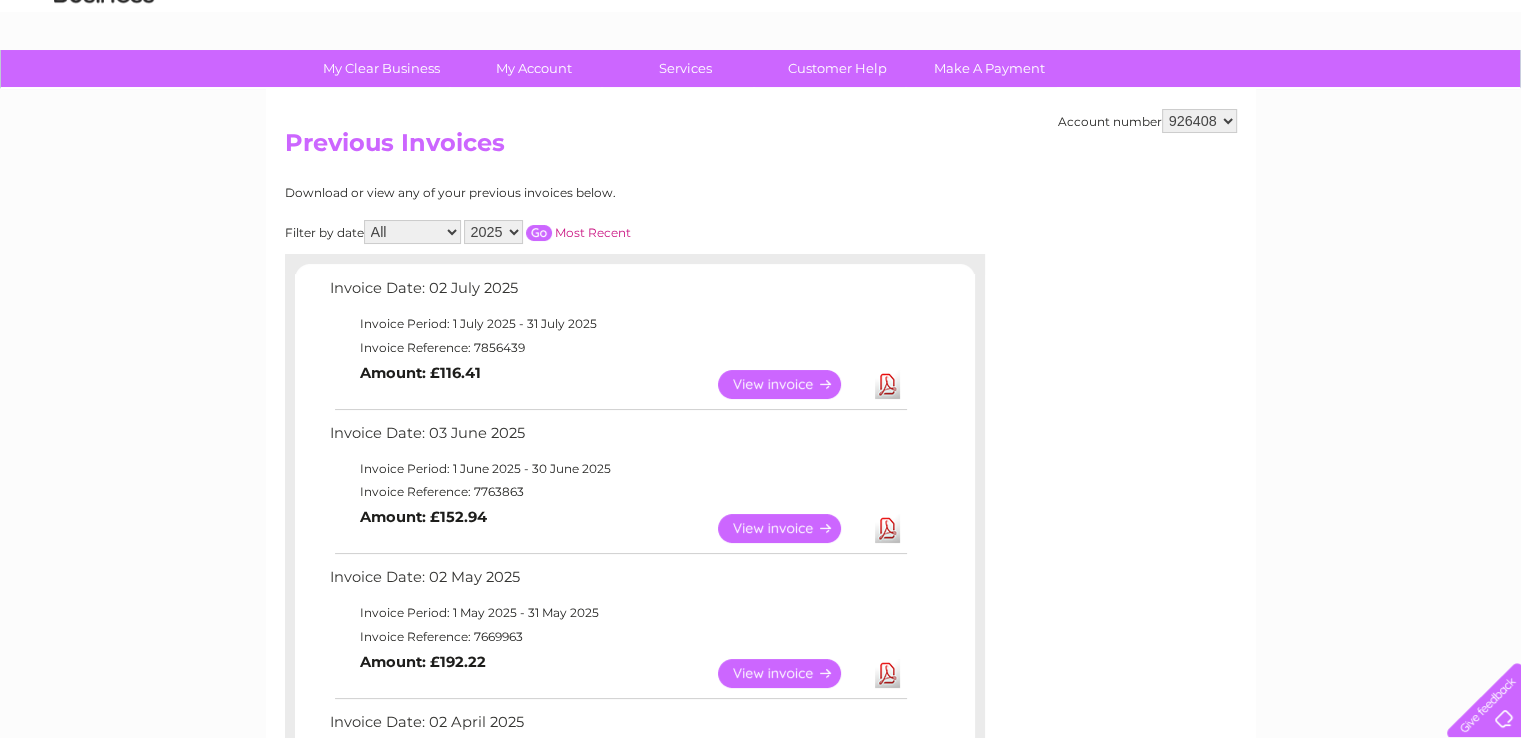 click at bounding box center (539, 233) 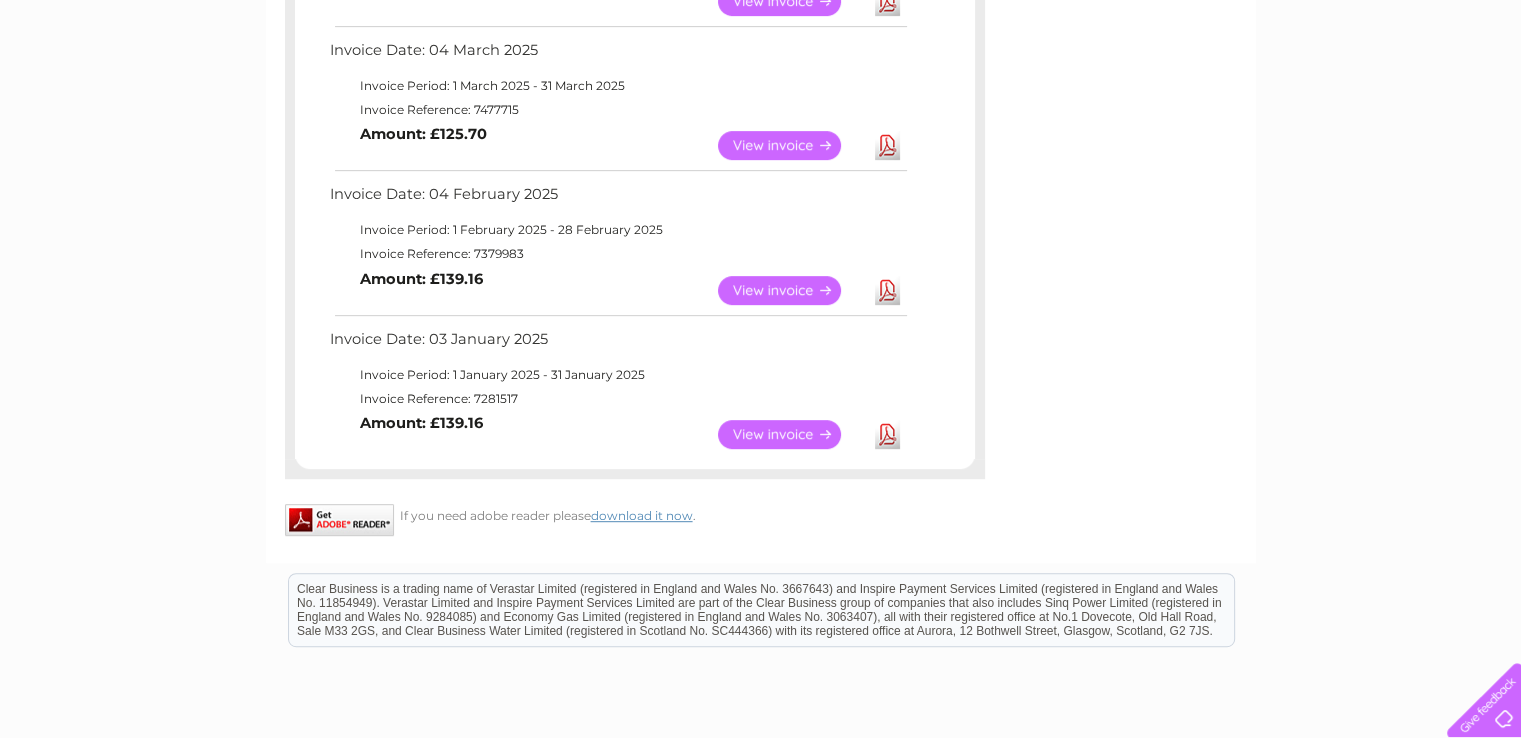 scroll, scrollTop: 896, scrollLeft: 0, axis: vertical 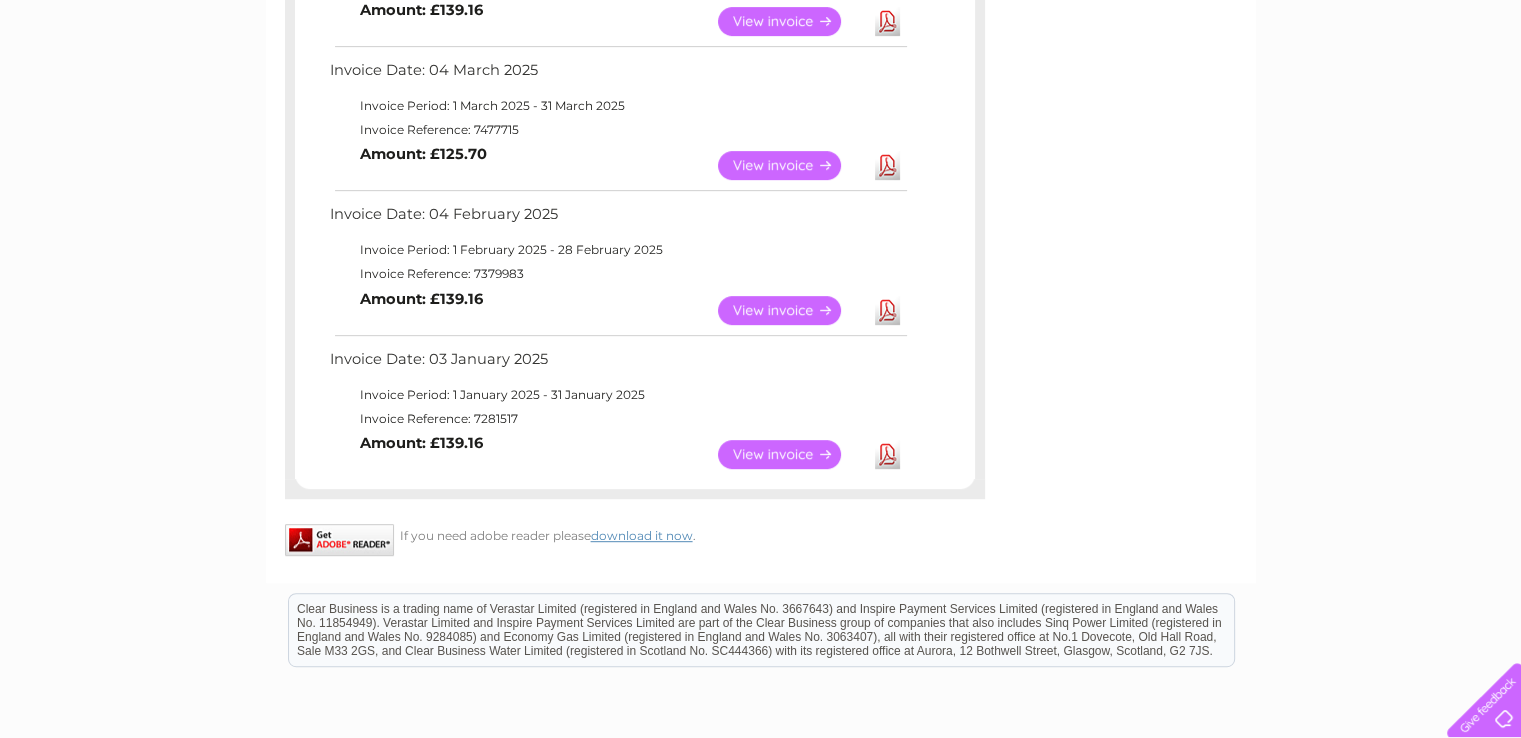 click on "View" at bounding box center (791, 165) 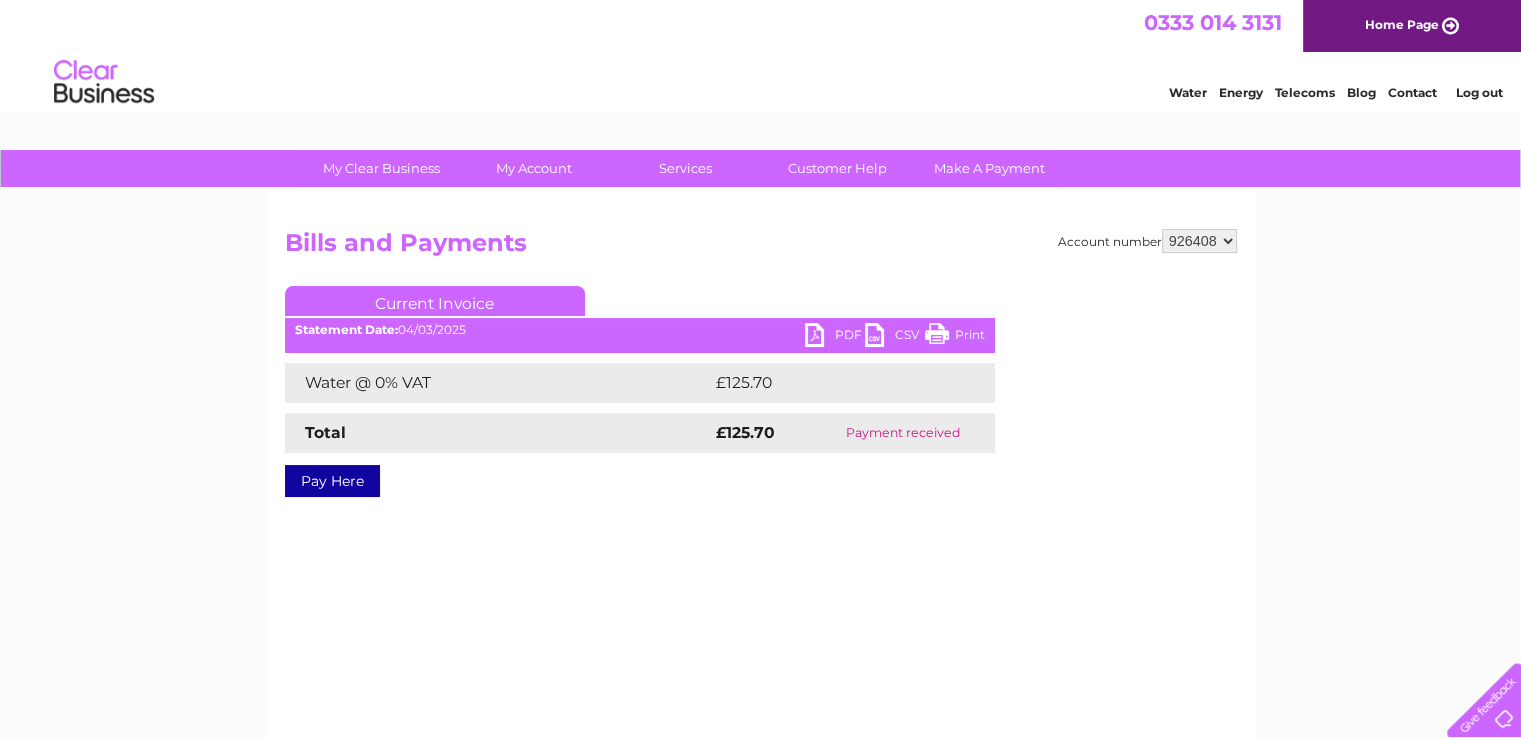 scroll, scrollTop: 0, scrollLeft: 0, axis: both 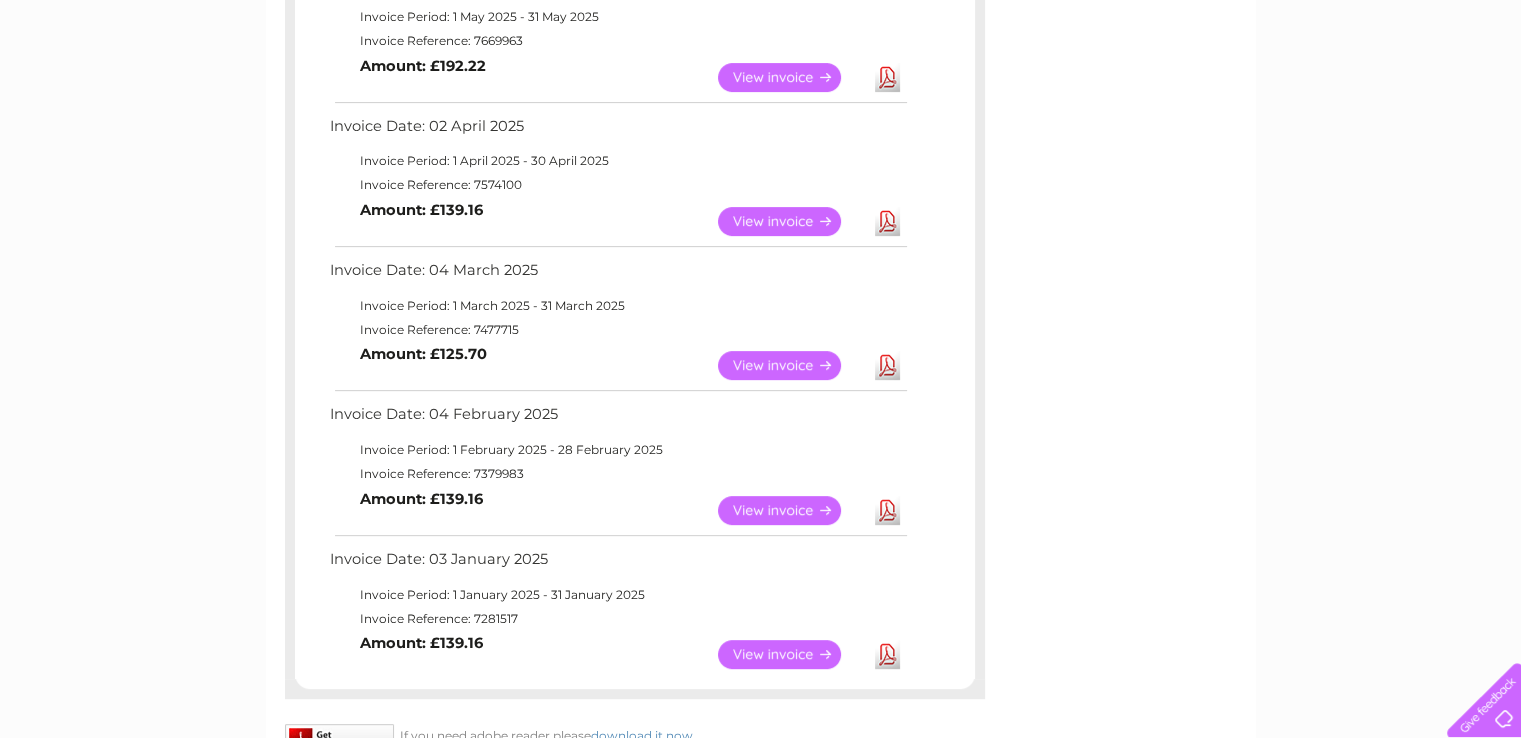 click on "View" at bounding box center [791, 221] 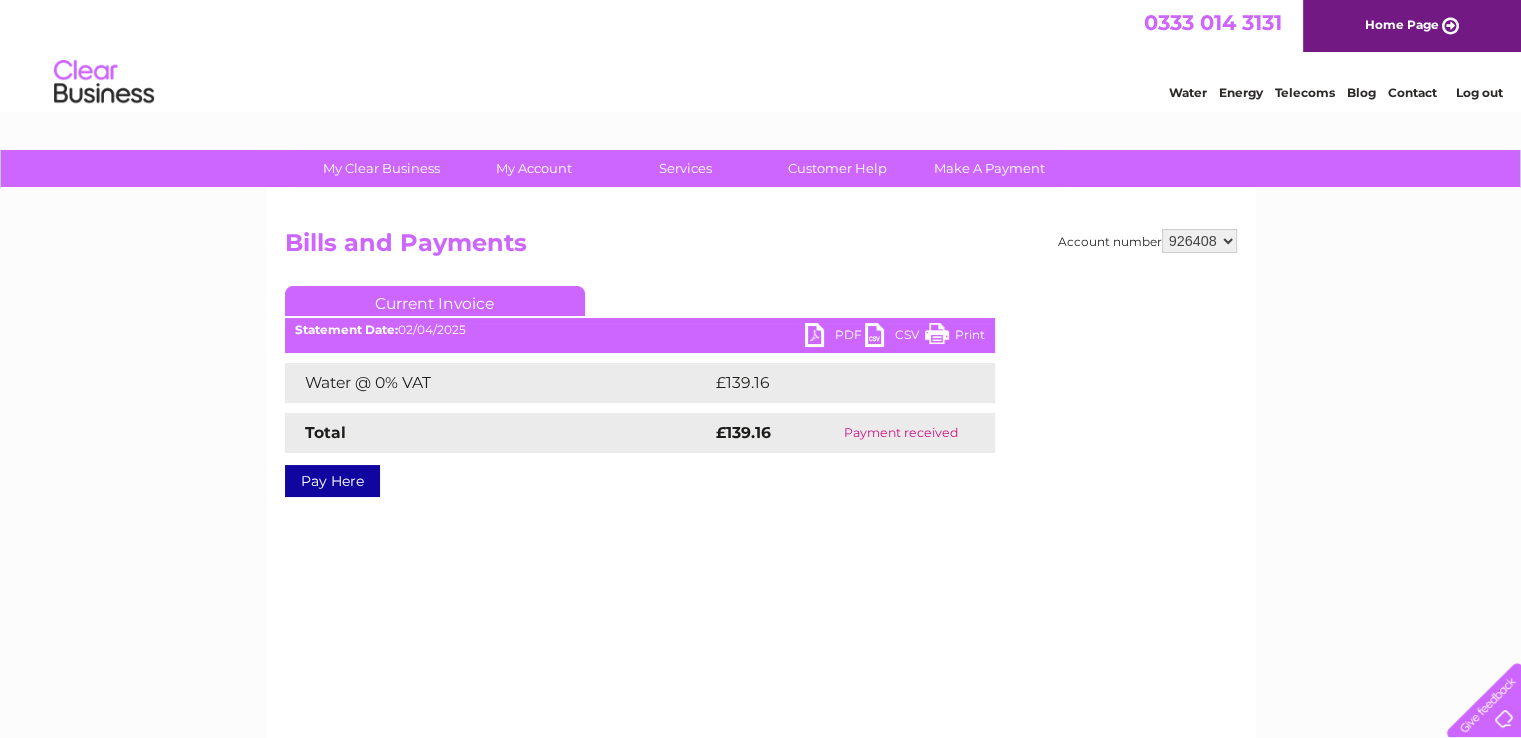 scroll, scrollTop: 0, scrollLeft: 0, axis: both 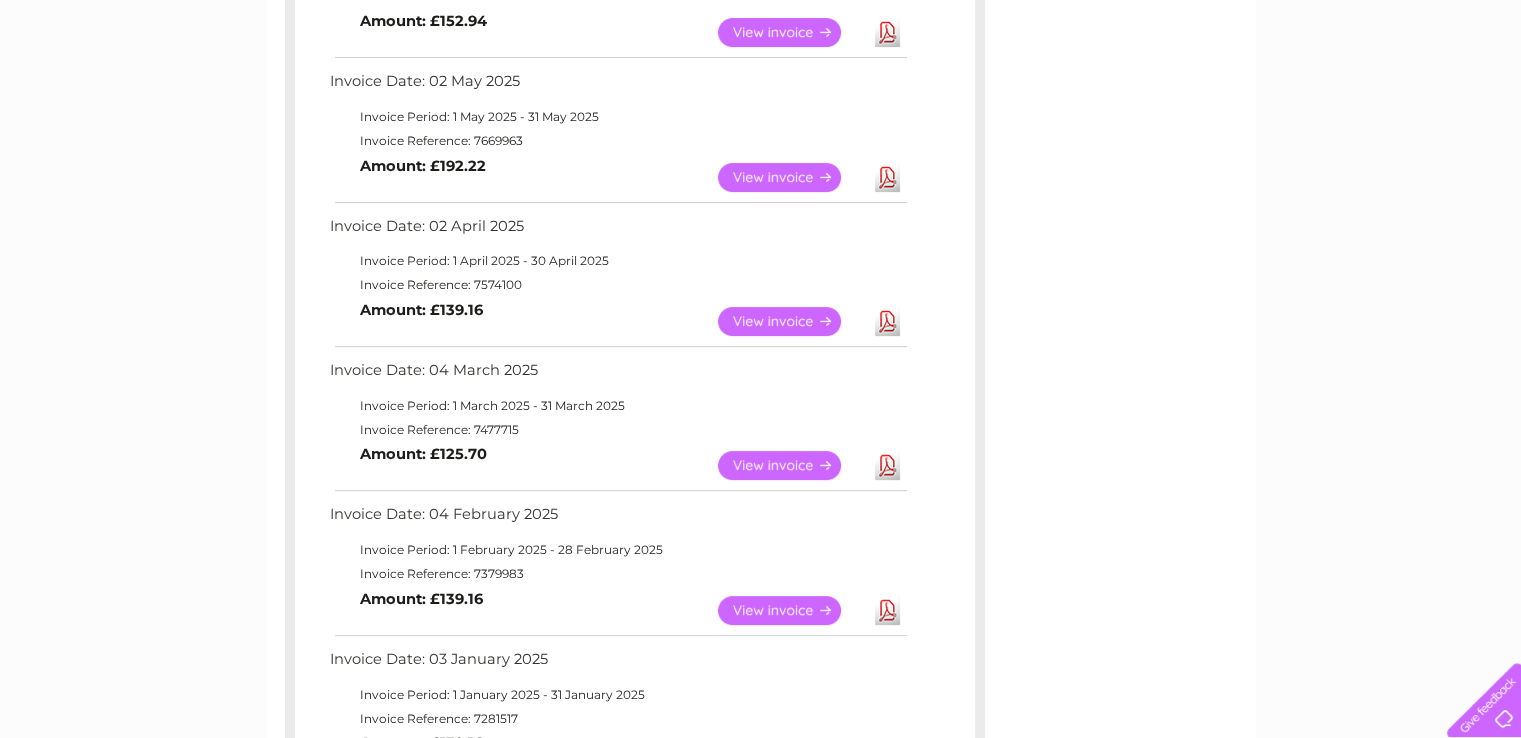 click on "View" at bounding box center (791, 177) 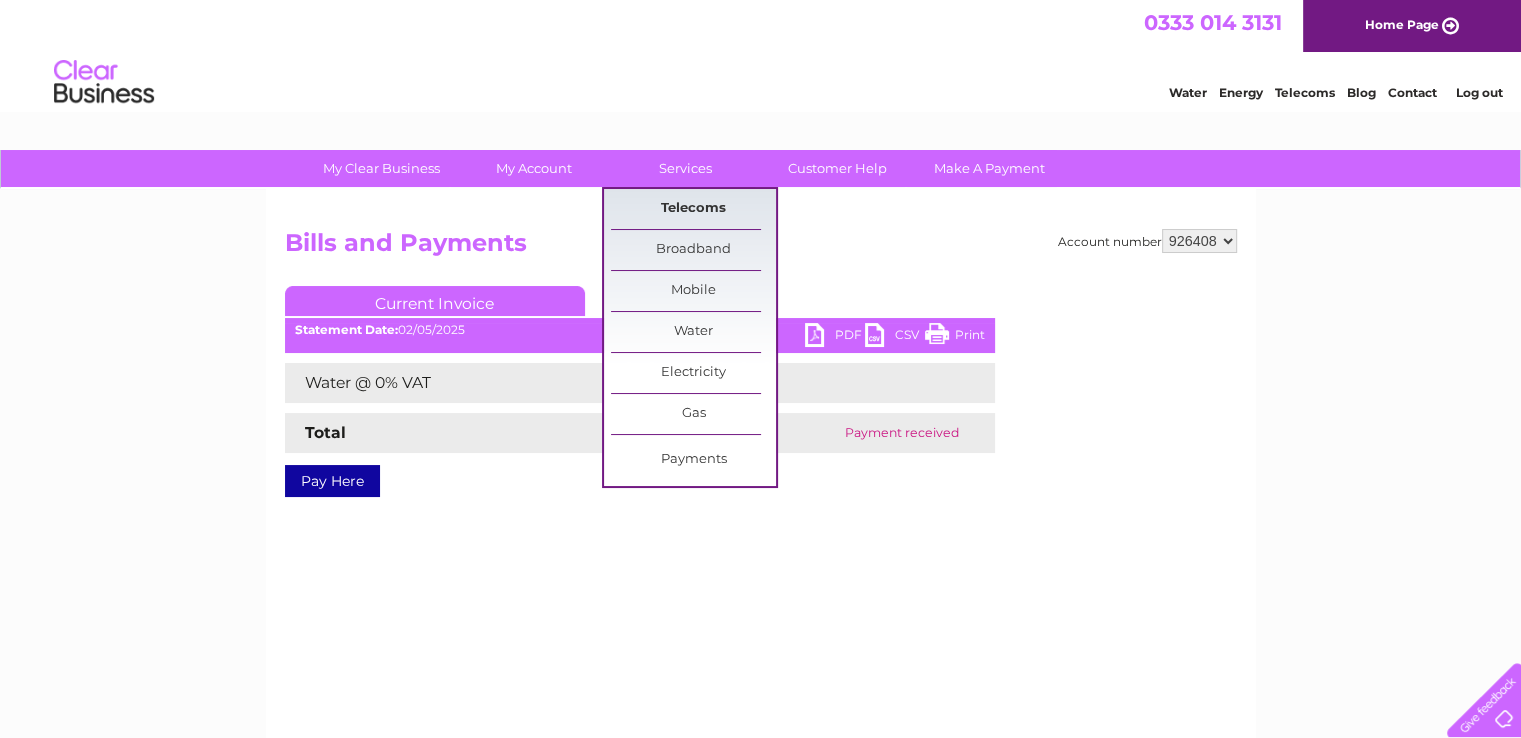 scroll, scrollTop: 0, scrollLeft: 0, axis: both 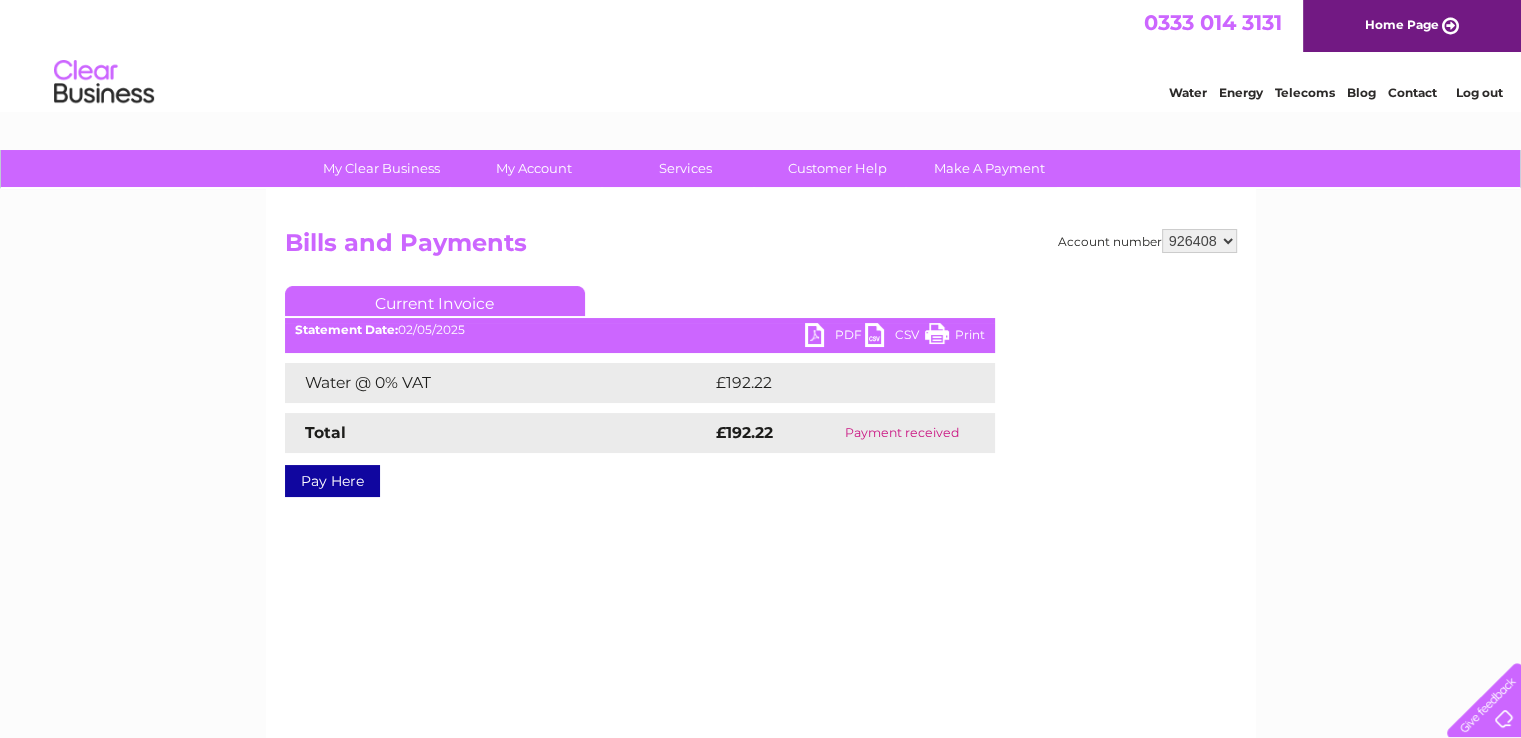 click on "PDF" at bounding box center (835, 337) 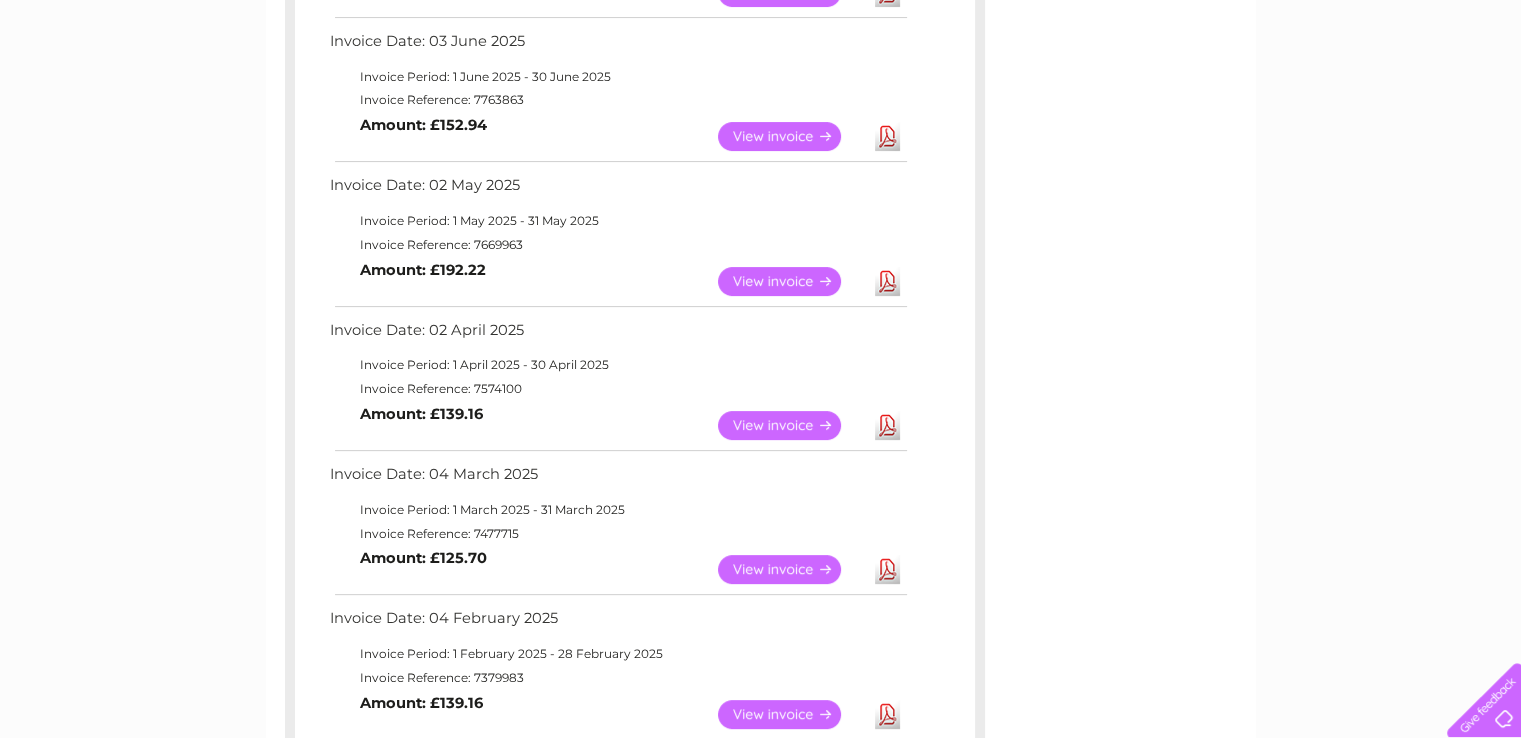 scroll, scrollTop: 392, scrollLeft: 0, axis: vertical 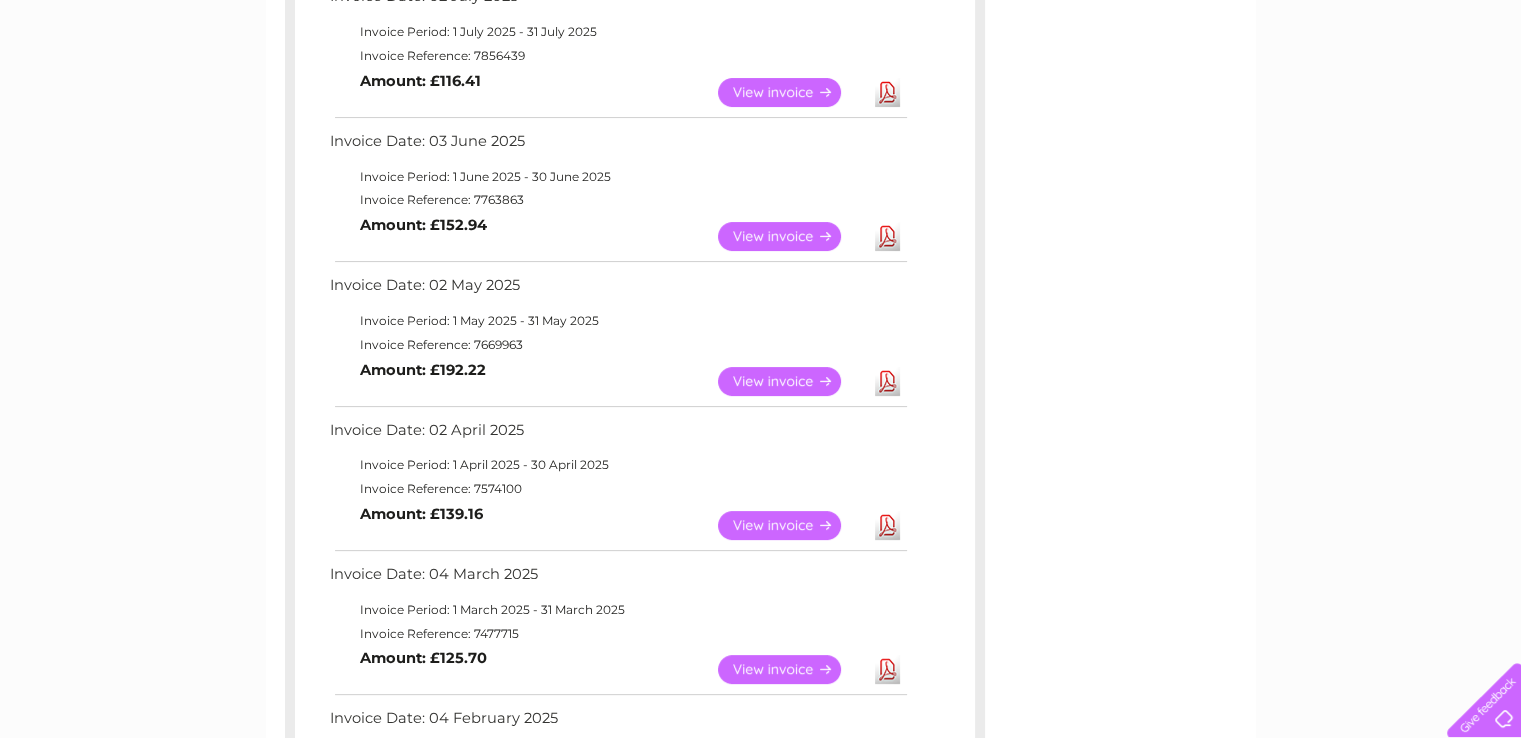click on "View" at bounding box center [791, 236] 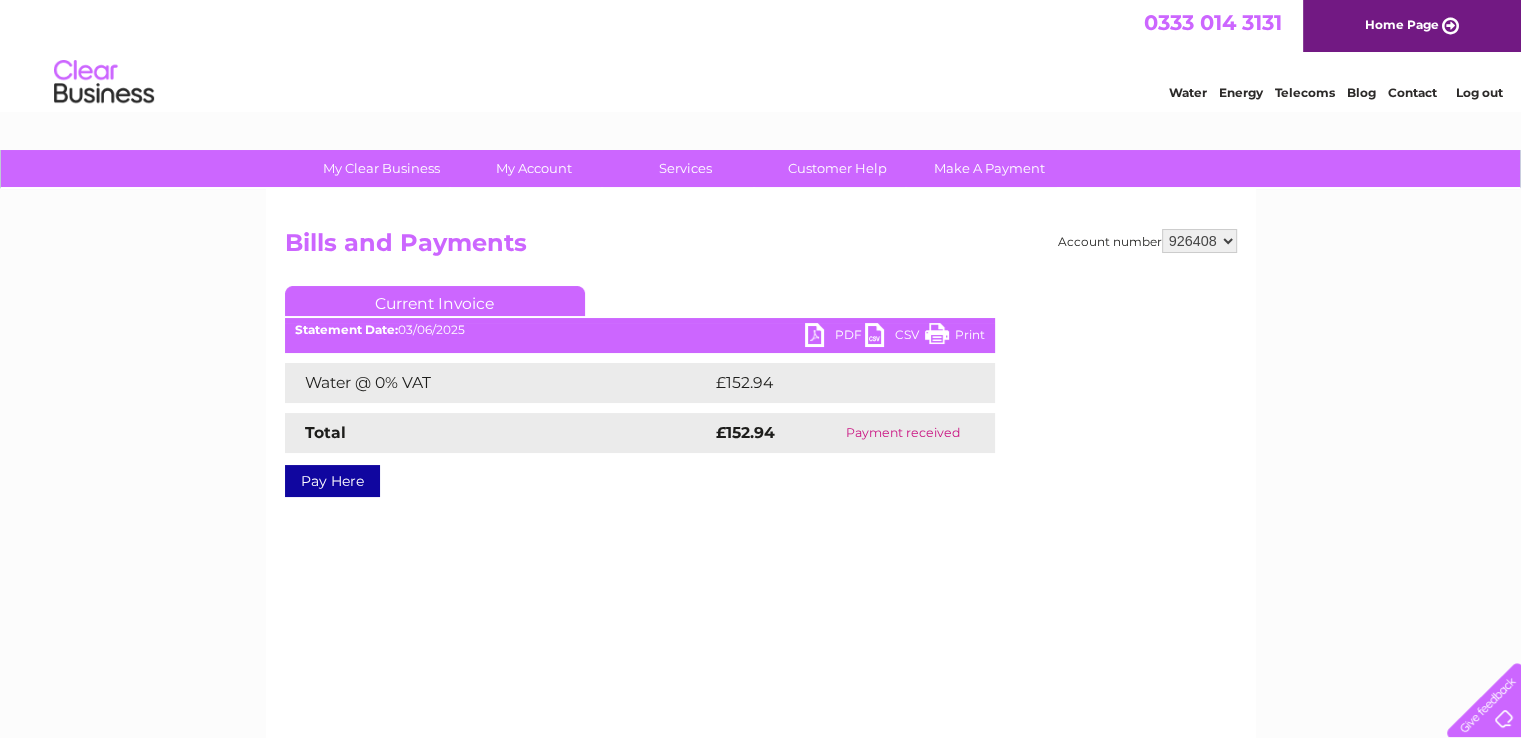 scroll, scrollTop: 0, scrollLeft: 0, axis: both 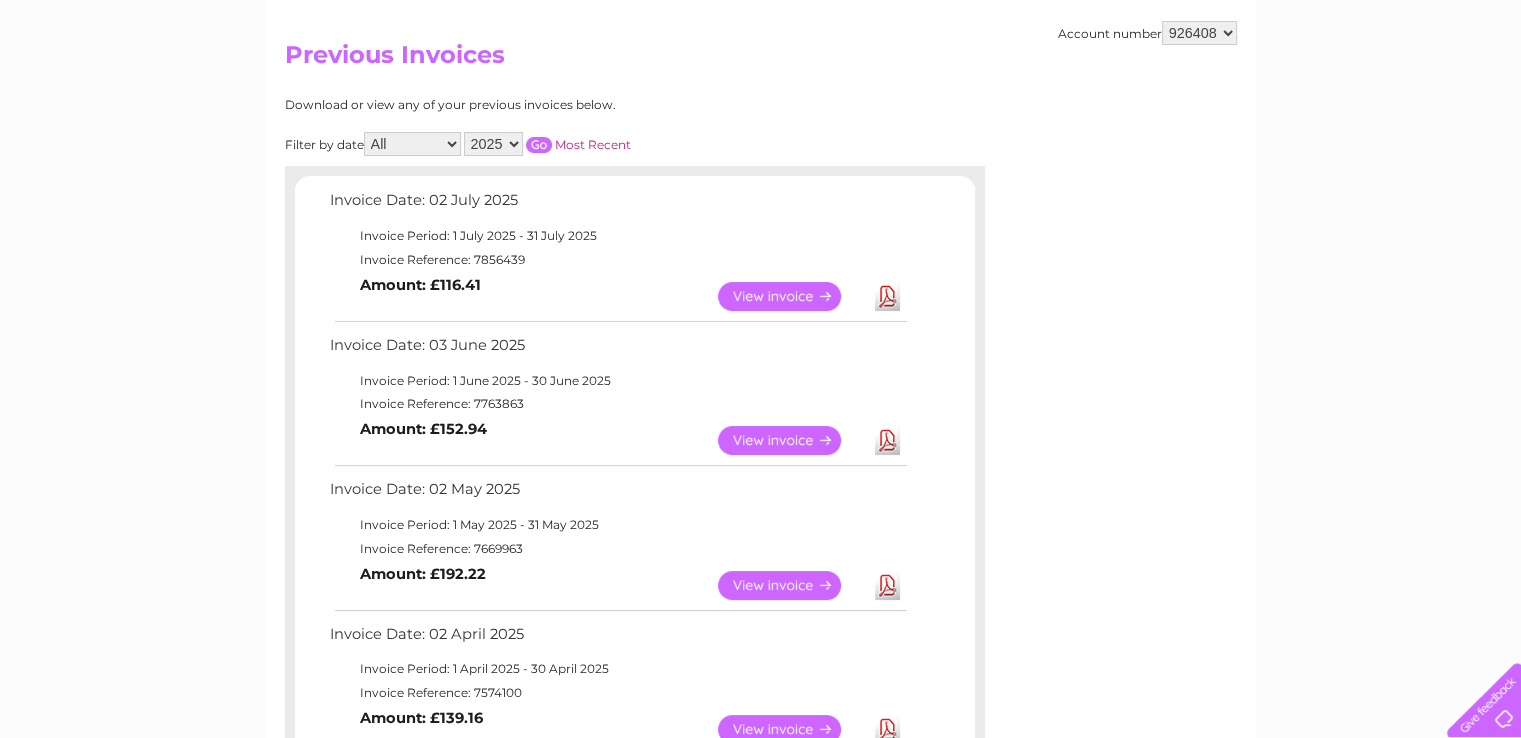 click on "View" at bounding box center (791, 296) 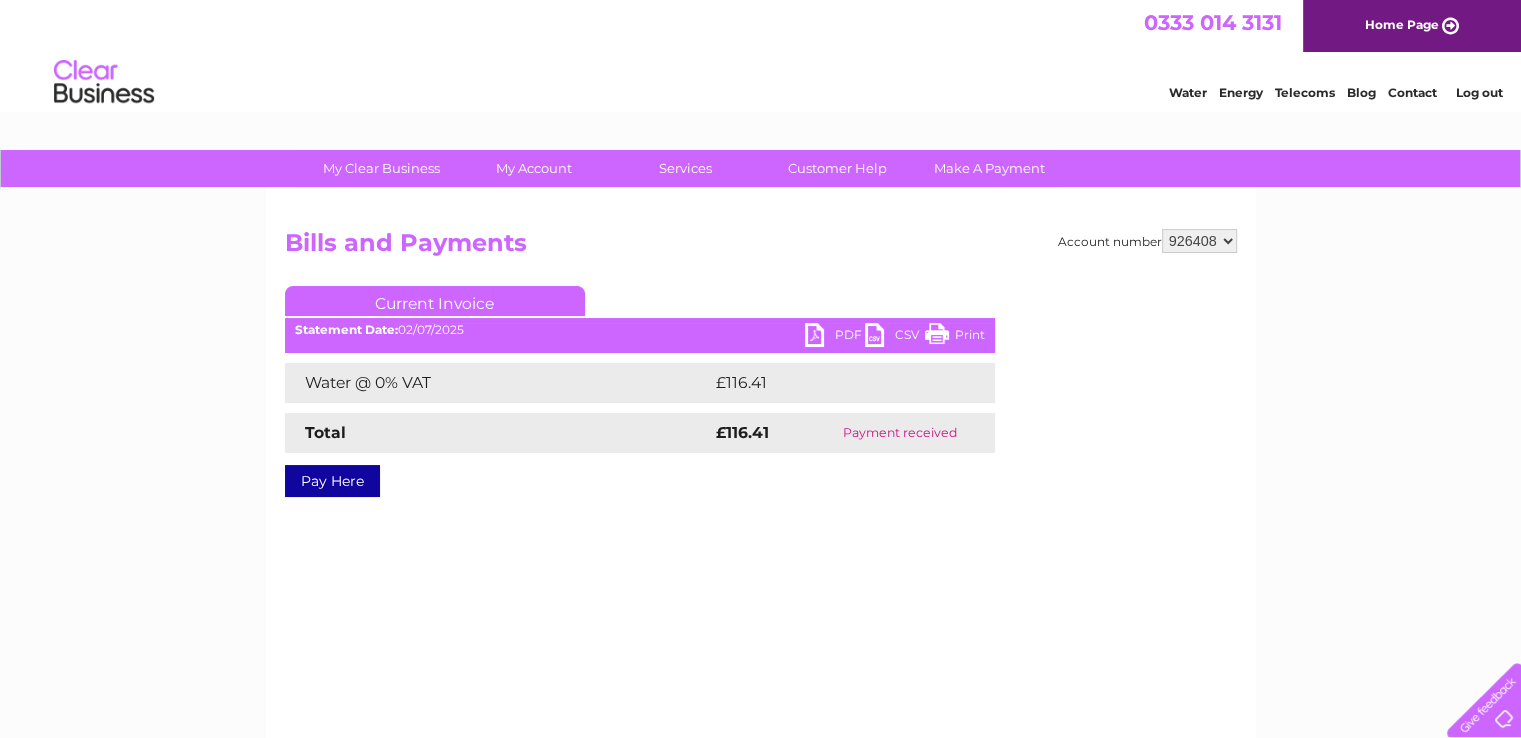 scroll, scrollTop: 0, scrollLeft: 0, axis: both 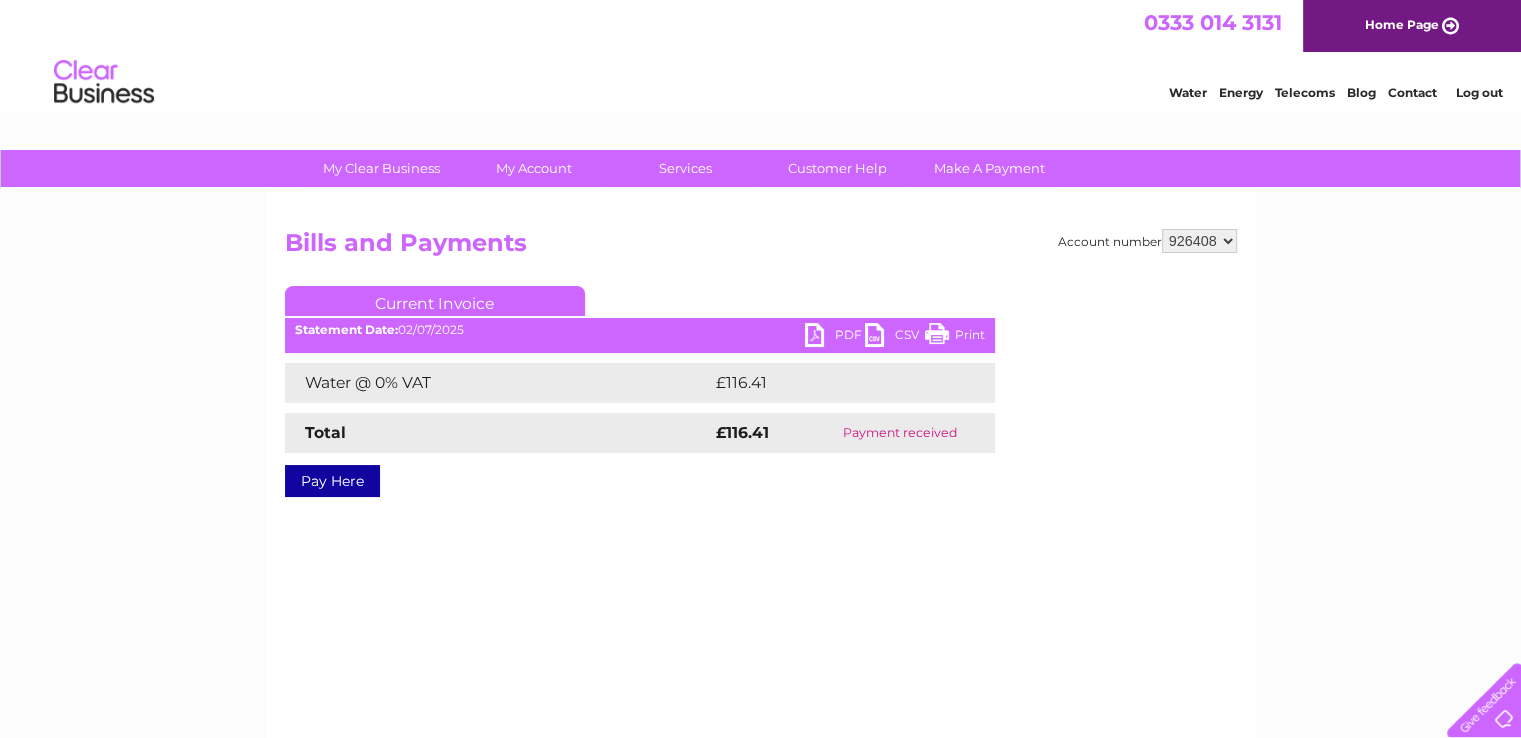 click on "PDF" at bounding box center (835, 337) 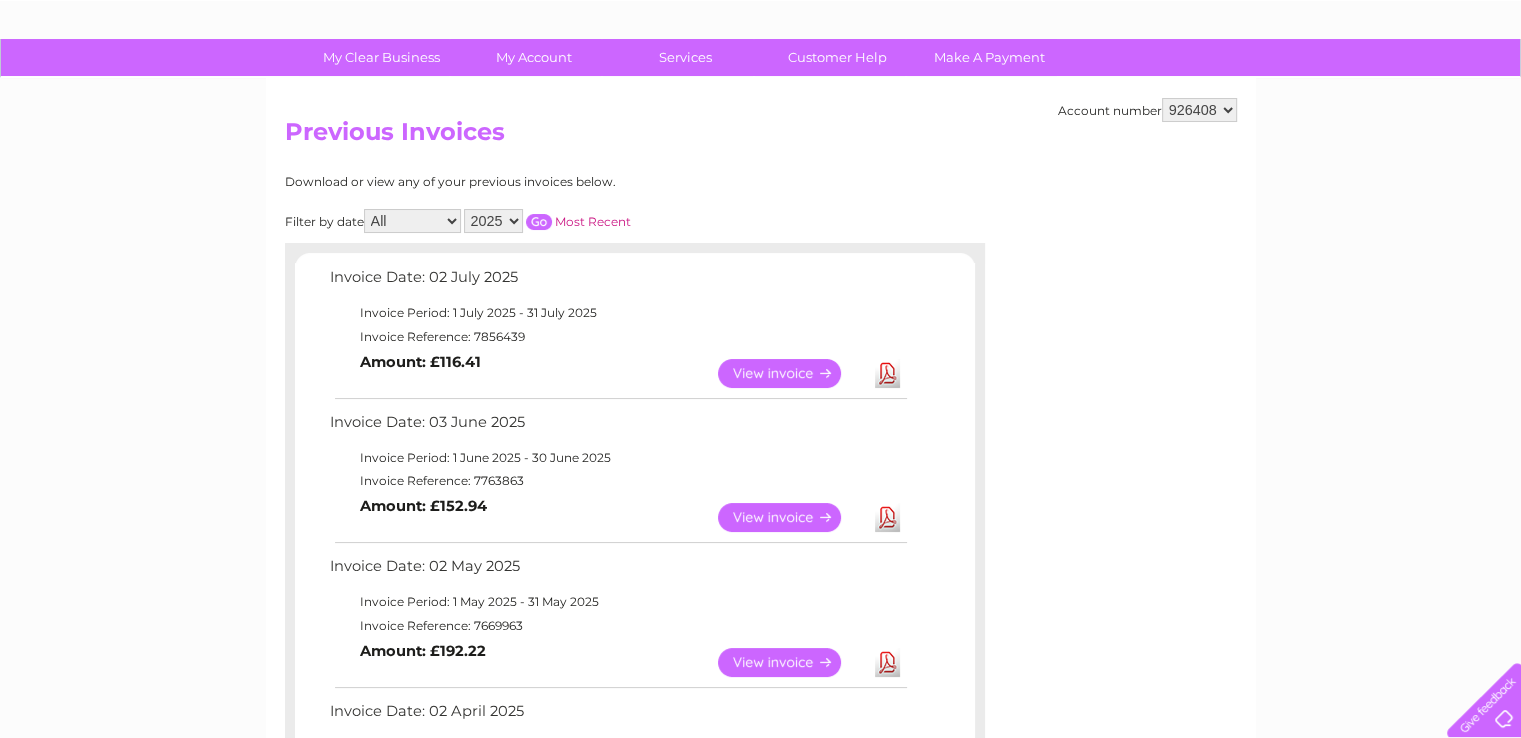 scroll, scrollTop: 0, scrollLeft: 0, axis: both 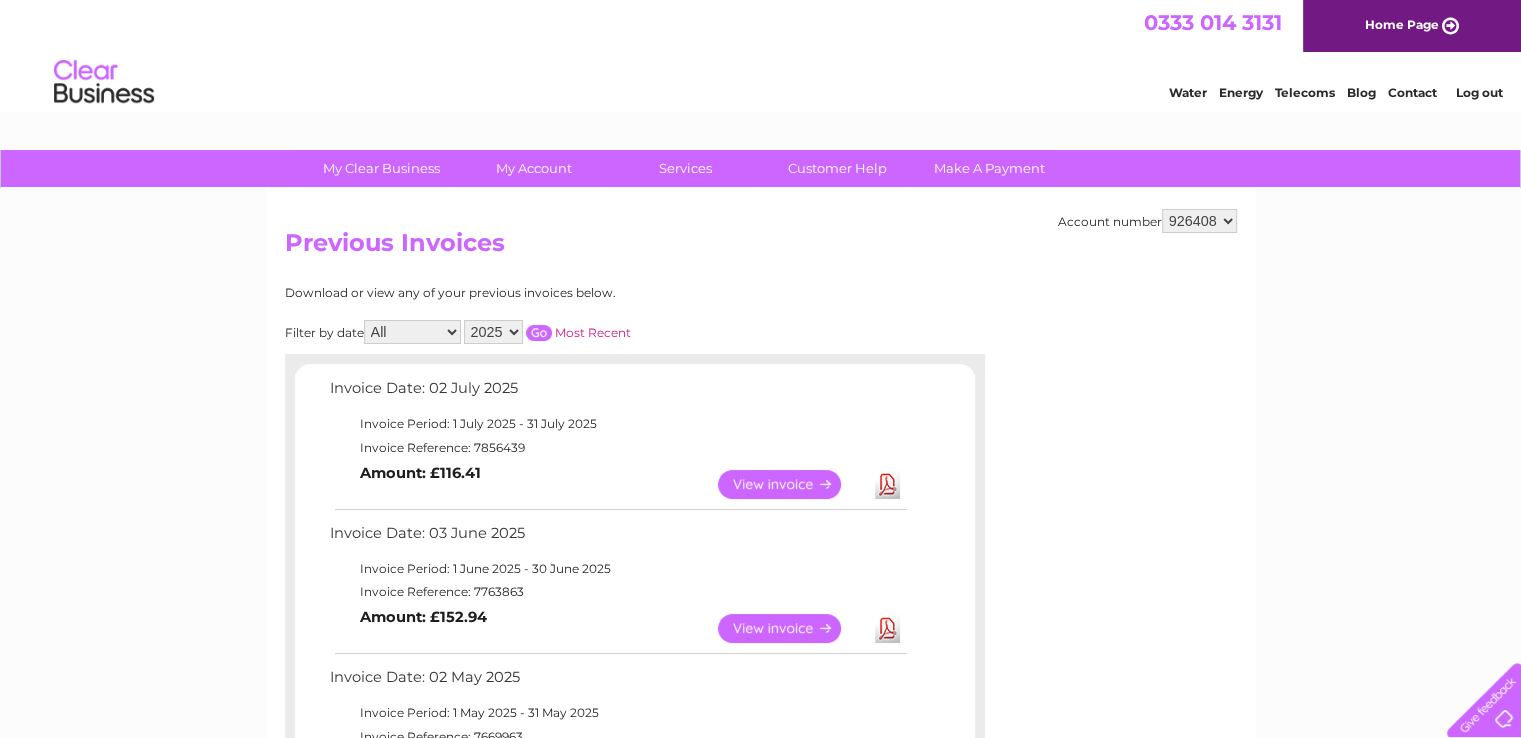 click on "922380
926408
926409" at bounding box center (1199, 221) 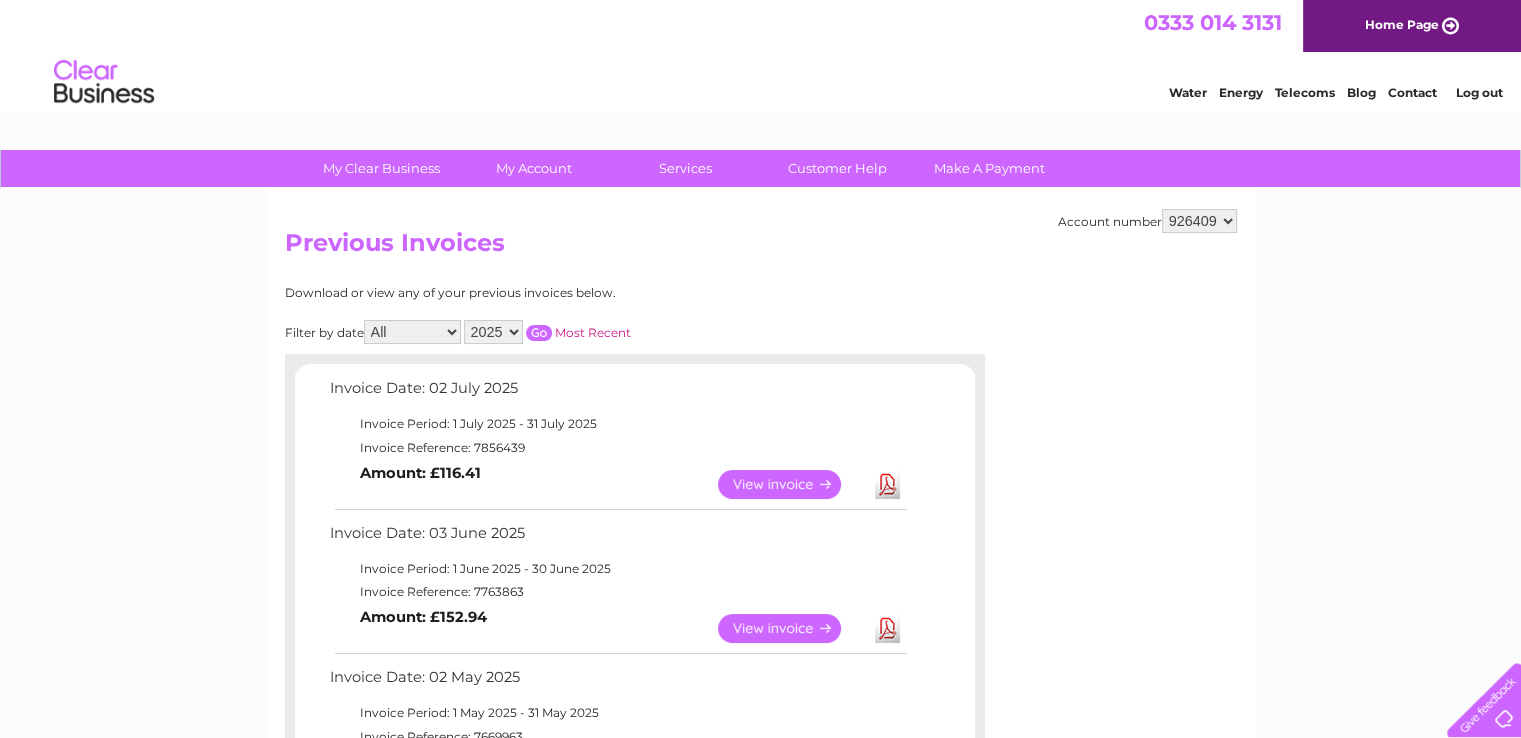 click on "922380
926408
926409" at bounding box center (1199, 221) 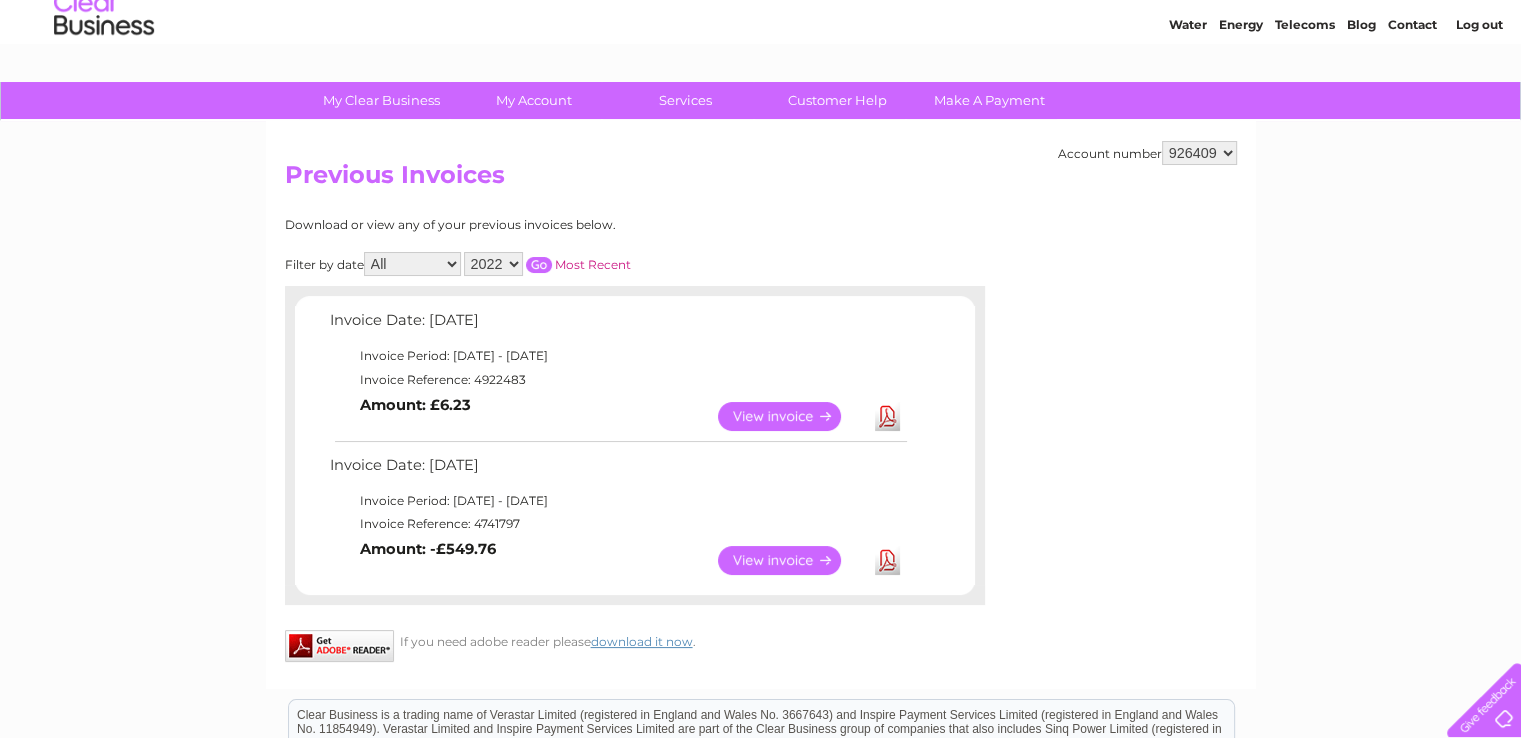 scroll, scrollTop: 100, scrollLeft: 0, axis: vertical 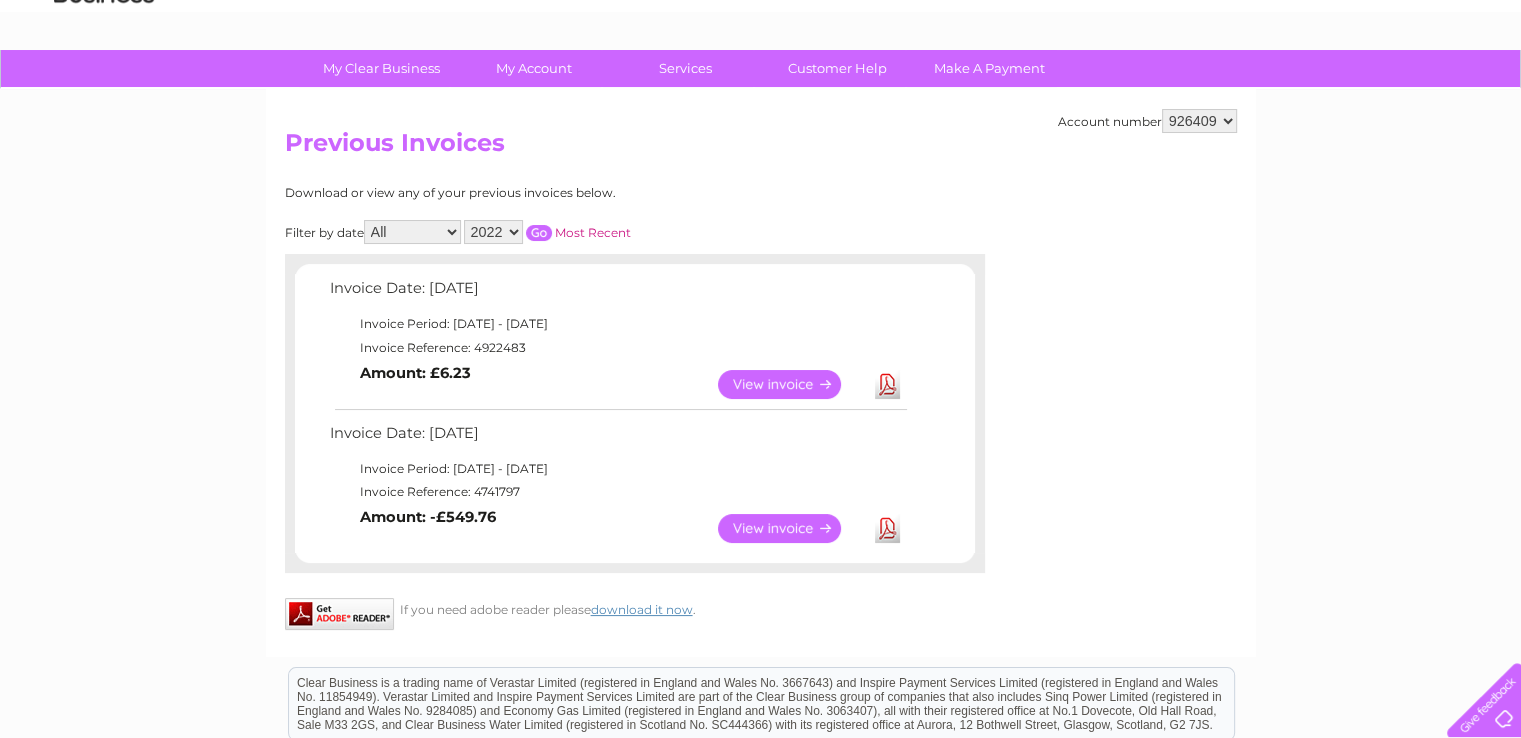 click on "2022
2021
2020
2019" at bounding box center [493, 232] 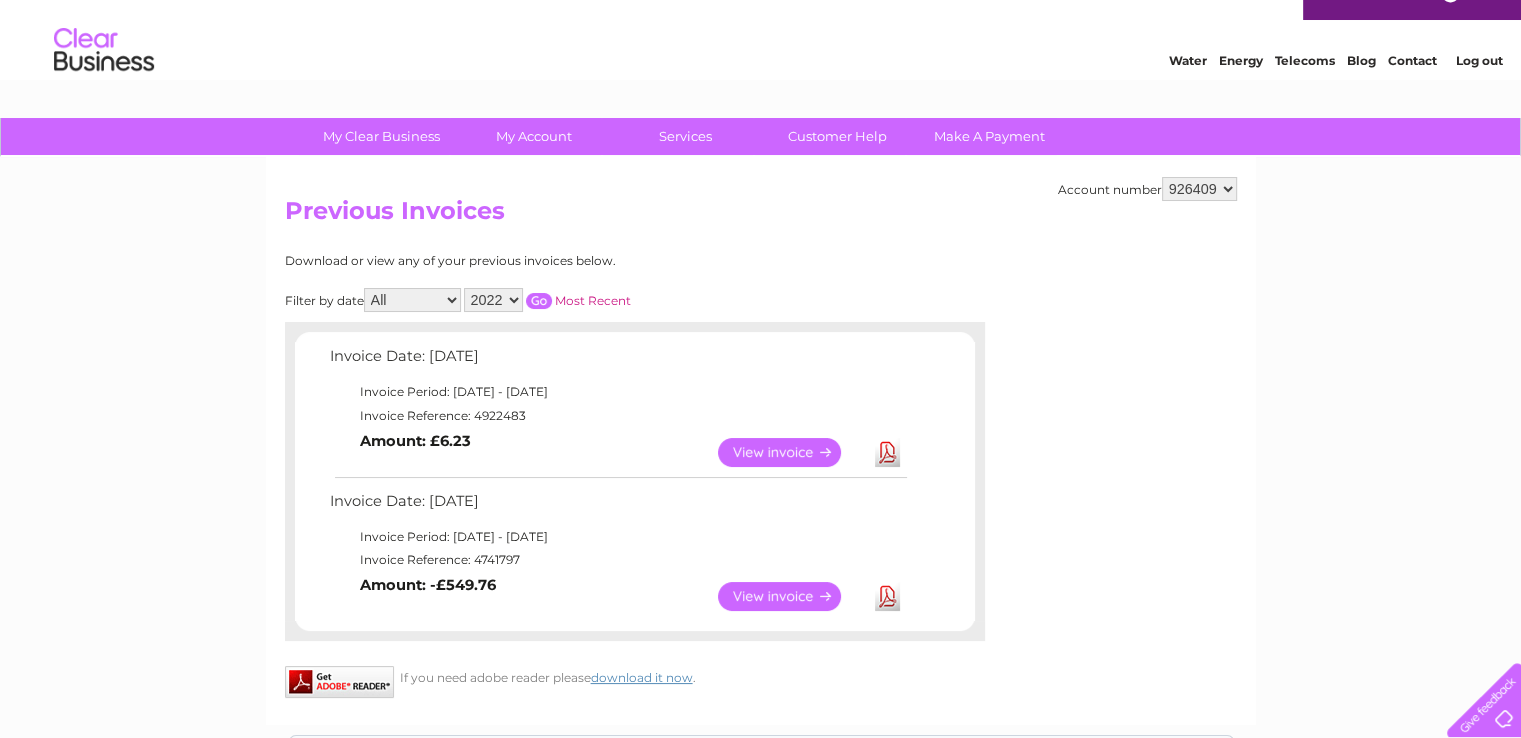 scroll, scrollTop: 0, scrollLeft: 0, axis: both 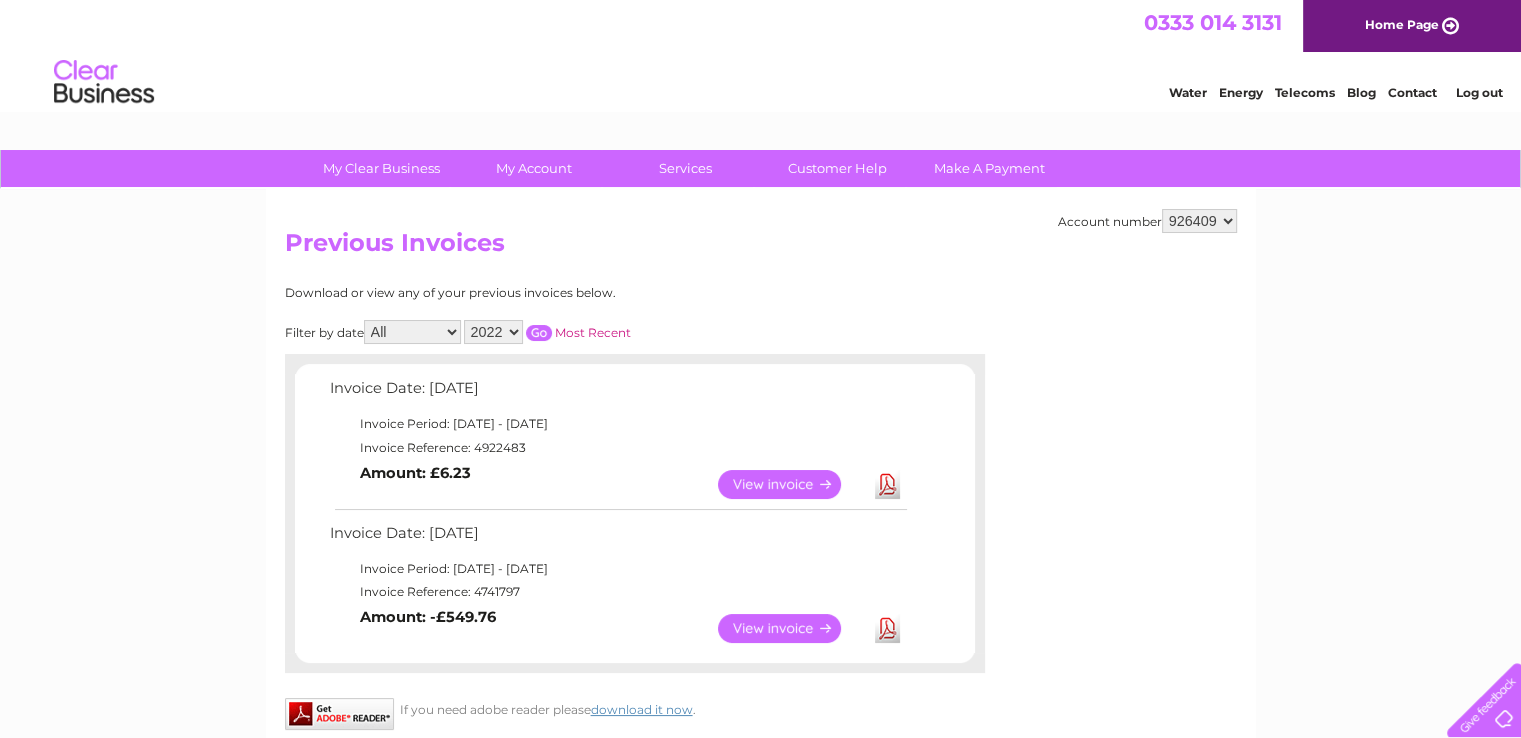 click on "922380
926408
926409" at bounding box center [1199, 221] 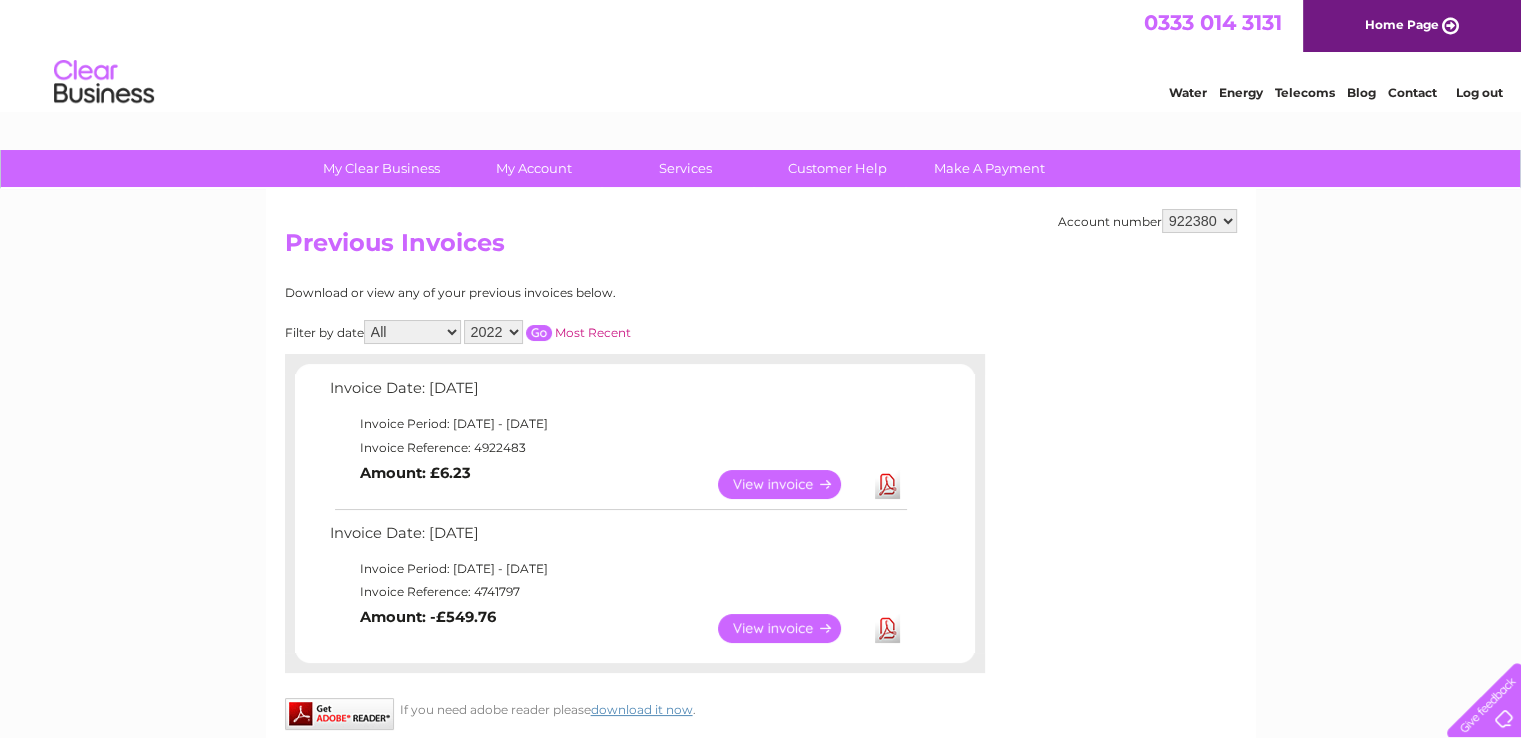 click on "922380
926408
926409" at bounding box center (1199, 221) 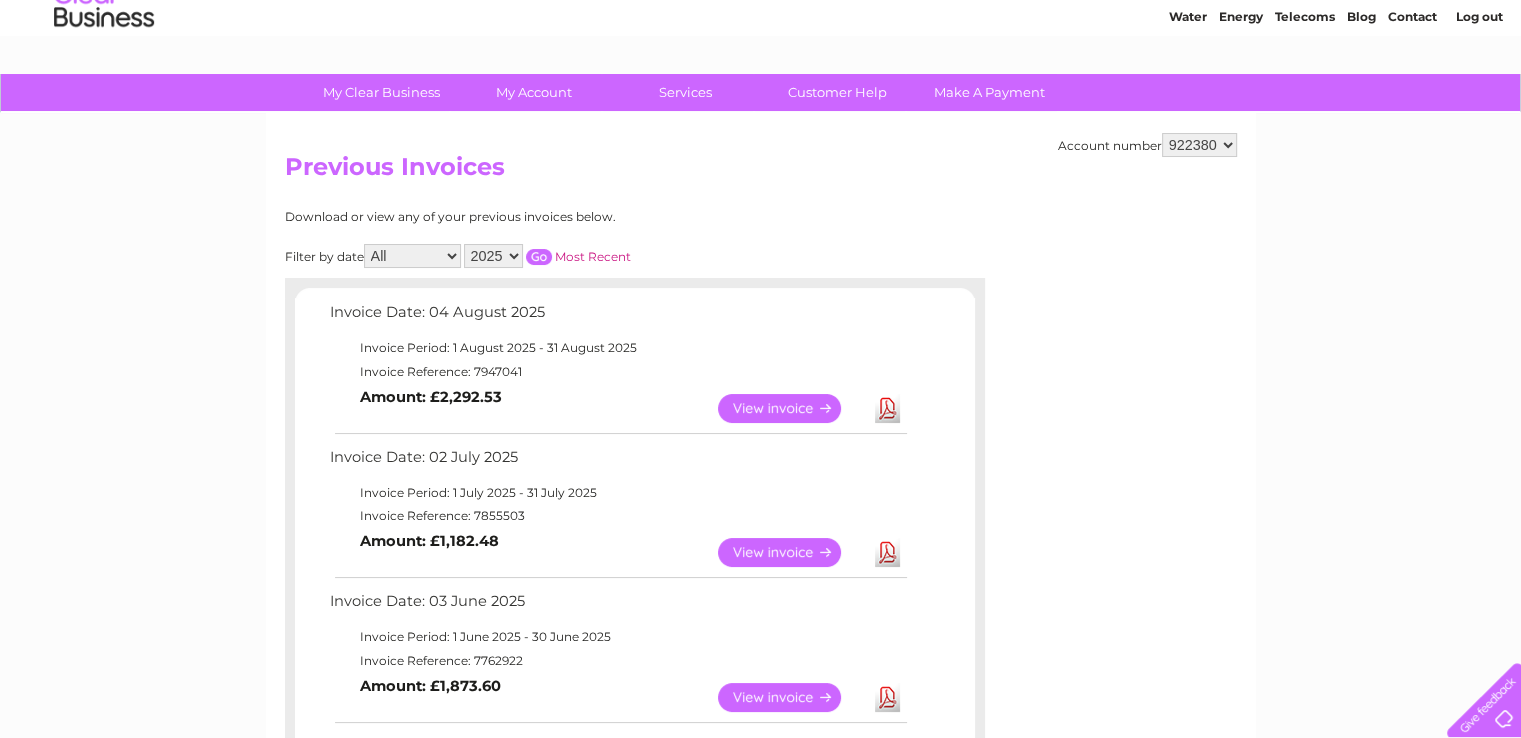 scroll, scrollTop: 0, scrollLeft: 0, axis: both 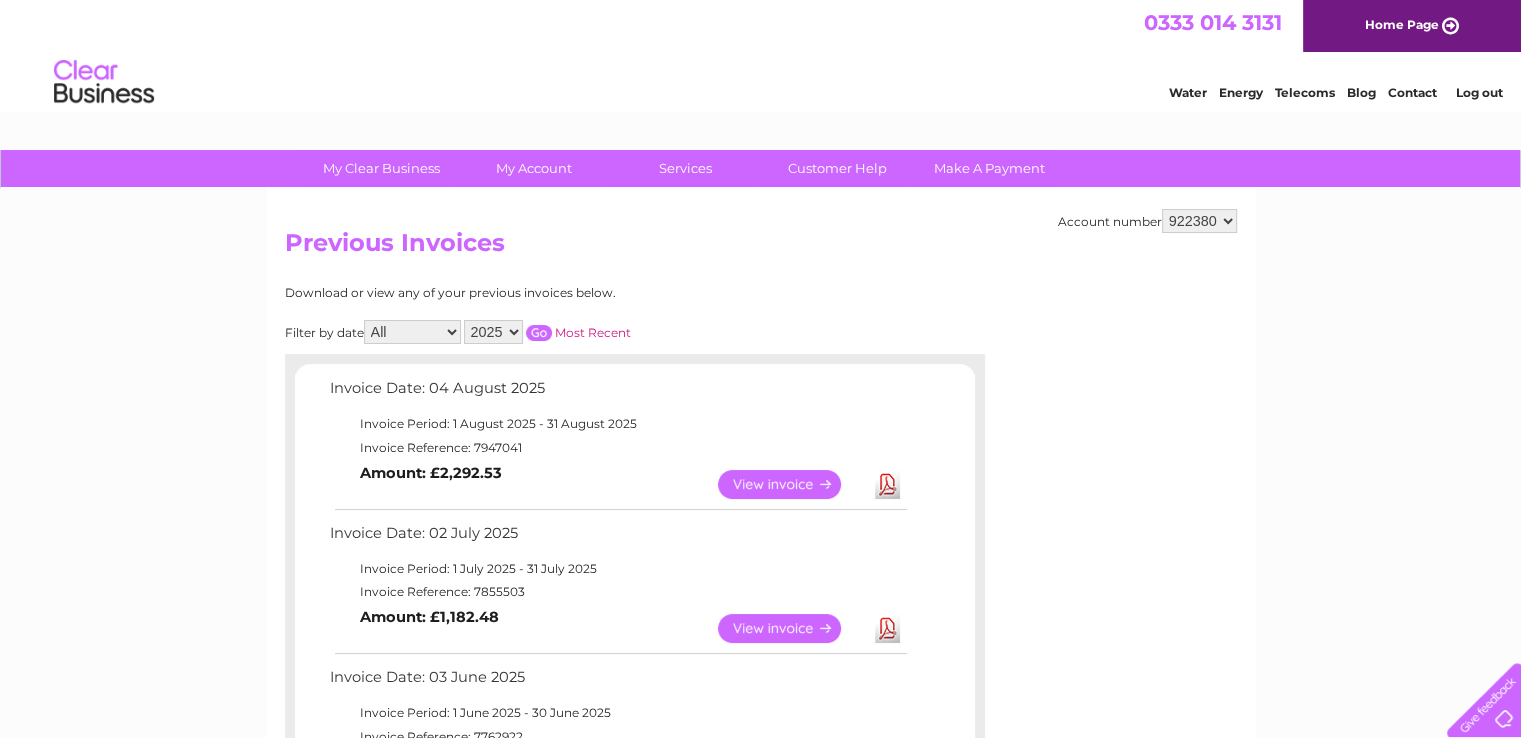 click on "2025
2024
2023
2022" at bounding box center [493, 332] 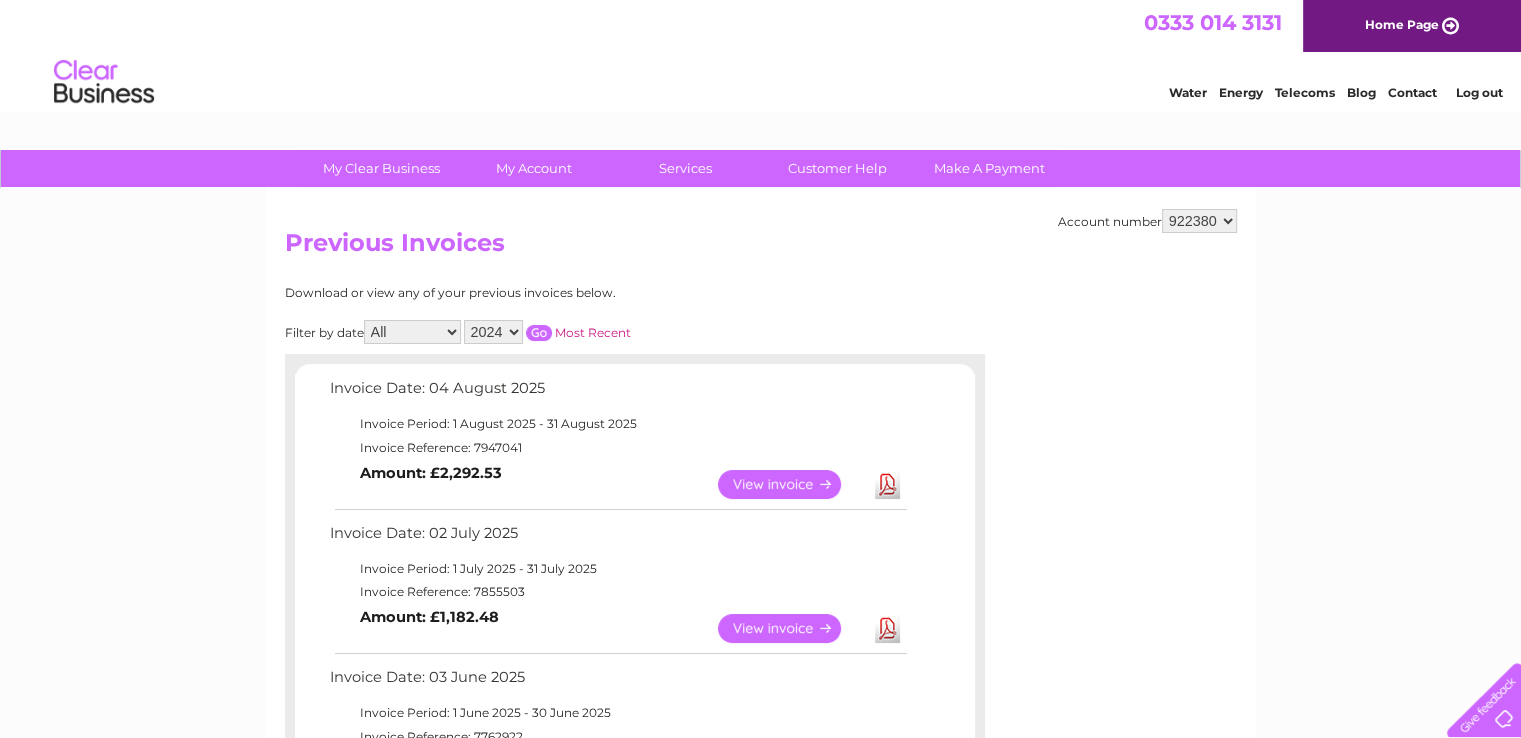 click on "Invoice Date: 04 August 2025" at bounding box center (617, 393) 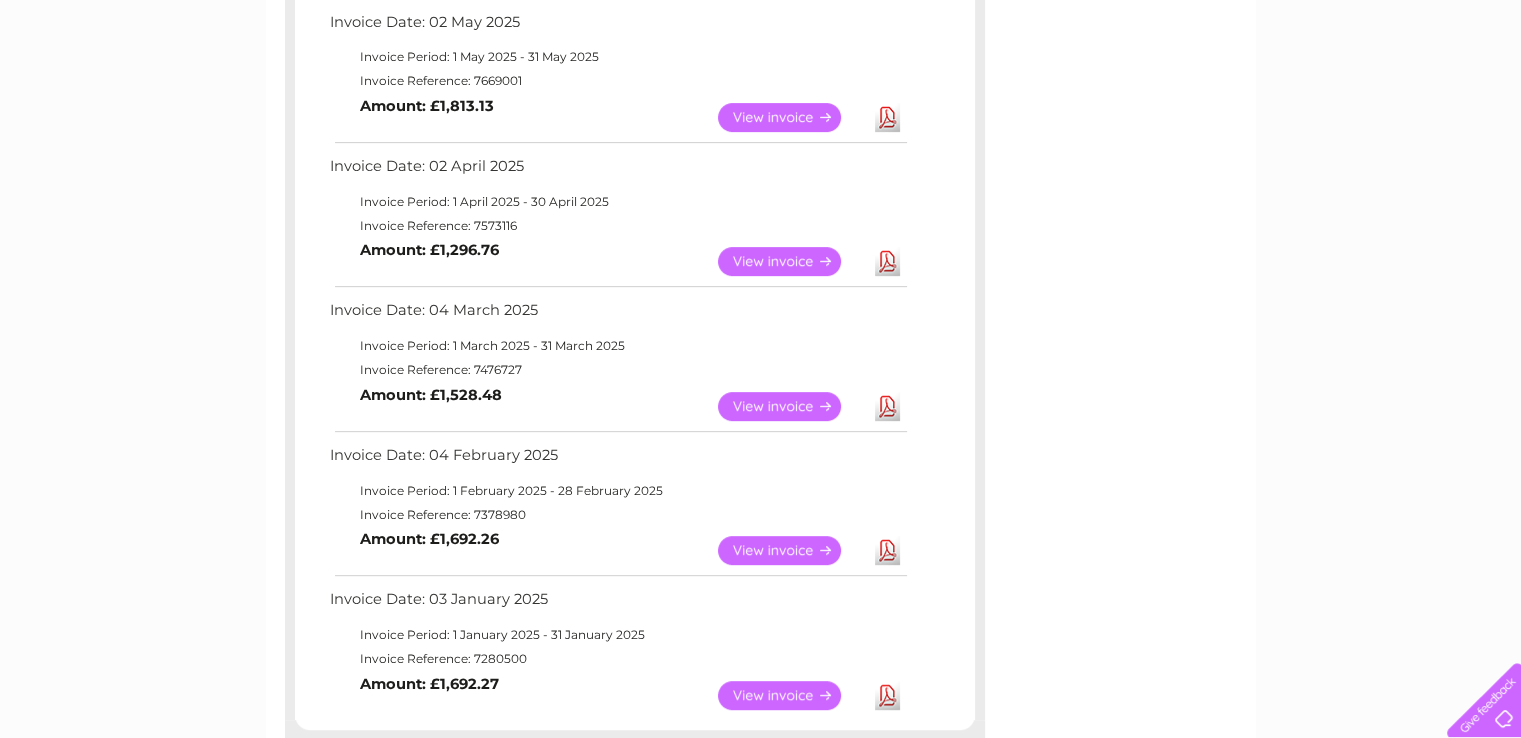 scroll, scrollTop: 700, scrollLeft: 0, axis: vertical 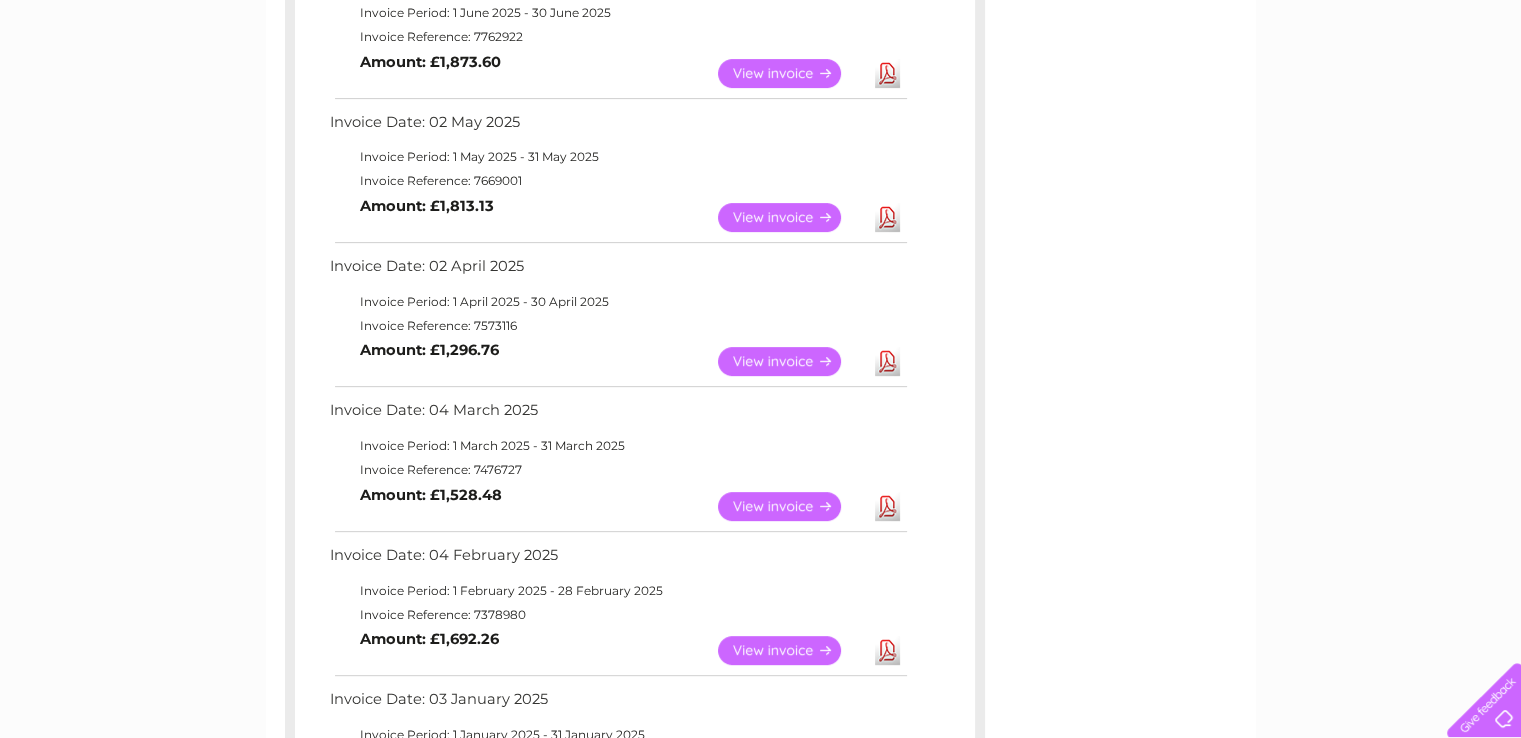 click on "View" at bounding box center [791, 361] 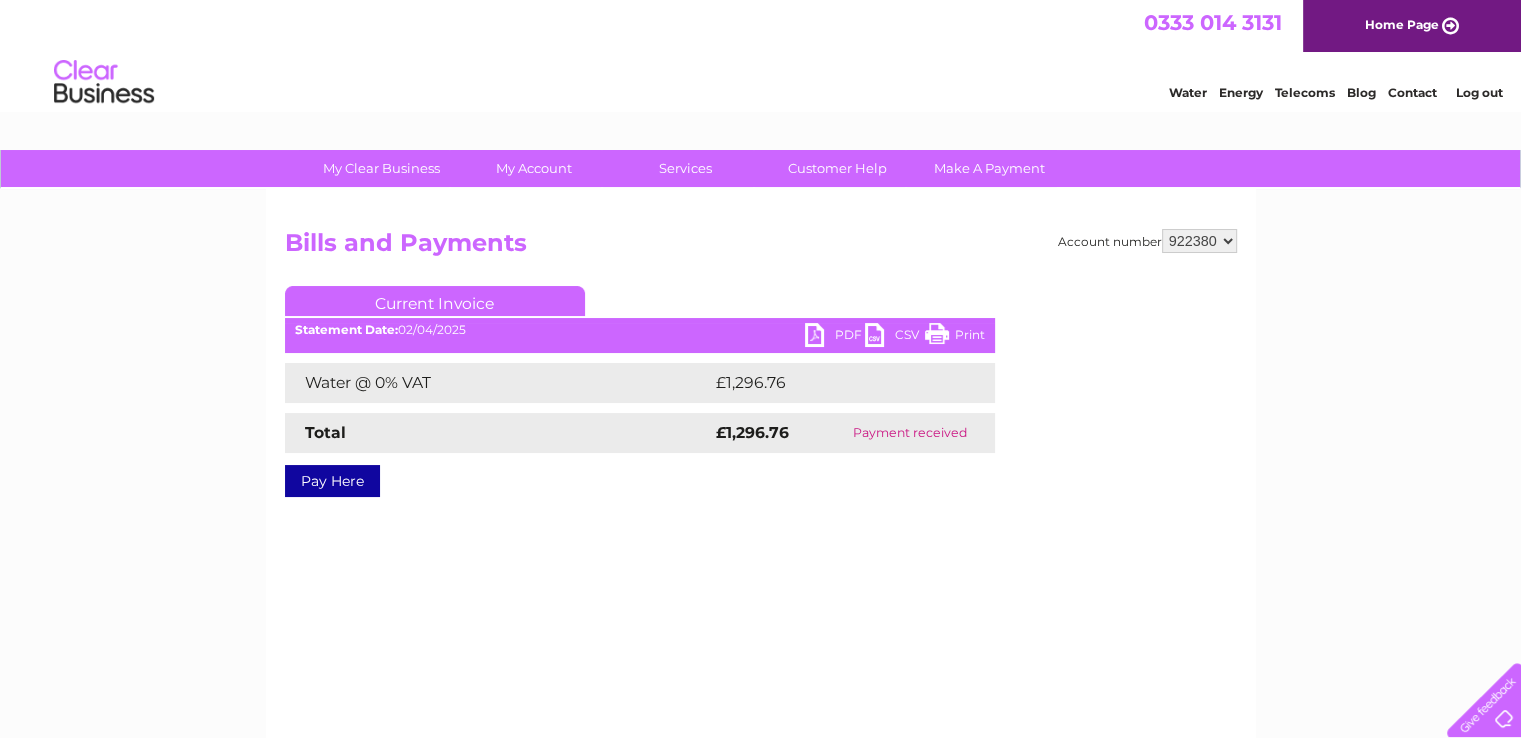 scroll, scrollTop: 0, scrollLeft: 0, axis: both 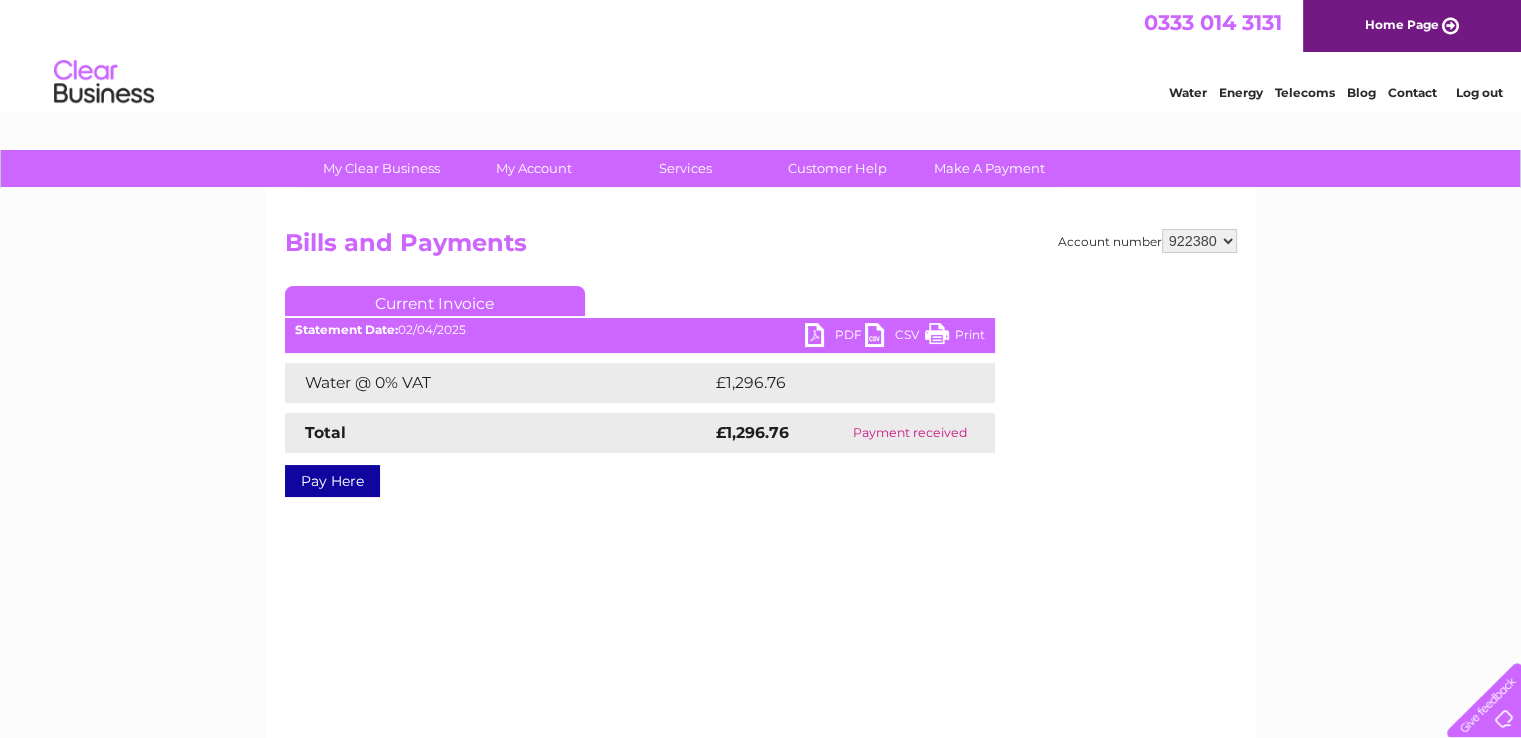 click on "PDF" at bounding box center [835, 337] 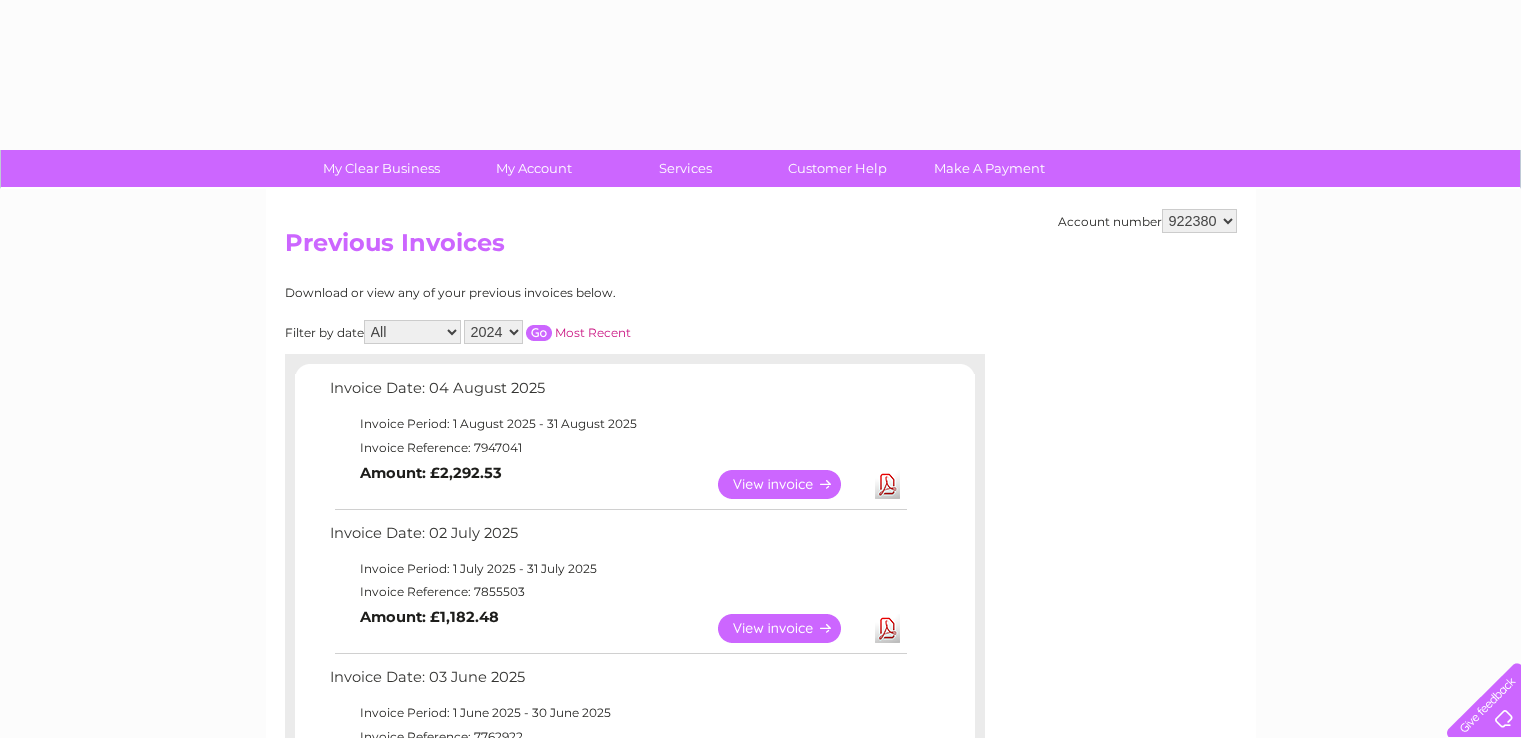 select on "2024" 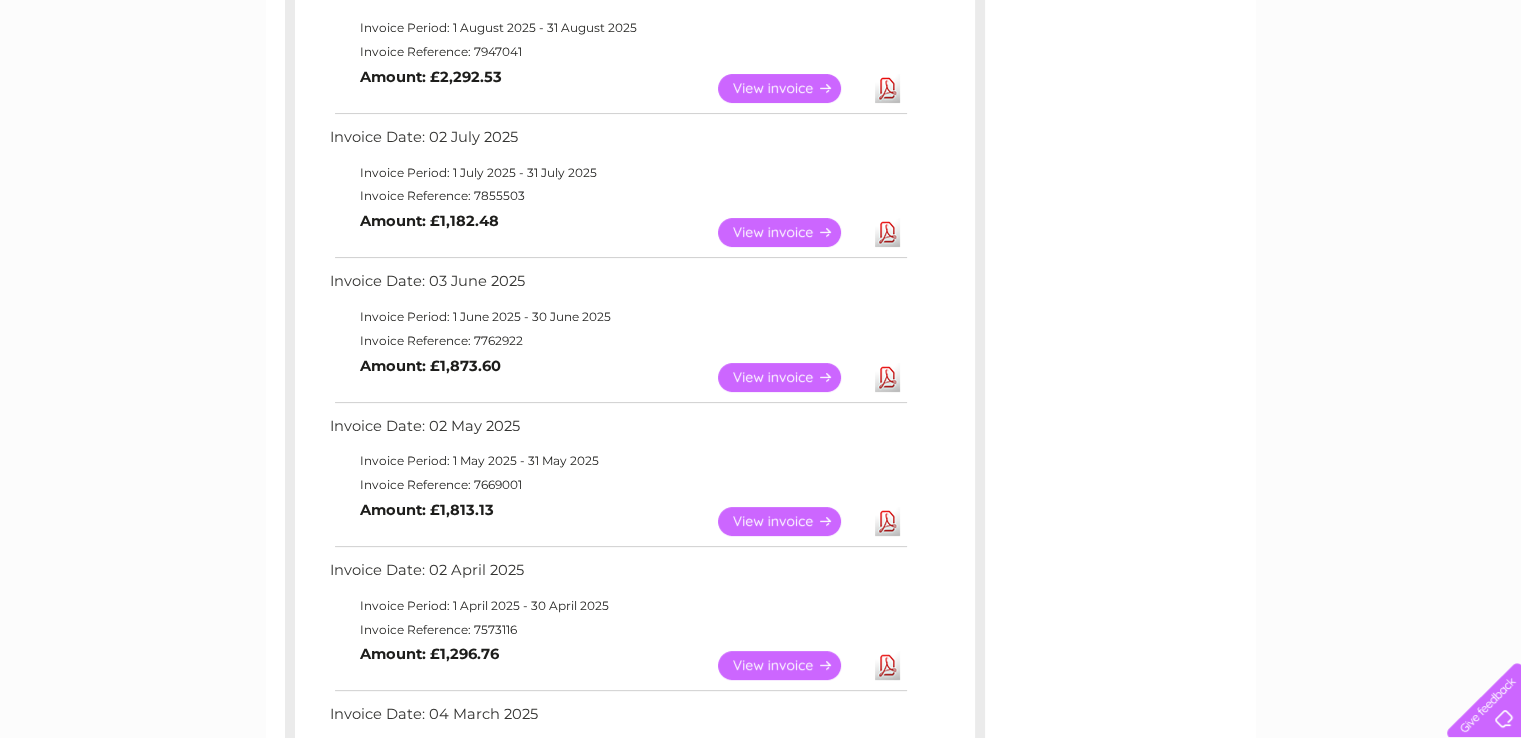 scroll, scrollTop: 0, scrollLeft: 0, axis: both 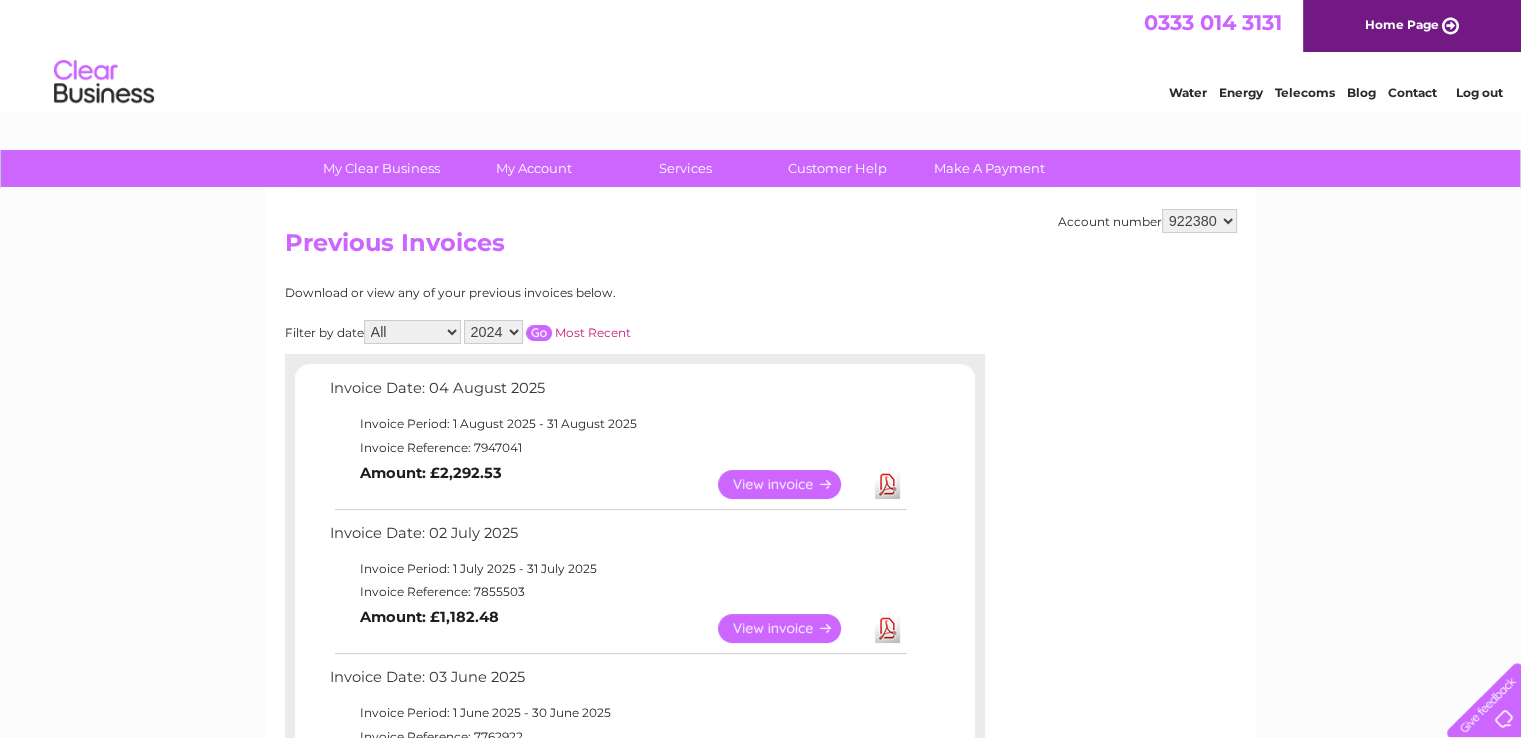 click at bounding box center [539, 333] 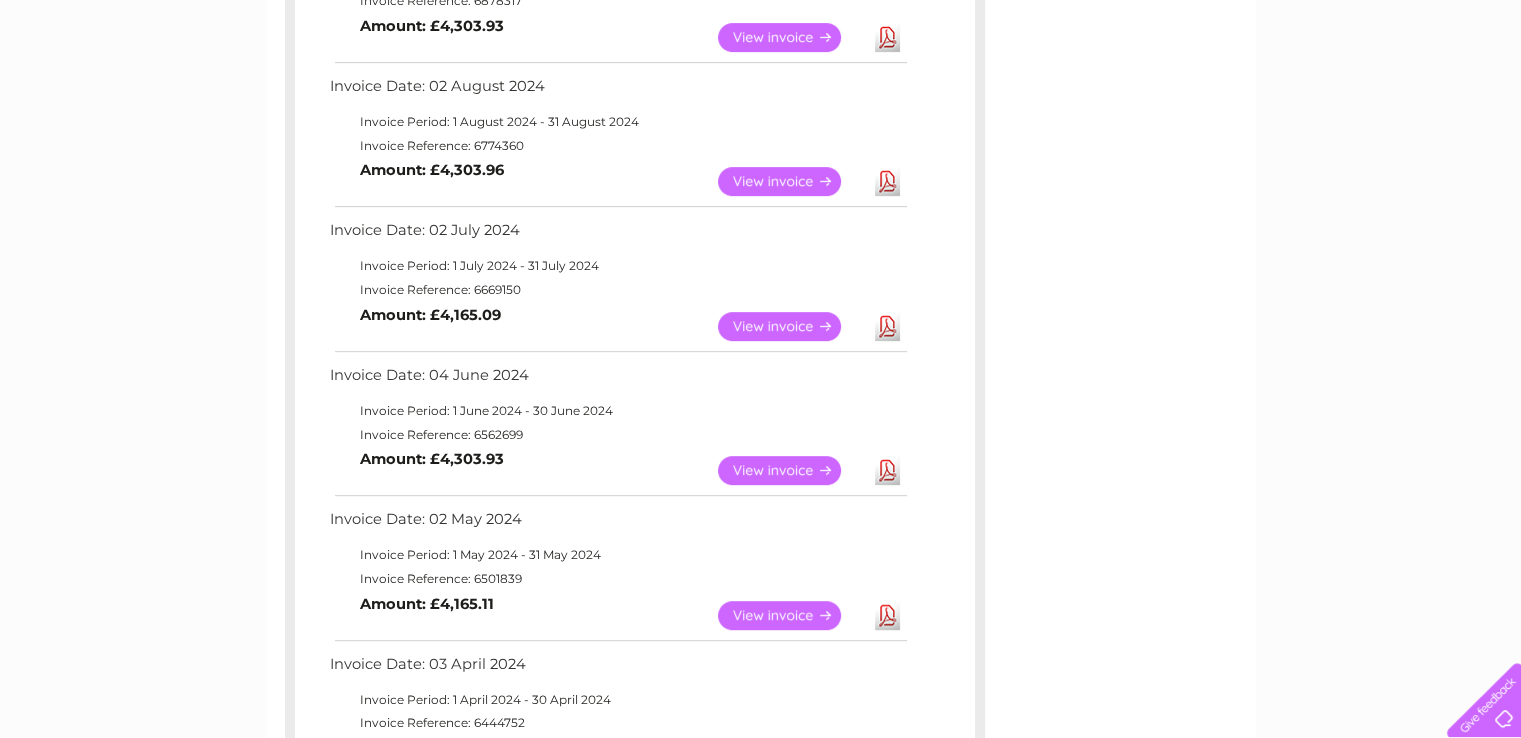 scroll, scrollTop: 900, scrollLeft: 0, axis: vertical 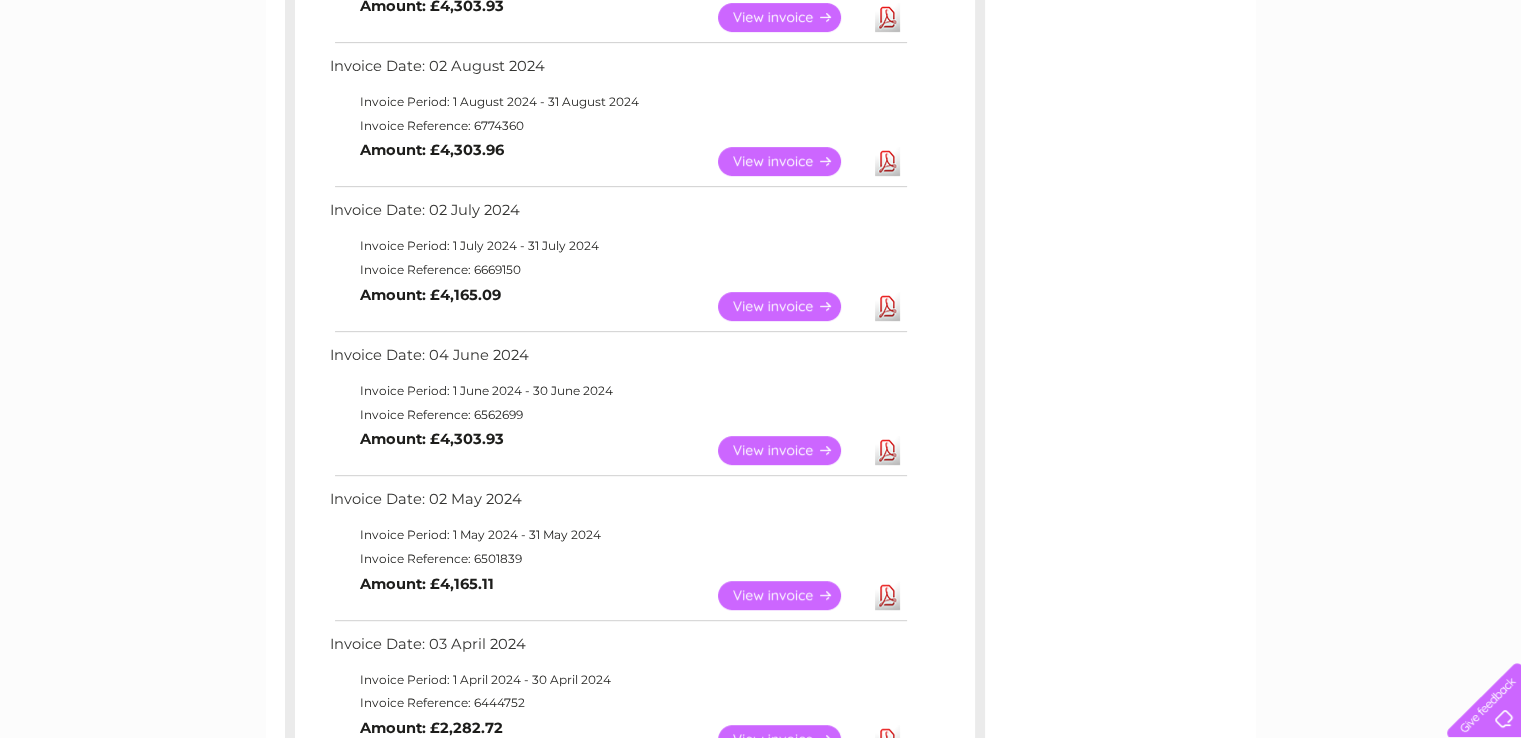 click on "View" at bounding box center (791, 450) 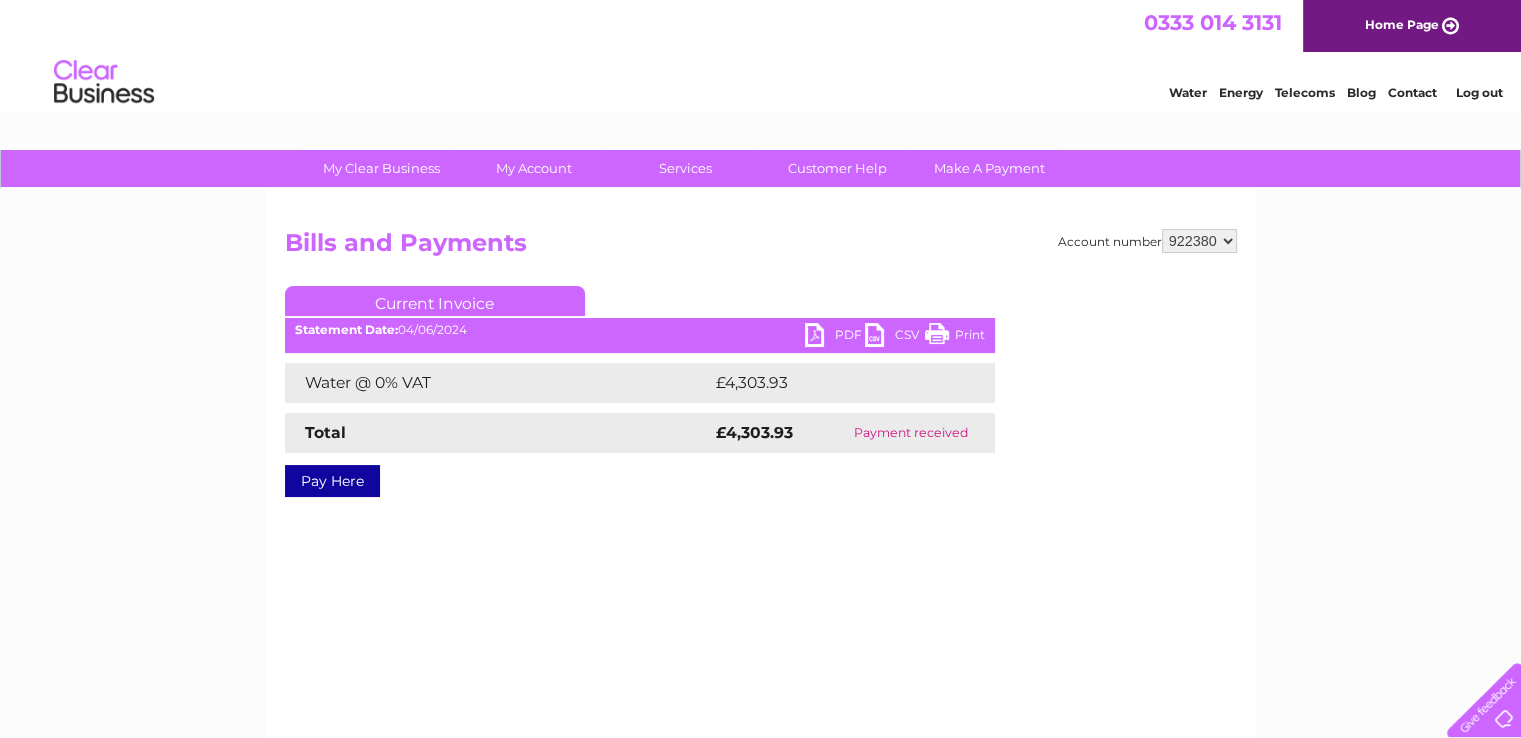scroll, scrollTop: 0, scrollLeft: 0, axis: both 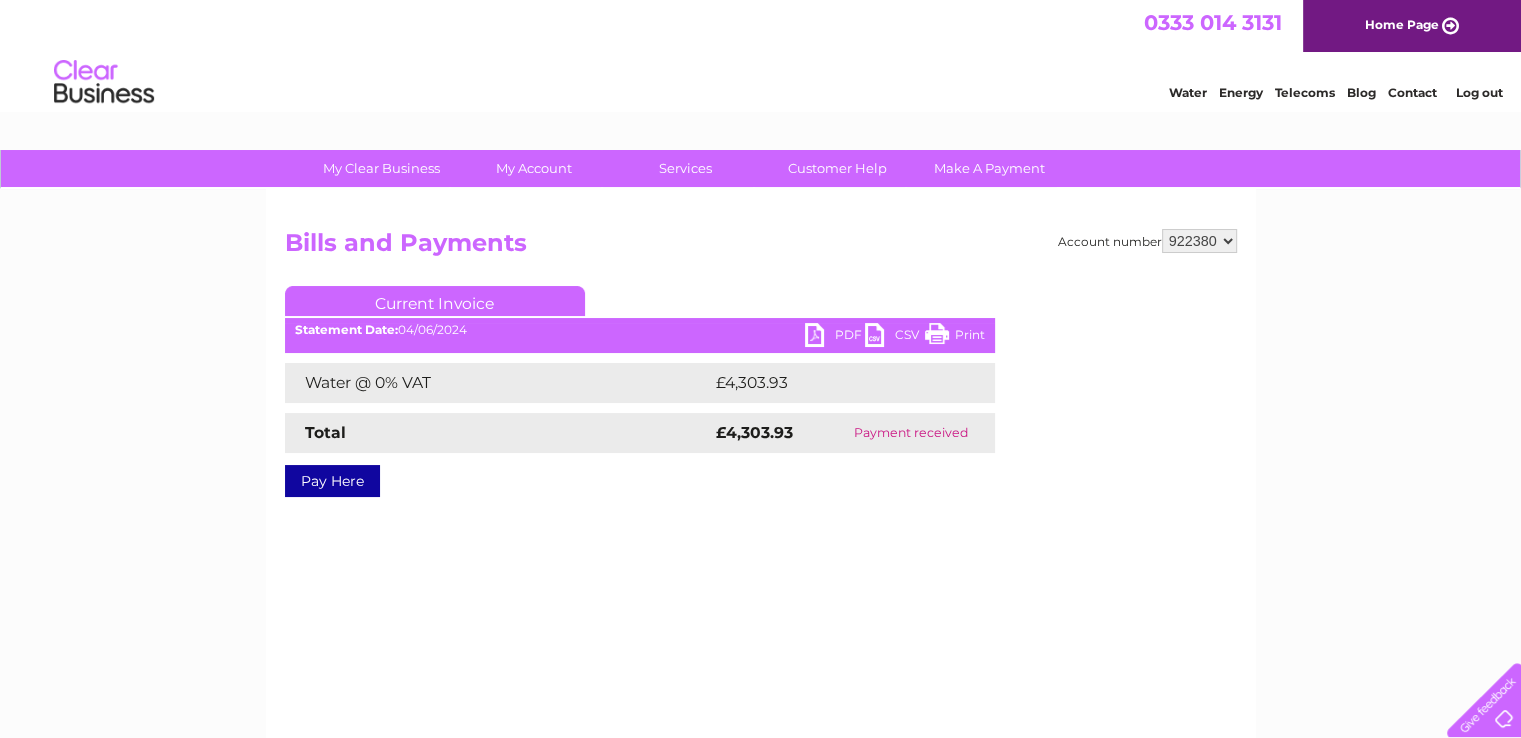 click on "PDF" at bounding box center (835, 337) 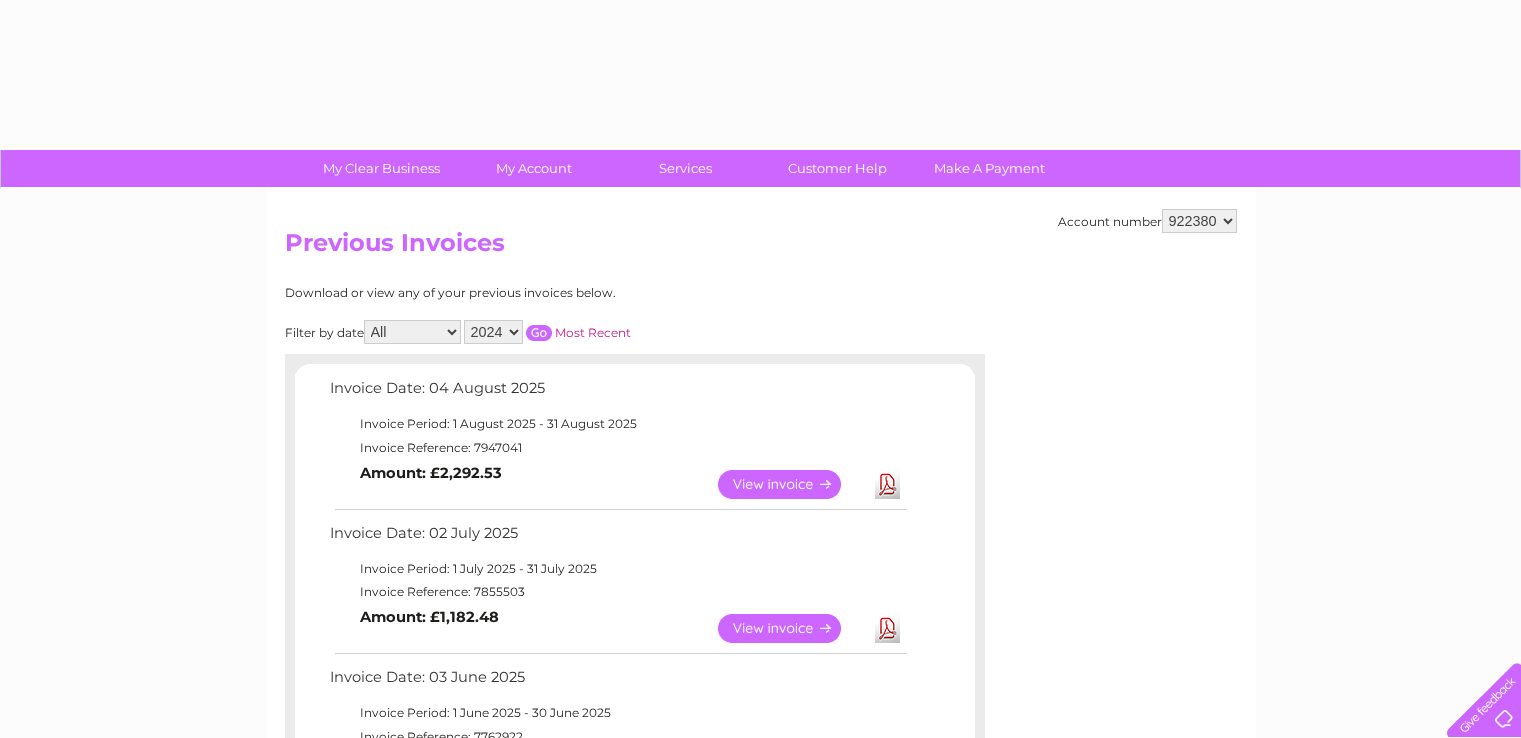 select on "2024" 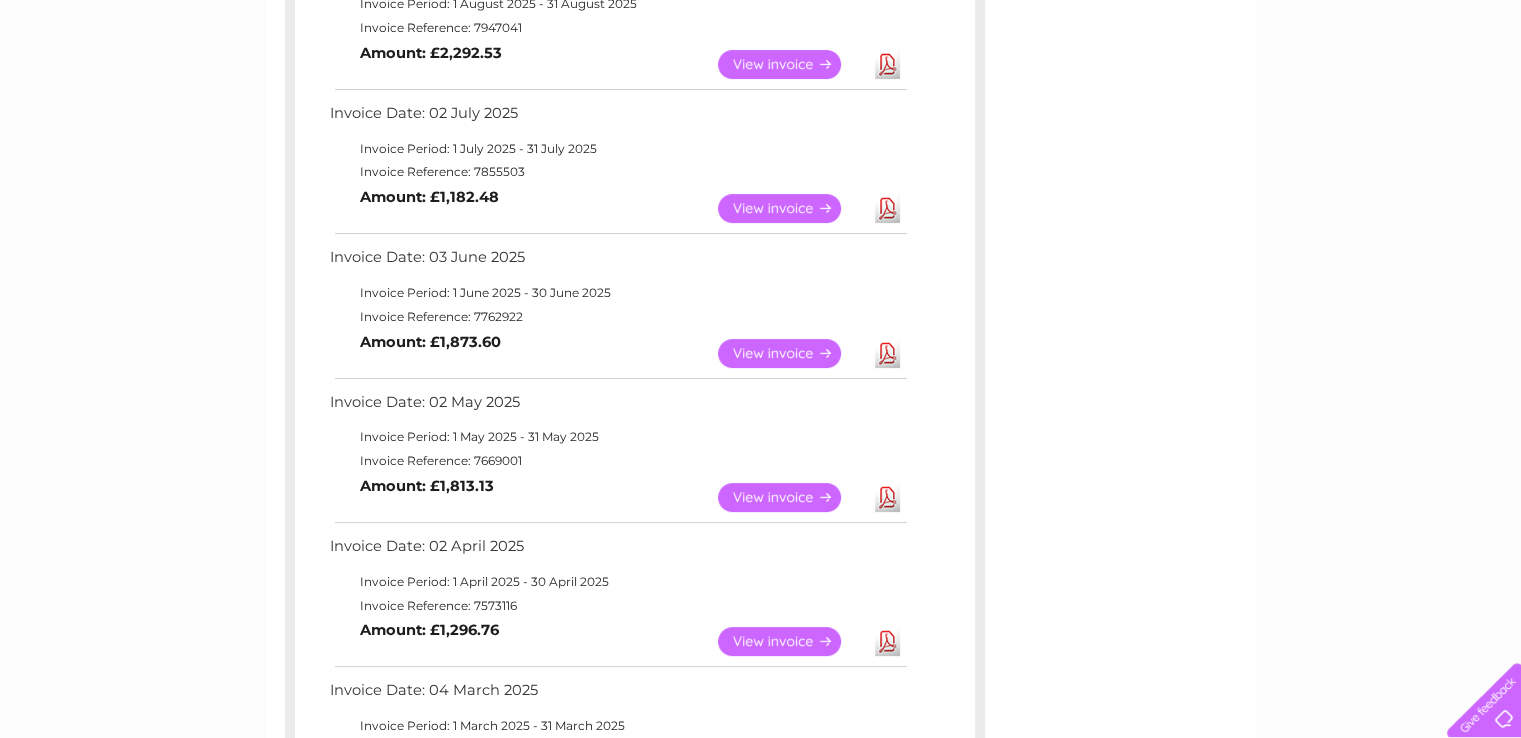 scroll, scrollTop: 300, scrollLeft: 0, axis: vertical 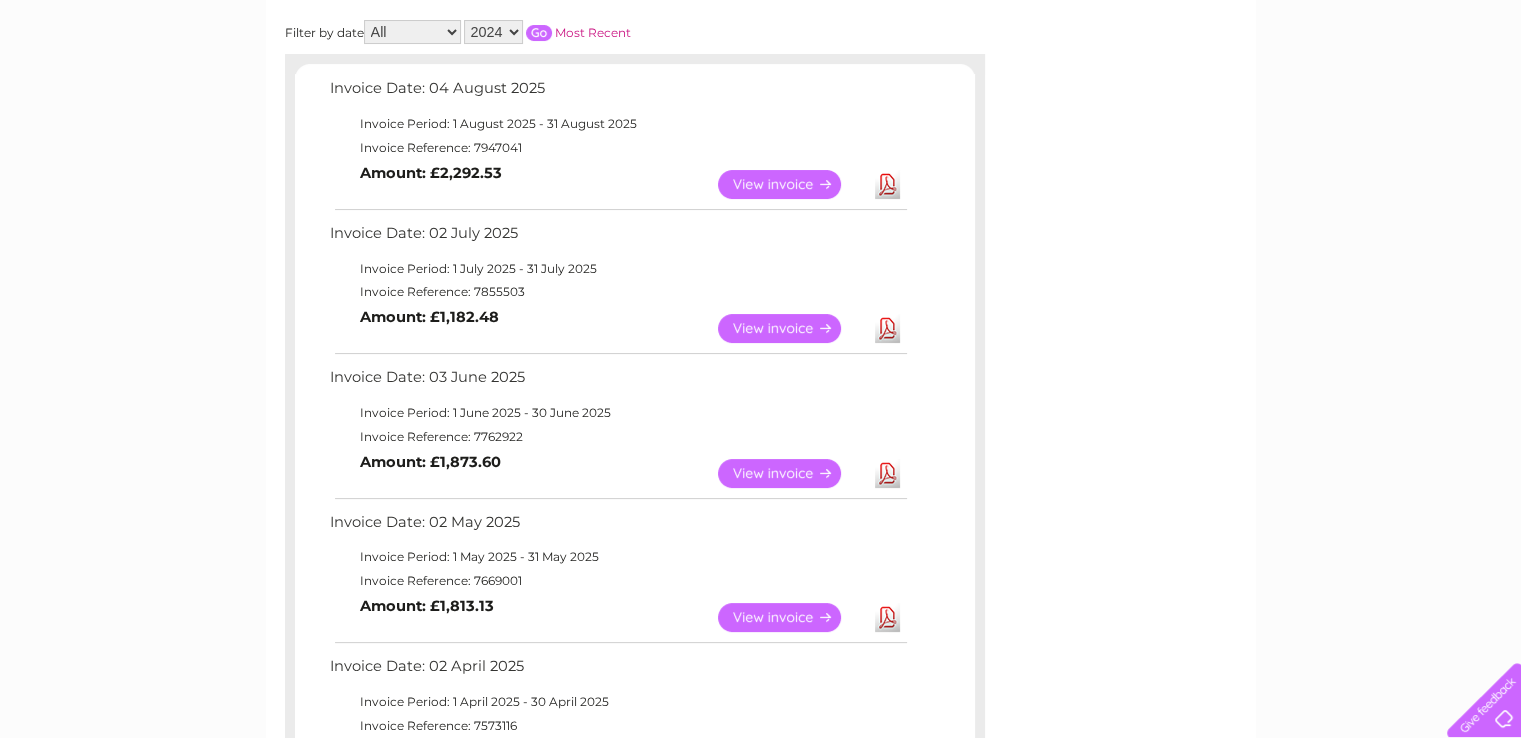 click on "Filter by date
All
January
February
March
April
May
June
July
August
September
October
November
December
2025
2024
2023
2022
Most Recent" at bounding box center [547, 32] 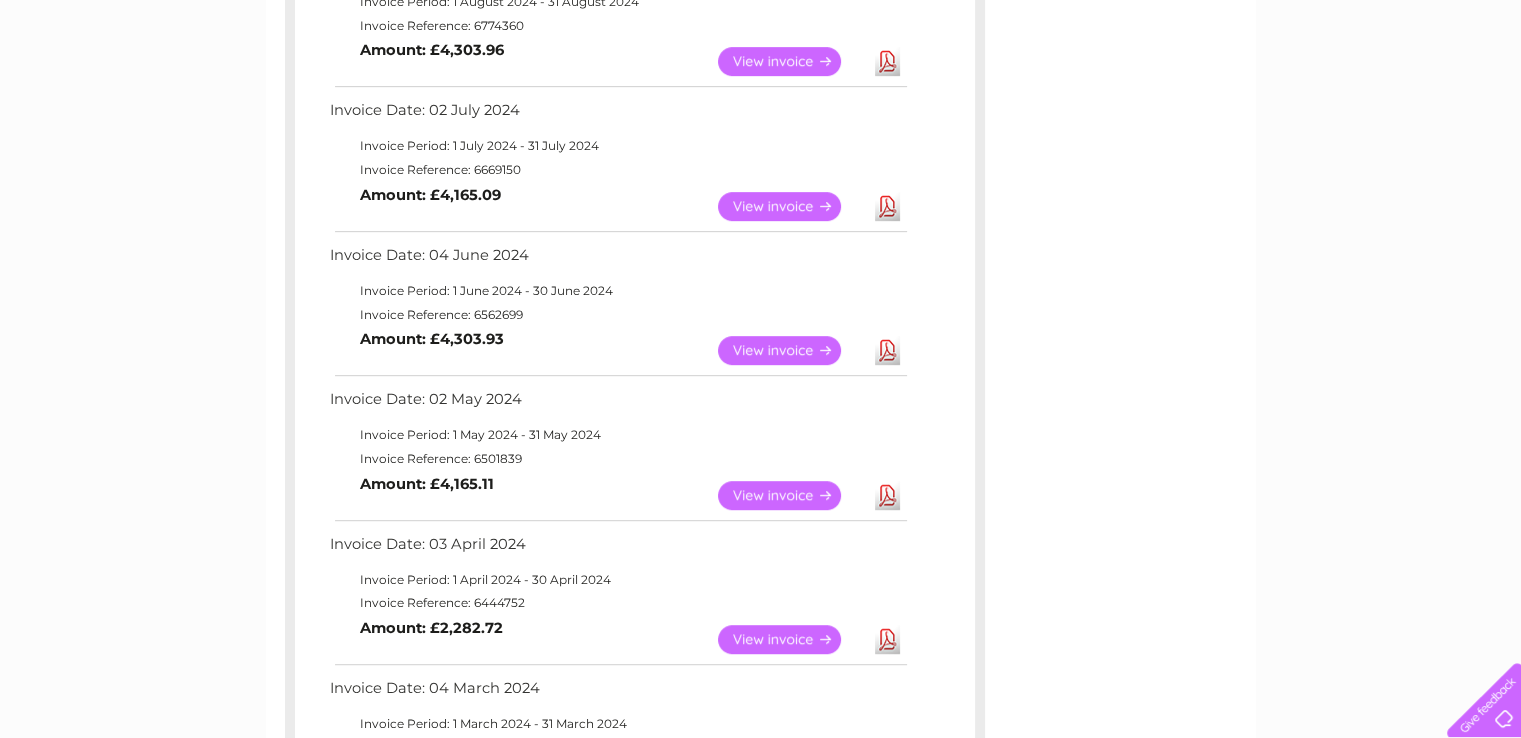 scroll, scrollTop: 1100, scrollLeft: 0, axis: vertical 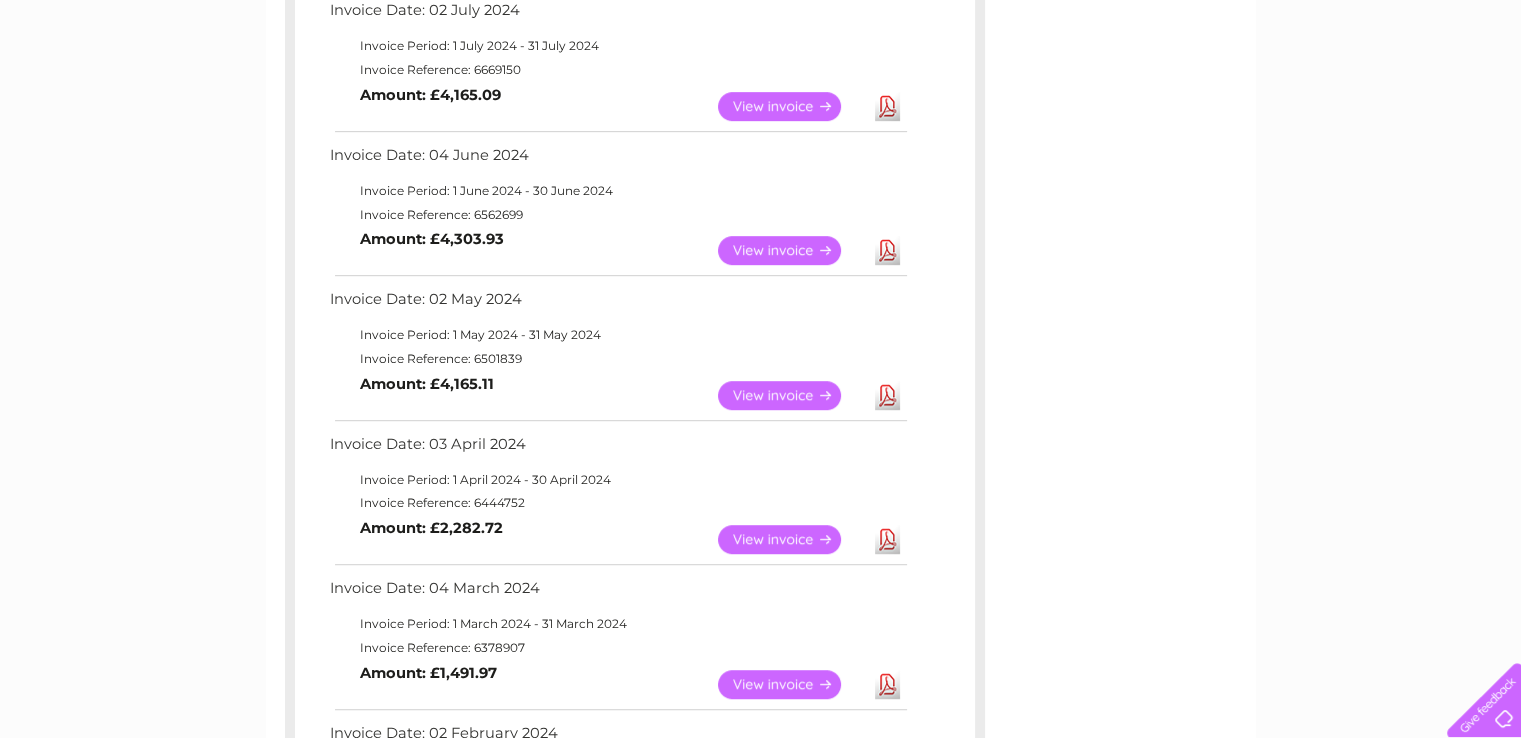 click on "View" at bounding box center [791, 395] 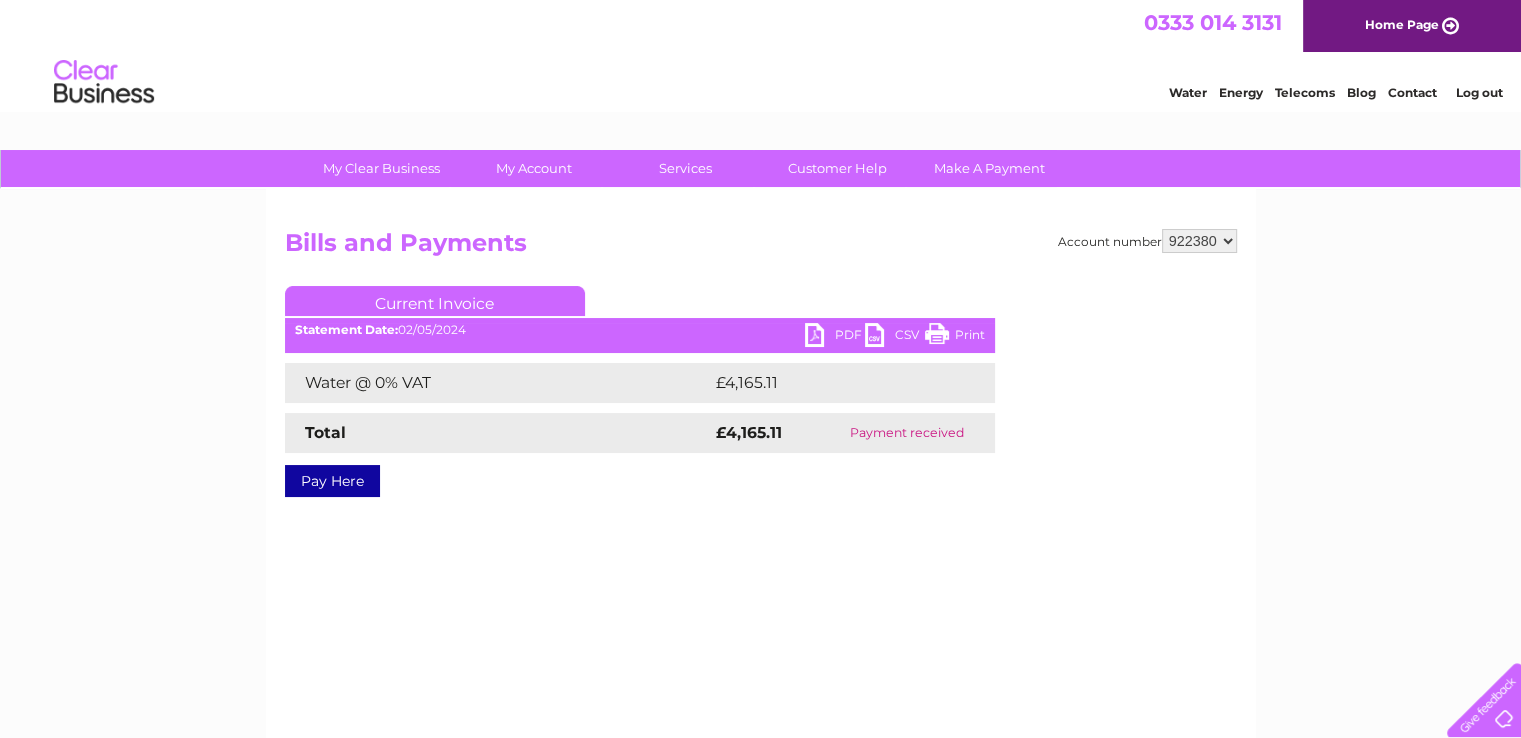 scroll, scrollTop: 0, scrollLeft: 0, axis: both 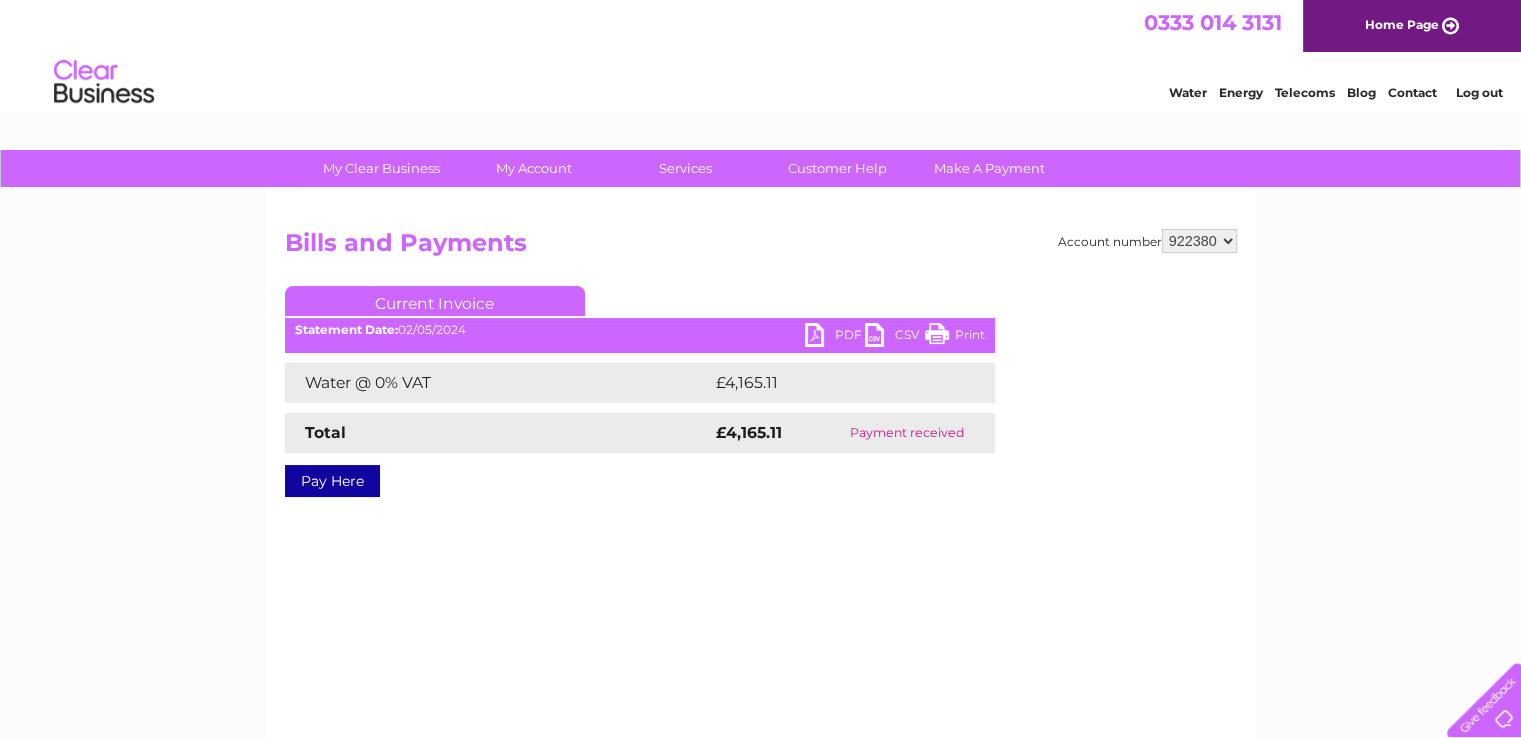 click on "PDF" at bounding box center [835, 337] 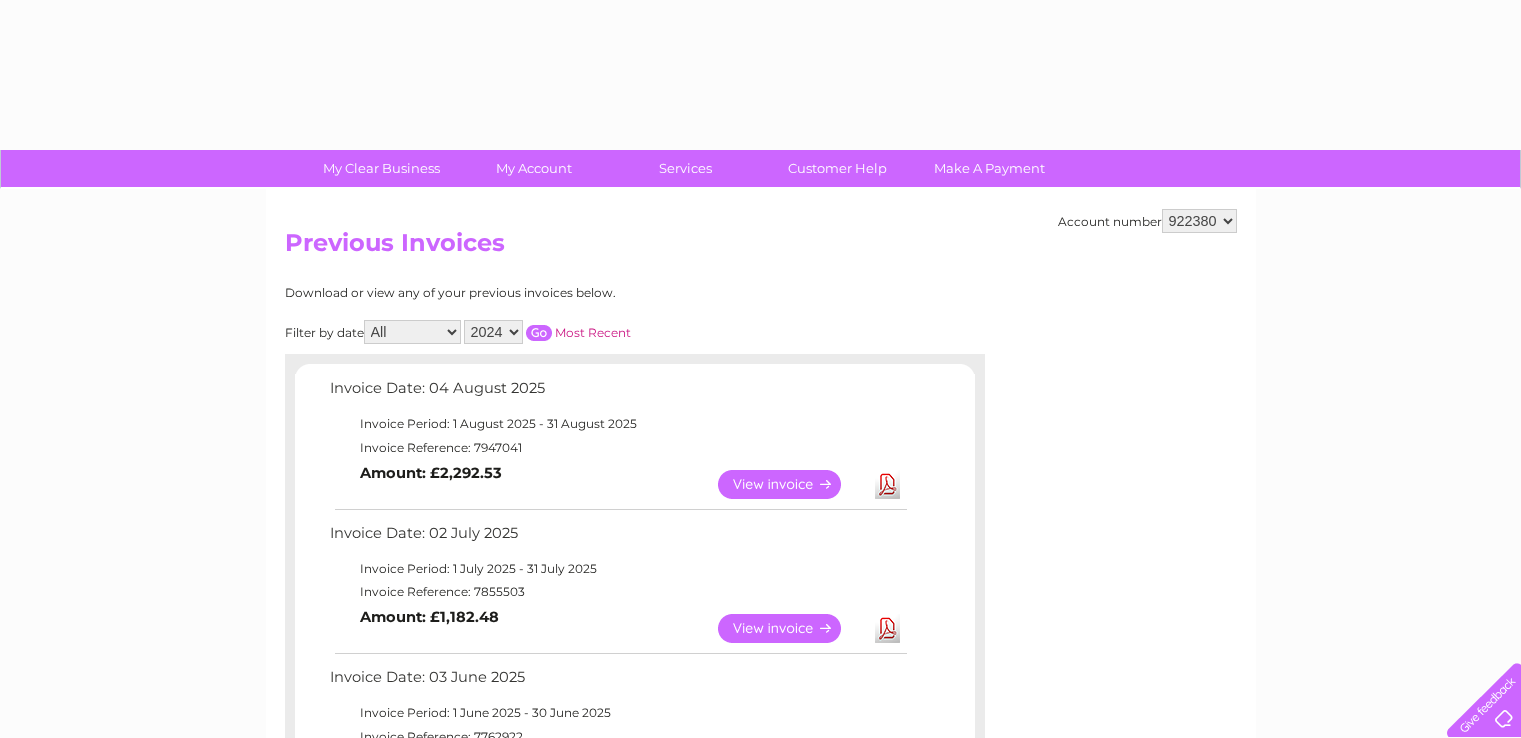select on "2024" 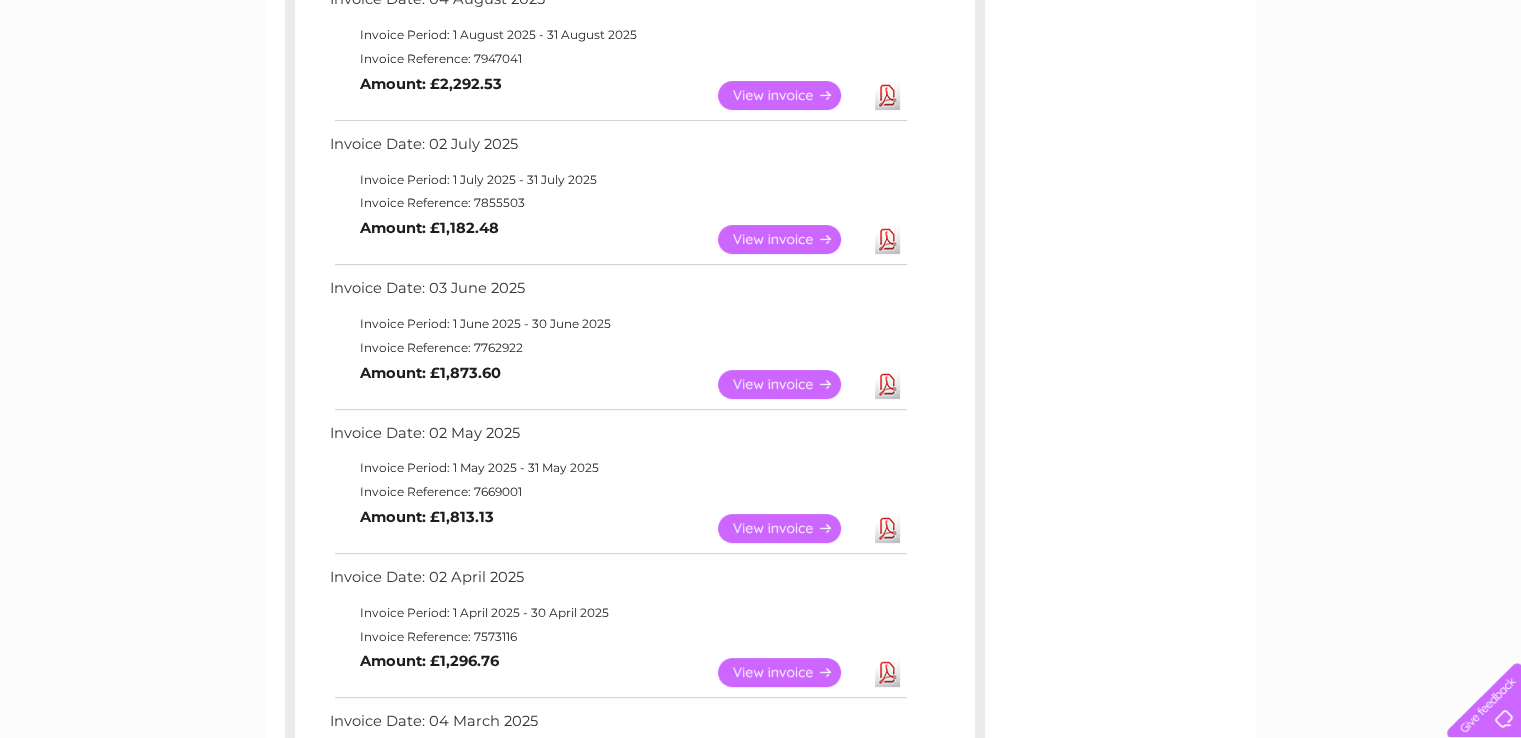 scroll, scrollTop: 195, scrollLeft: 0, axis: vertical 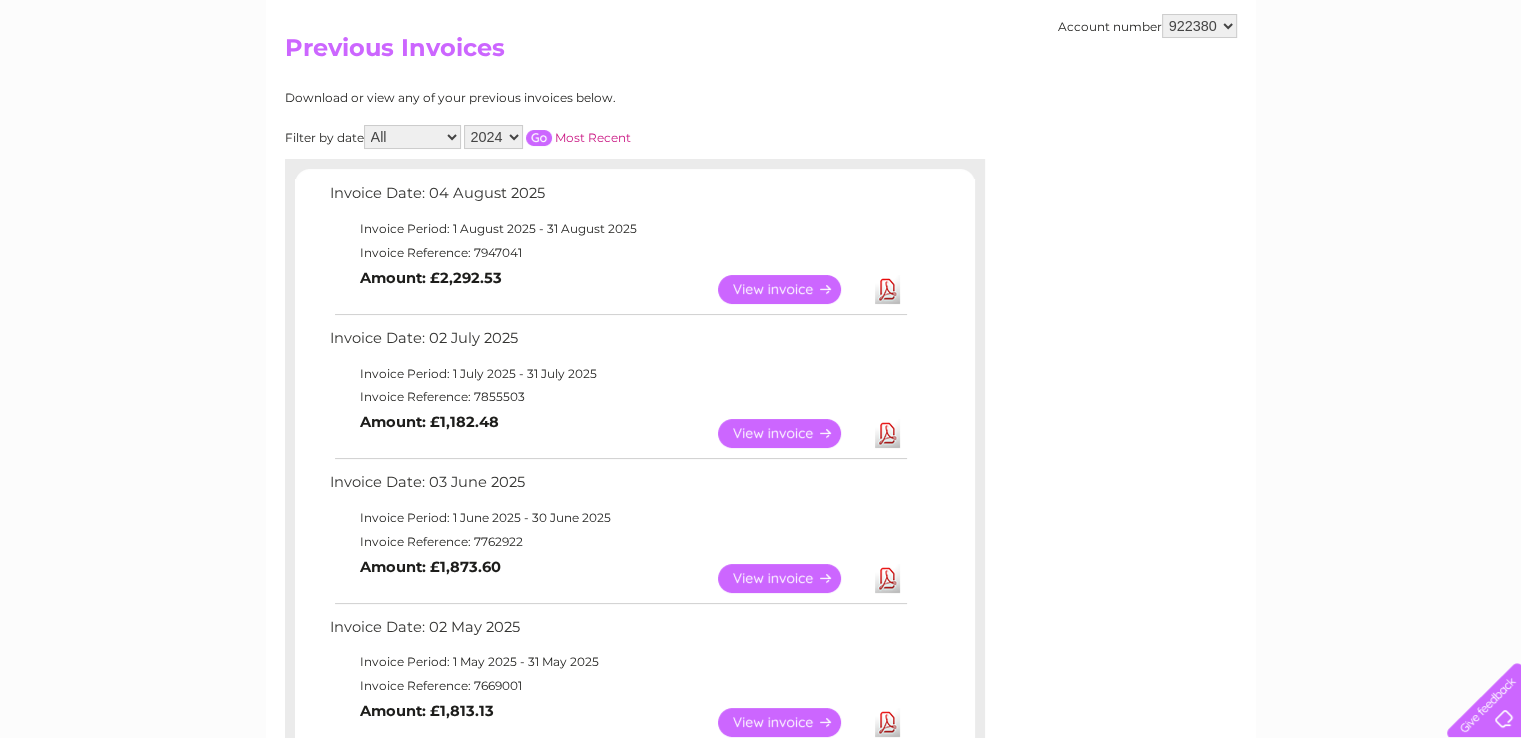 click at bounding box center [539, 138] 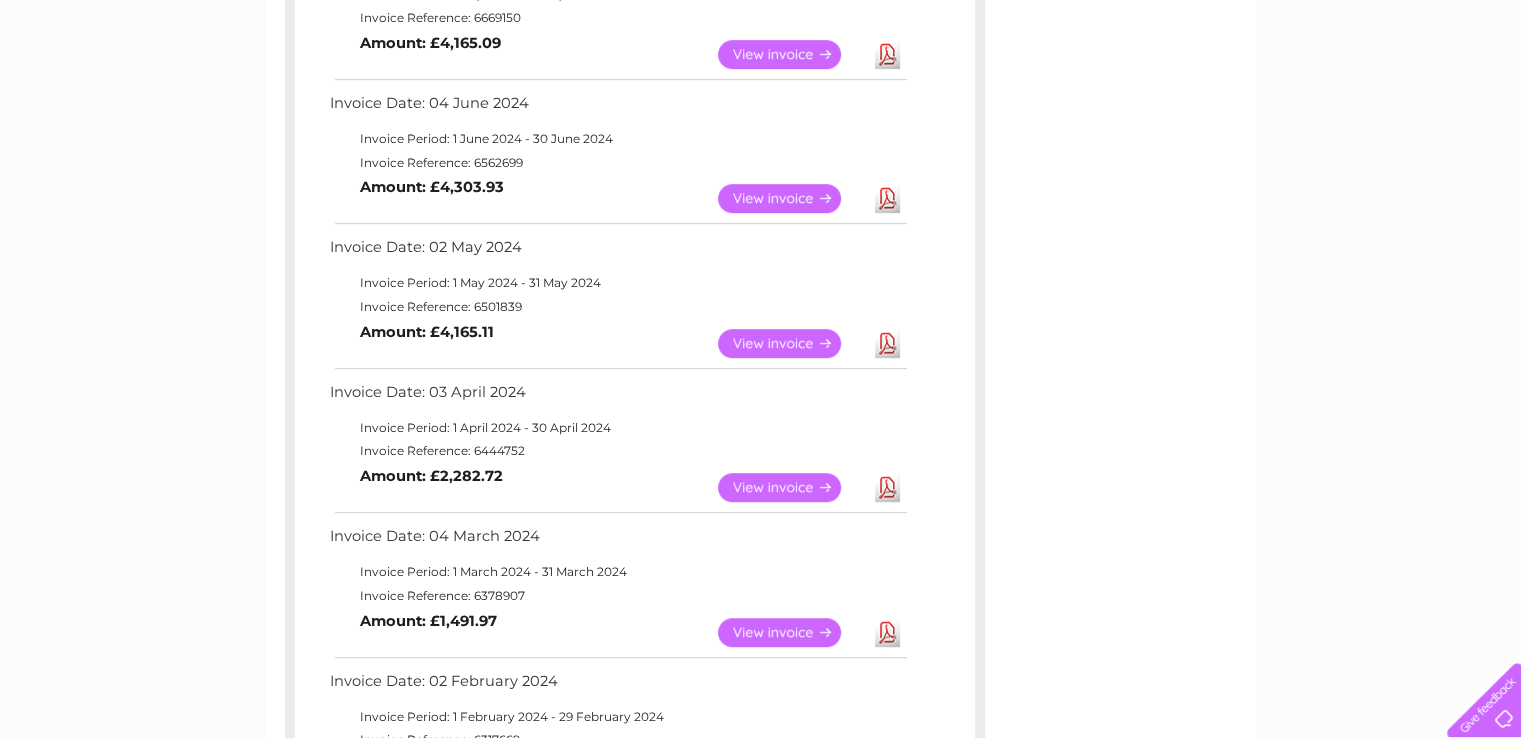 scroll, scrollTop: 1195, scrollLeft: 0, axis: vertical 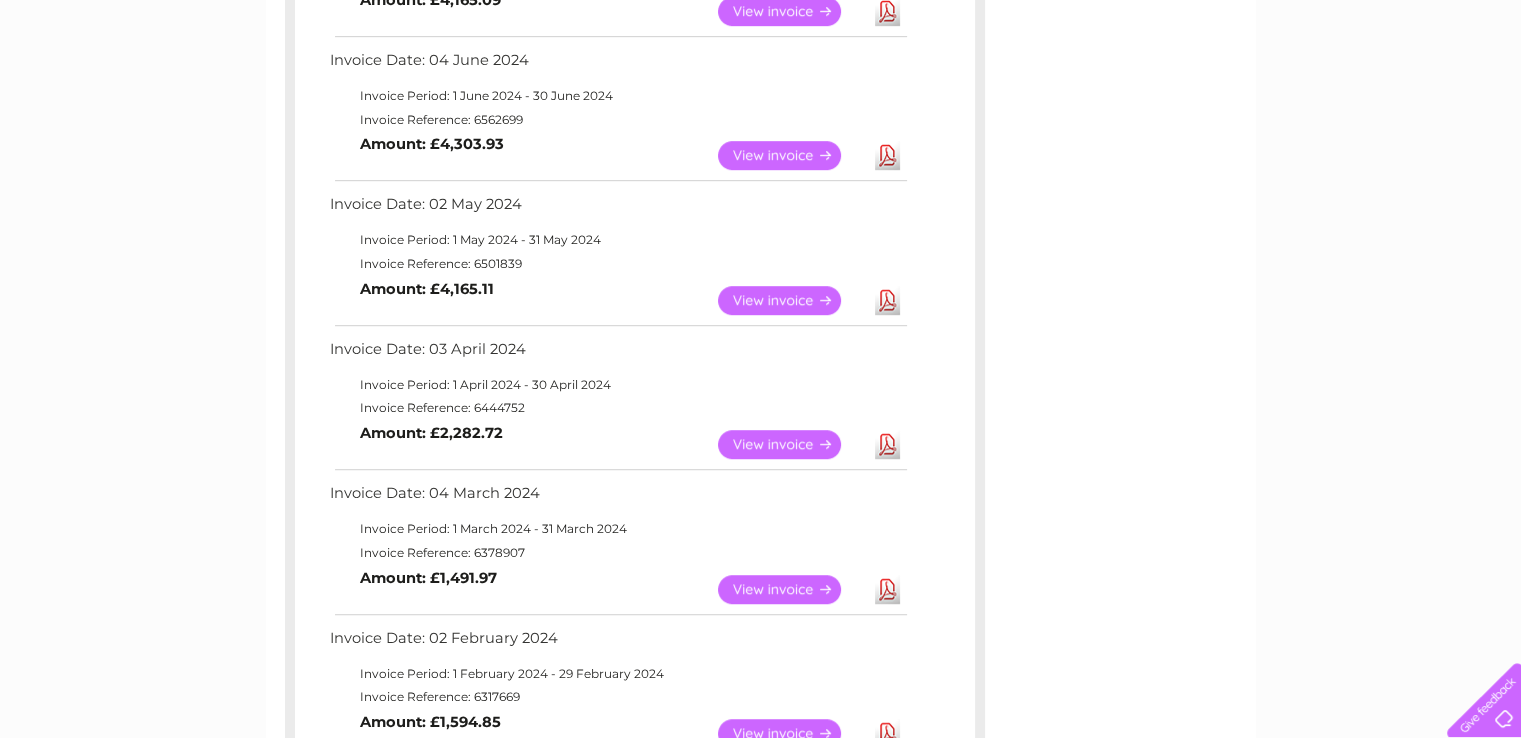 click on "View" at bounding box center [791, 444] 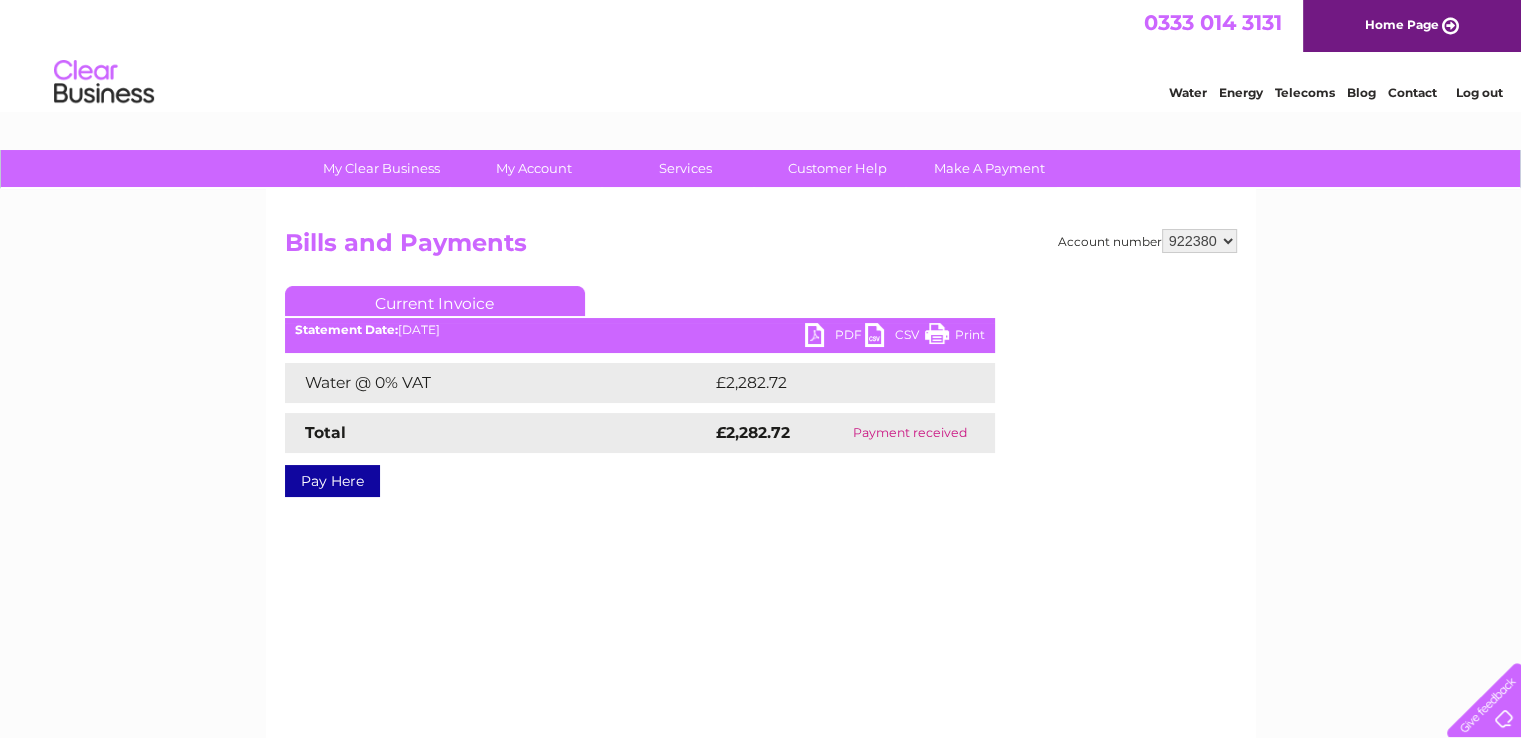 scroll, scrollTop: 0, scrollLeft: 0, axis: both 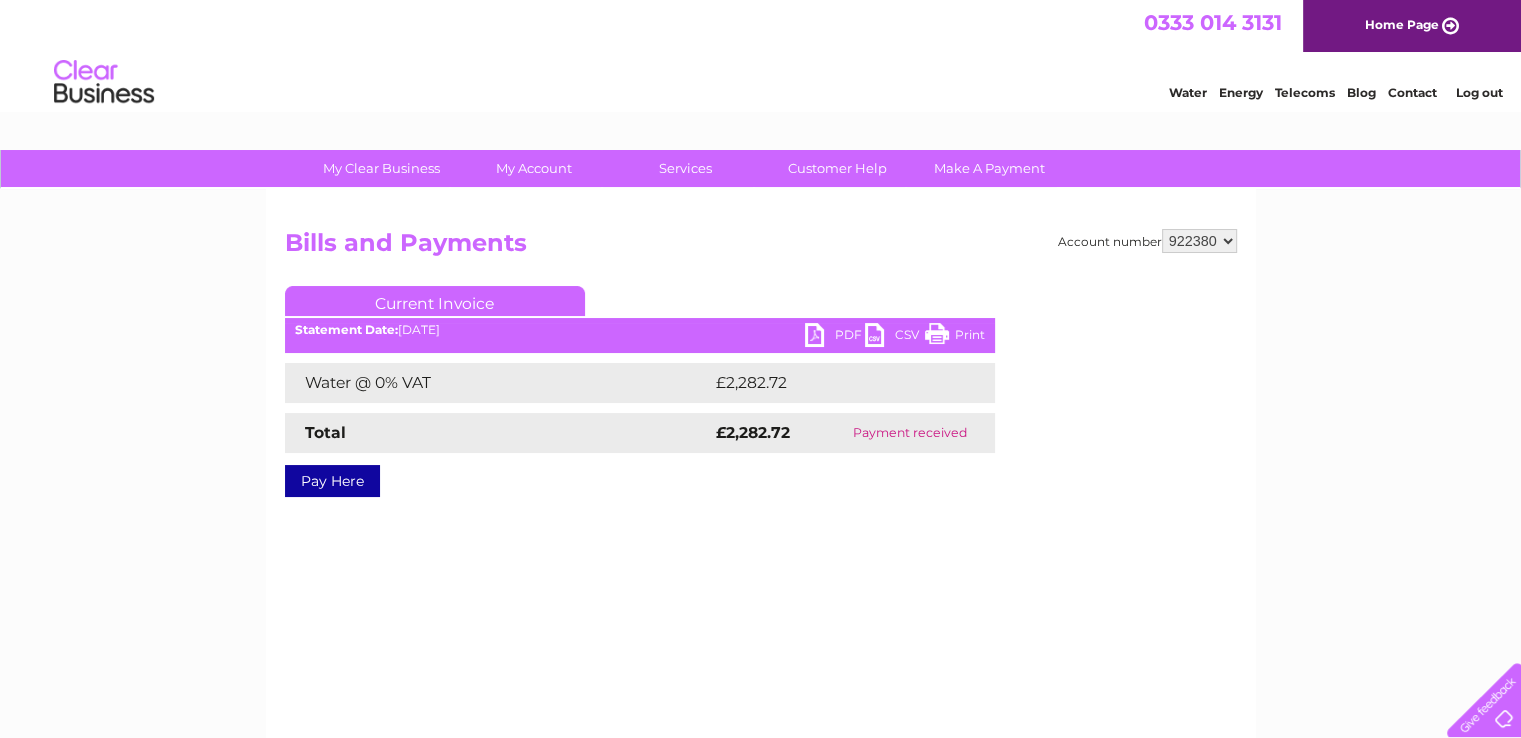 click on "PDF" at bounding box center (835, 337) 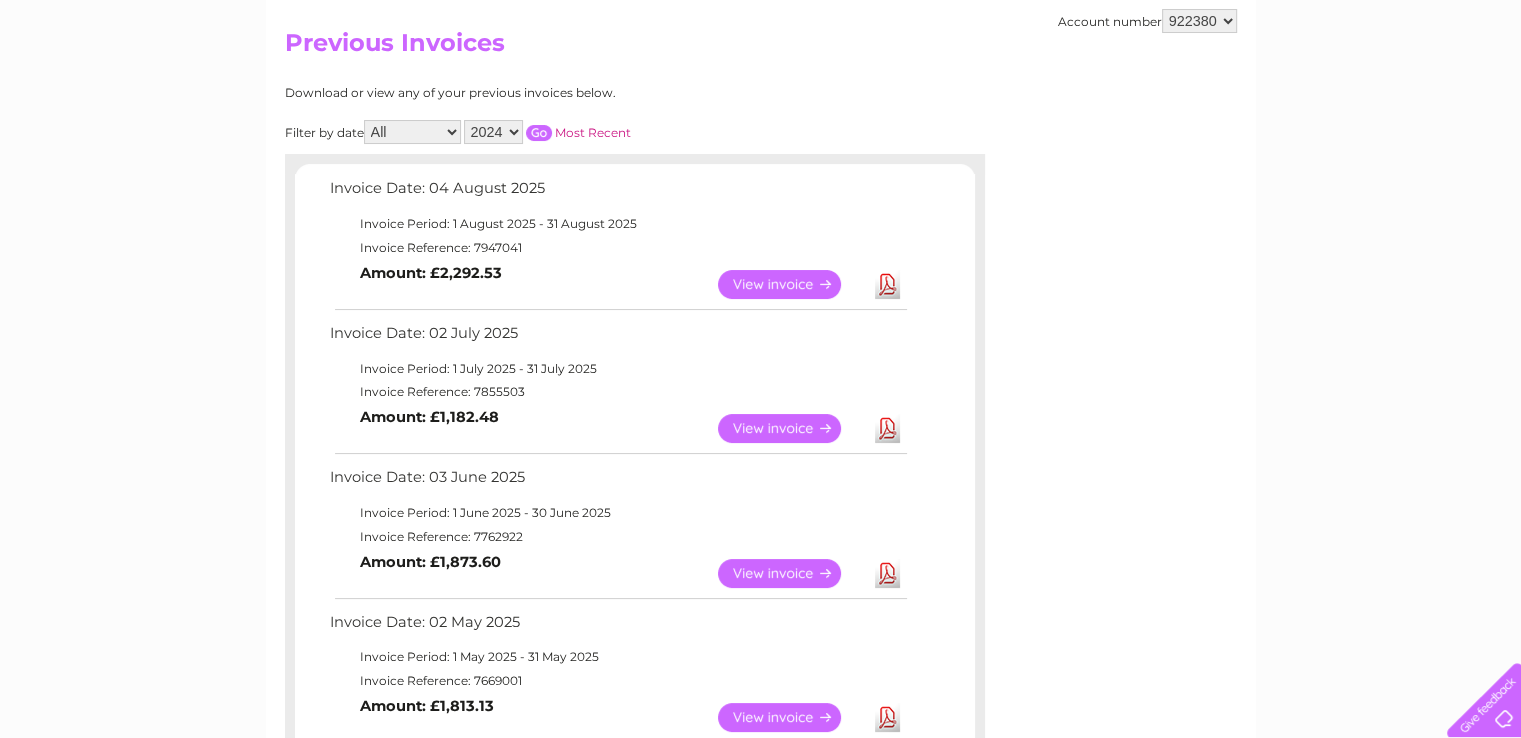 scroll, scrollTop: 0, scrollLeft: 0, axis: both 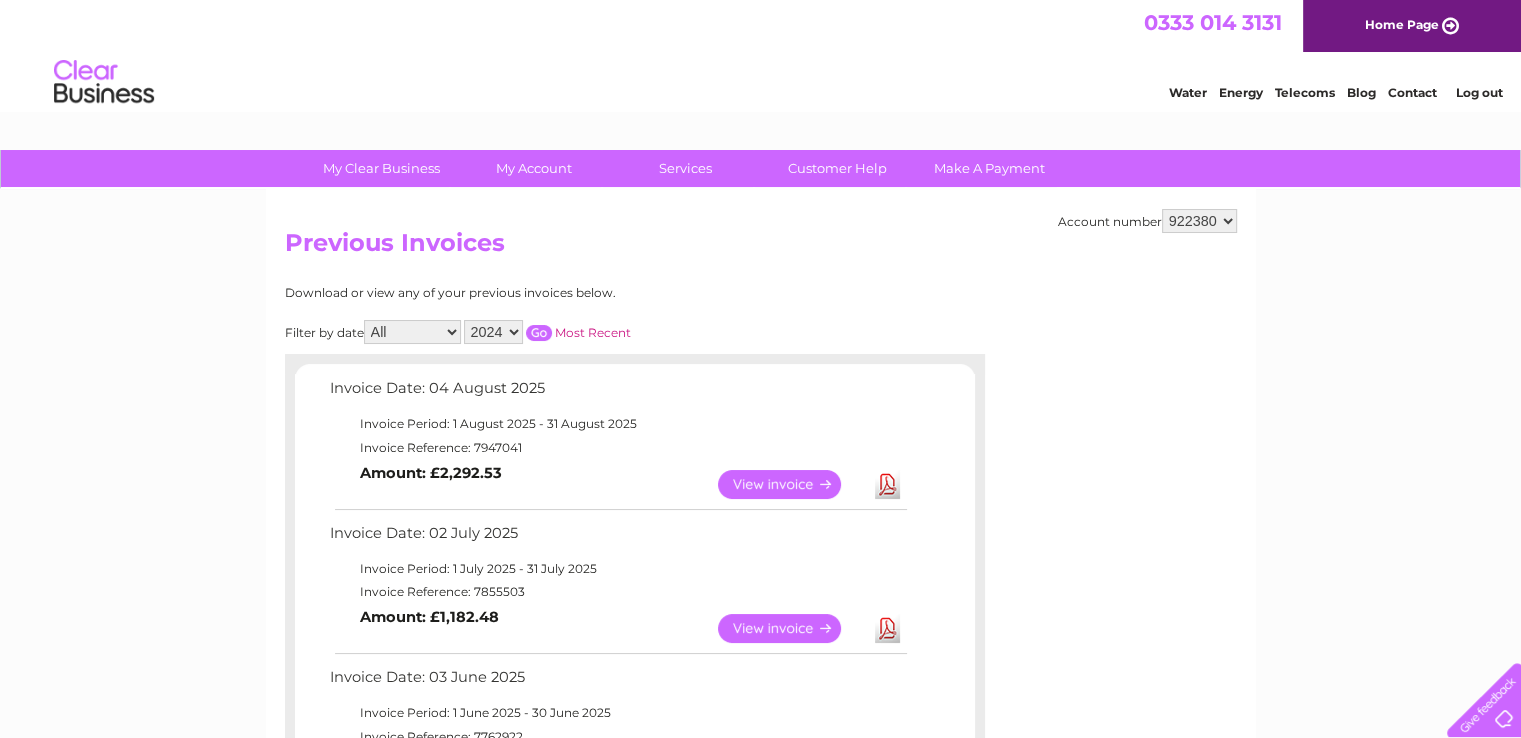 click at bounding box center (539, 333) 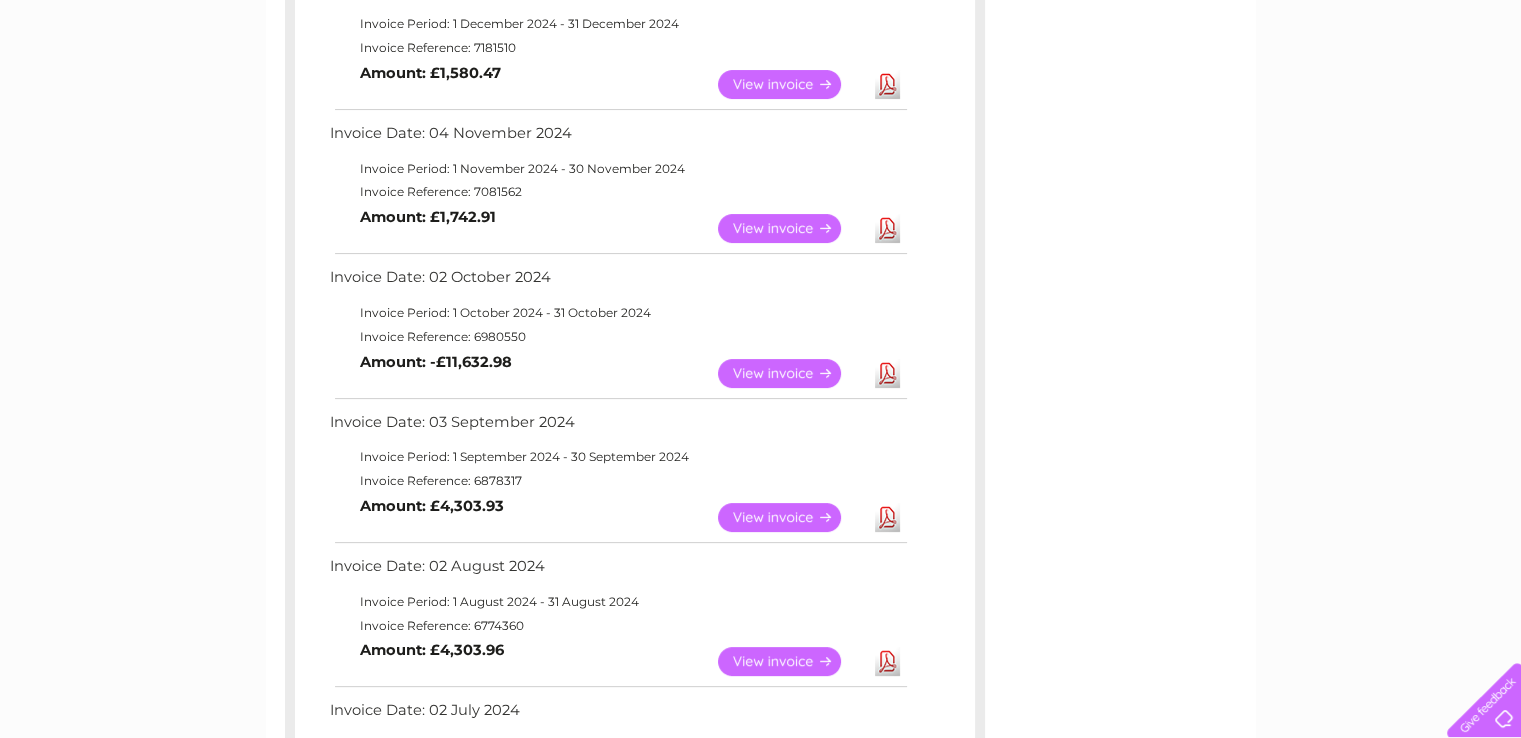scroll, scrollTop: 0, scrollLeft: 0, axis: both 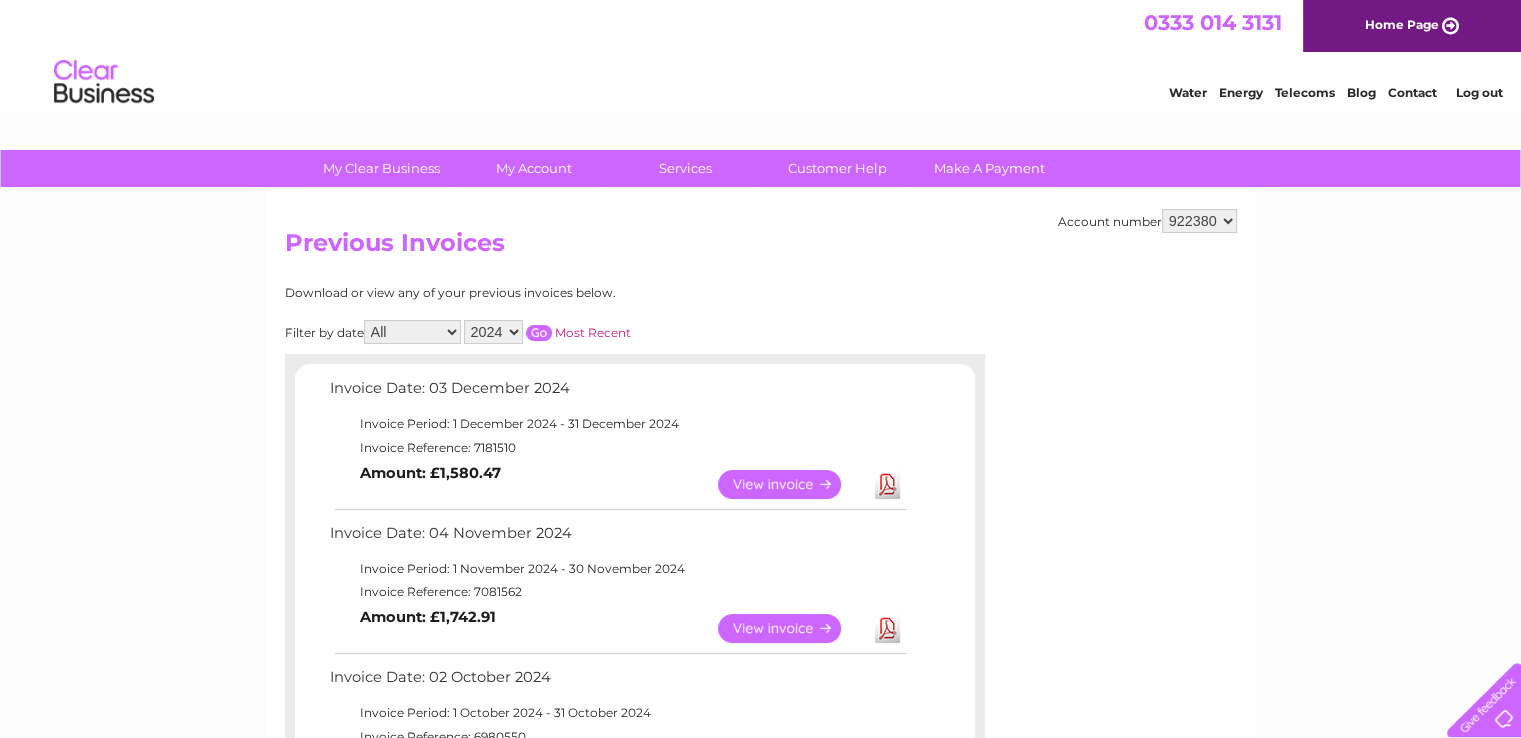 click on "2025
2024
2023
2022" at bounding box center (493, 332) 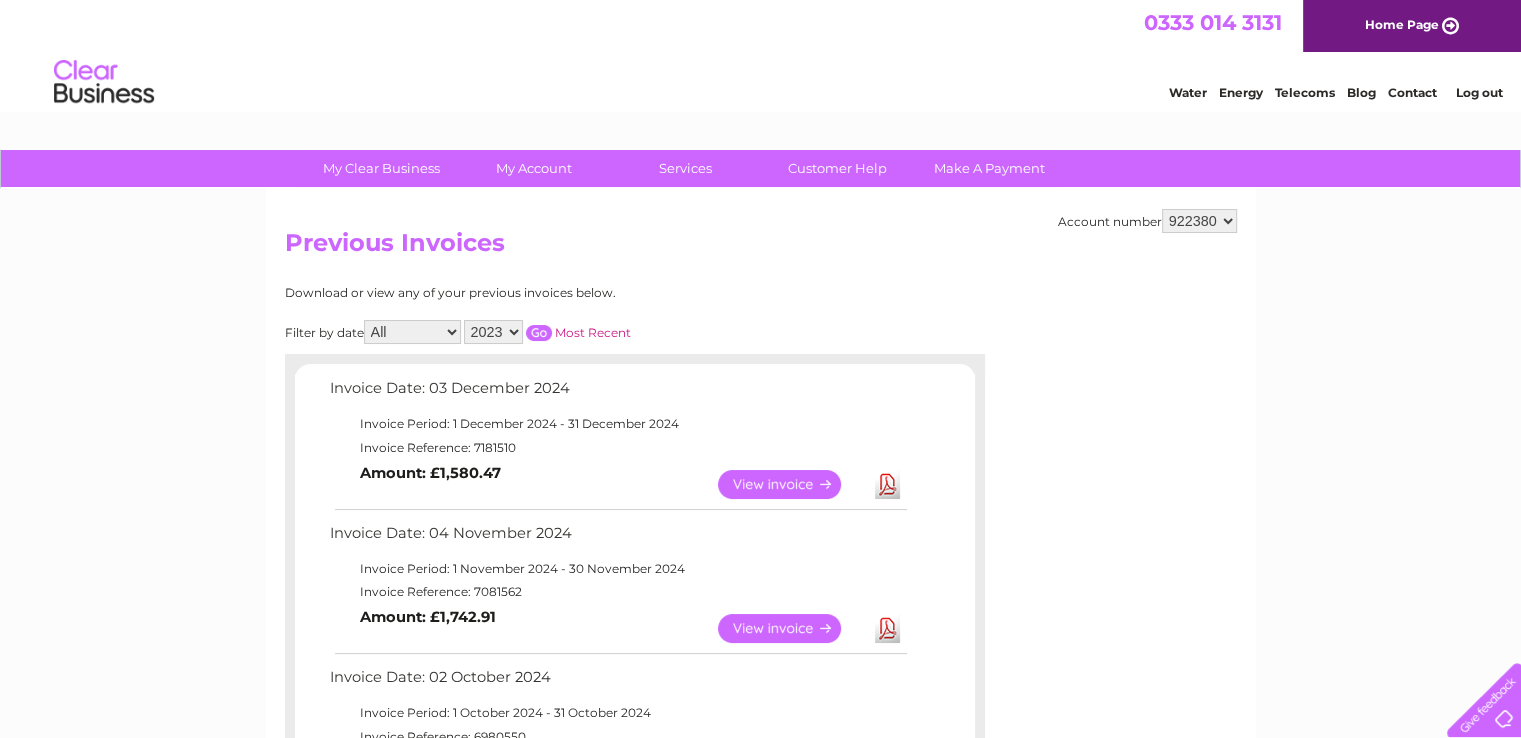 click at bounding box center [539, 333] 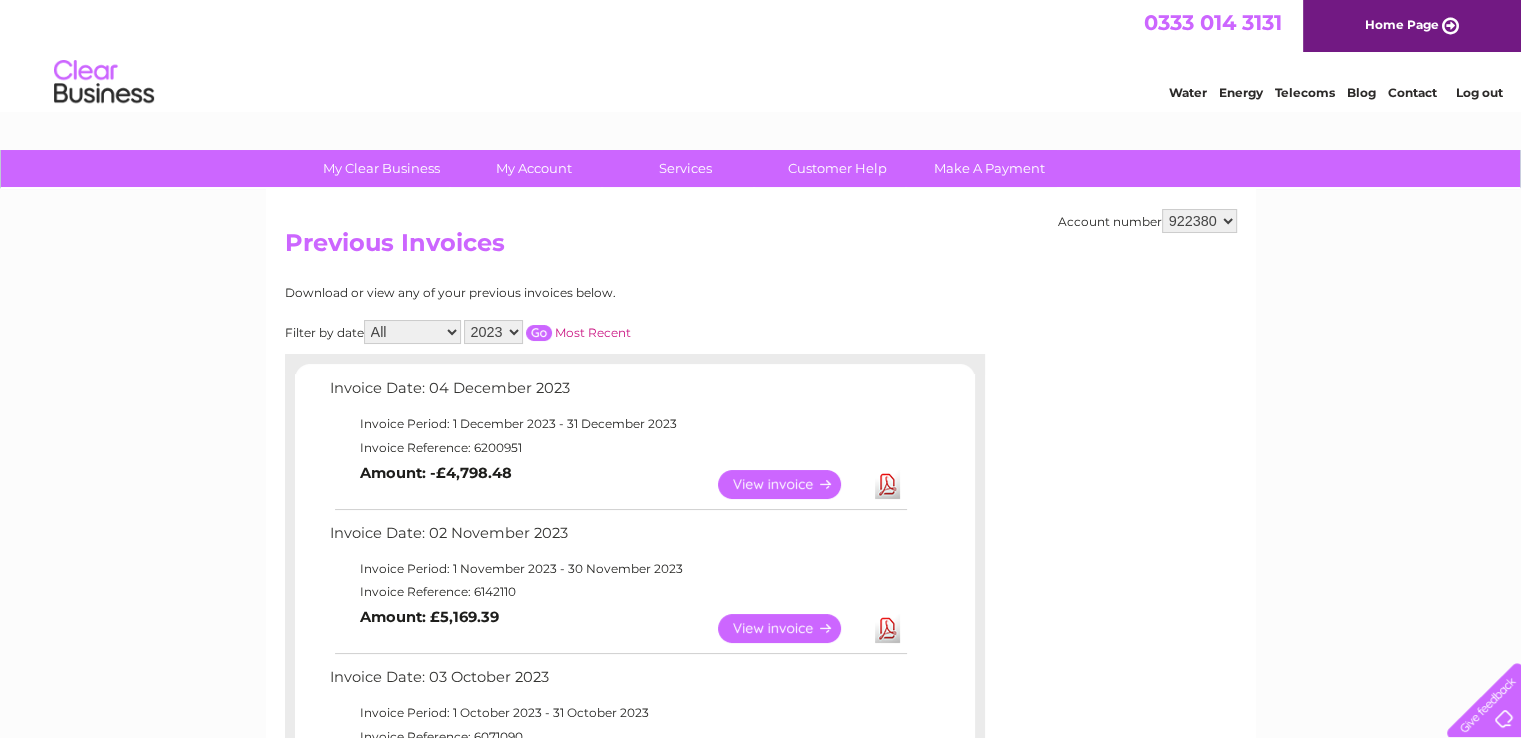 click on "2025
2024
2023
2022" at bounding box center (493, 332) 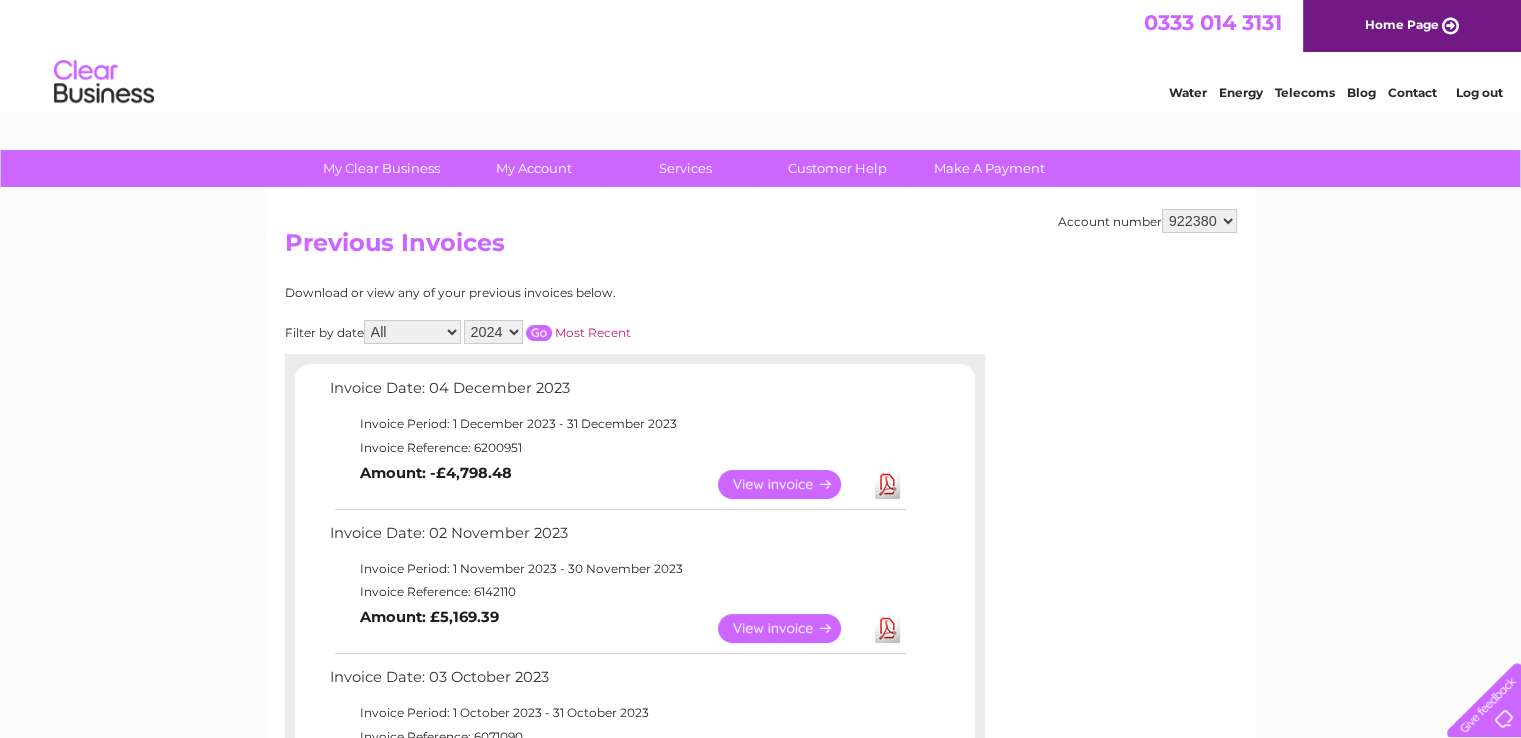 click at bounding box center [539, 333] 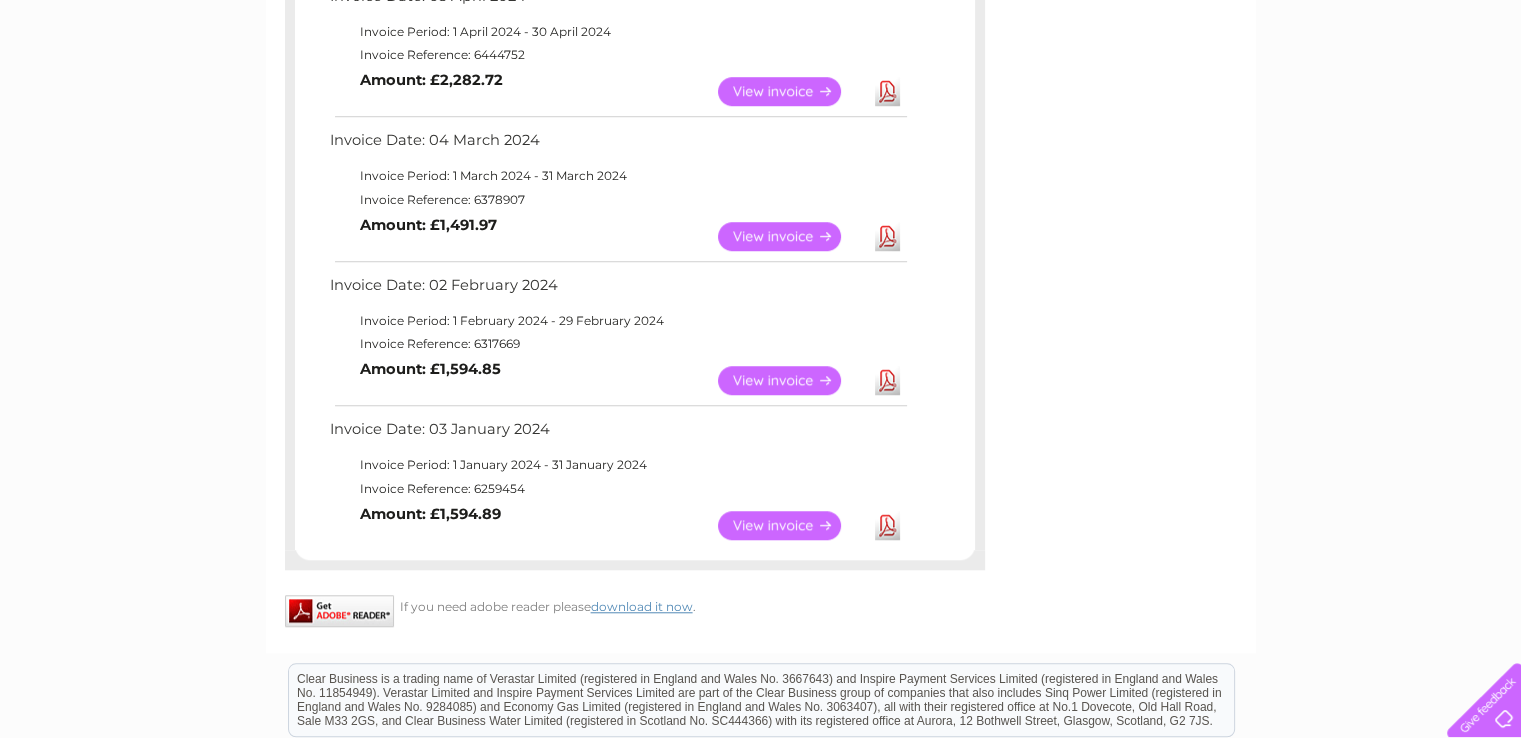 scroll, scrollTop: 1500, scrollLeft: 0, axis: vertical 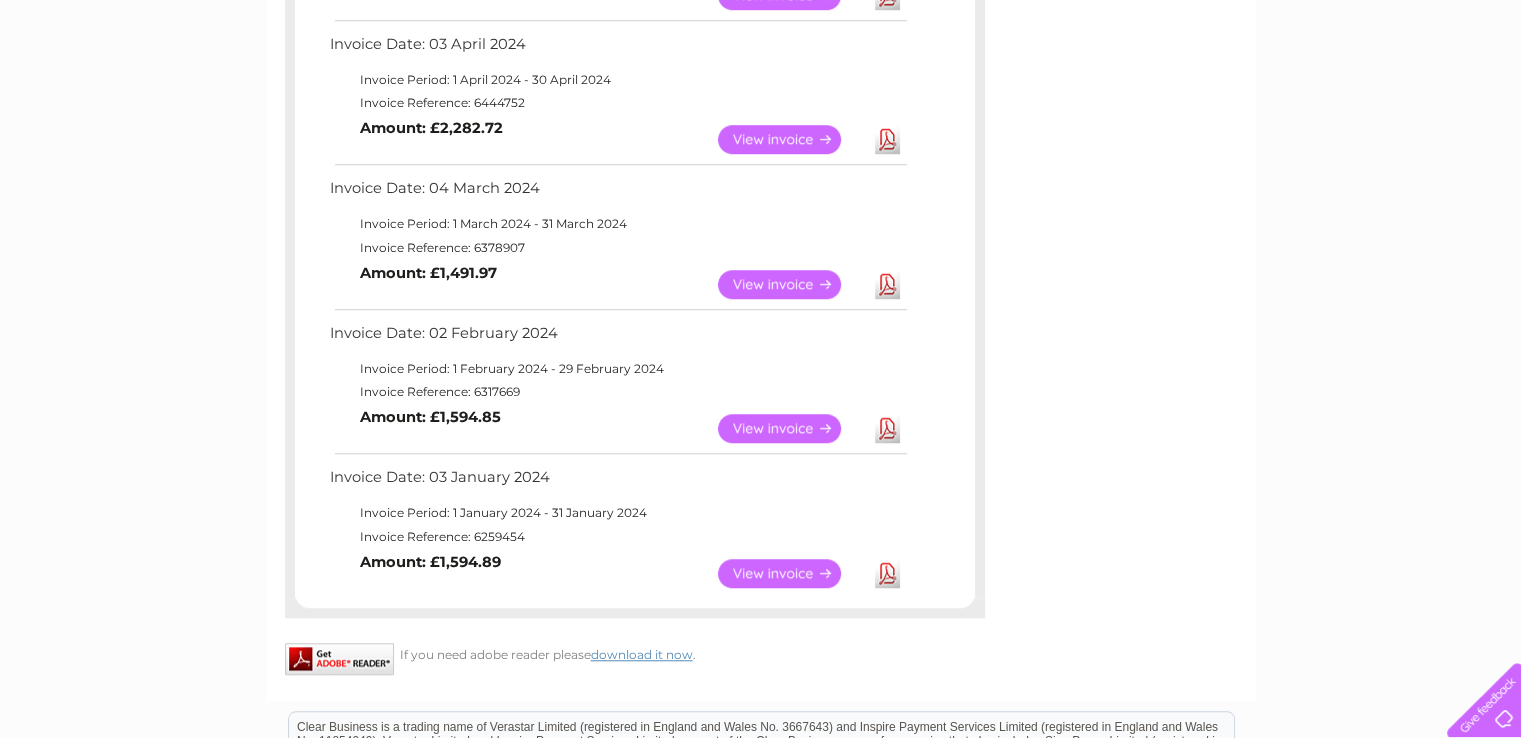 click on "Account number    922380
926408
926409
Previous Invoices
Download or view any of your previous invoices below.
Filter by date
All
January
February
March
April
May
June
July
August
September
October
November
December
2025
2024
2023
2022
Most Recent
Invoice Date: 03 December 2024
Invoice Period: 1 December 2024 -  31 December 2024
Invoice Reference: 7181510
View
Download" at bounding box center [761, -305] 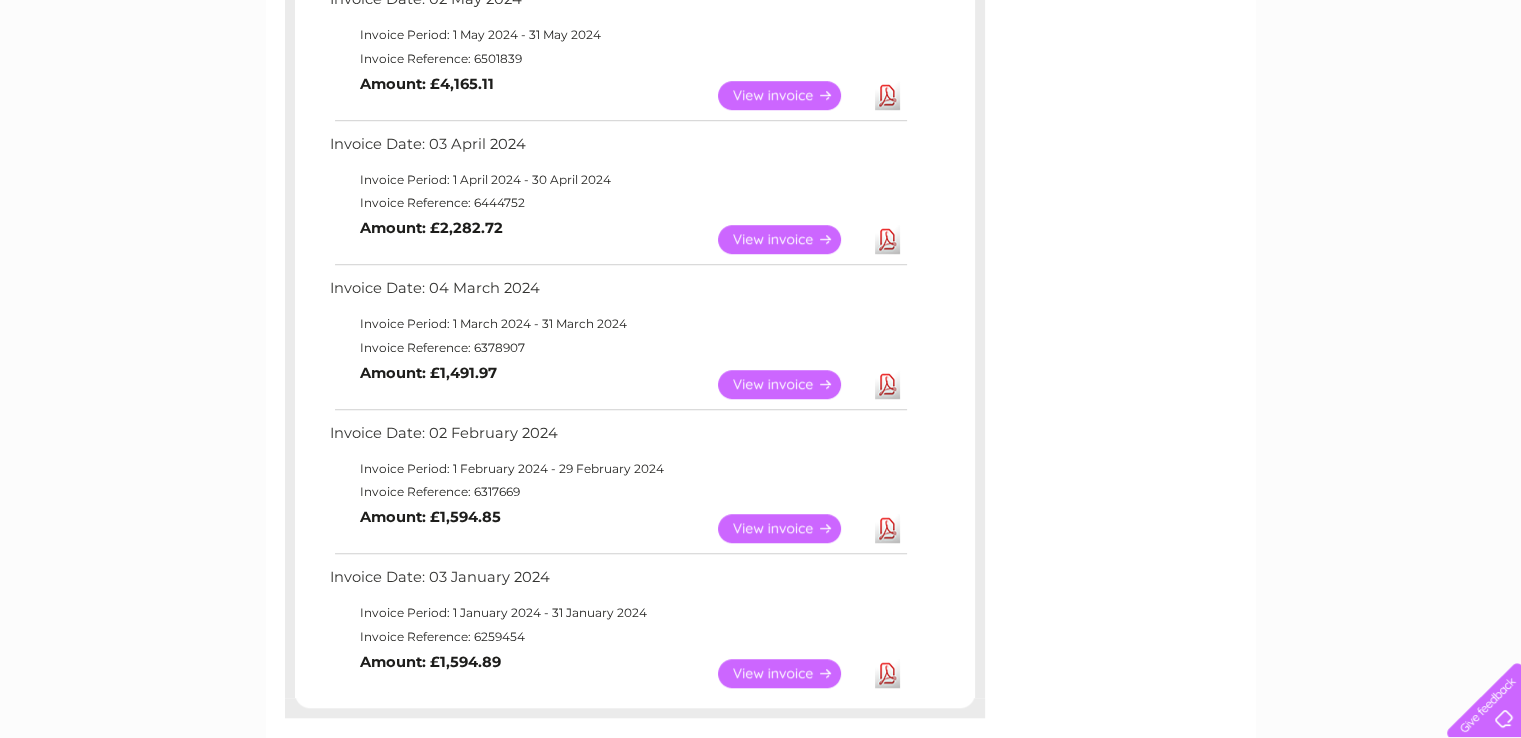 scroll, scrollTop: 1500, scrollLeft: 0, axis: vertical 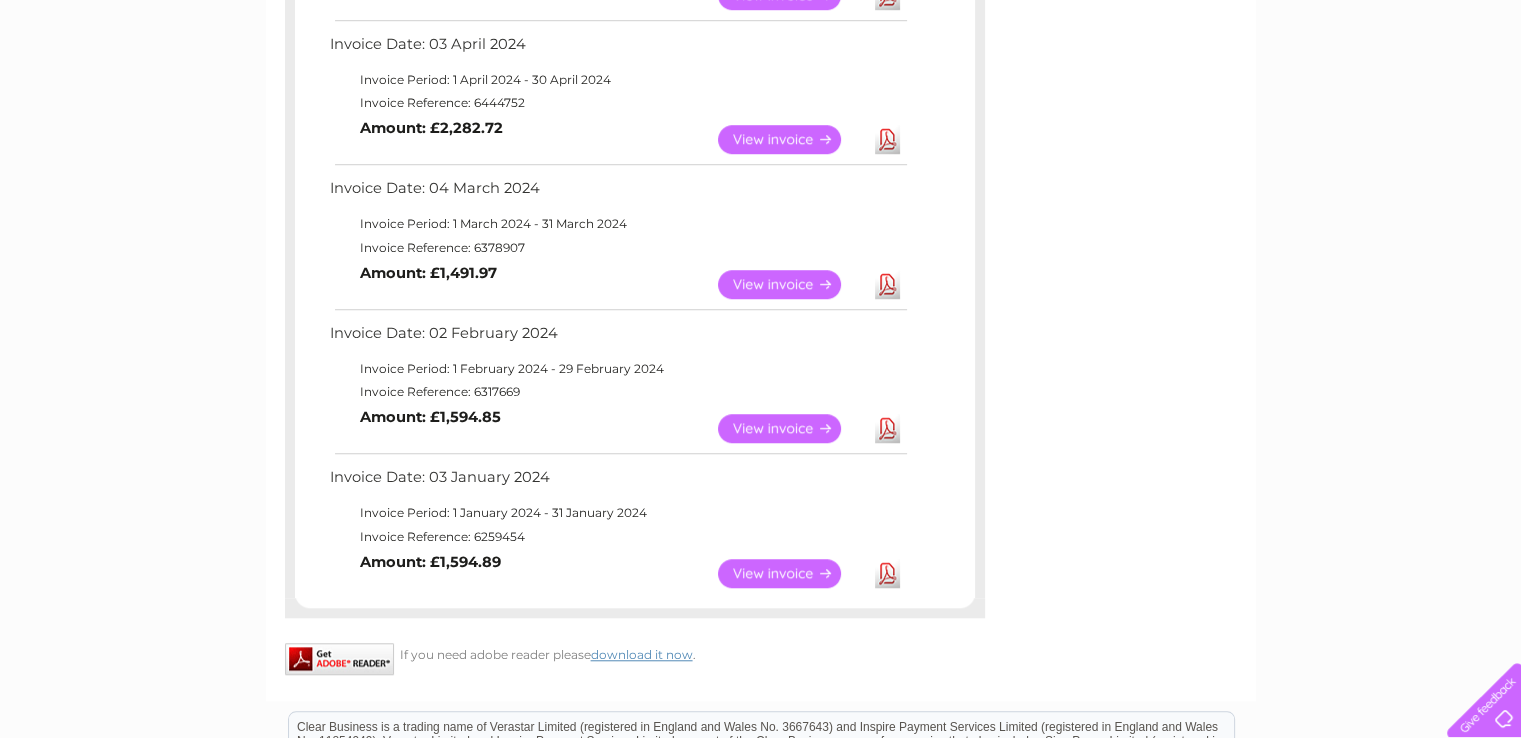 click on "View" at bounding box center (791, 284) 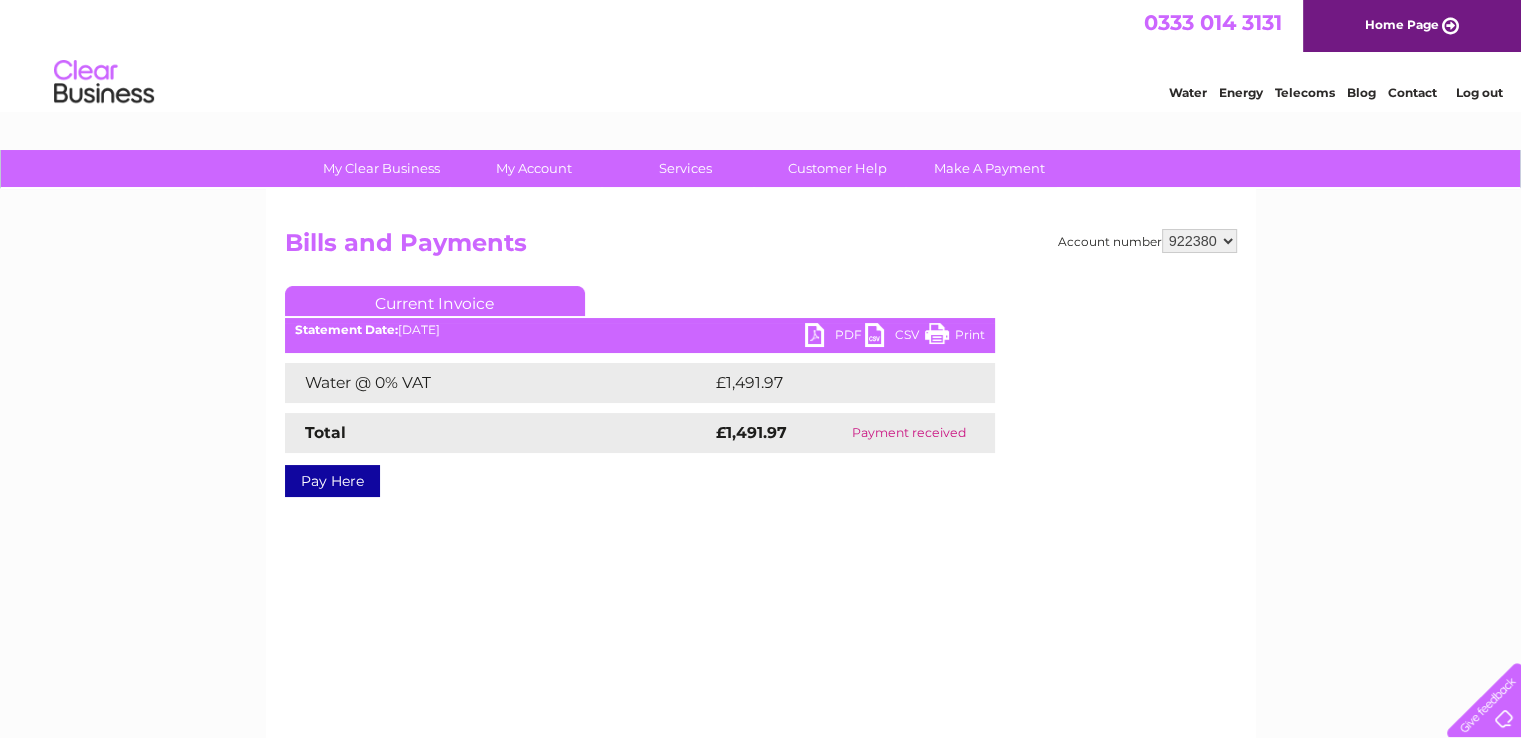 scroll, scrollTop: 0, scrollLeft: 0, axis: both 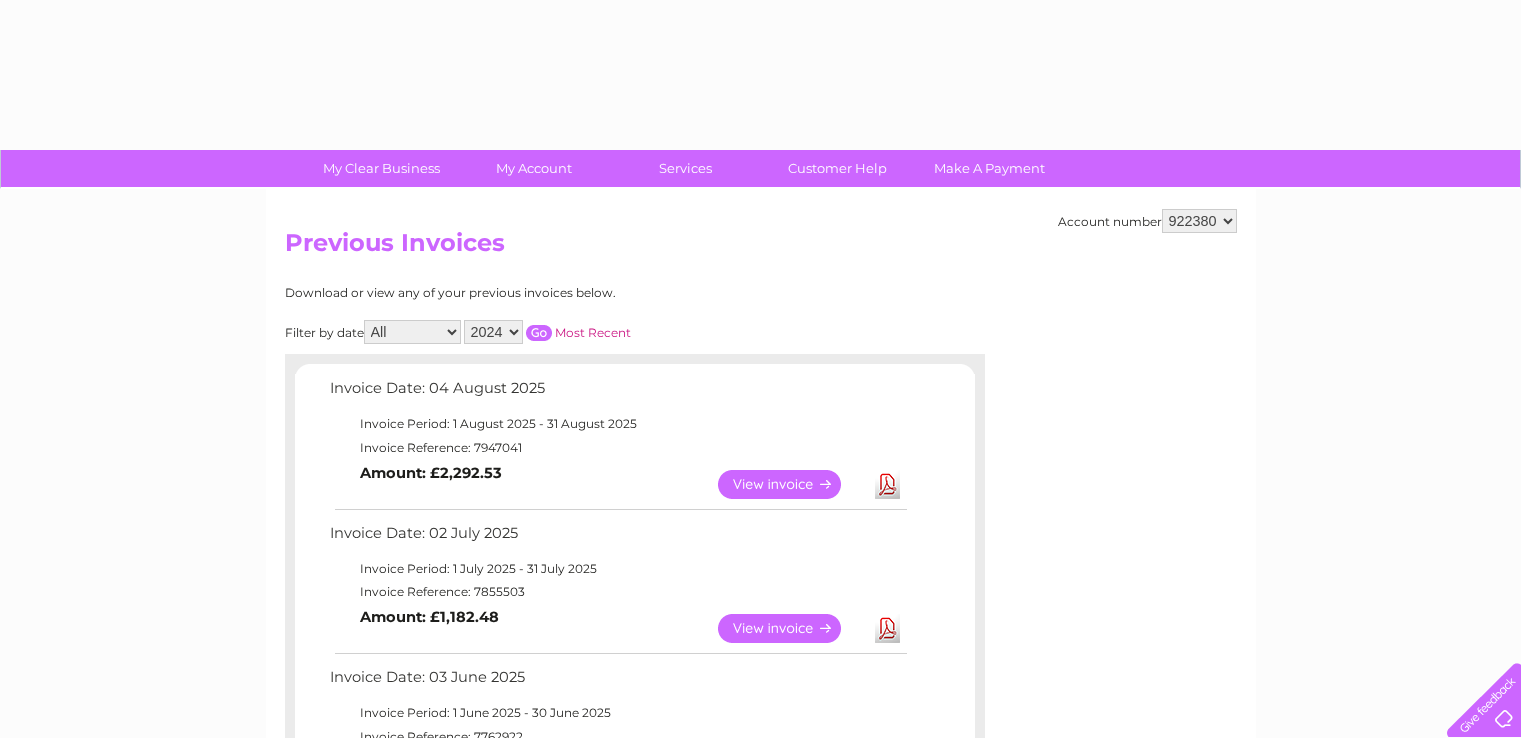 select on "2024" 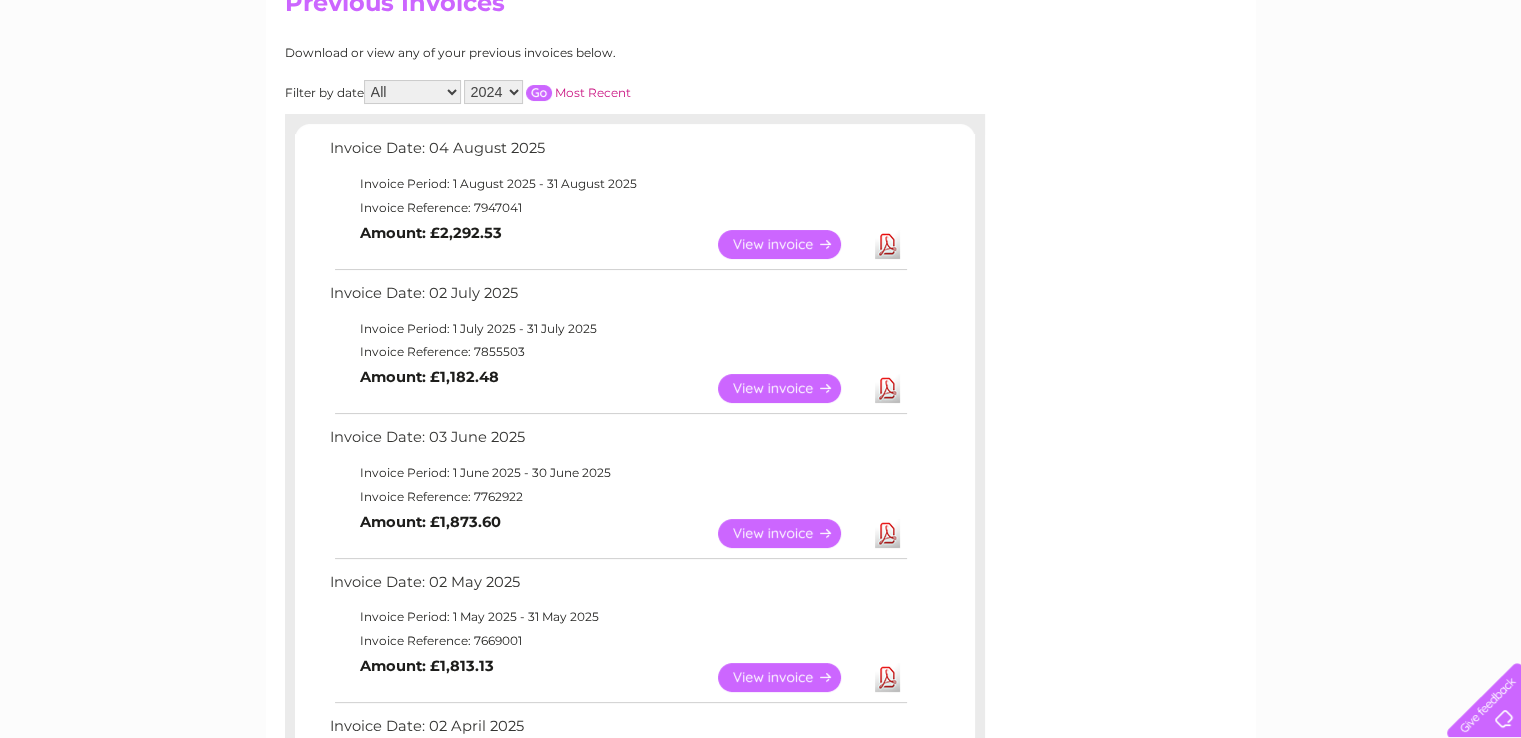 scroll, scrollTop: 41, scrollLeft: 0, axis: vertical 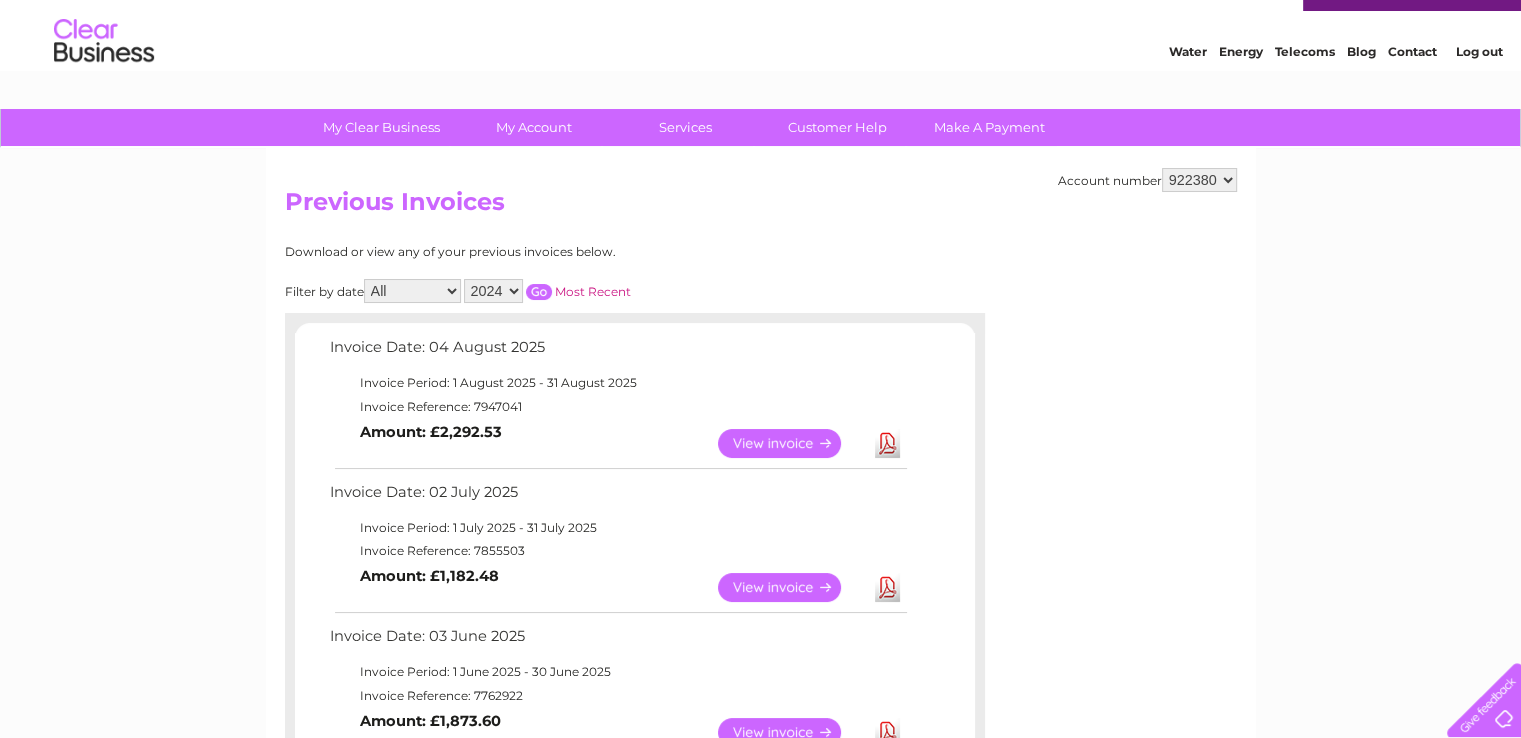 click at bounding box center [539, 292] 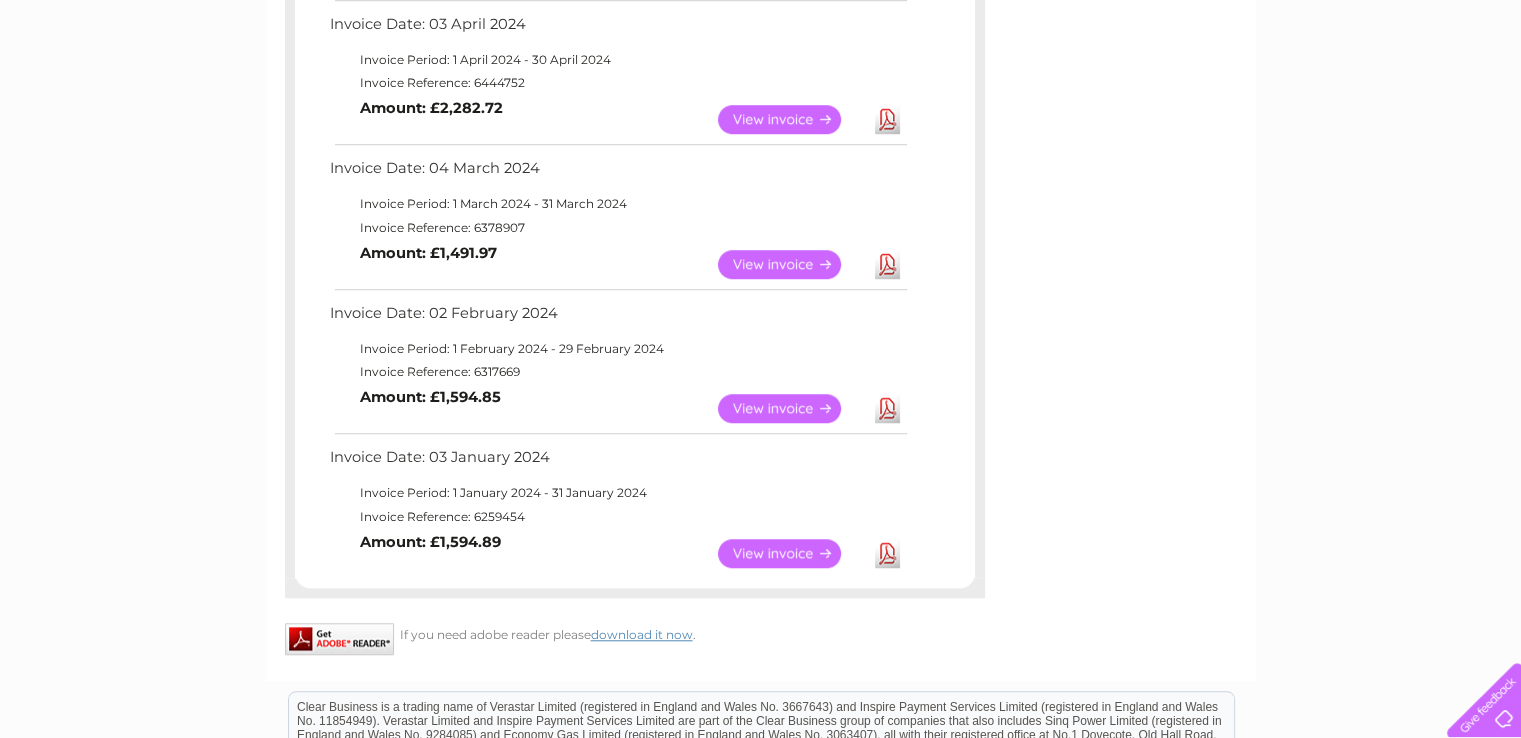 scroll, scrollTop: 1541, scrollLeft: 0, axis: vertical 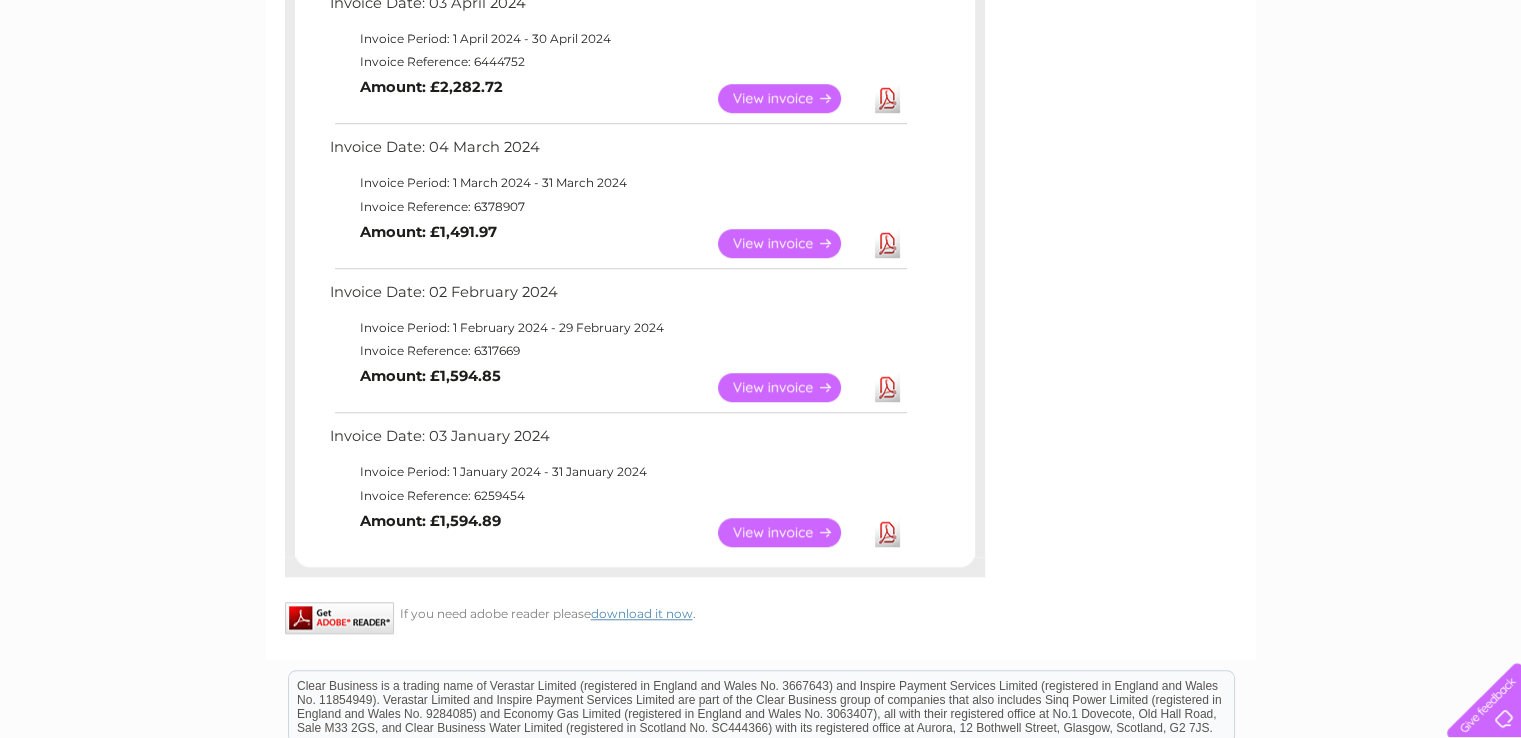 click on "View" at bounding box center [791, 387] 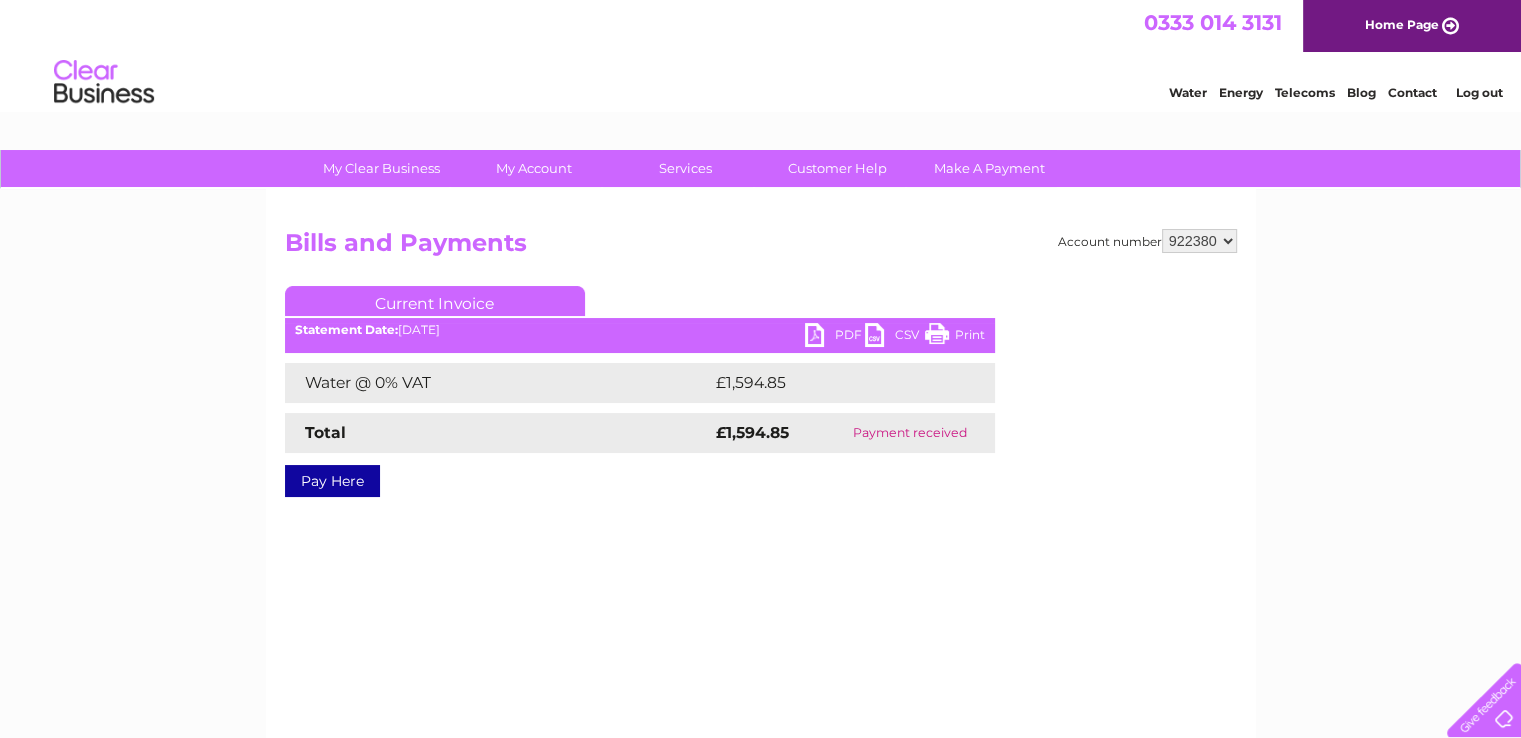 scroll, scrollTop: 0, scrollLeft: 0, axis: both 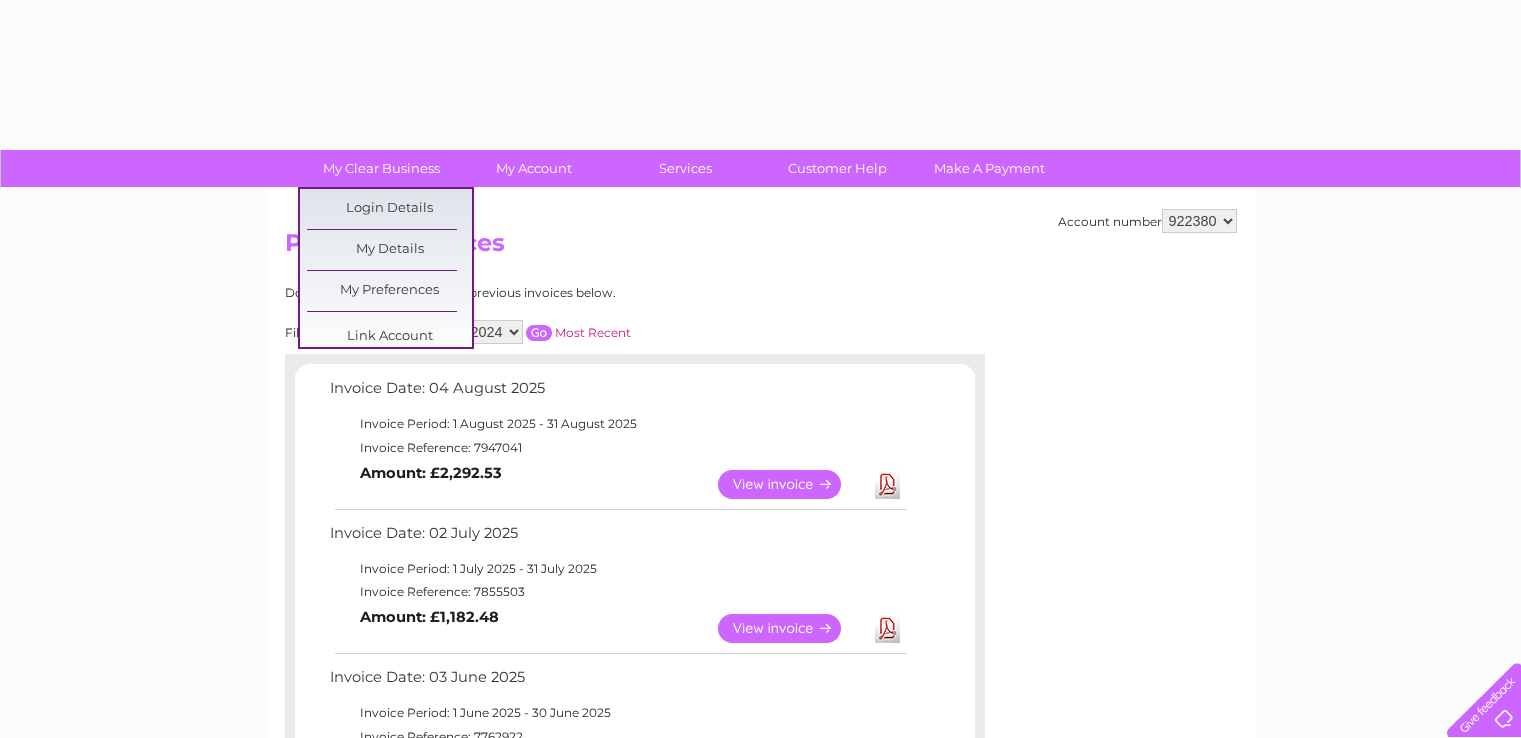 select on "2024" 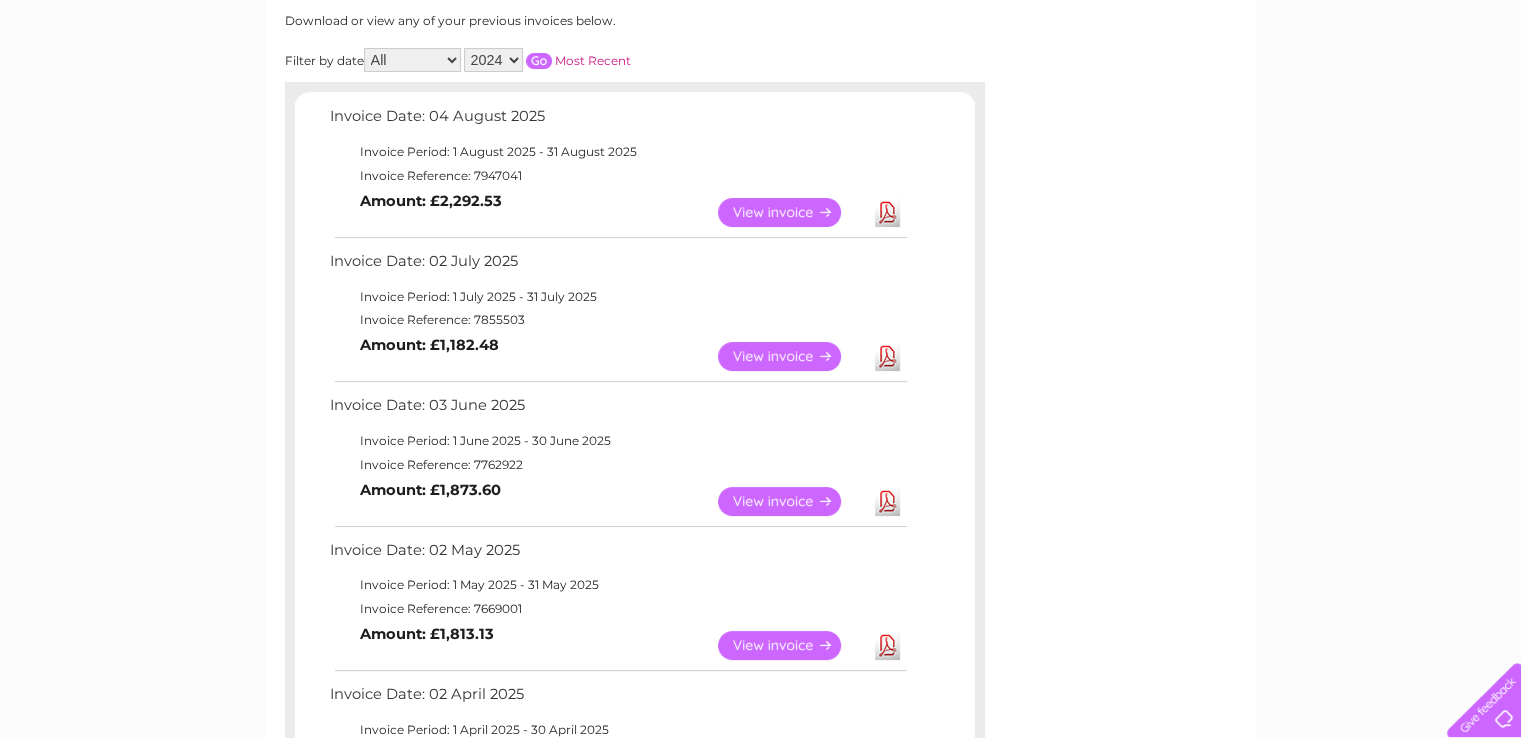 scroll, scrollTop: 141, scrollLeft: 0, axis: vertical 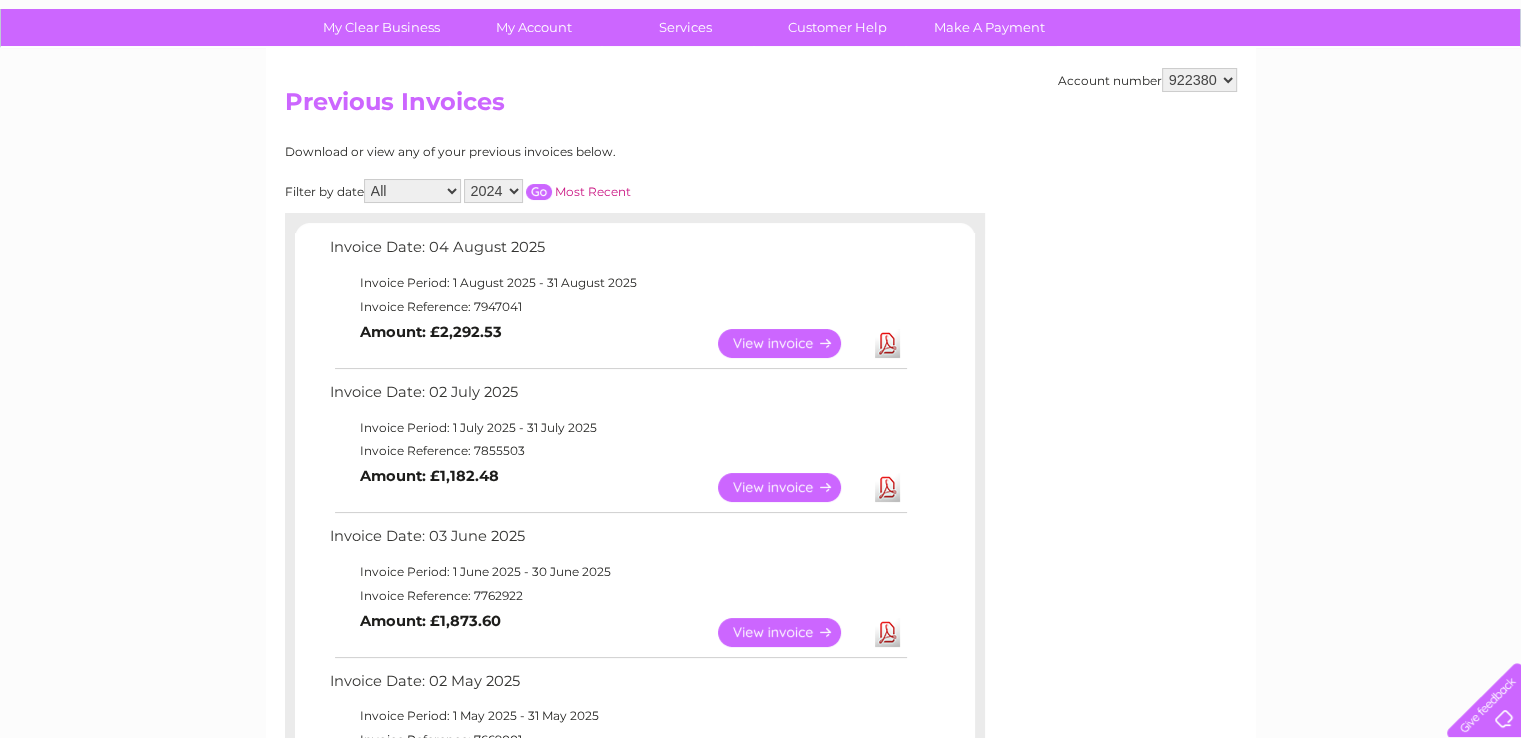 click at bounding box center [539, 192] 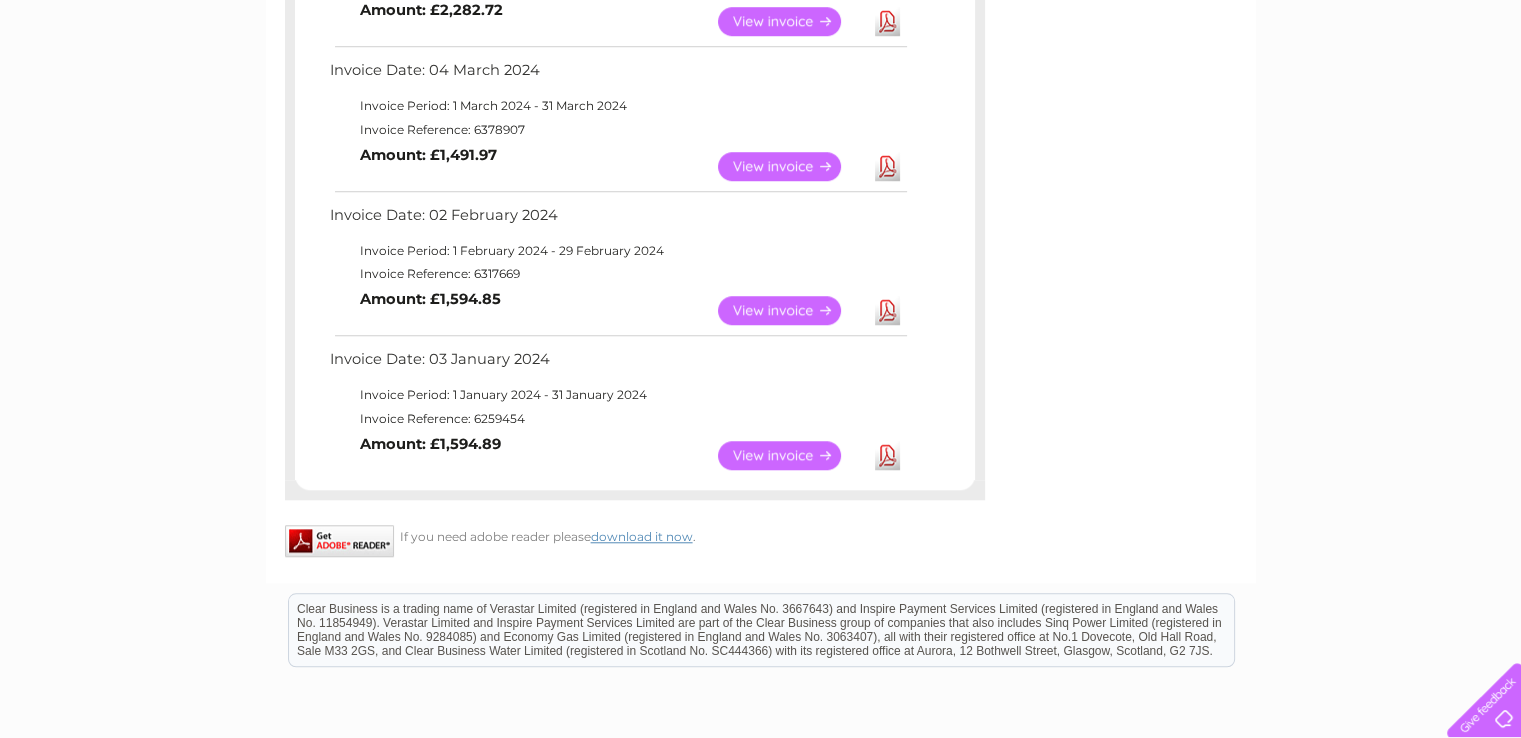 scroll, scrollTop: 1641, scrollLeft: 0, axis: vertical 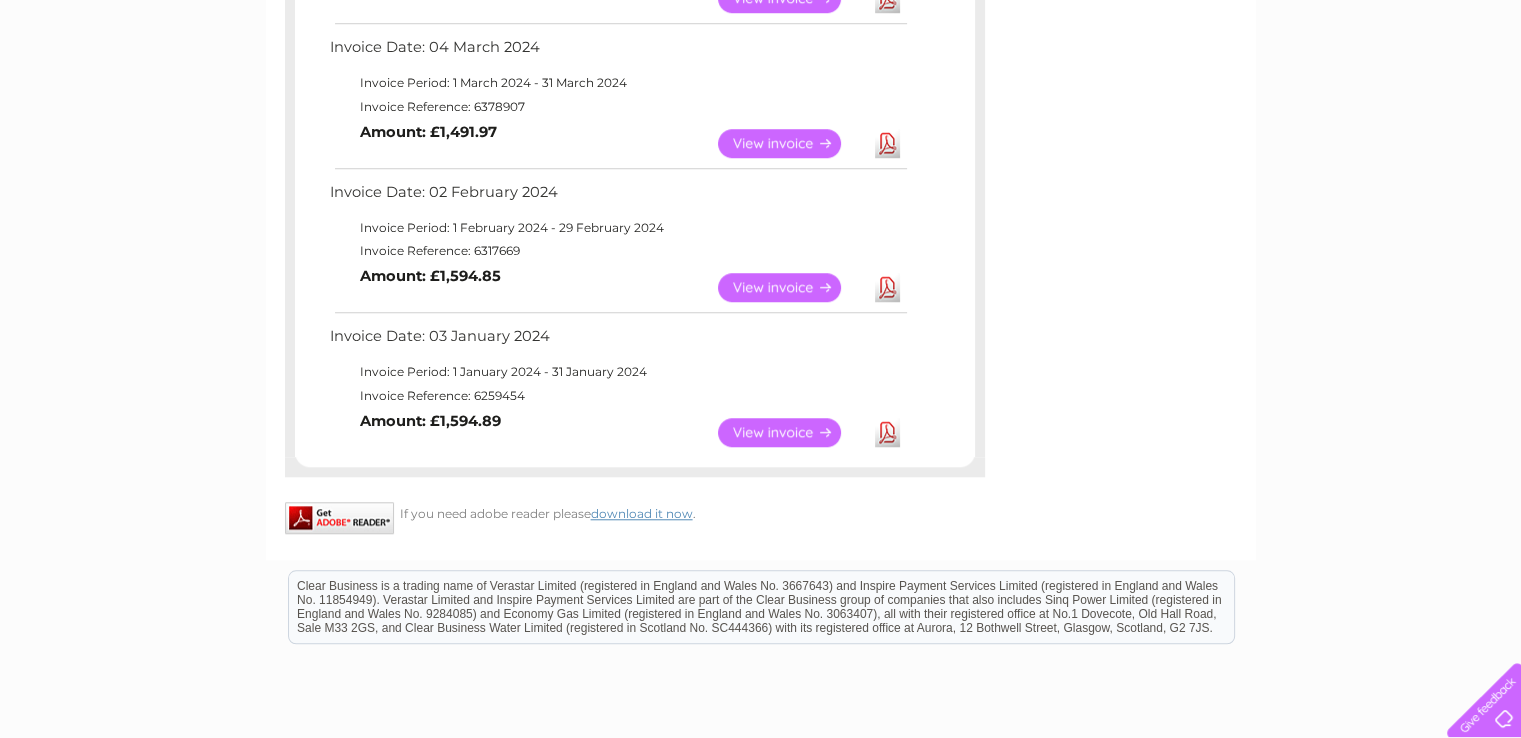 click on "View" at bounding box center (791, 432) 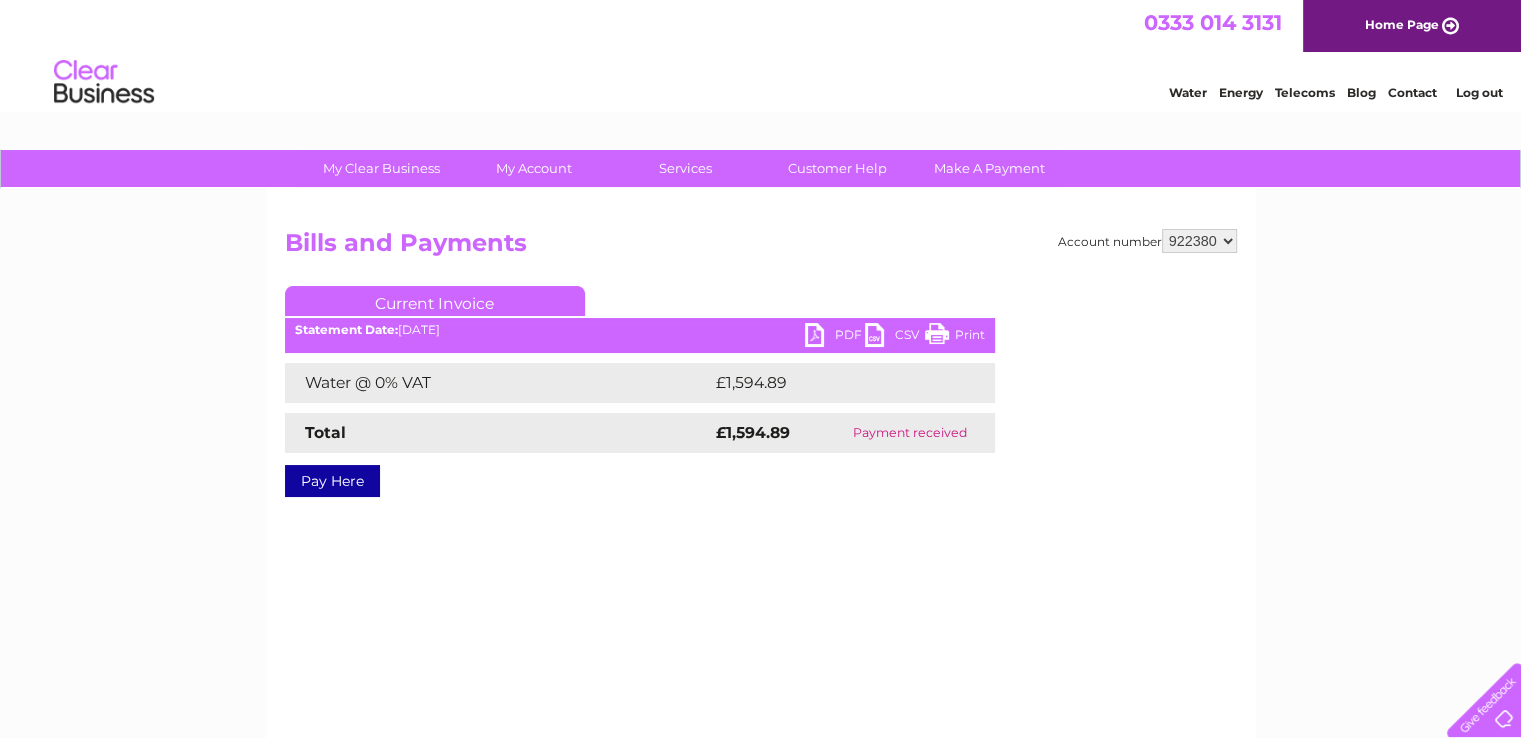 scroll, scrollTop: 0, scrollLeft: 0, axis: both 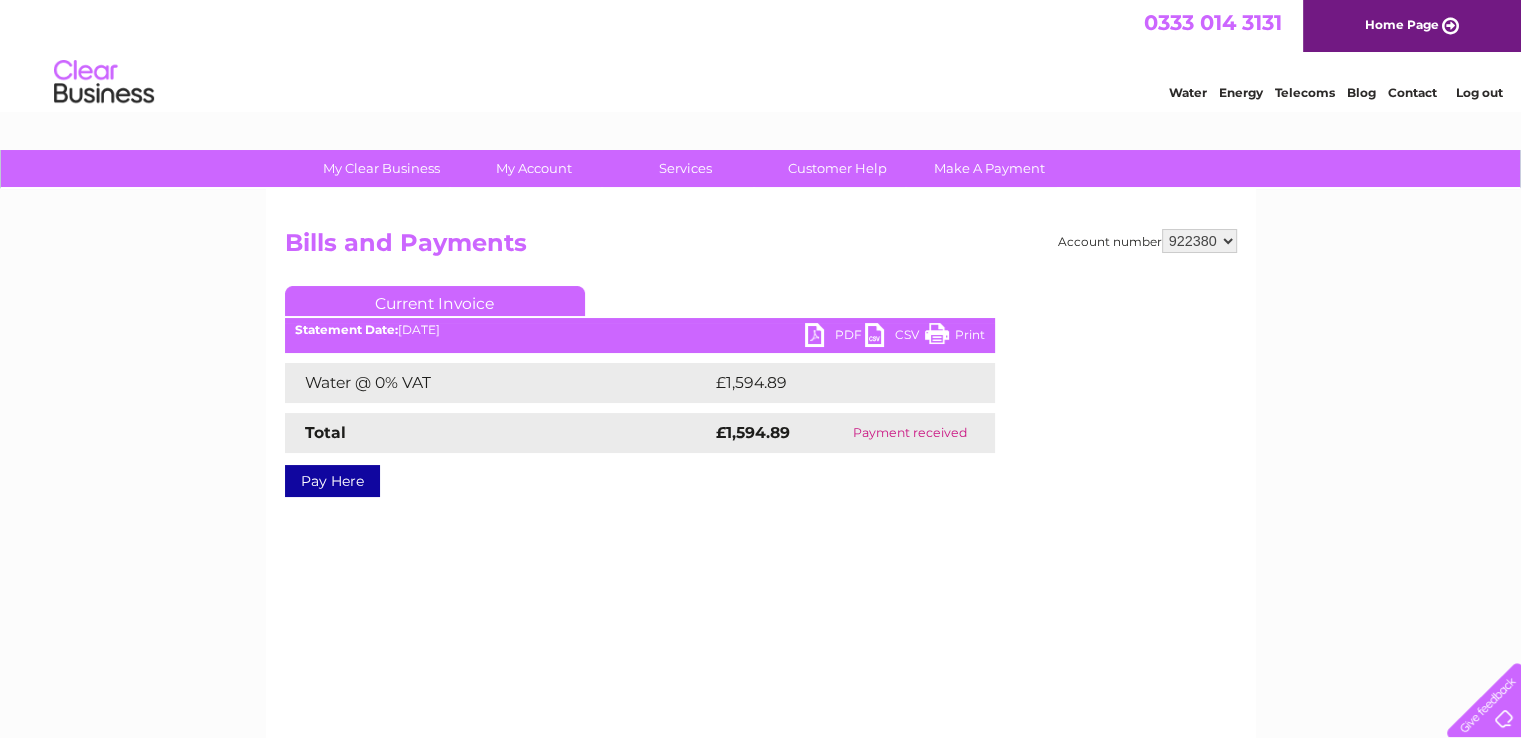 click on "PDF" at bounding box center (835, 337) 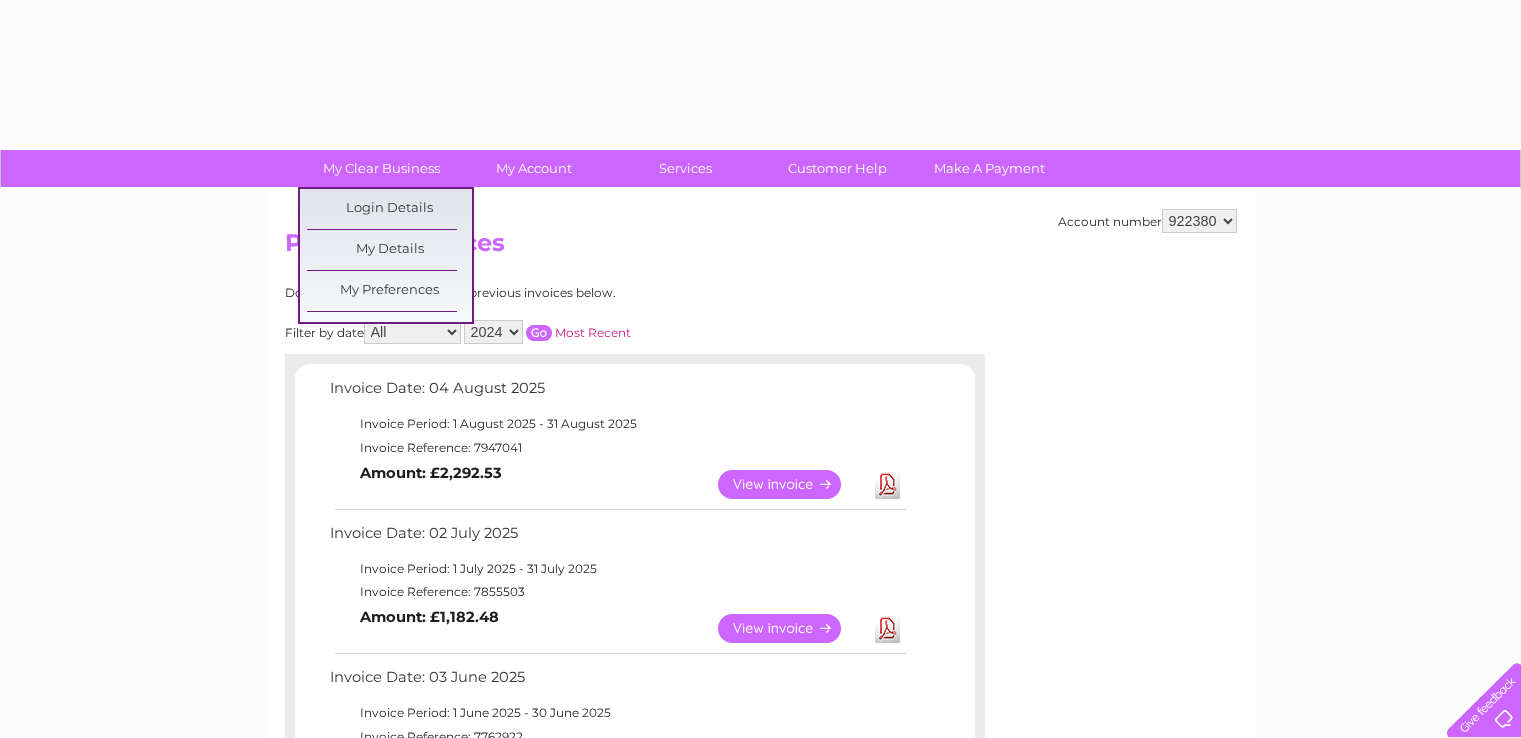 select on "2024" 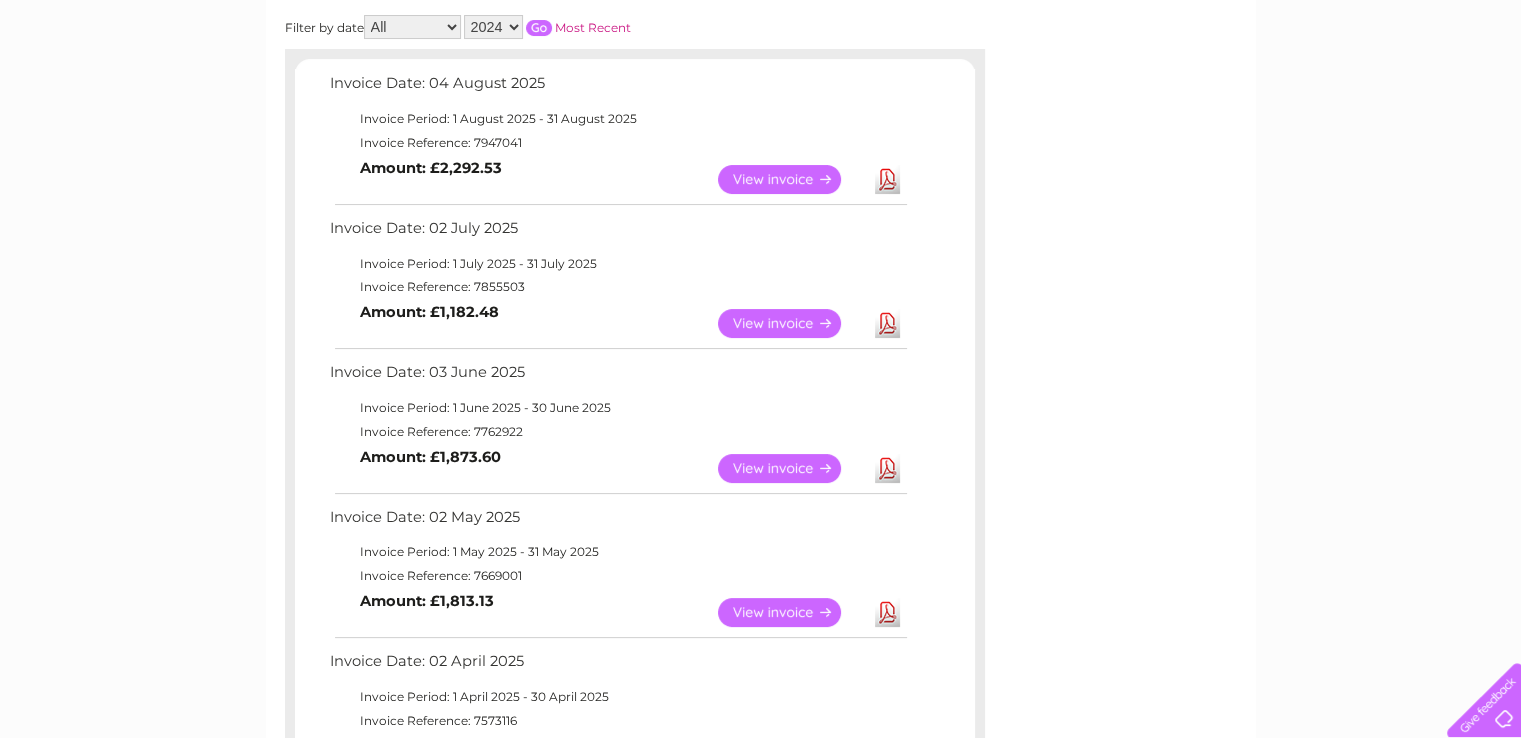 scroll, scrollTop: 141, scrollLeft: 0, axis: vertical 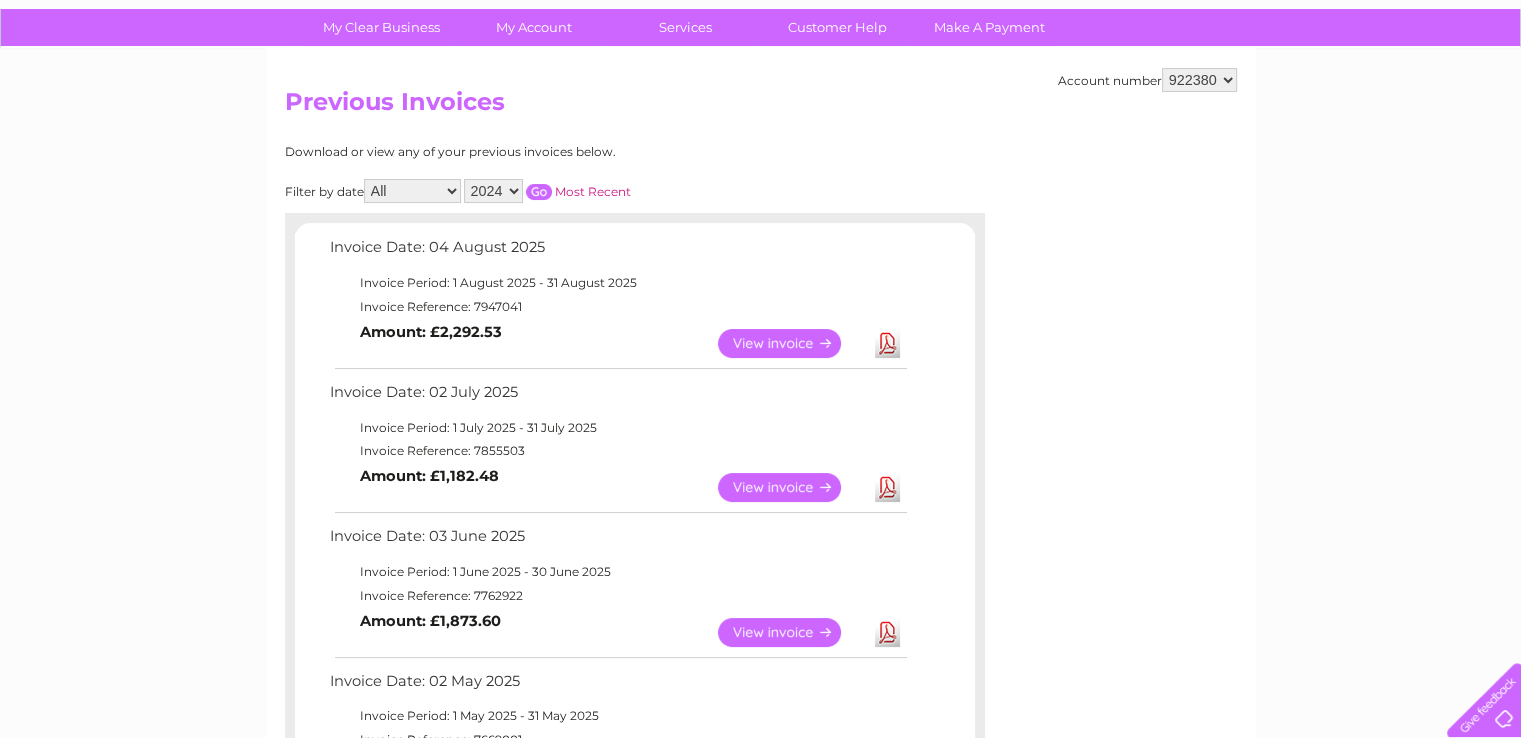 click on "2025
2024
2023
2022" at bounding box center [493, 191] 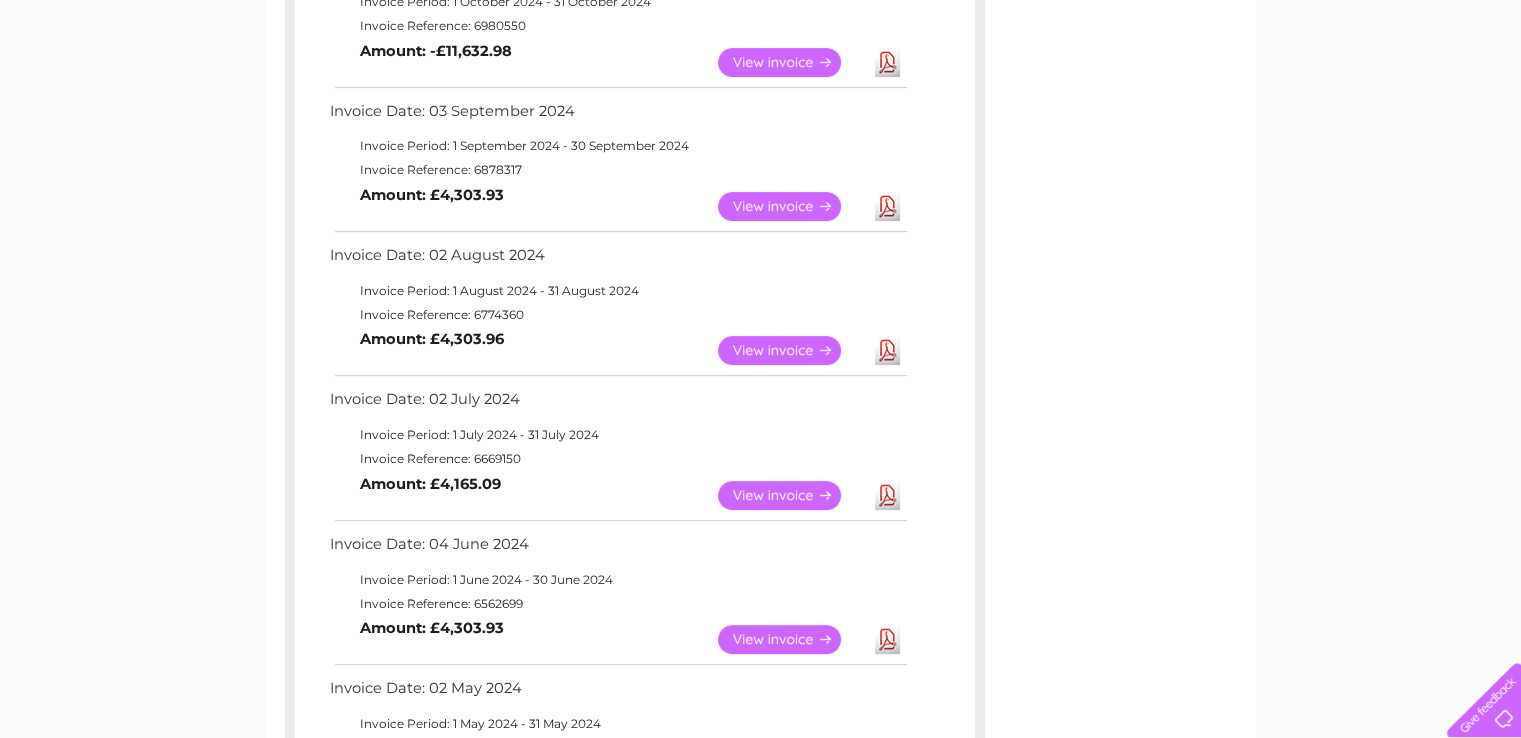 scroll, scrollTop: 741, scrollLeft: 0, axis: vertical 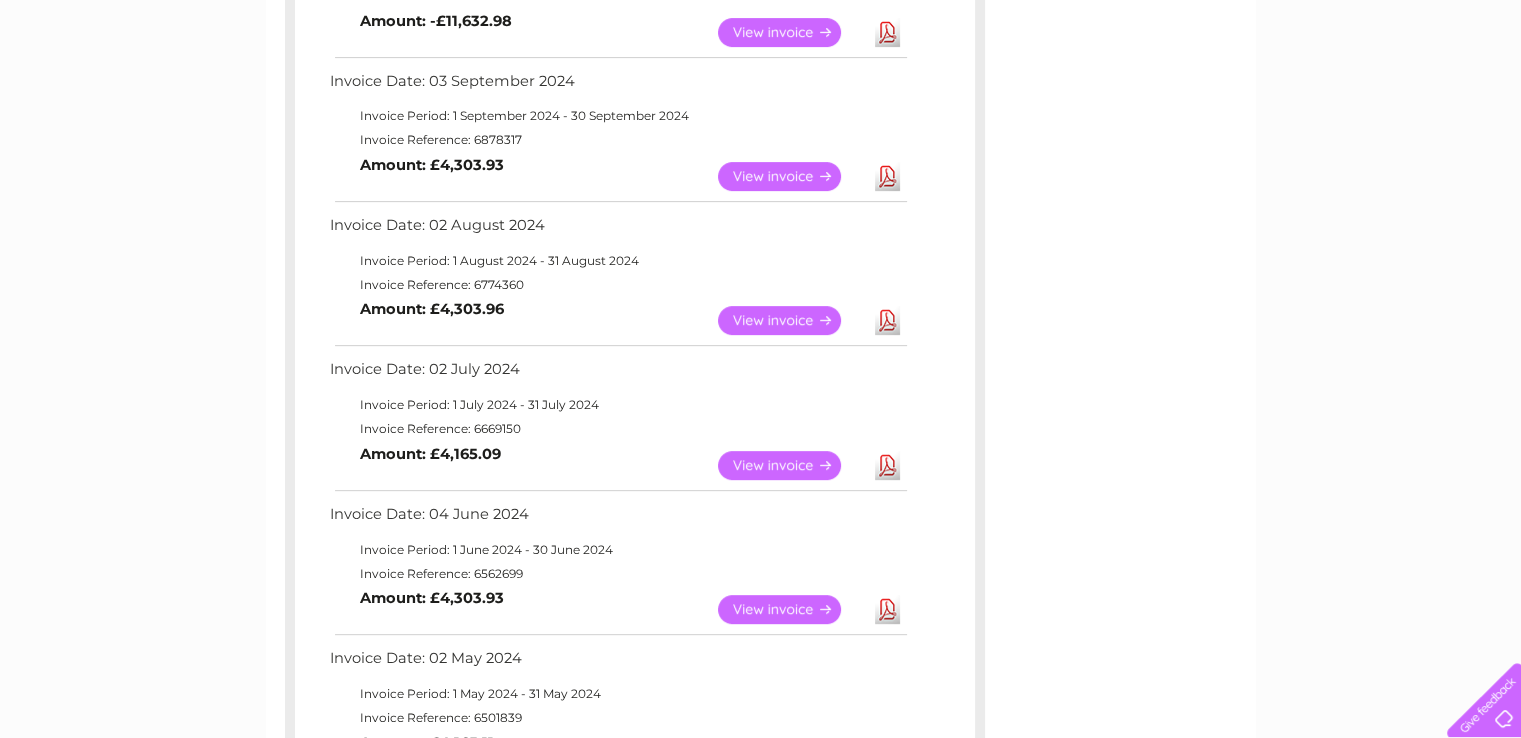 click on "View" at bounding box center [791, 465] 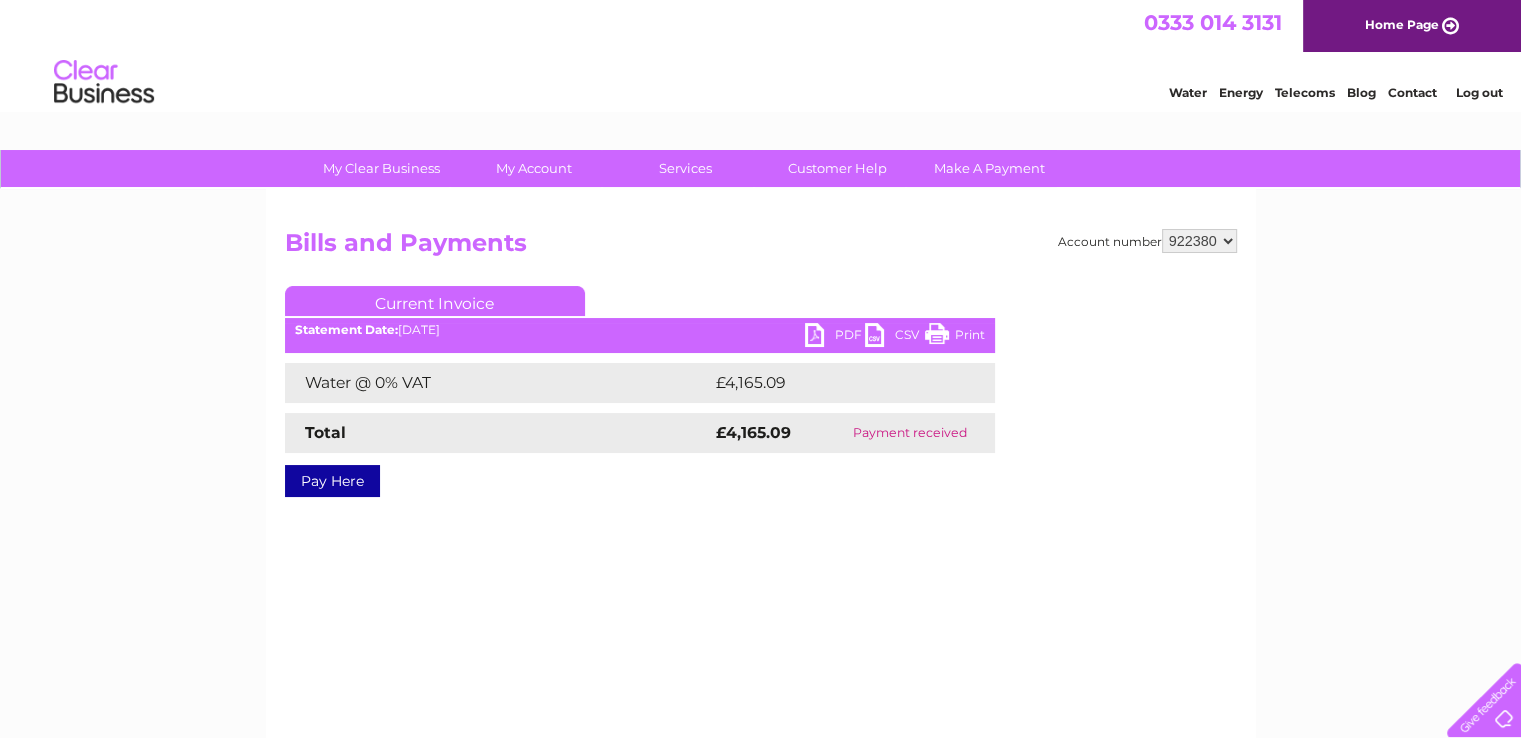 scroll, scrollTop: 0, scrollLeft: 0, axis: both 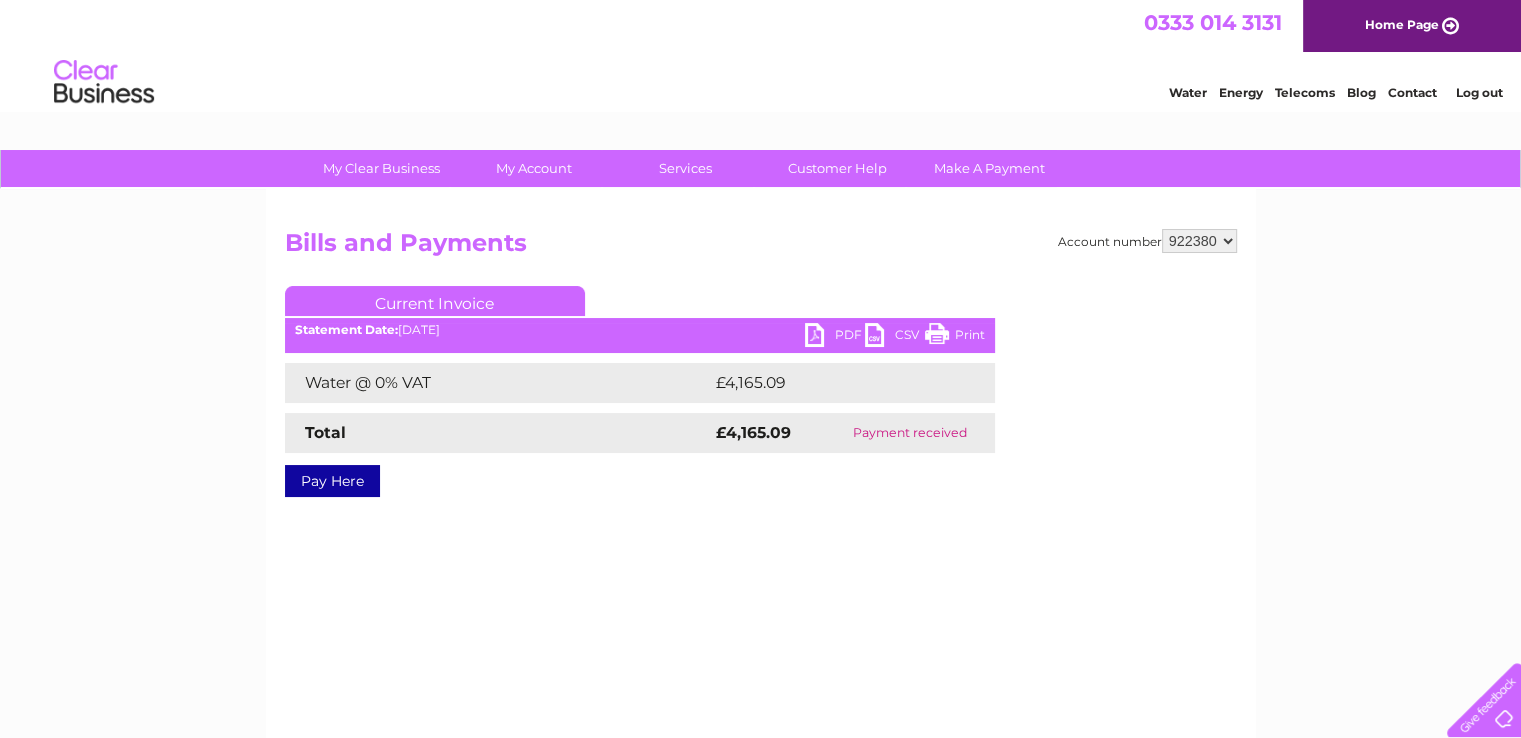 click on "PDF" at bounding box center [835, 337] 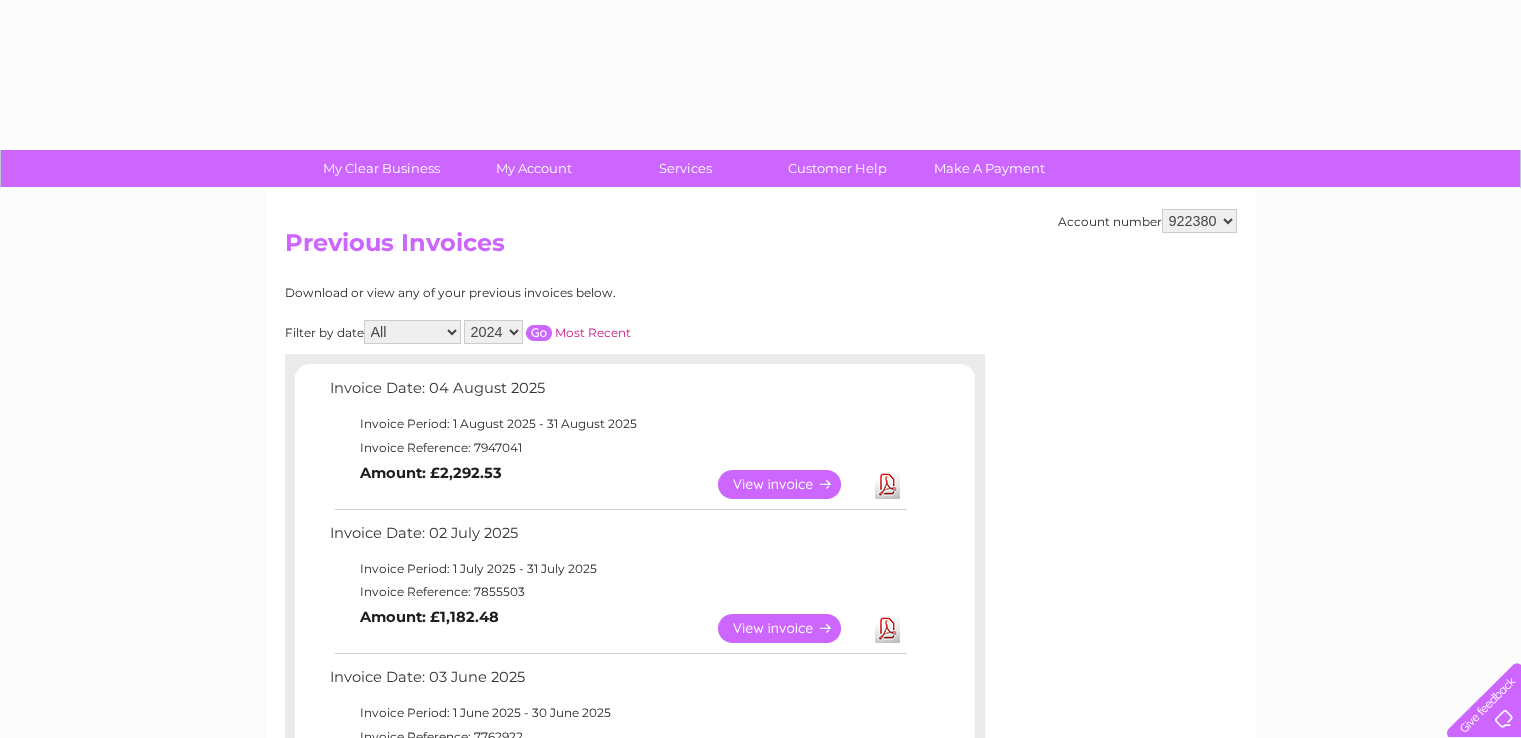 select on "2024" 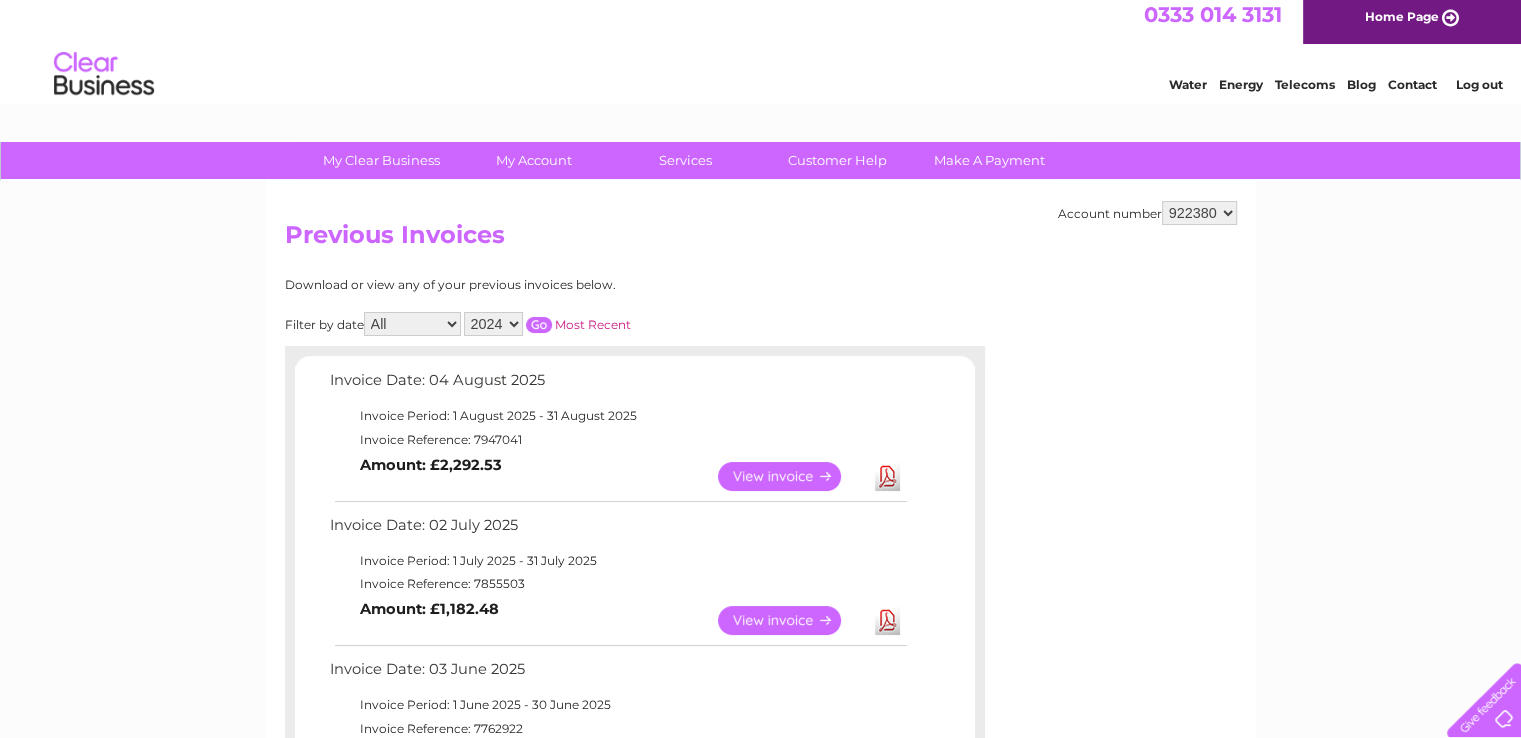 scroll, scrollTop: 0, scrollLeft: 0, axis: both 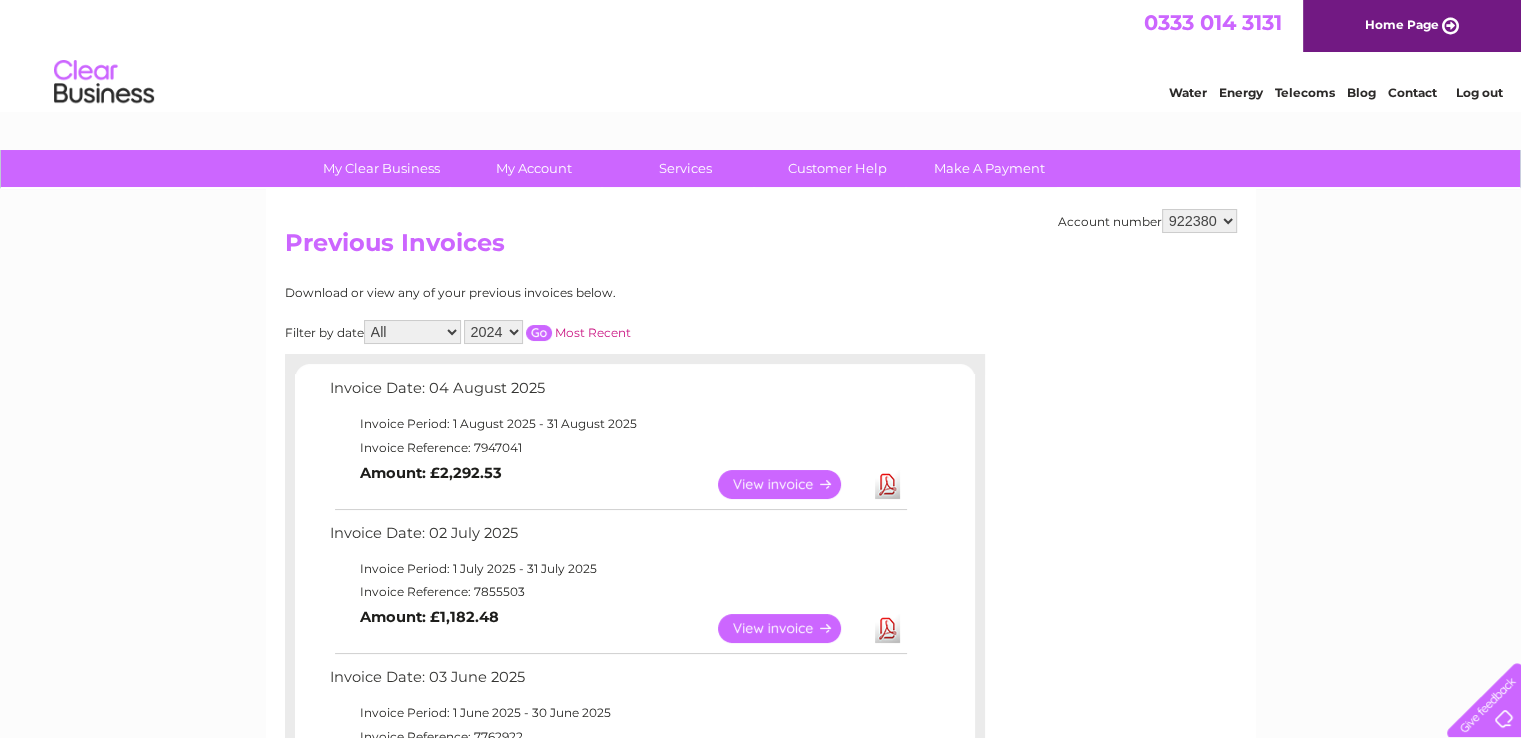 click at bounding box center [539, 333] 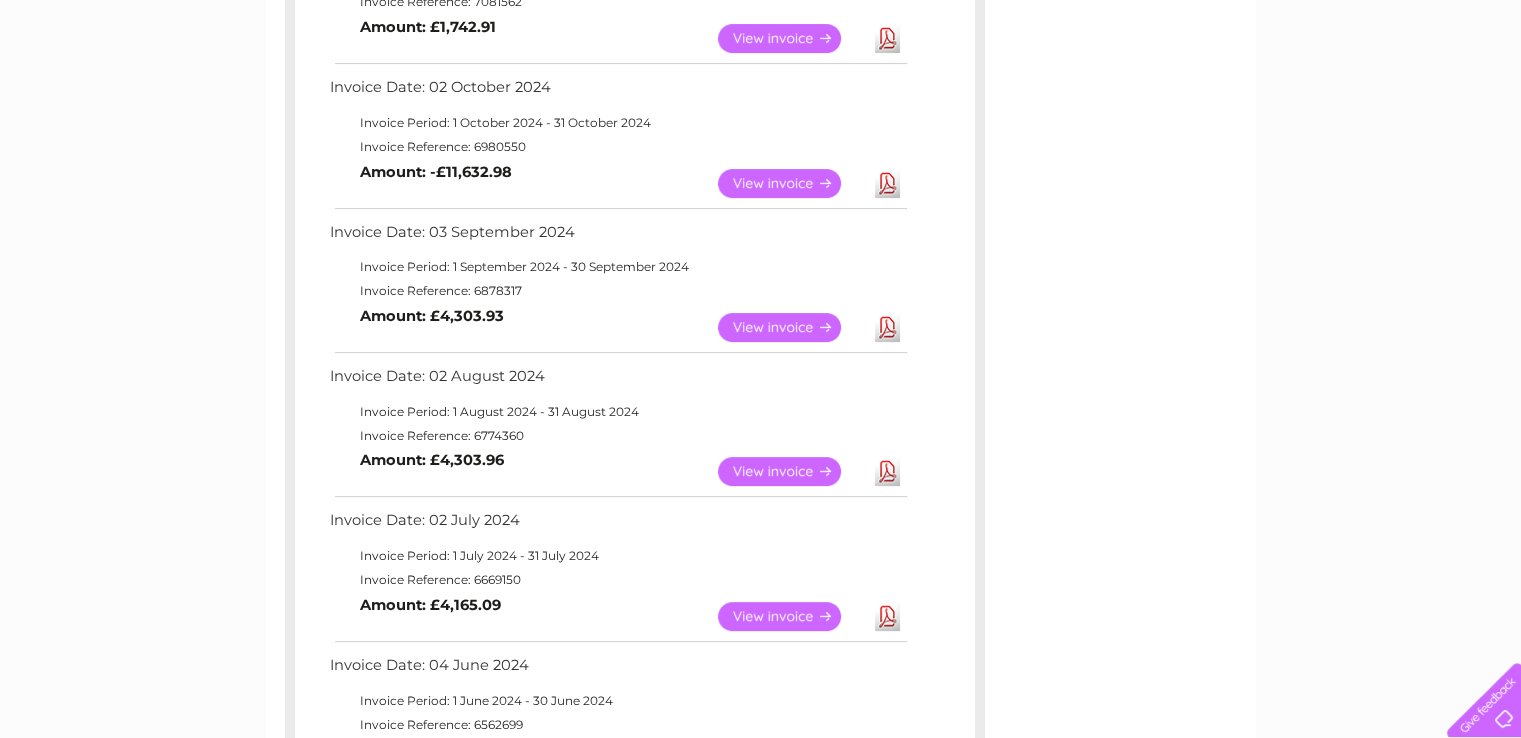 scroll, scrollTop: 600, scrollLeft: 0, axis: vertical 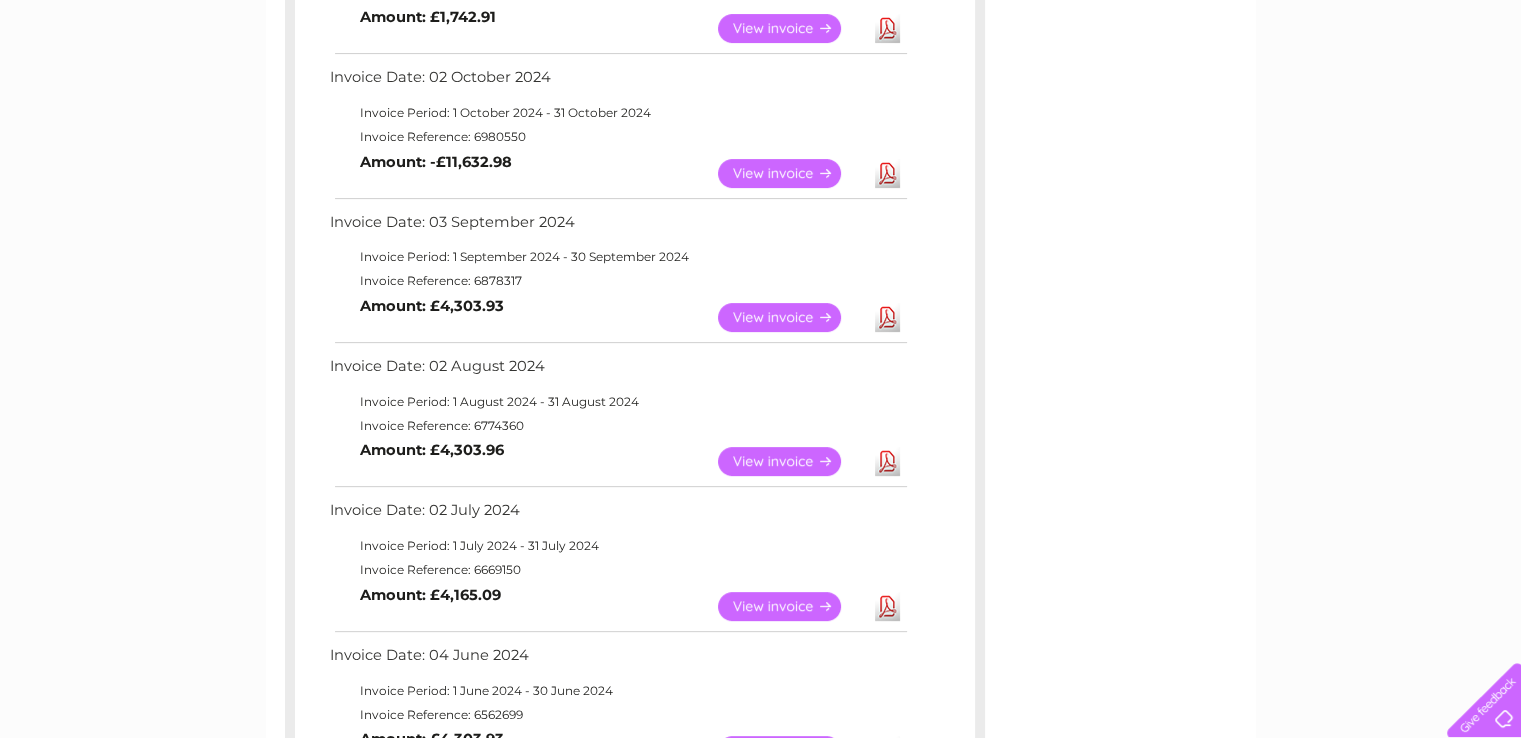 click on "View" at bounding box center [791, 317] 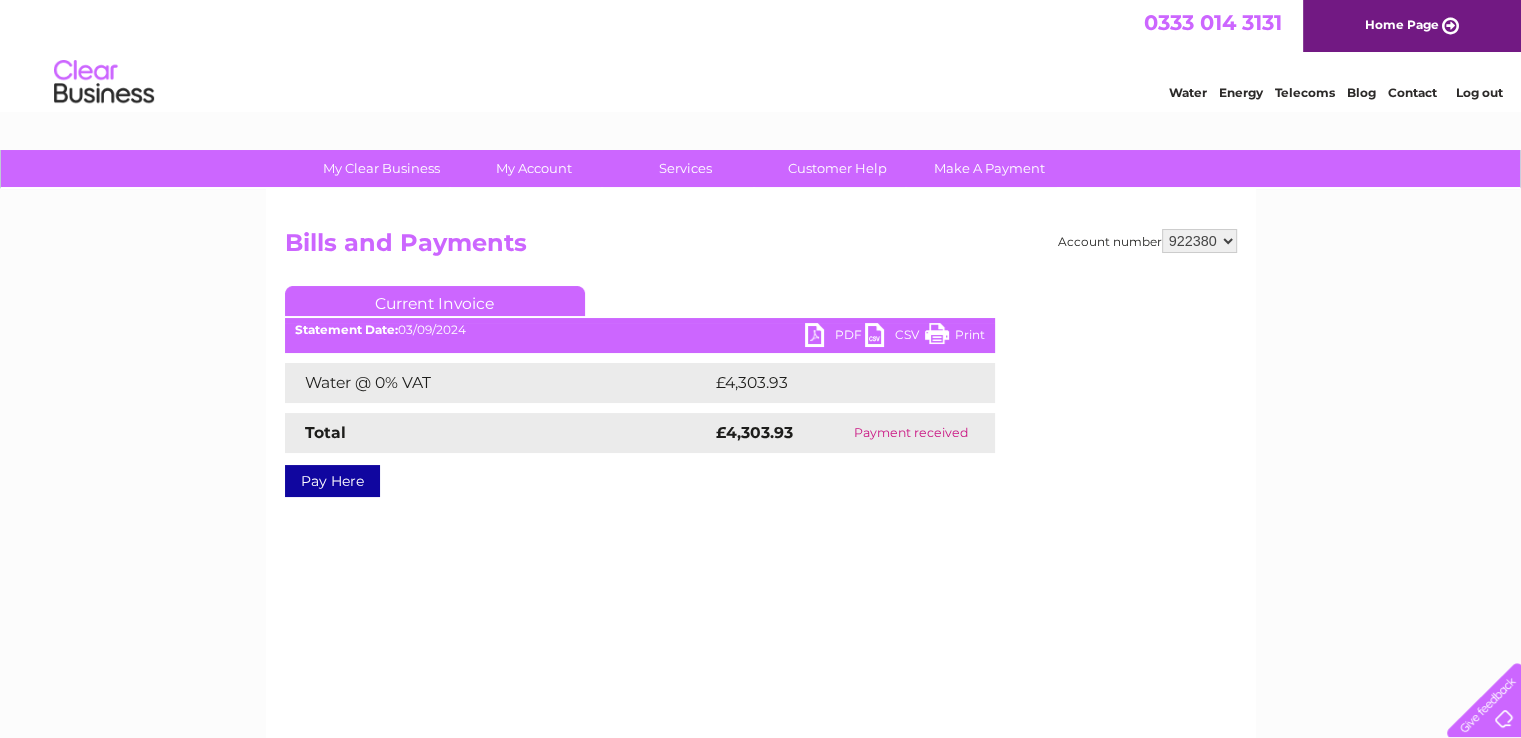 scroll, scrollTop: 0, scrollLeft: 0, axis: both 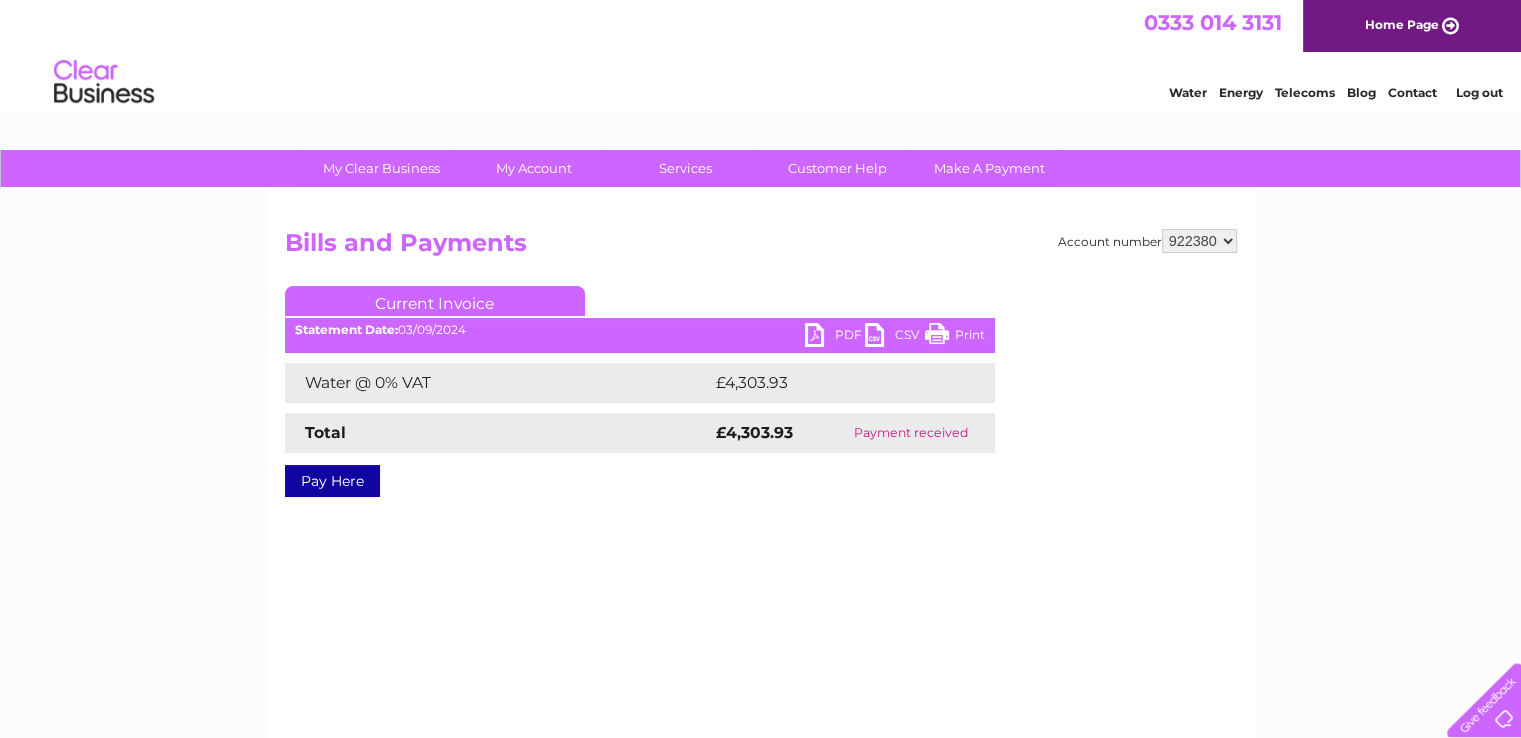 click on "PDF" at bounding box center (835, 337) 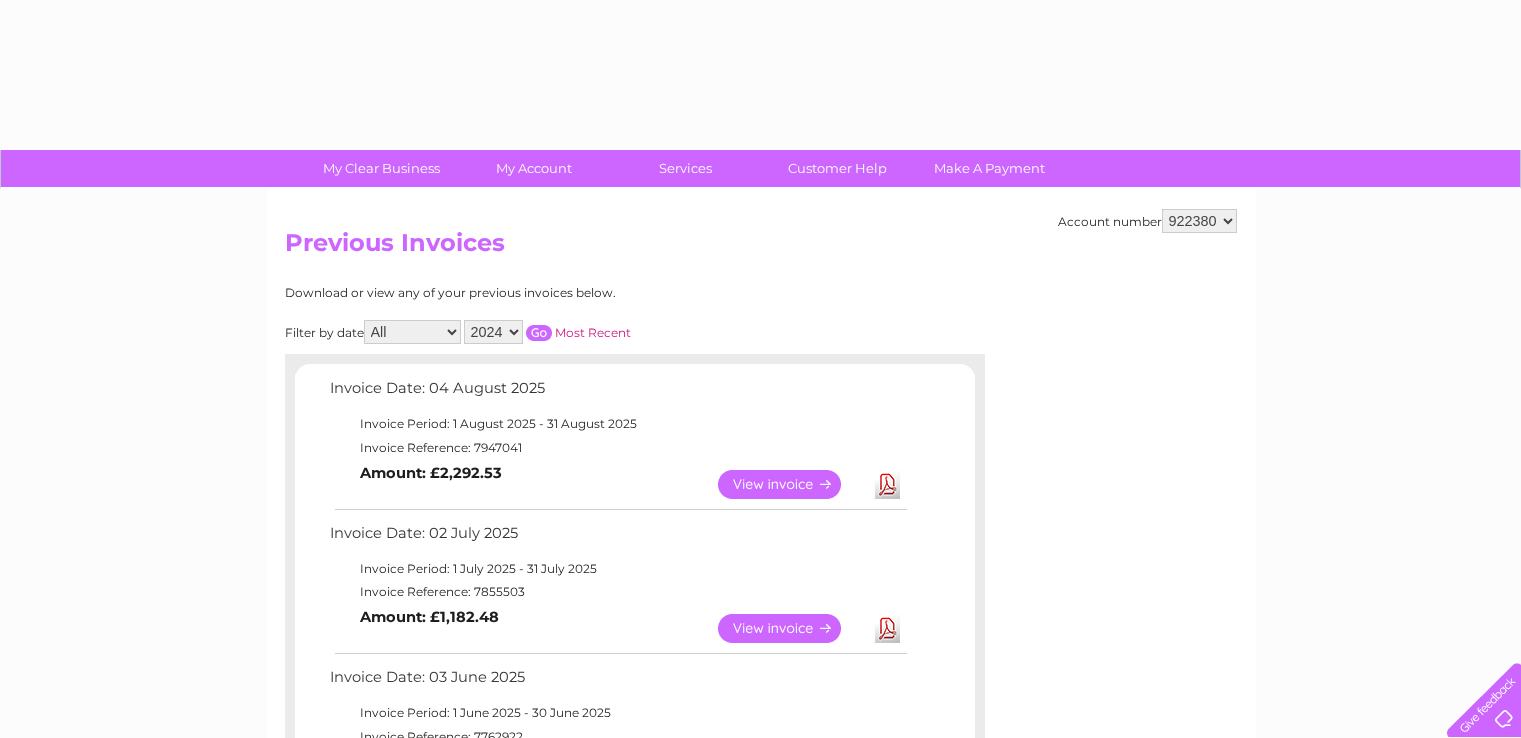 select on "2024" 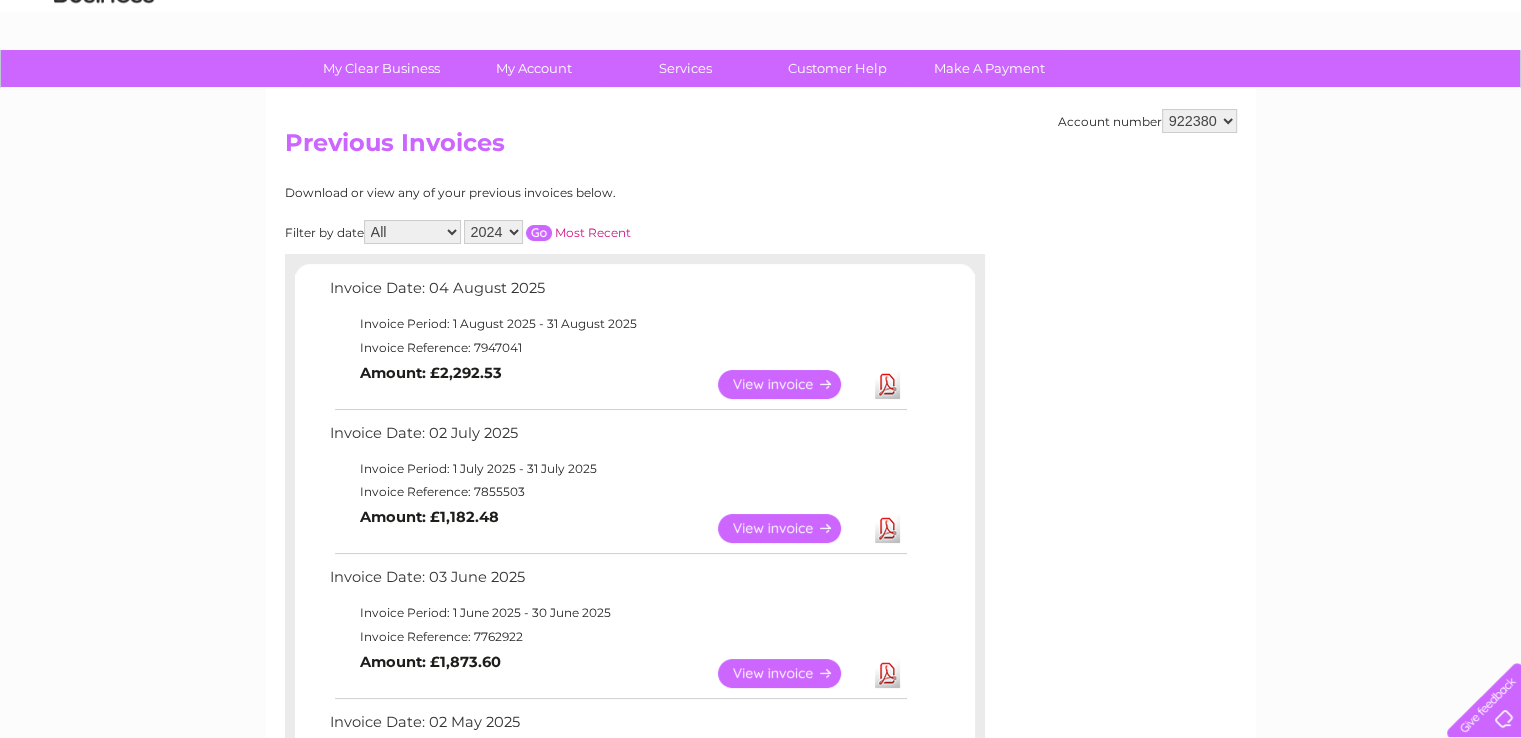 scroll, scrollTop: 100, scrollLeft: 0, axis: vertical 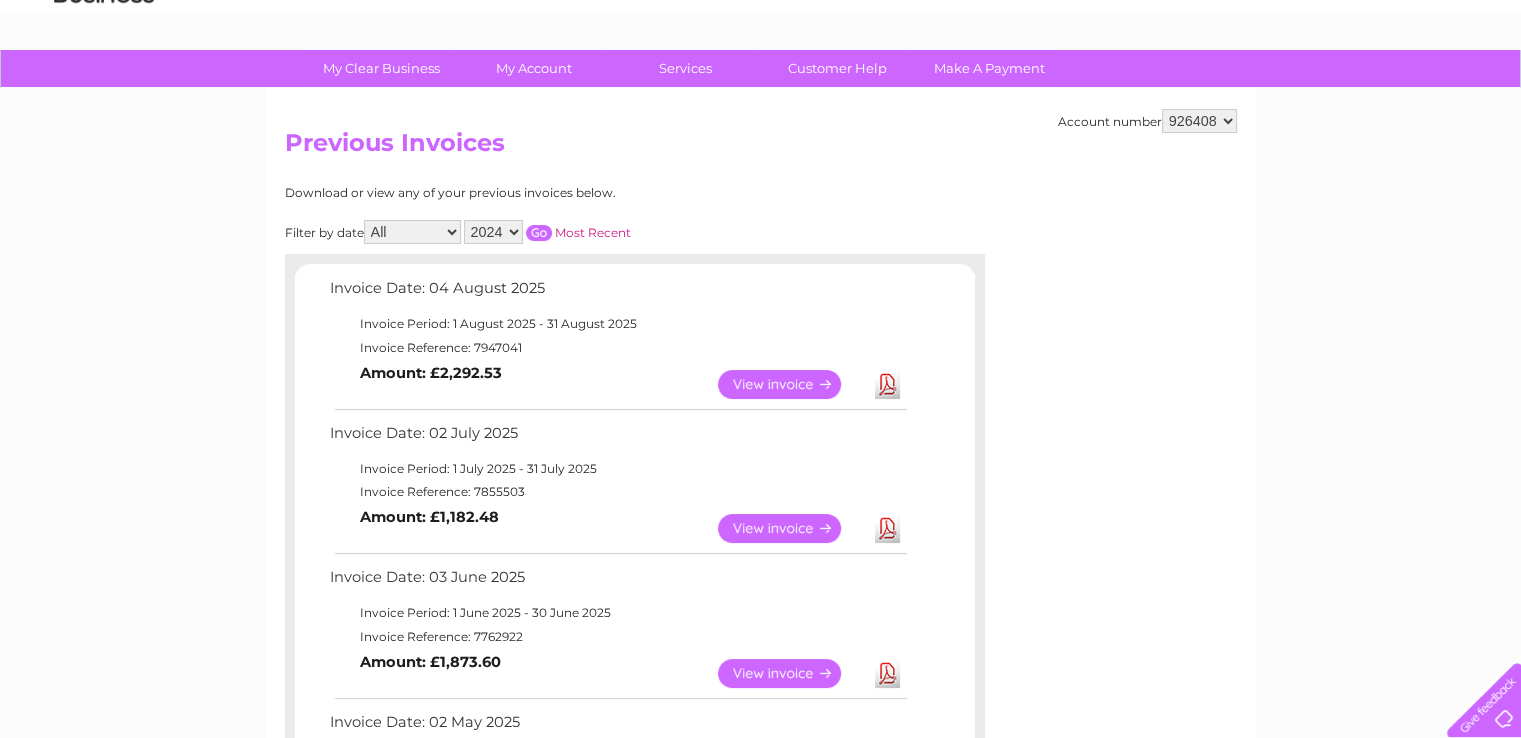 click on "922380
926408
926409" at bounding box center [1199, 121] 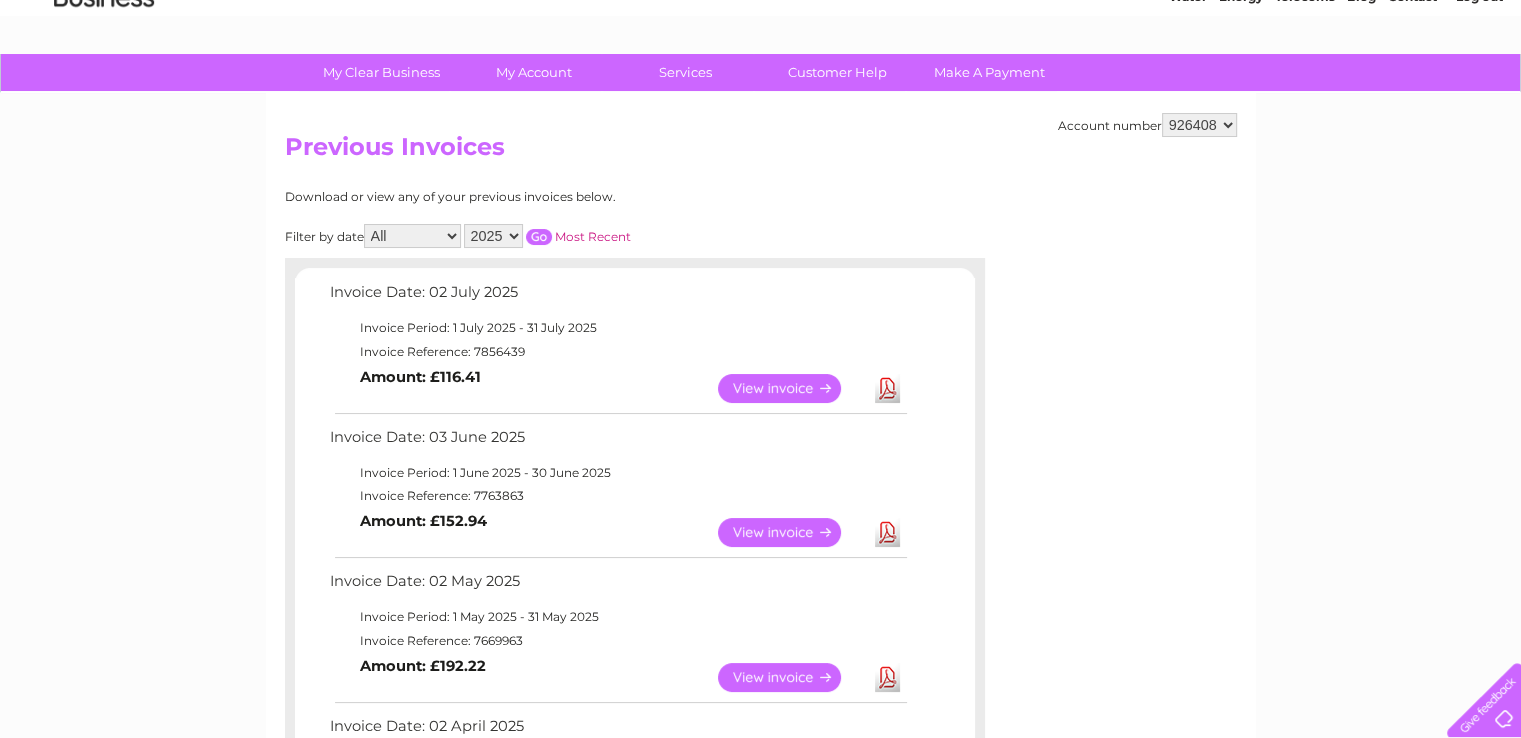 scroll, scrollTop: 0, scrollLeft: 0, axis: both 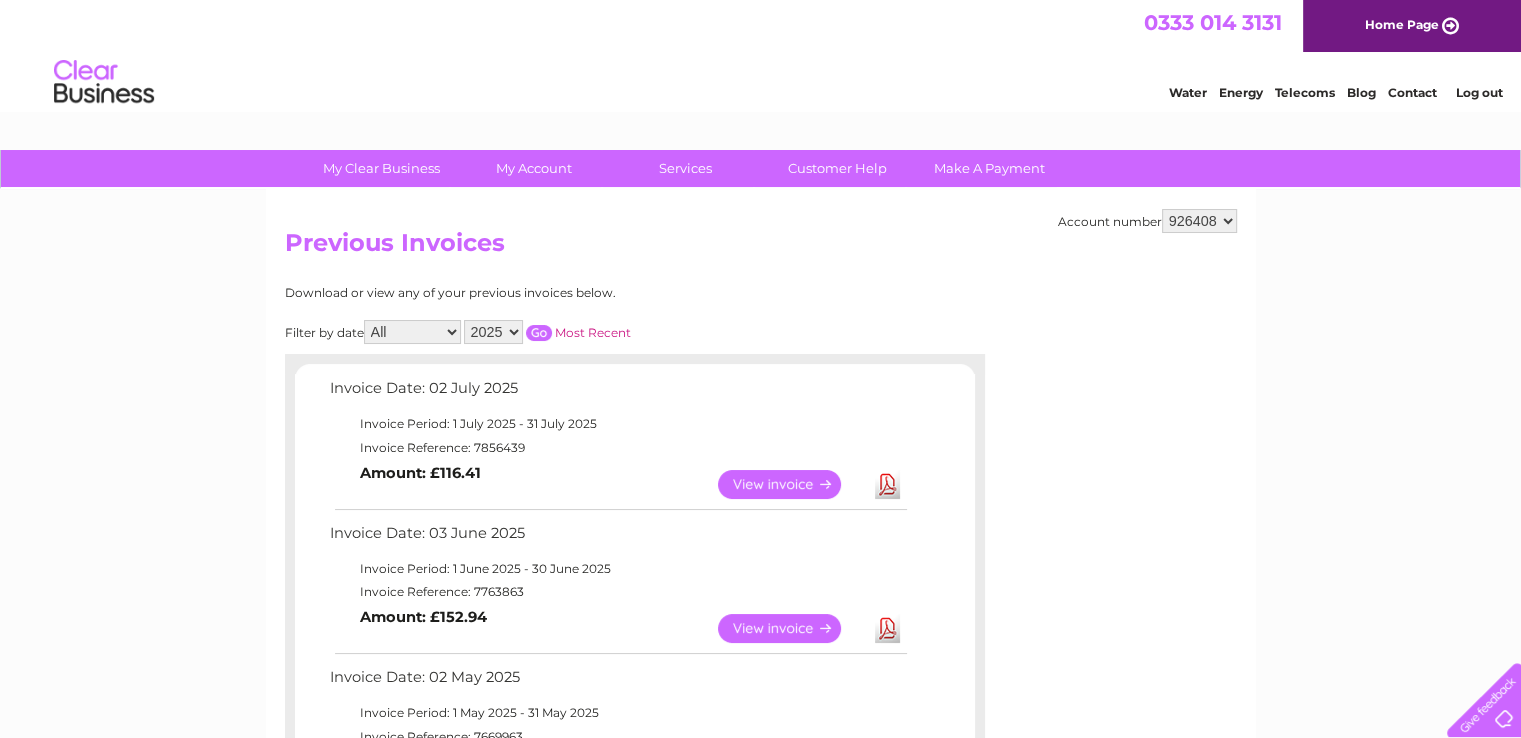 click on "2025
2024
2023
2022" at bounding box center (493, 332) 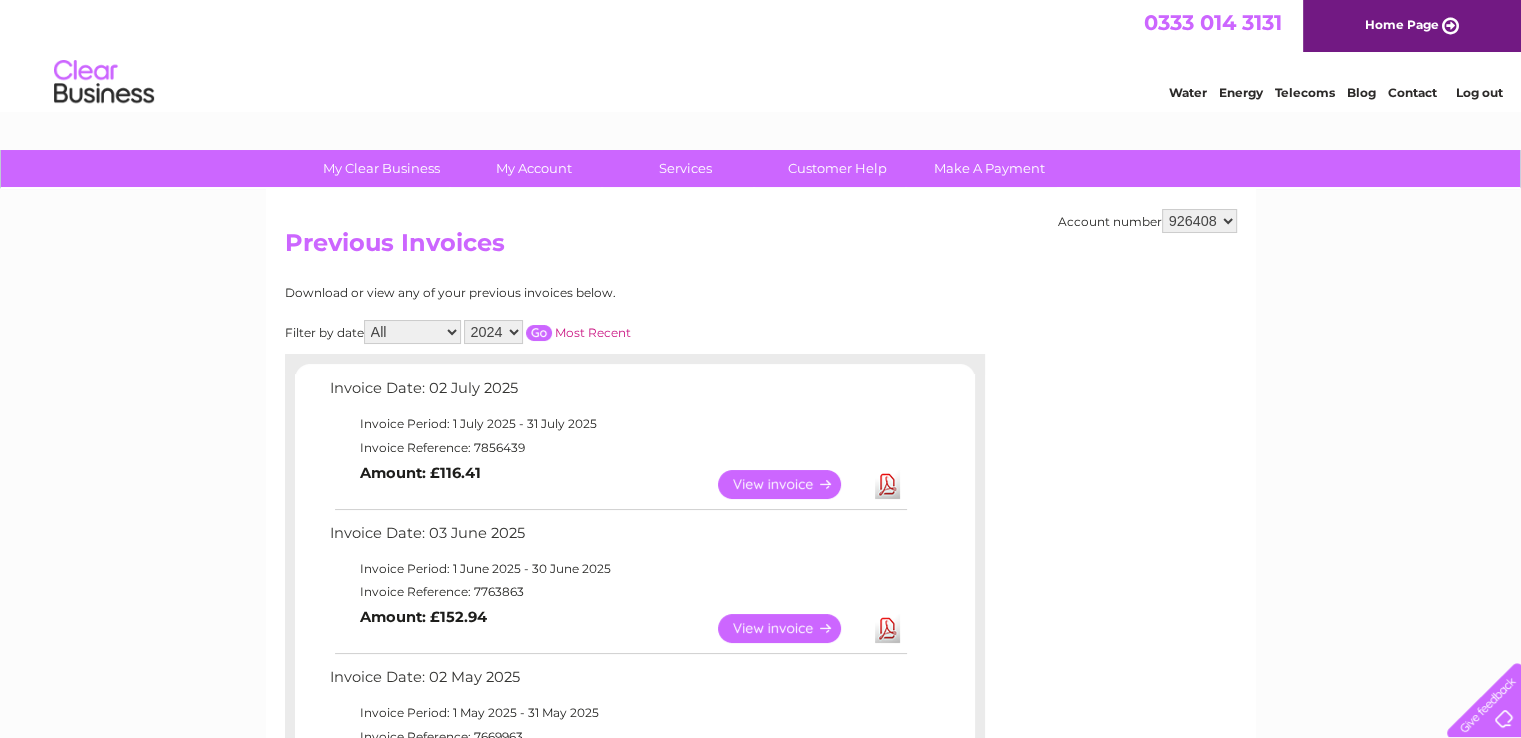click at bounding box center (539, 333) 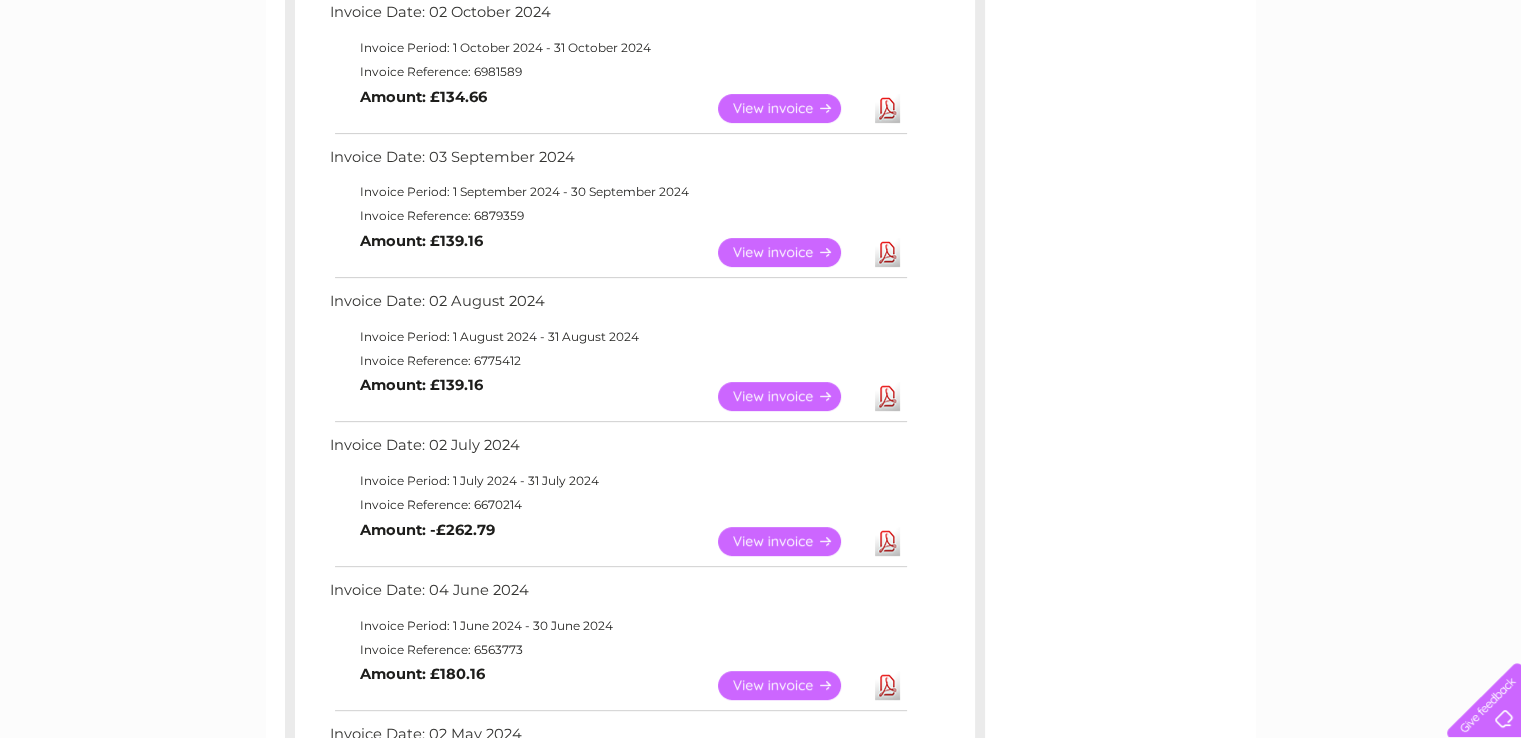 scroll, scrollTop: 700, scrollLeft: 0, axis: vertical 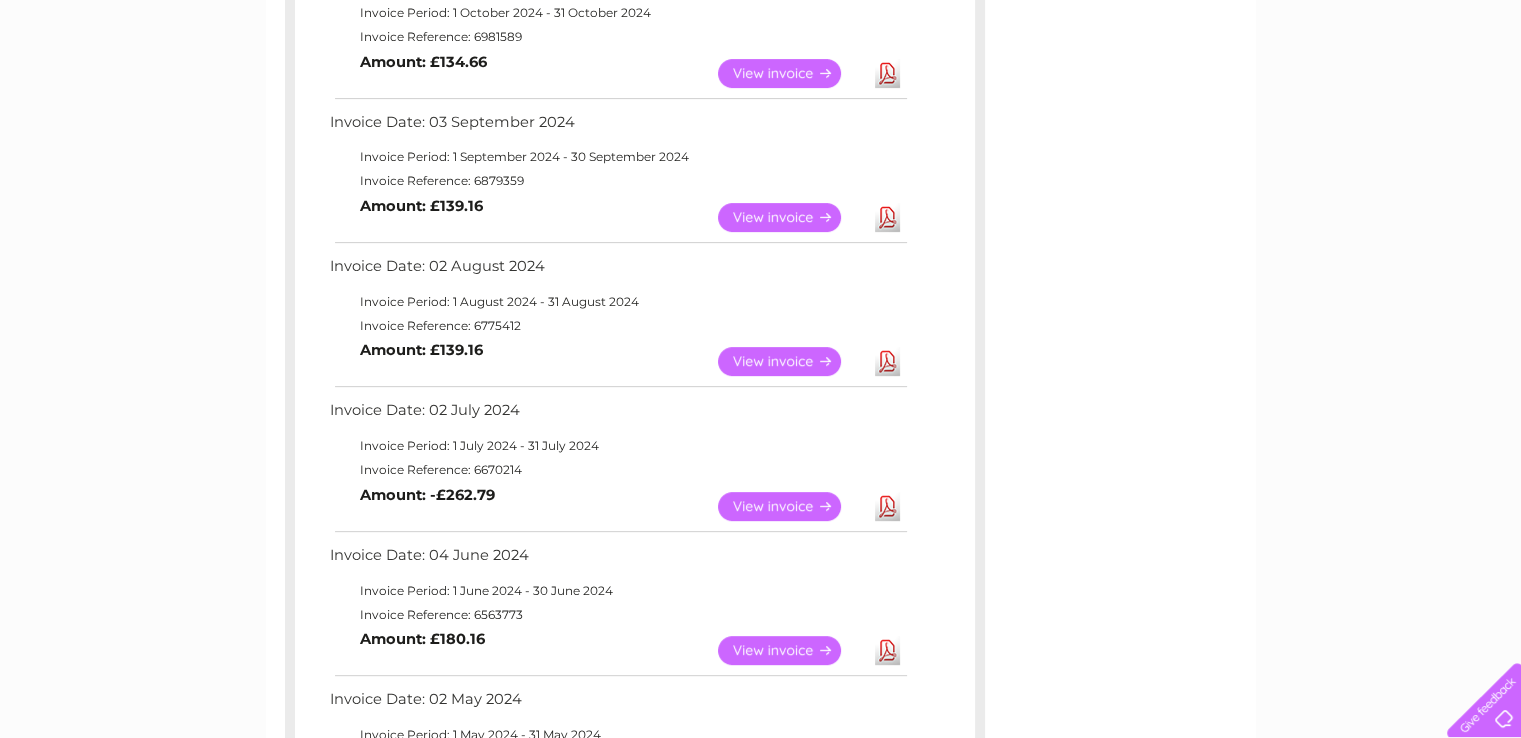 click on "View" at bounding box center (791, 506) 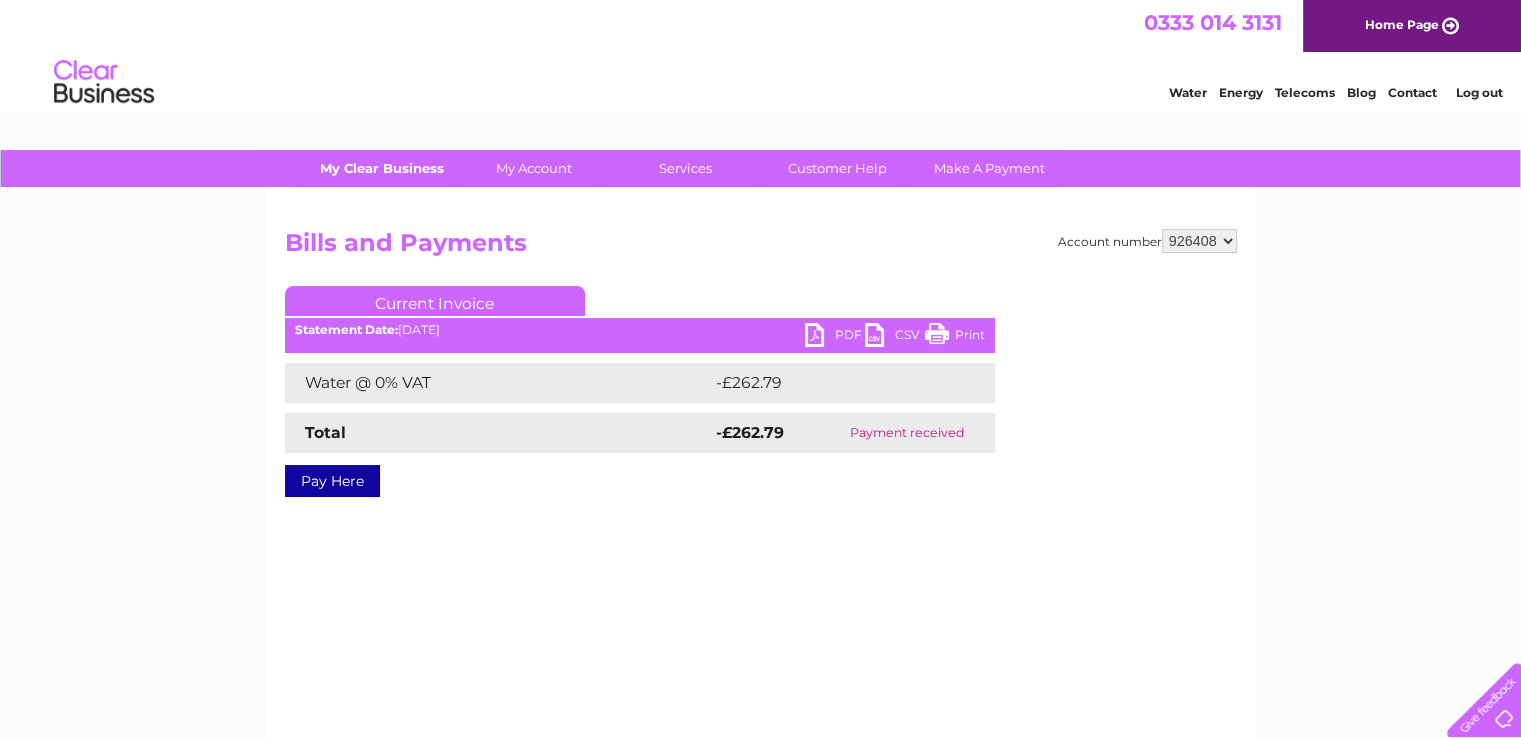 scroll, scrollTop: 0, scrollLeft: 0, axis: both 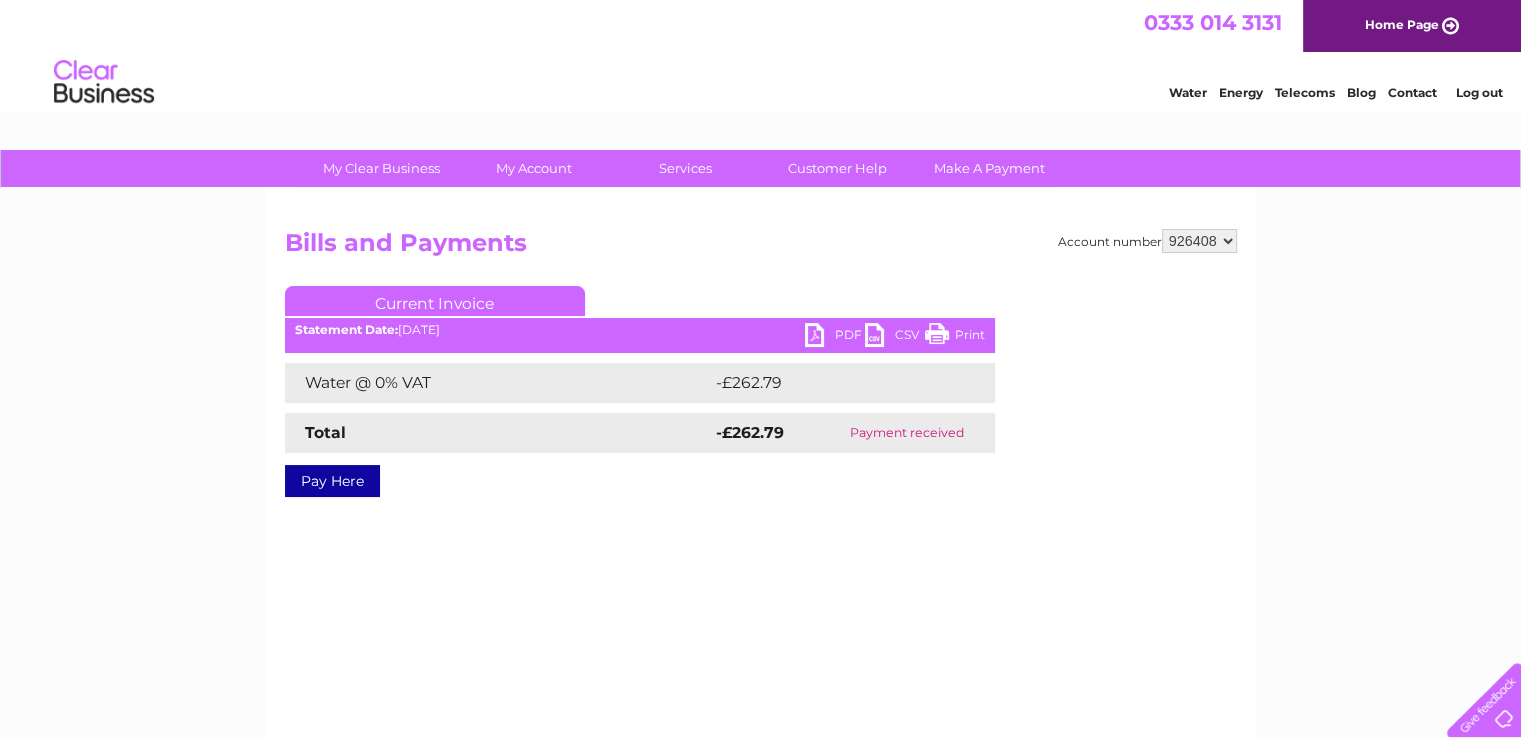click on "PDF" at bounding box center (835, 337) 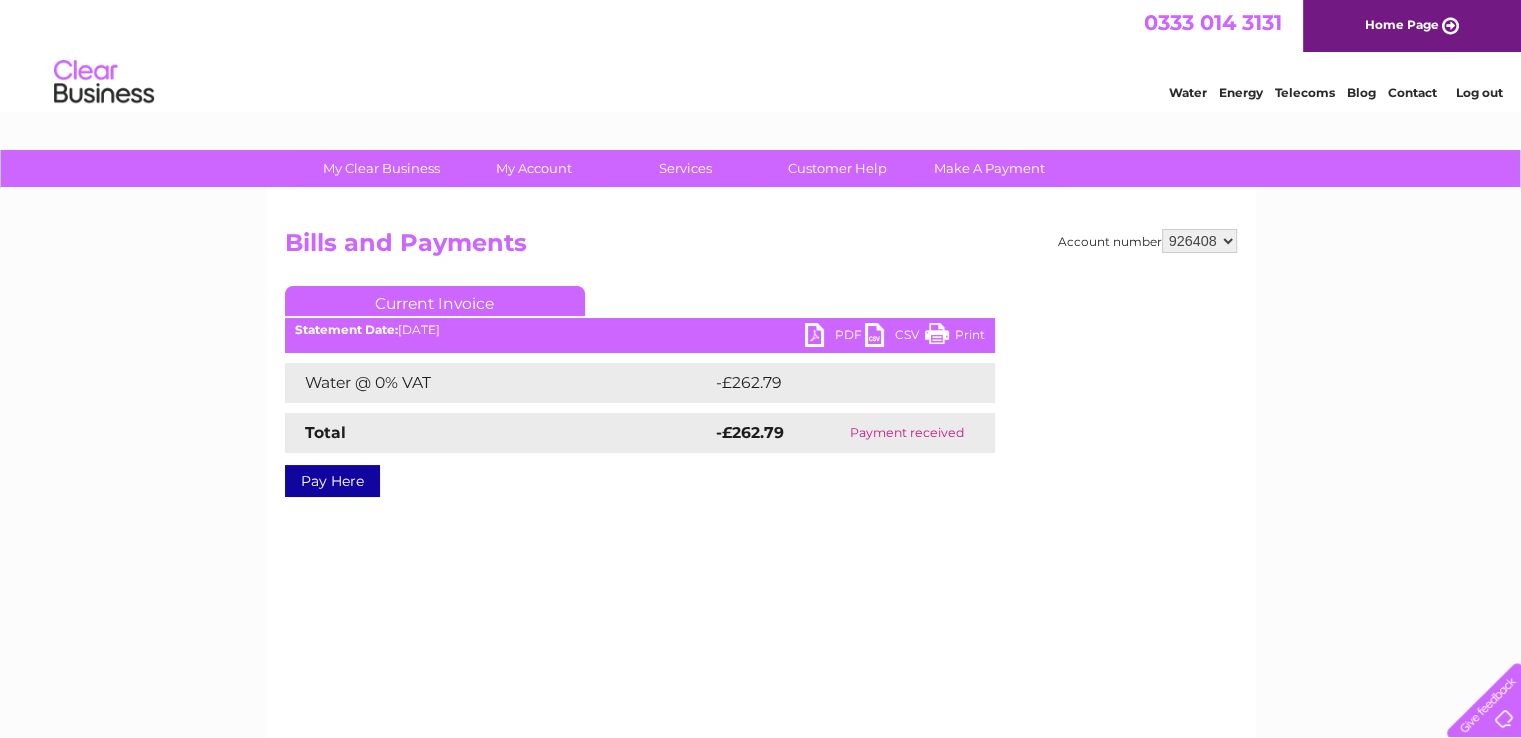 click on "My Clear Business
Login Details
My Details
My Preferences
Link Account
My Account
Bills and Payments   Direct Debit   Moving Premises" at bounding box center [760, 620] 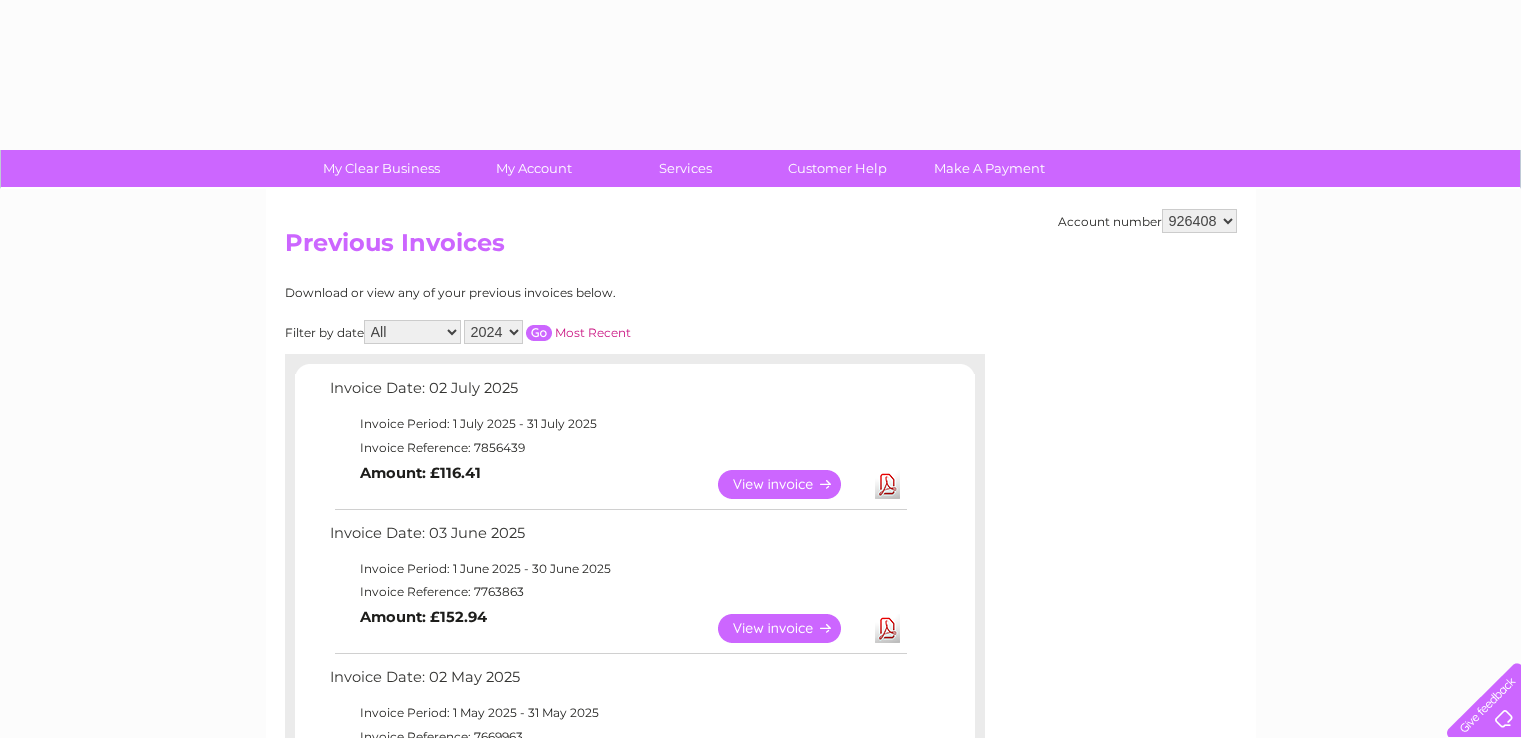 select on "2024" 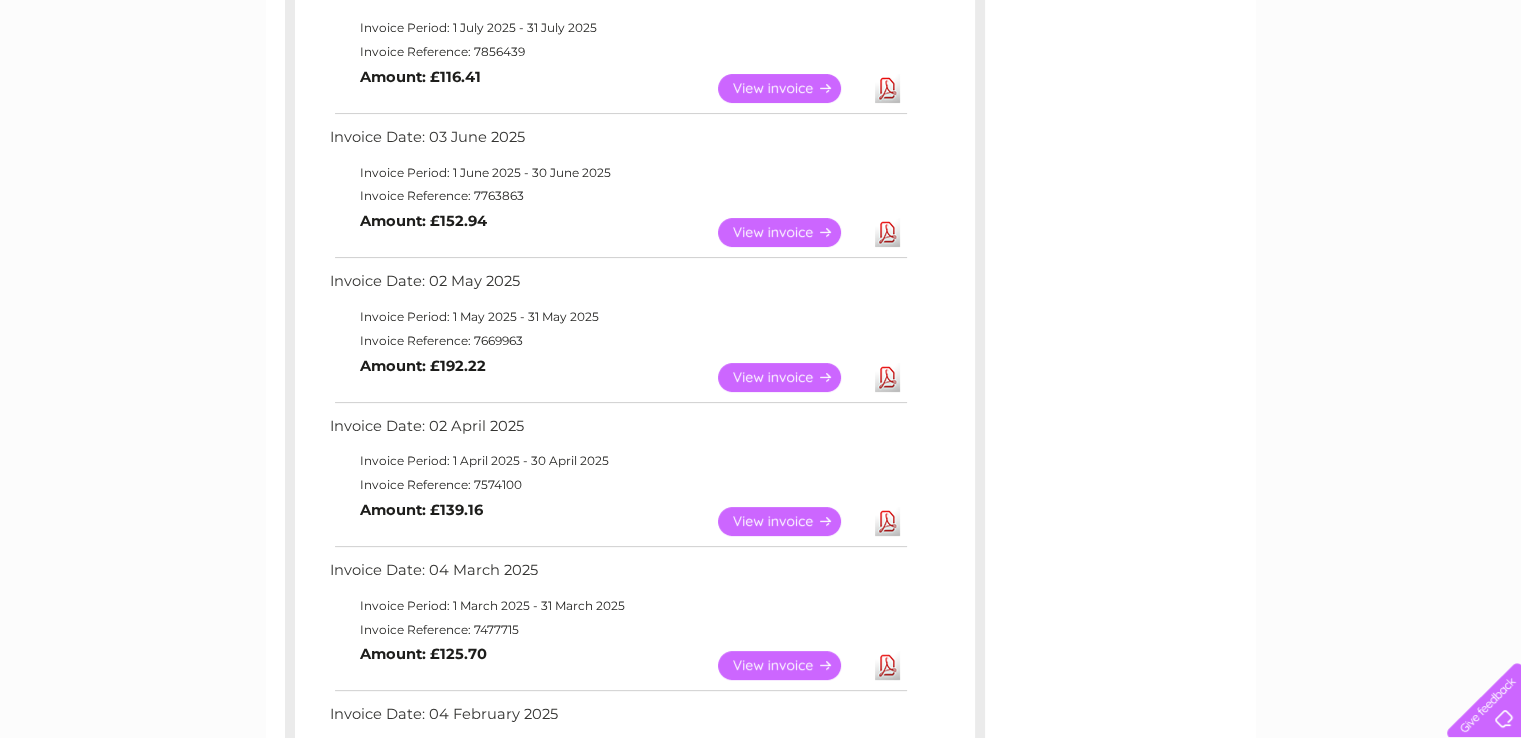 scroll, scrollTop: 196, scrollLeft: 0, axis: vertical 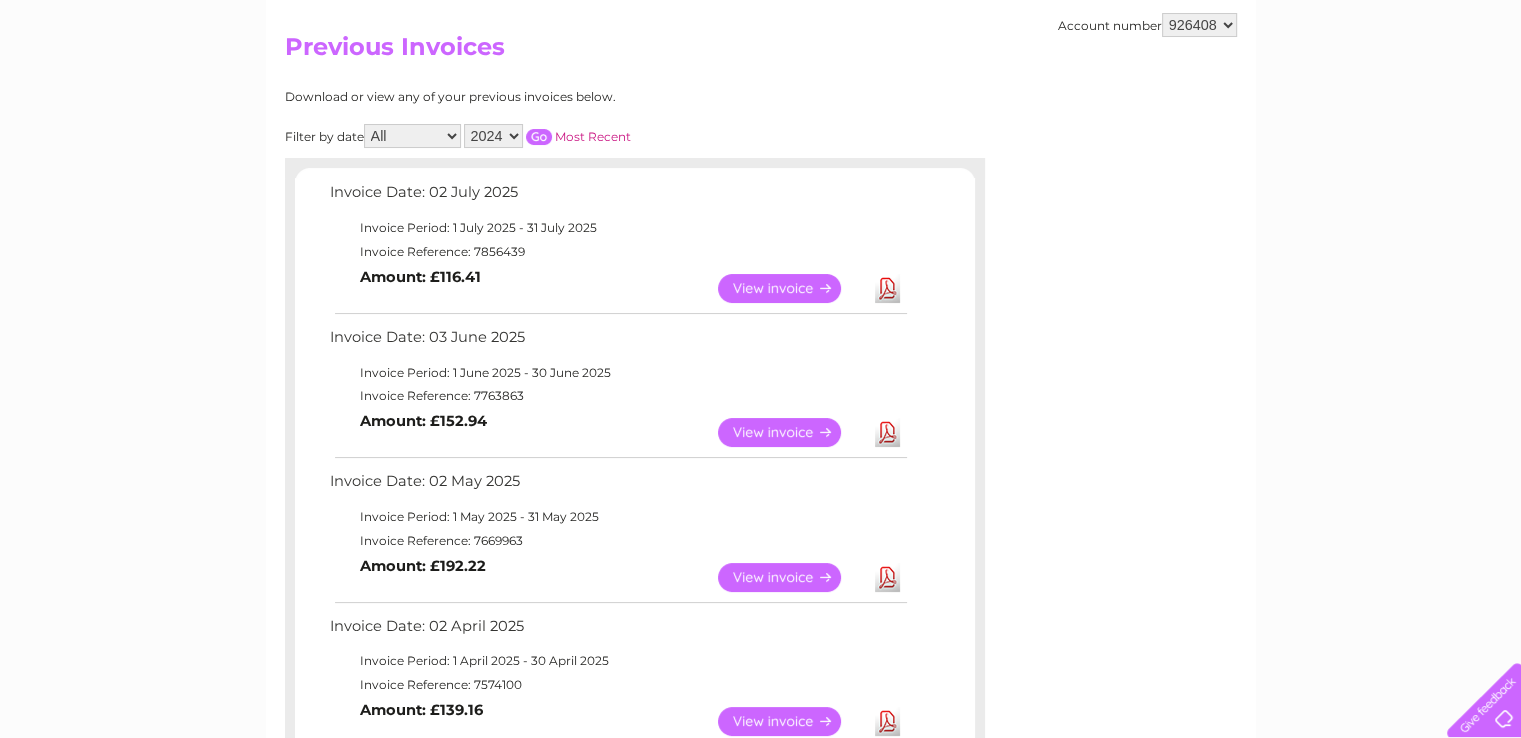 click at bounding box center (539, 137) 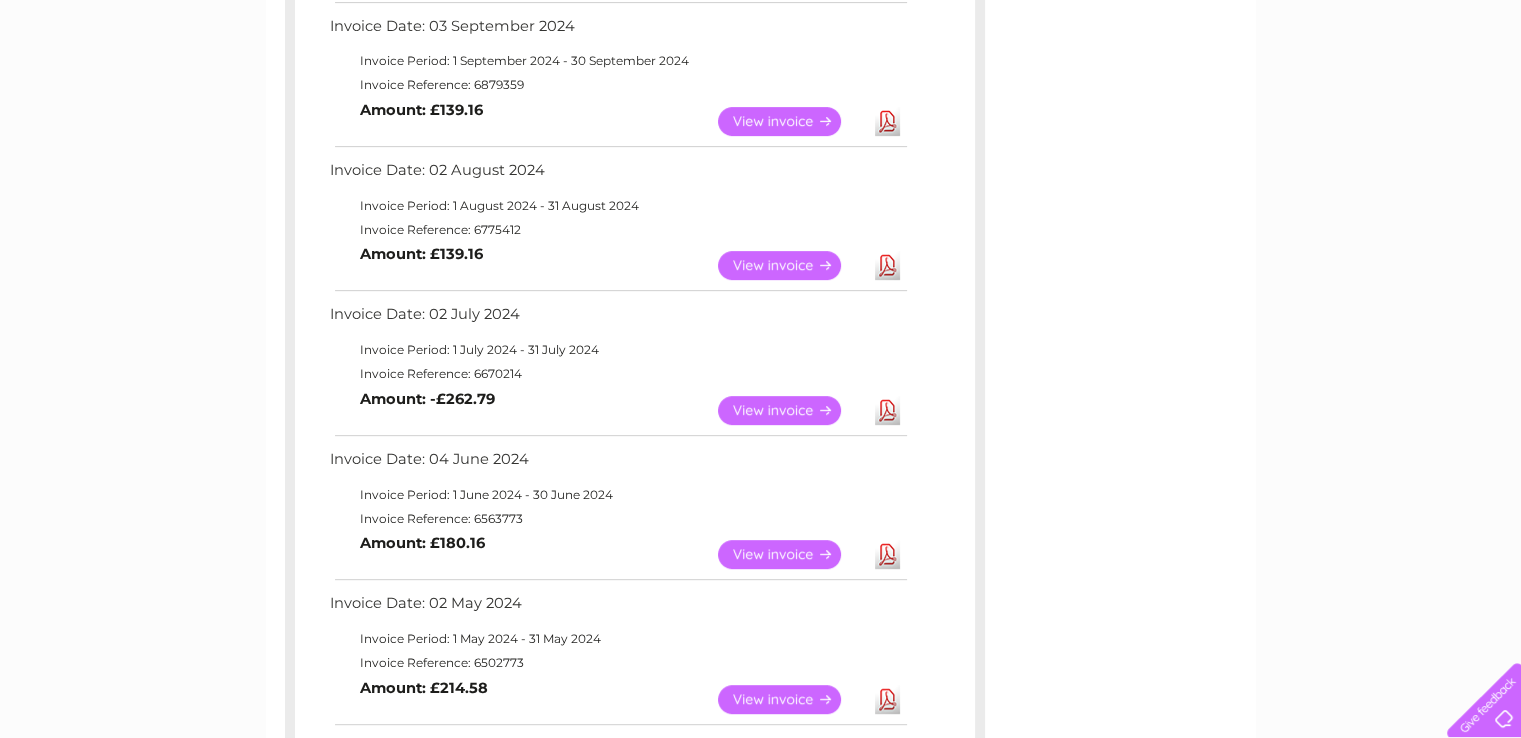 scroll, scrollTop: 596, scrollLeft: 0, axis: vertical 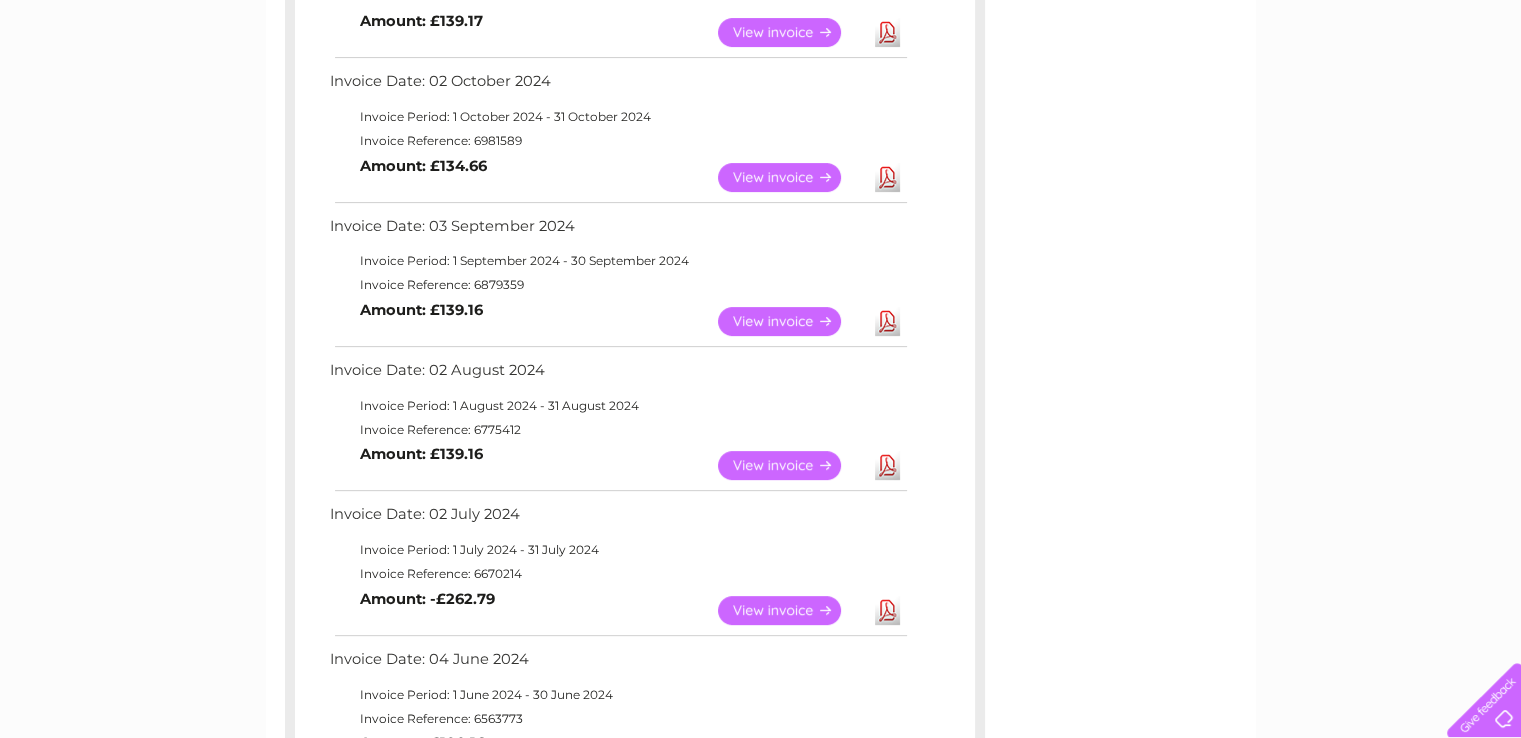 click on "View" at bounding box center (791, 465) 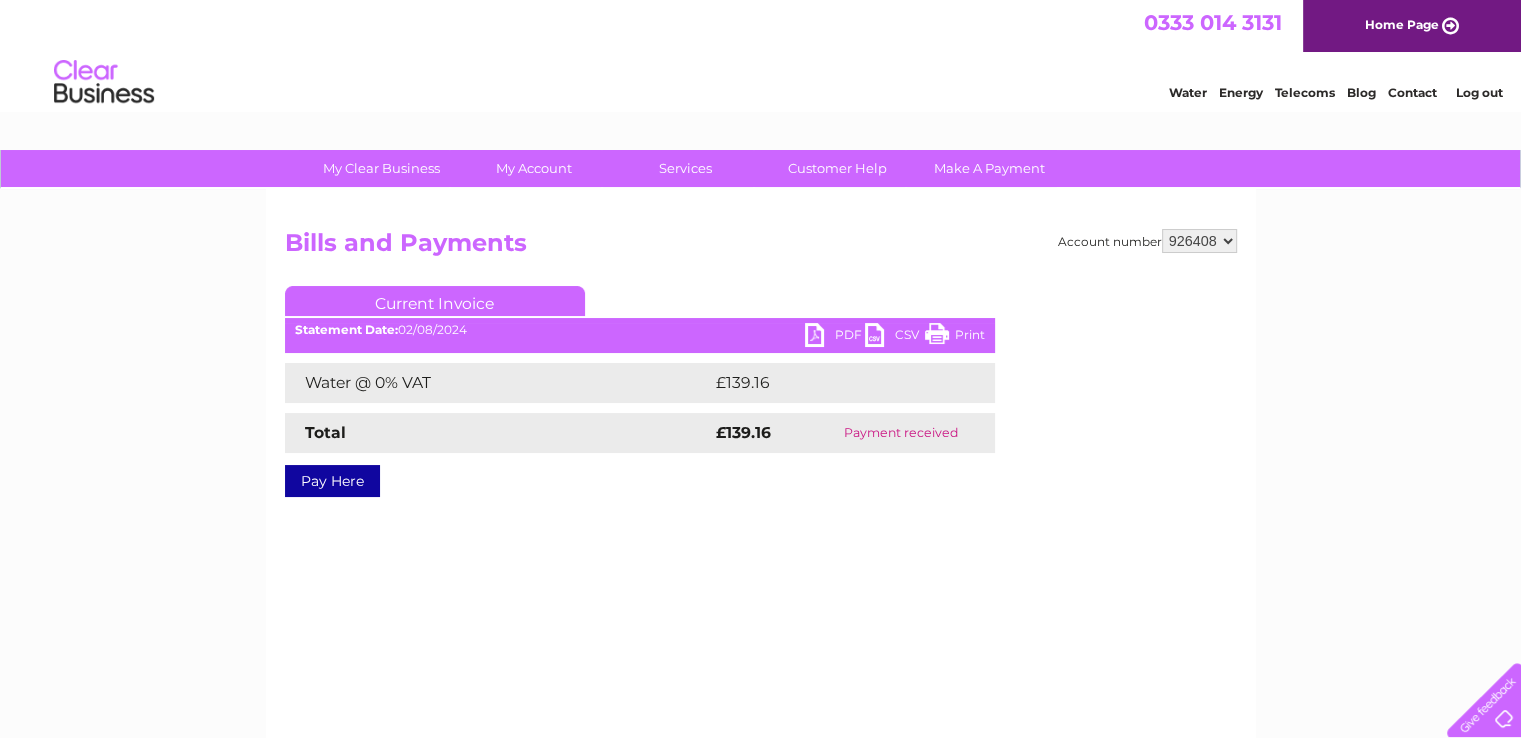 scroll, scrollTop: 0, scrollLeft: 0, axis: both 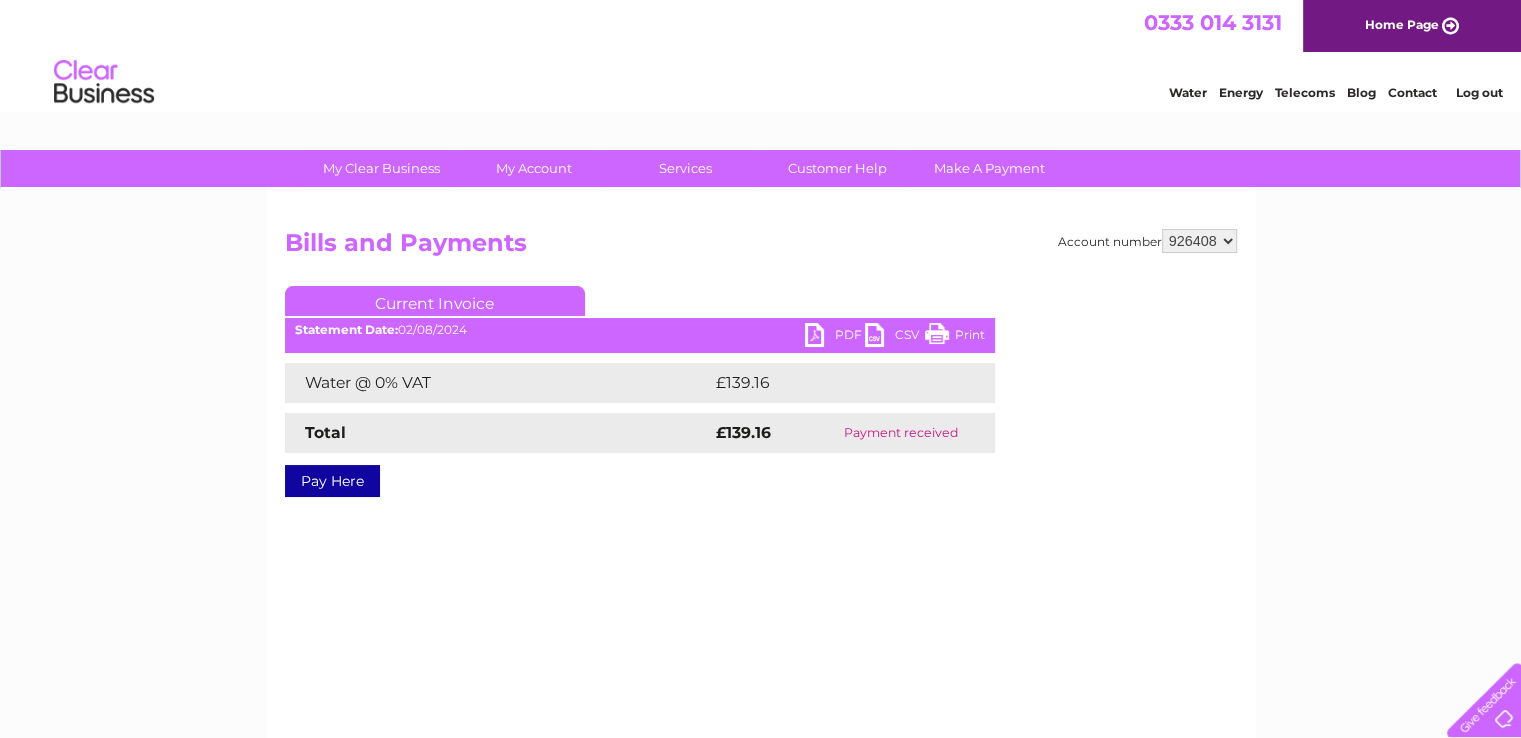 click on "PDF" at bounding box center (835, 337) 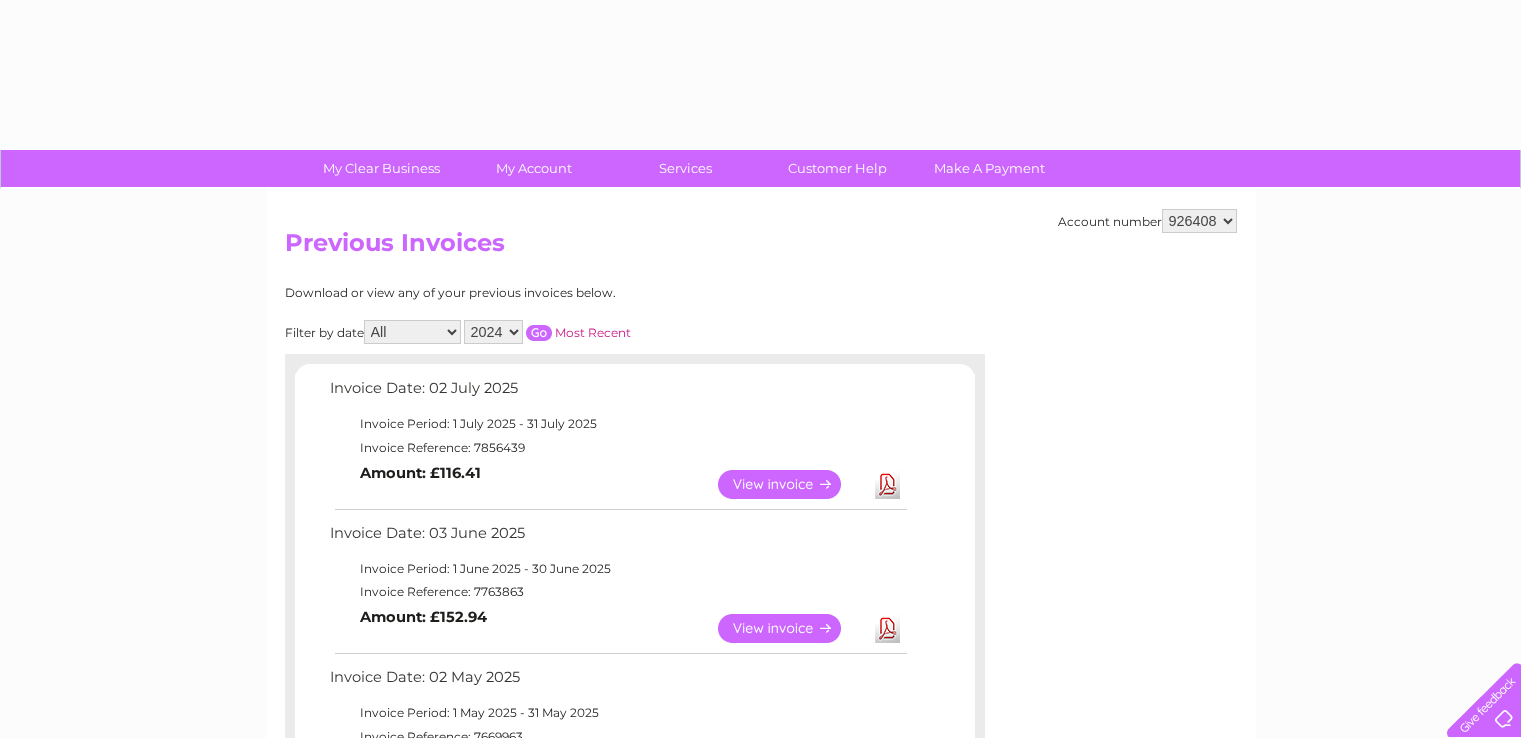 select on "2024" 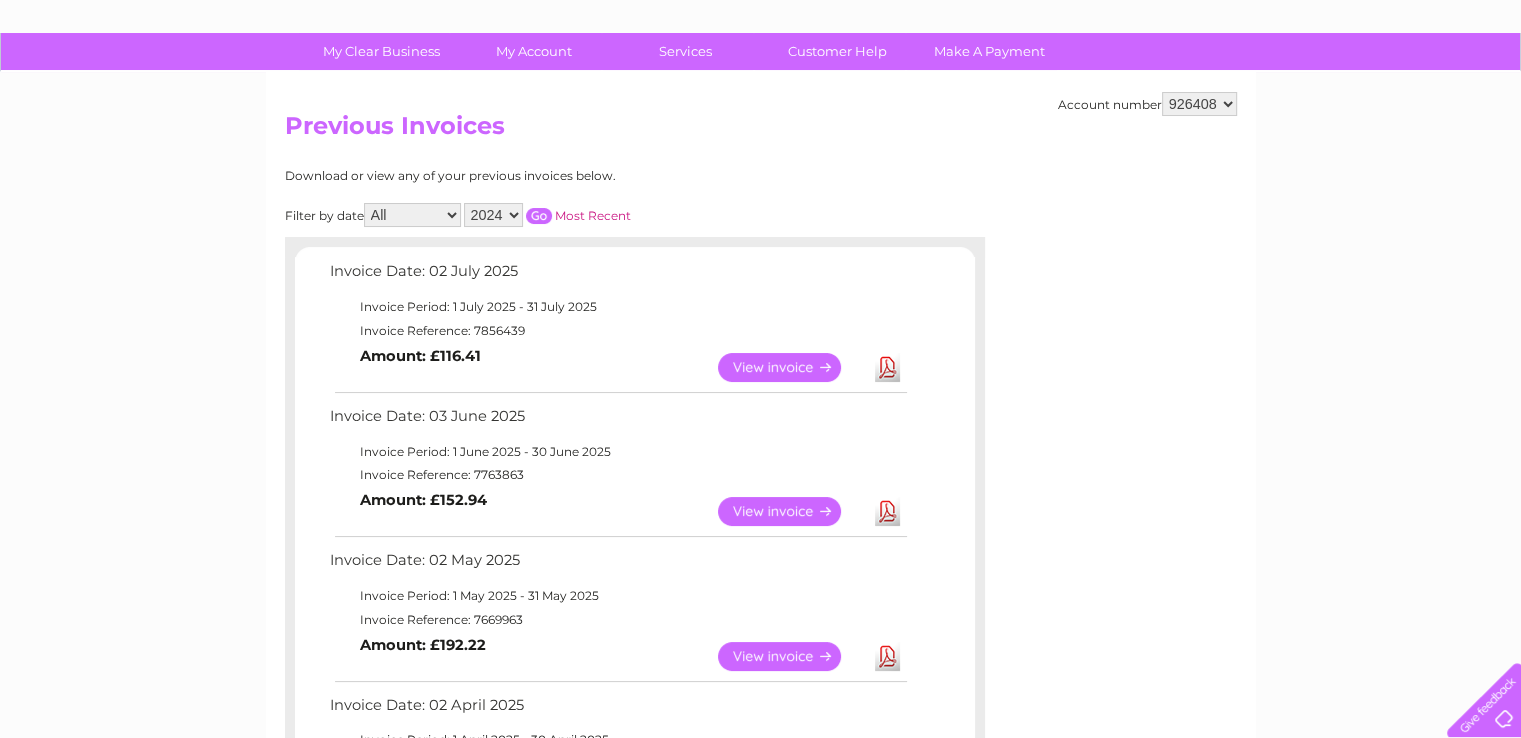 scroll, scrollTop: 92, scrollLeft: 0, axis: vertical 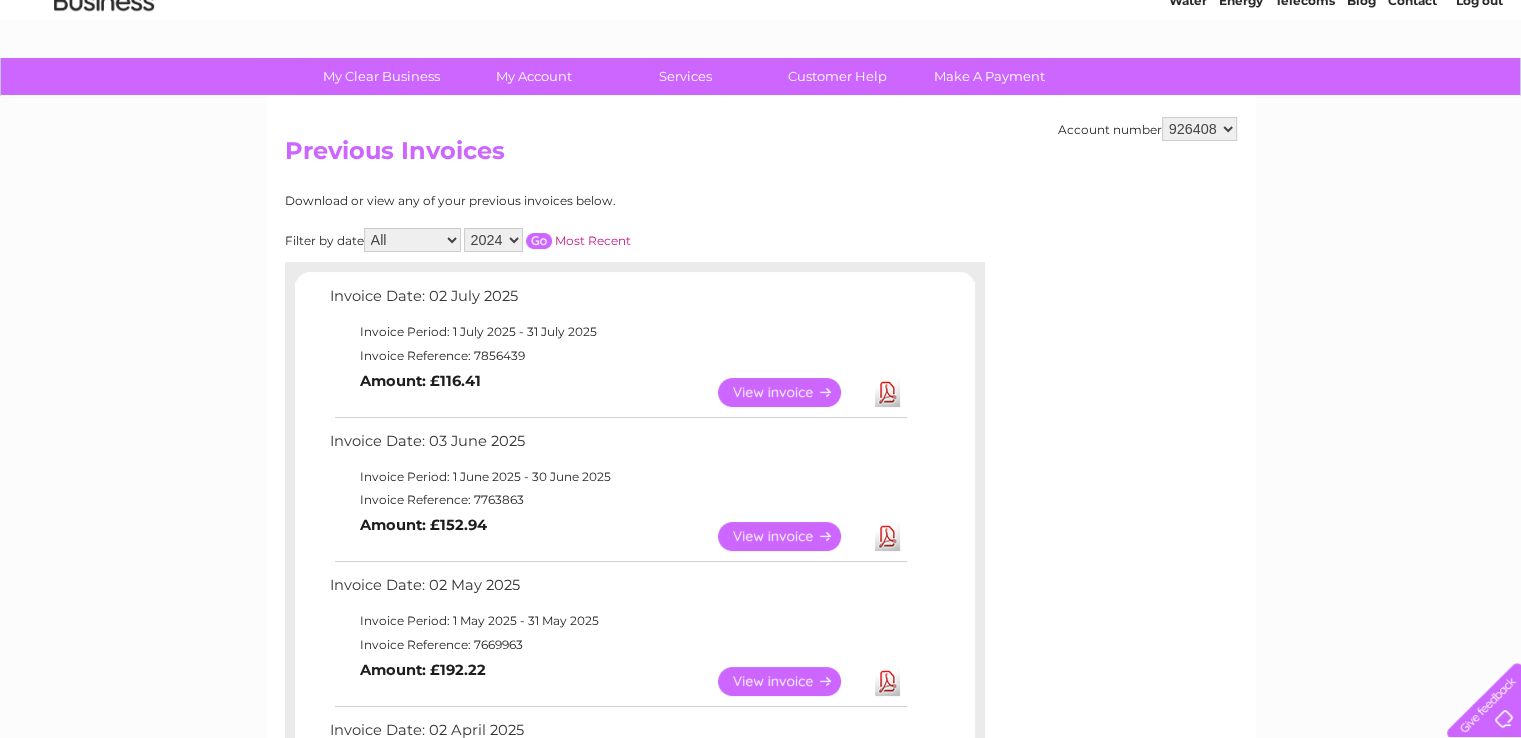 click at bounding box center (539, 241) 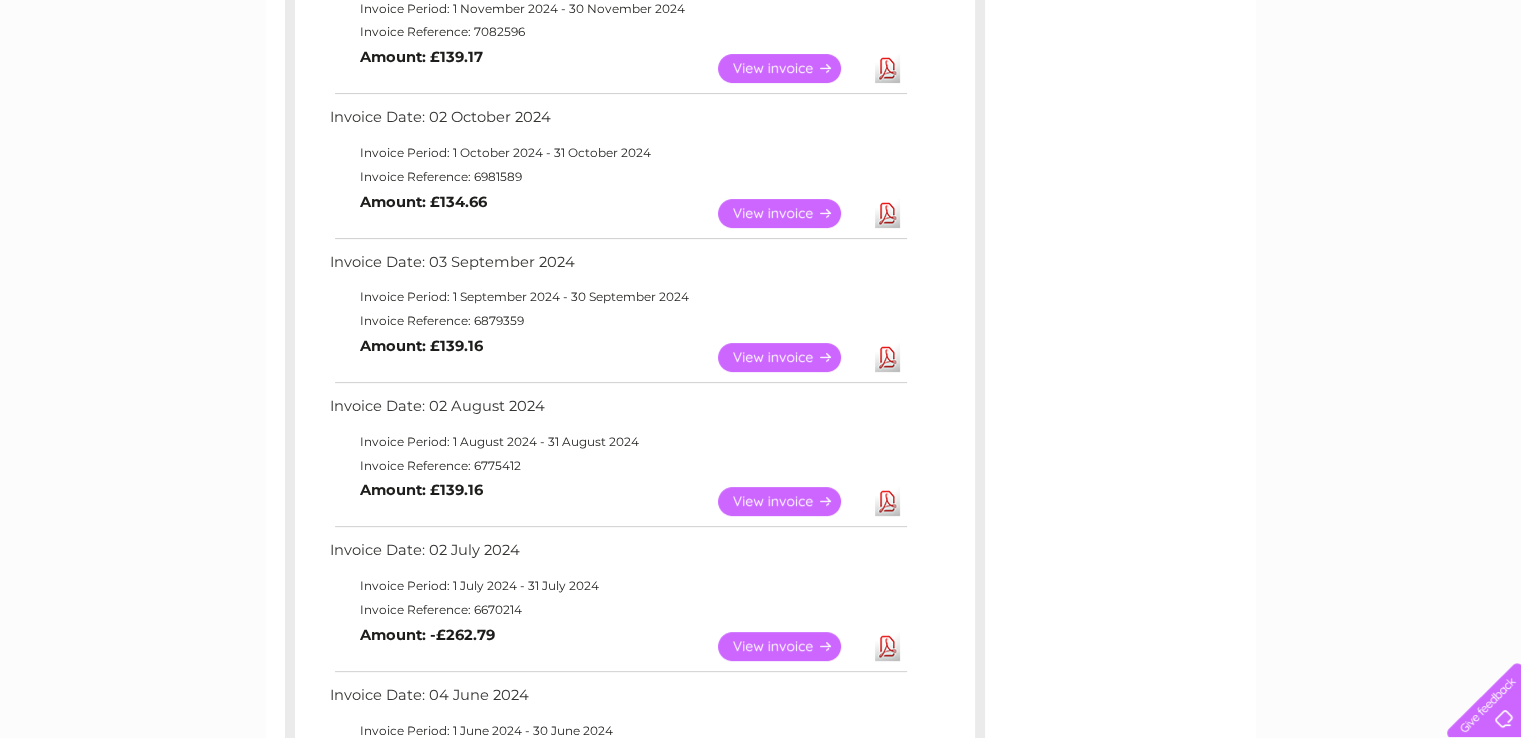 scroll, scrollTop: 592, scrollLeft: 0, axis: vertical 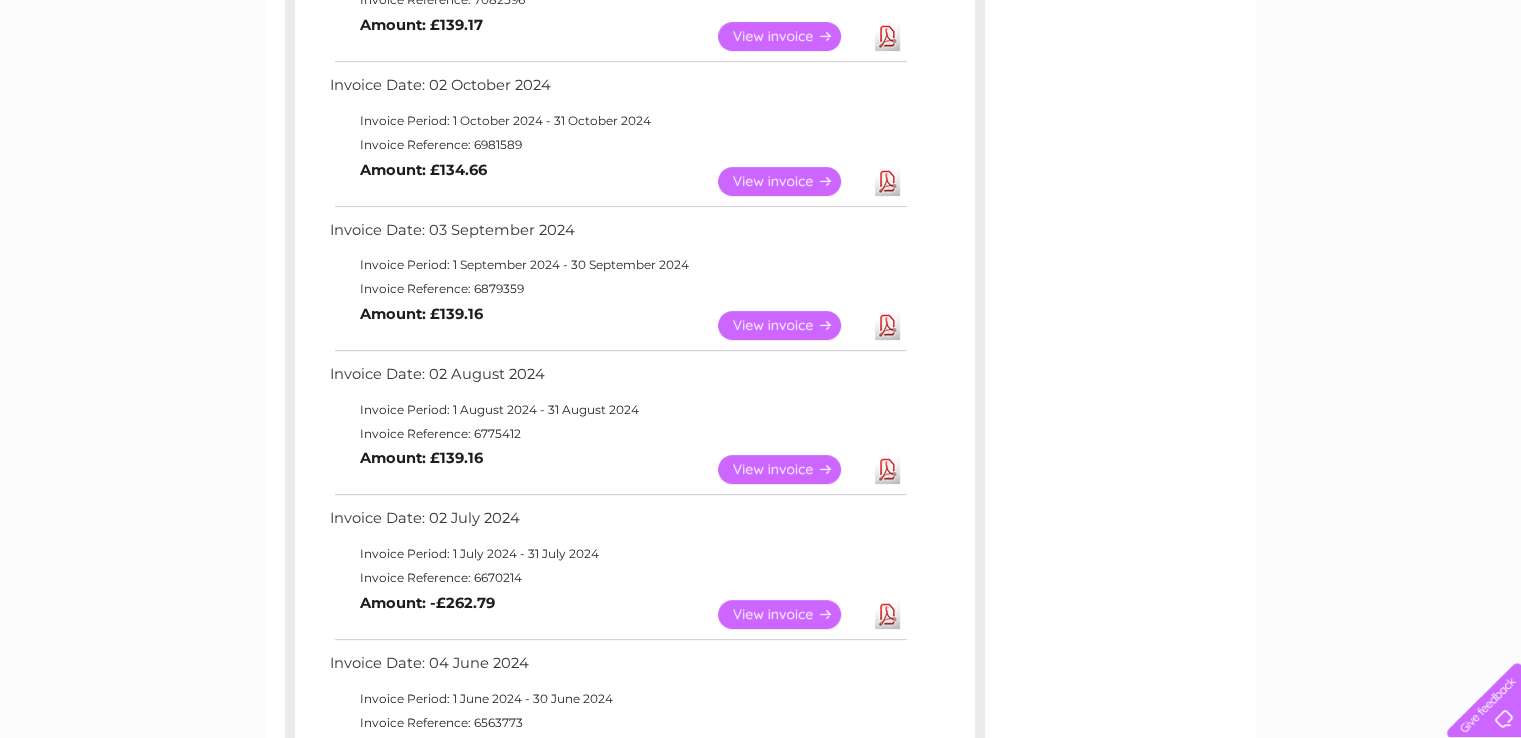 click on "View" at bounding box center [791, 325] 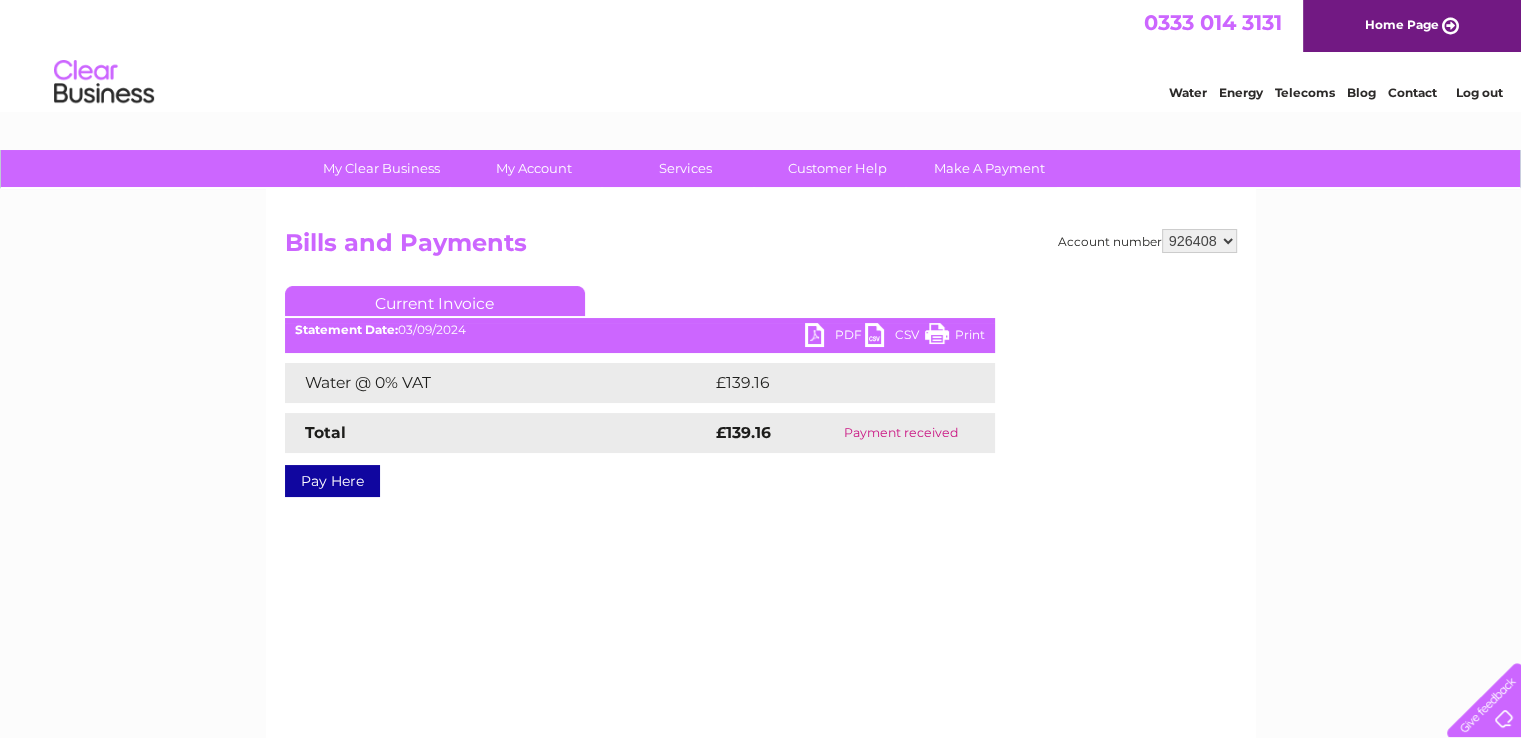 scroll, scrollTop: 0, scrollLeft: 0, axis: both 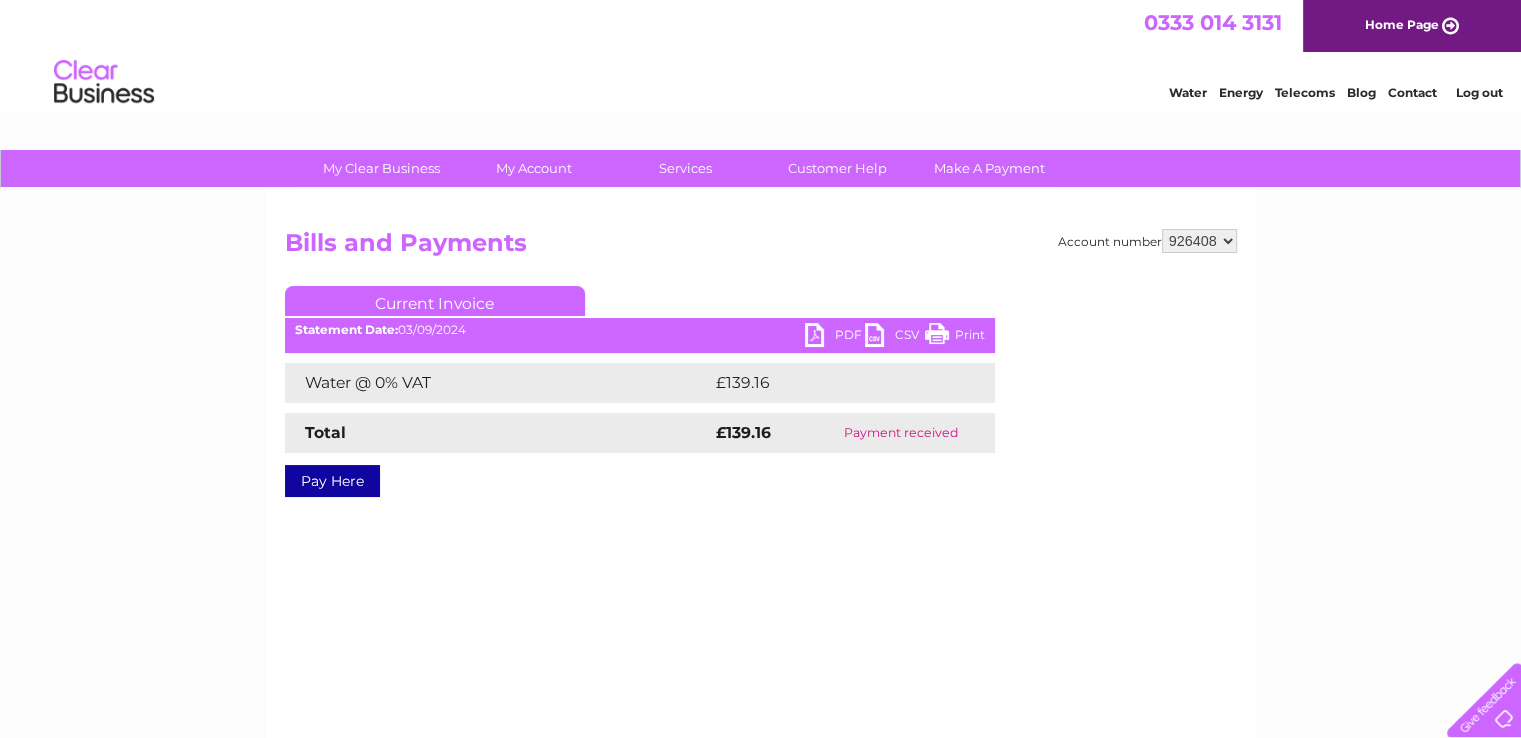 click on "PDF" at bounding box center [835, 337] 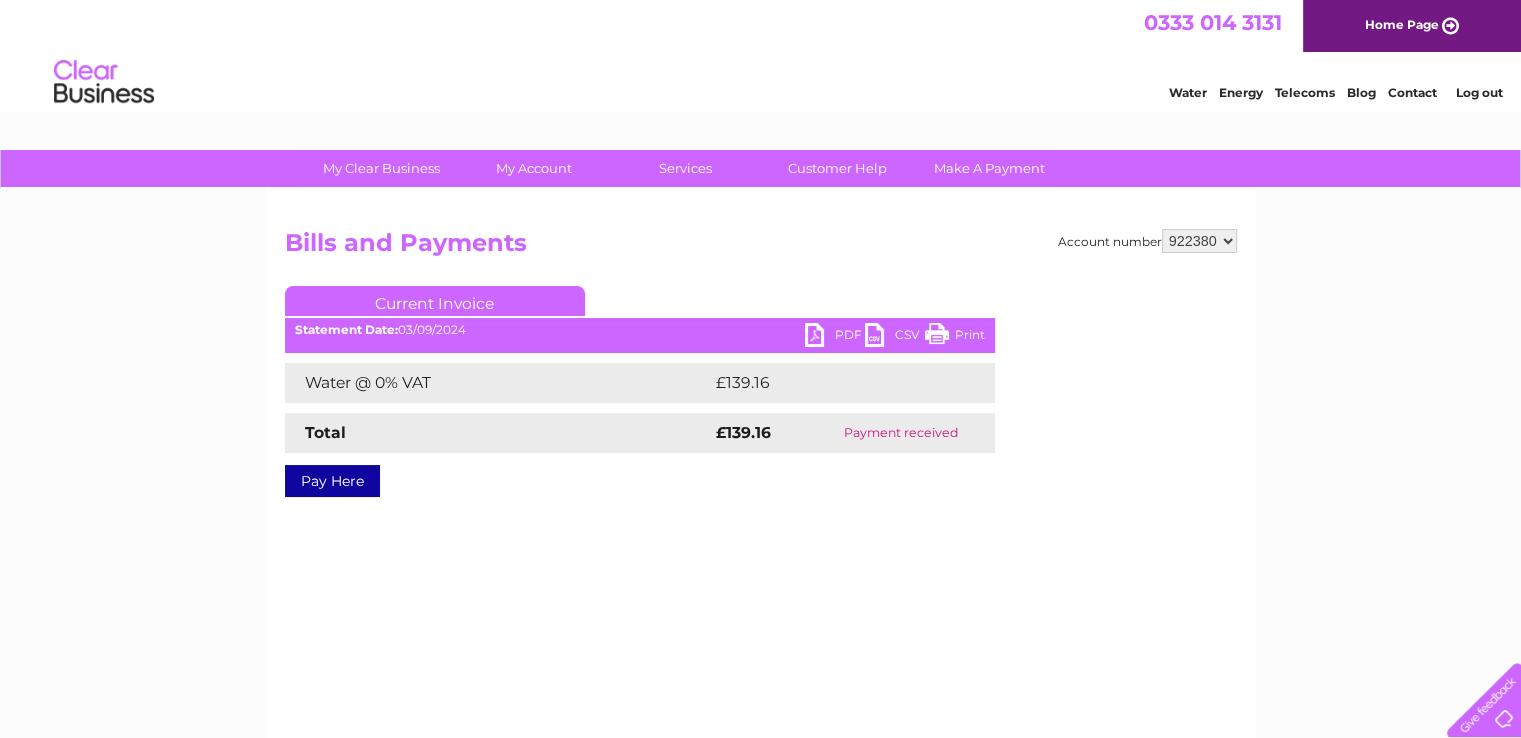 click on "922380
926408
926409" at bounding box center (1199, 241) 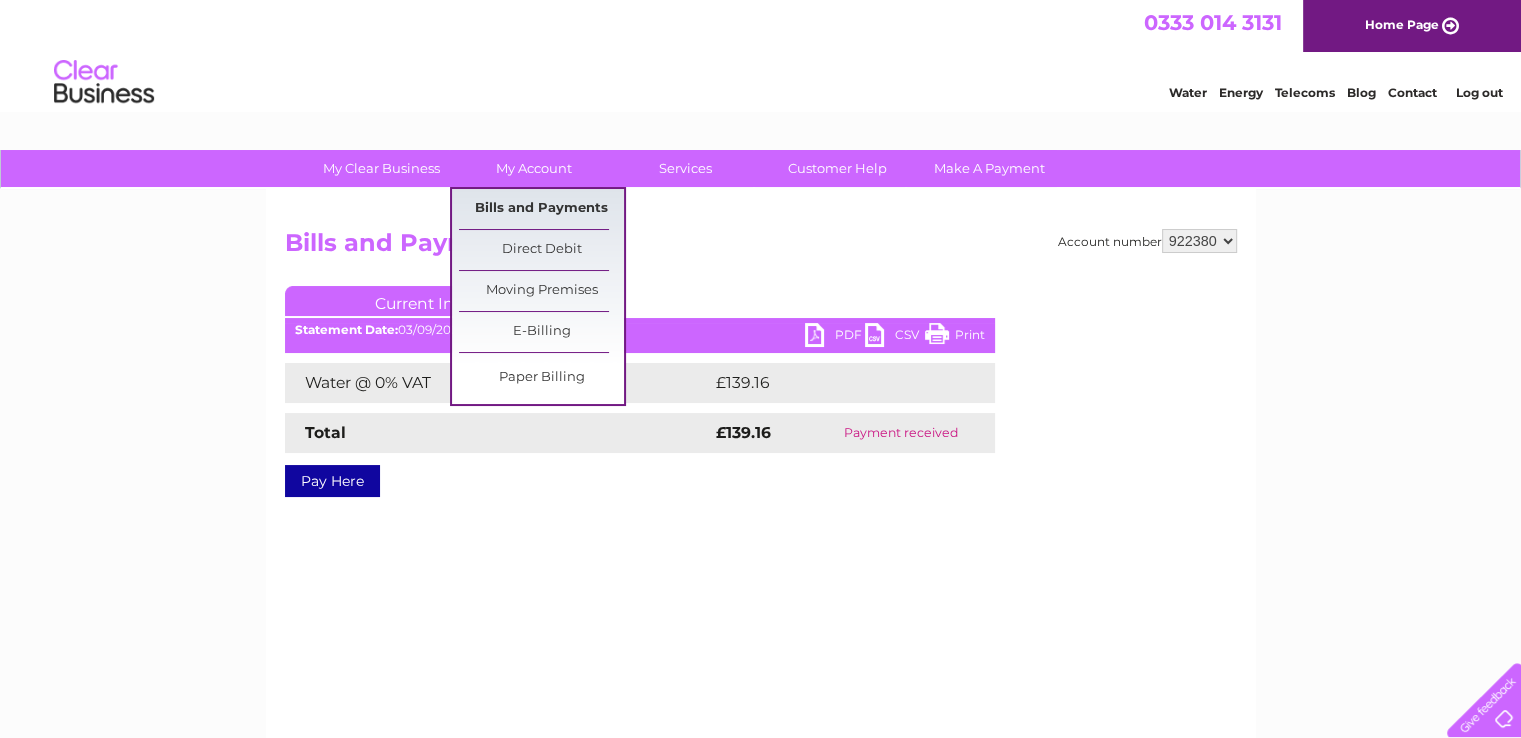 click on "Bills and Payments" at bounding box center (541, 209) 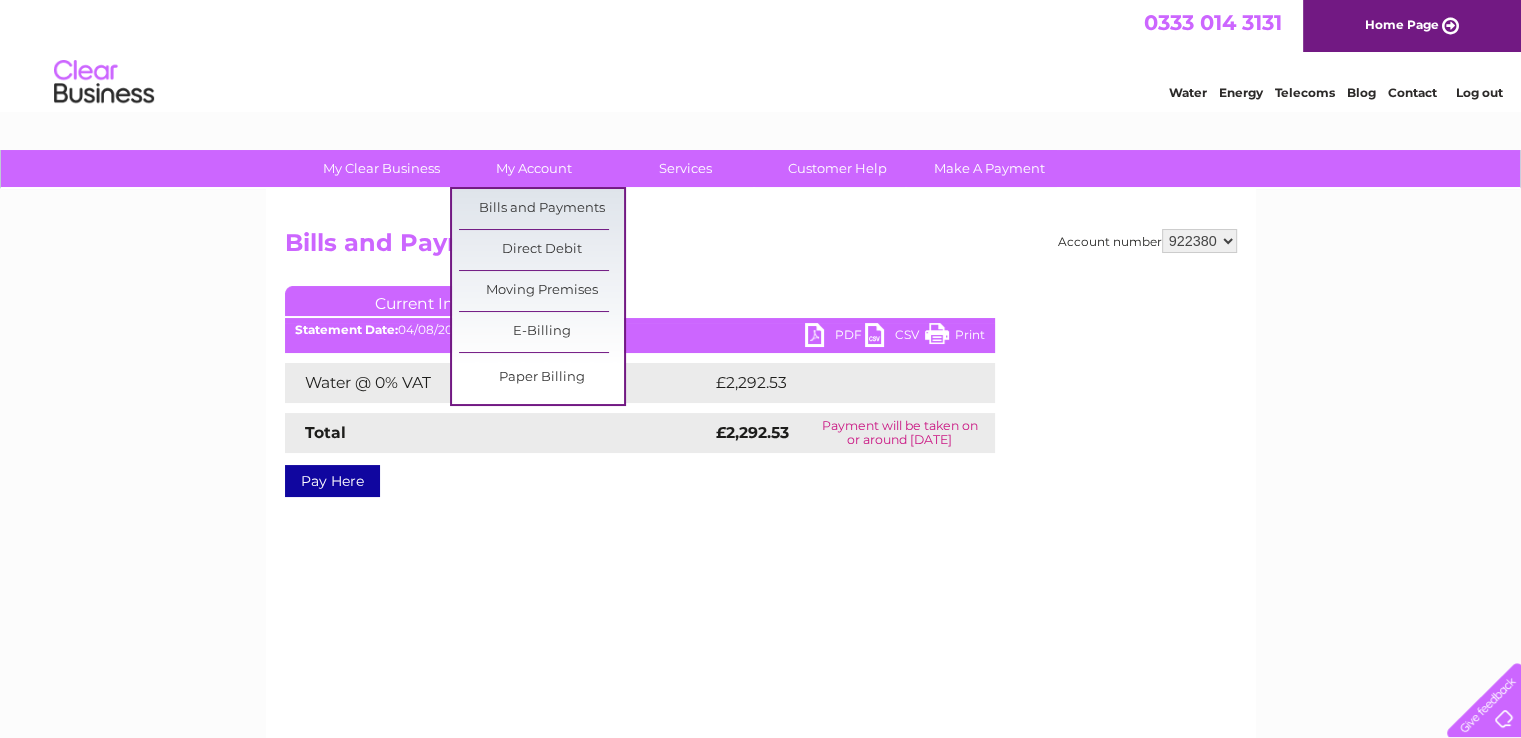 scroll, scrollTop: 0, scrollLeft: 0, axis: both 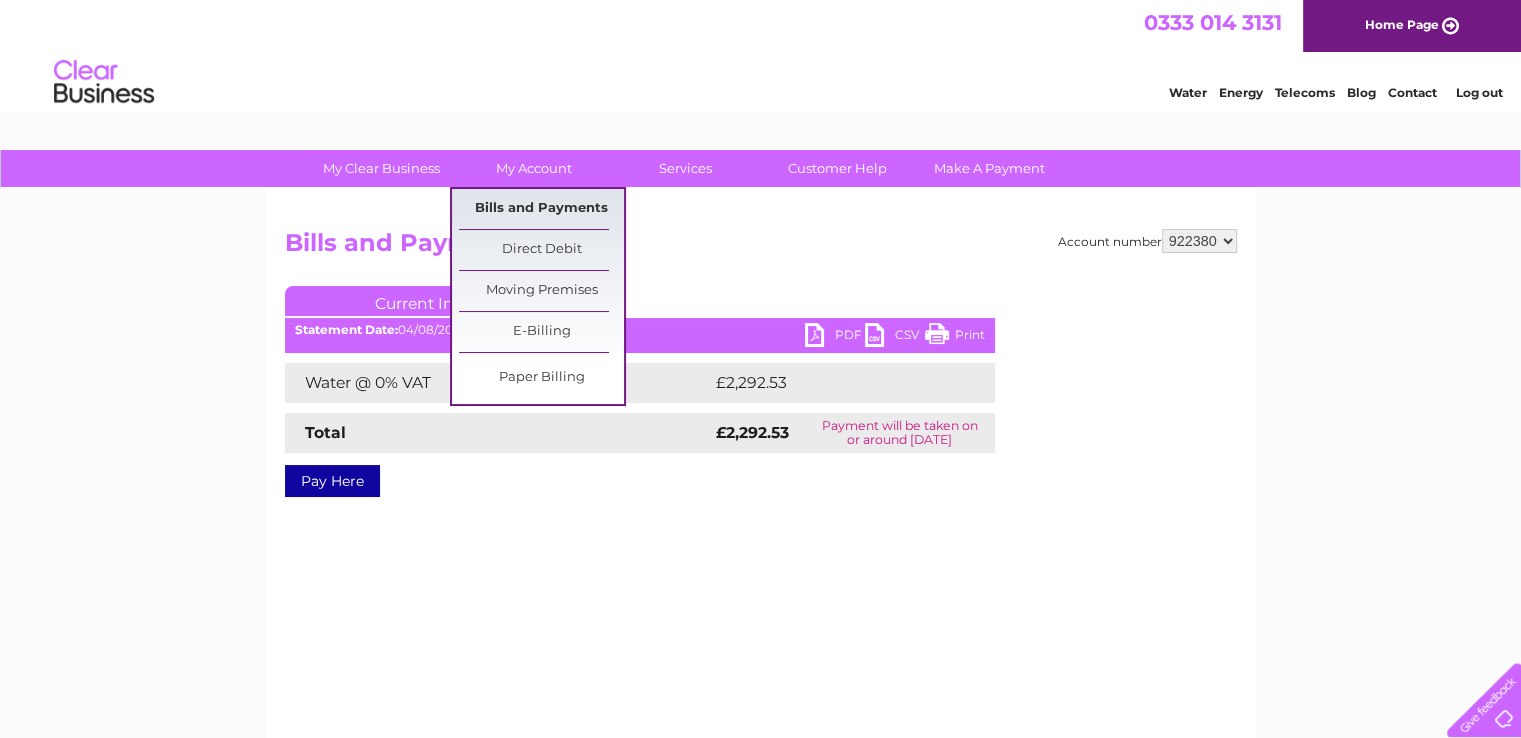 click on "Bills and Payments" at bounding box center [541, 209] 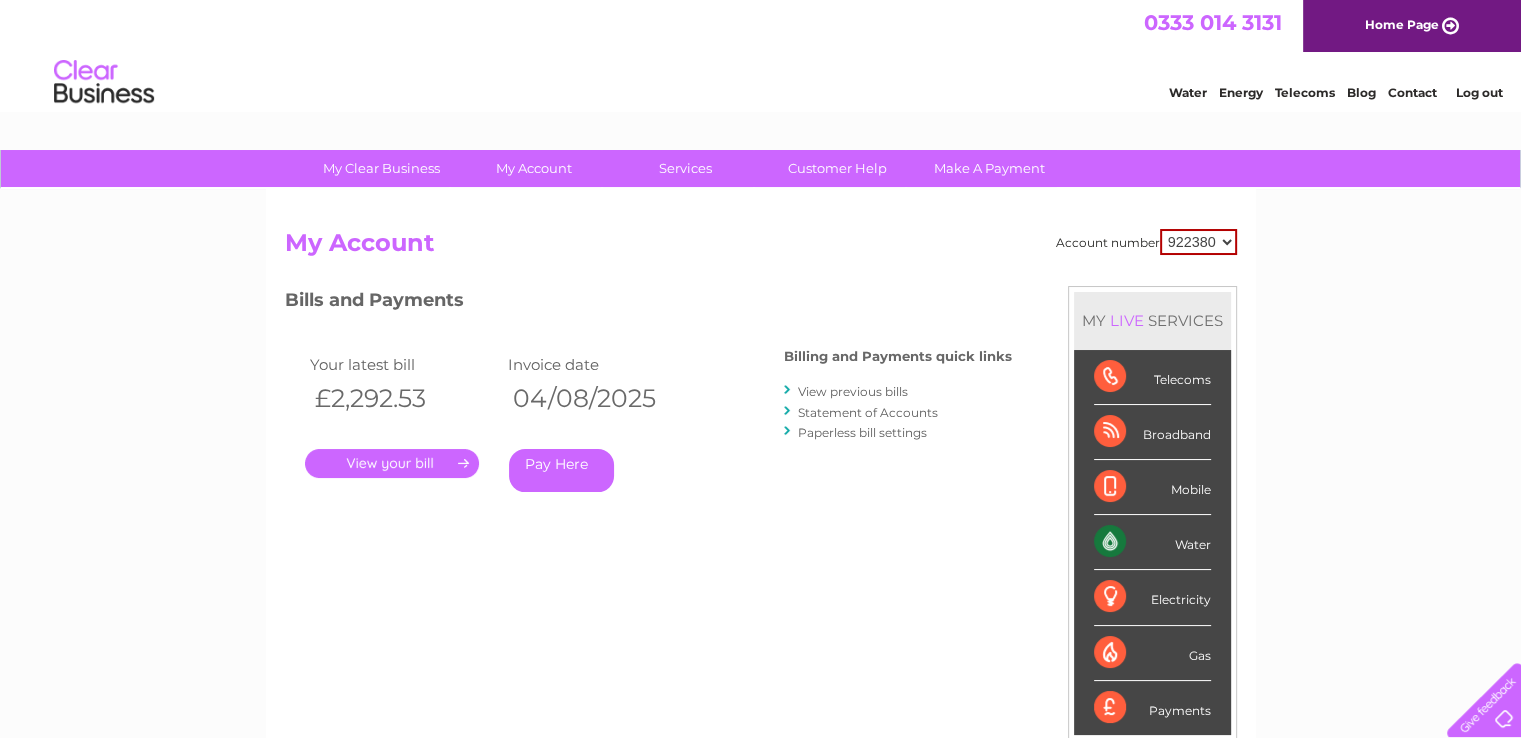 scroll, scrollTop: 0, scrollLeft: 0, axis: both 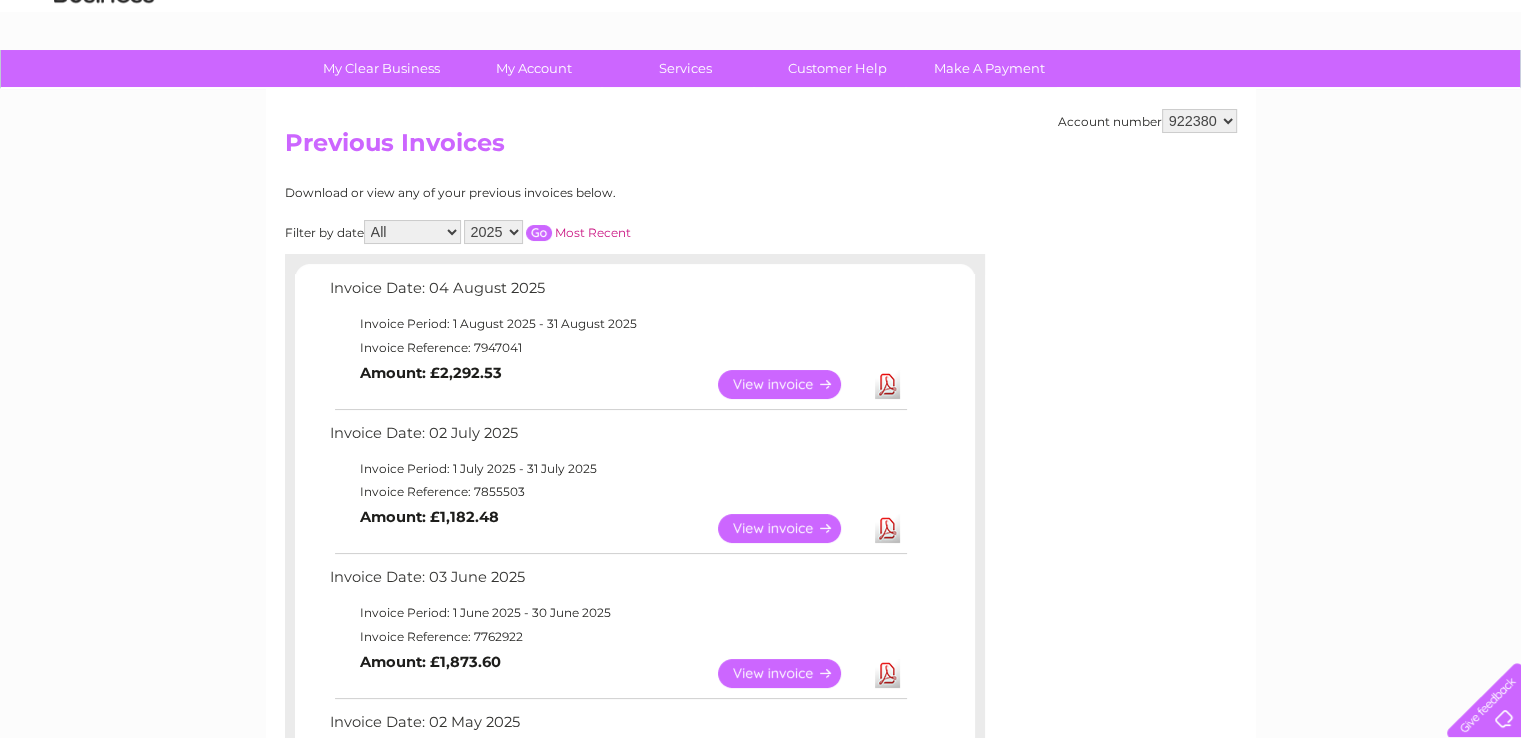 click on "2025
2024
2023
2022" at bounding box center [493, 232] 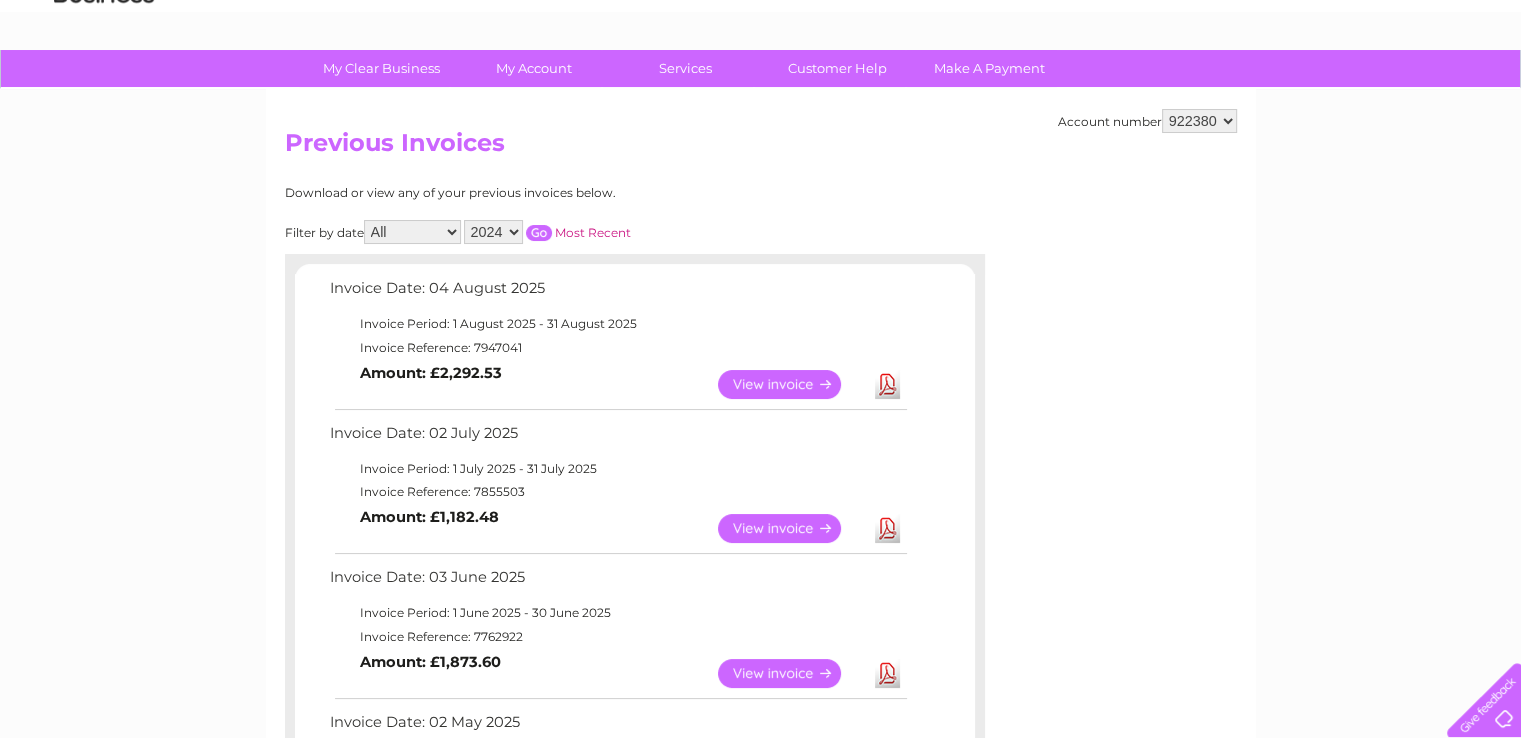 click at bounding box center [539, 233] 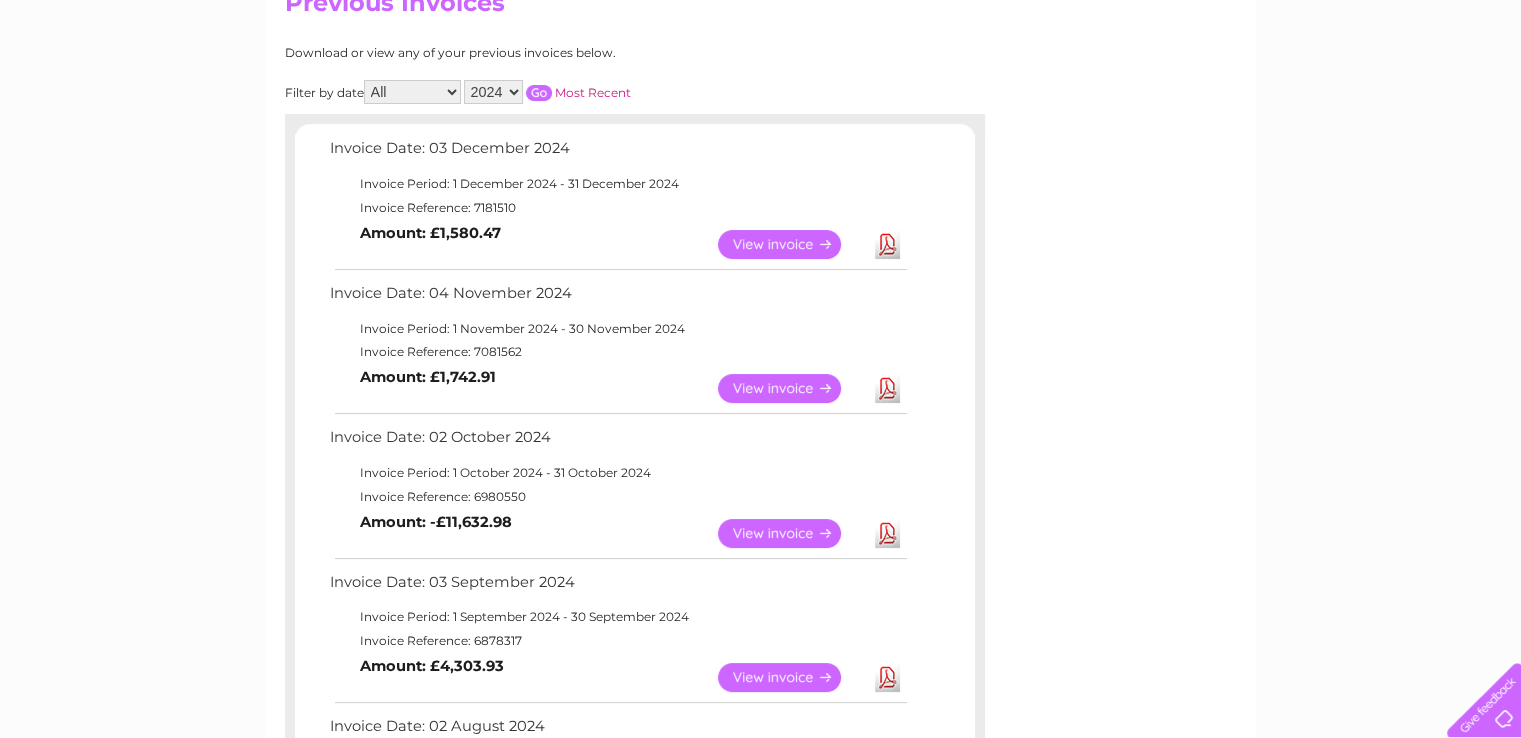 scroll, scrollTop: 300, scrollLeft: 0, axis: vertical 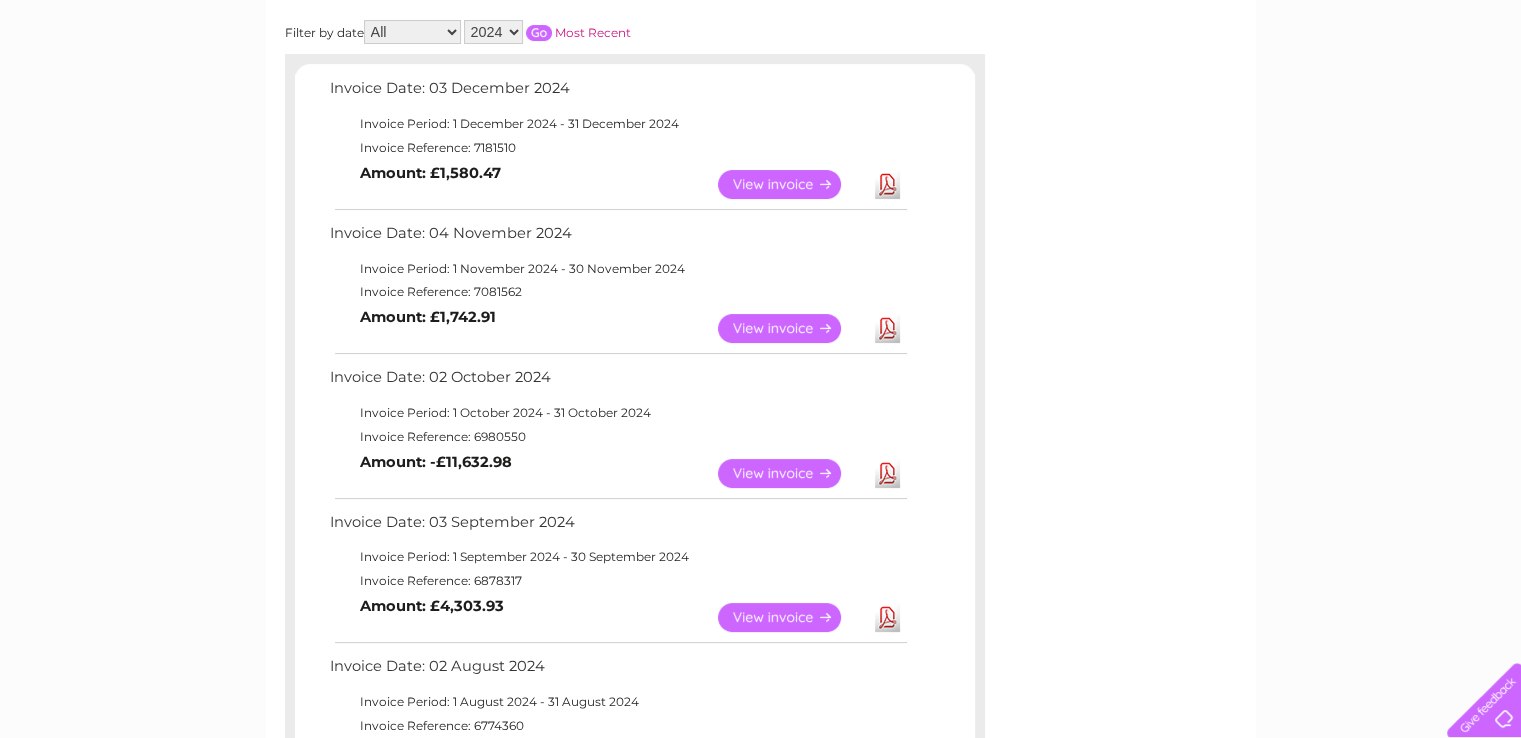 click on "View" at bounding box center [791, 184] 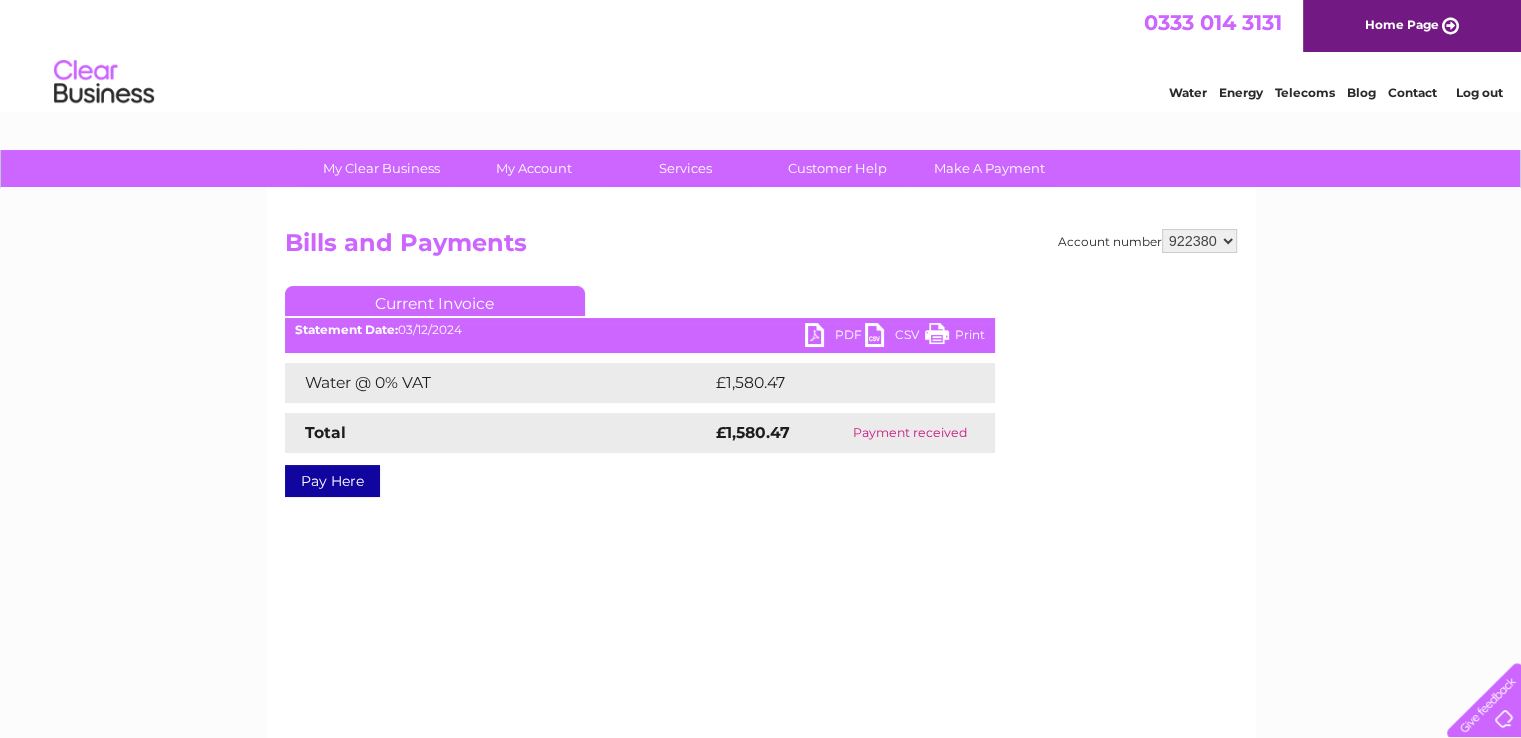 scroll, scrollTop: 0, scrollLeft: 0, axis: both 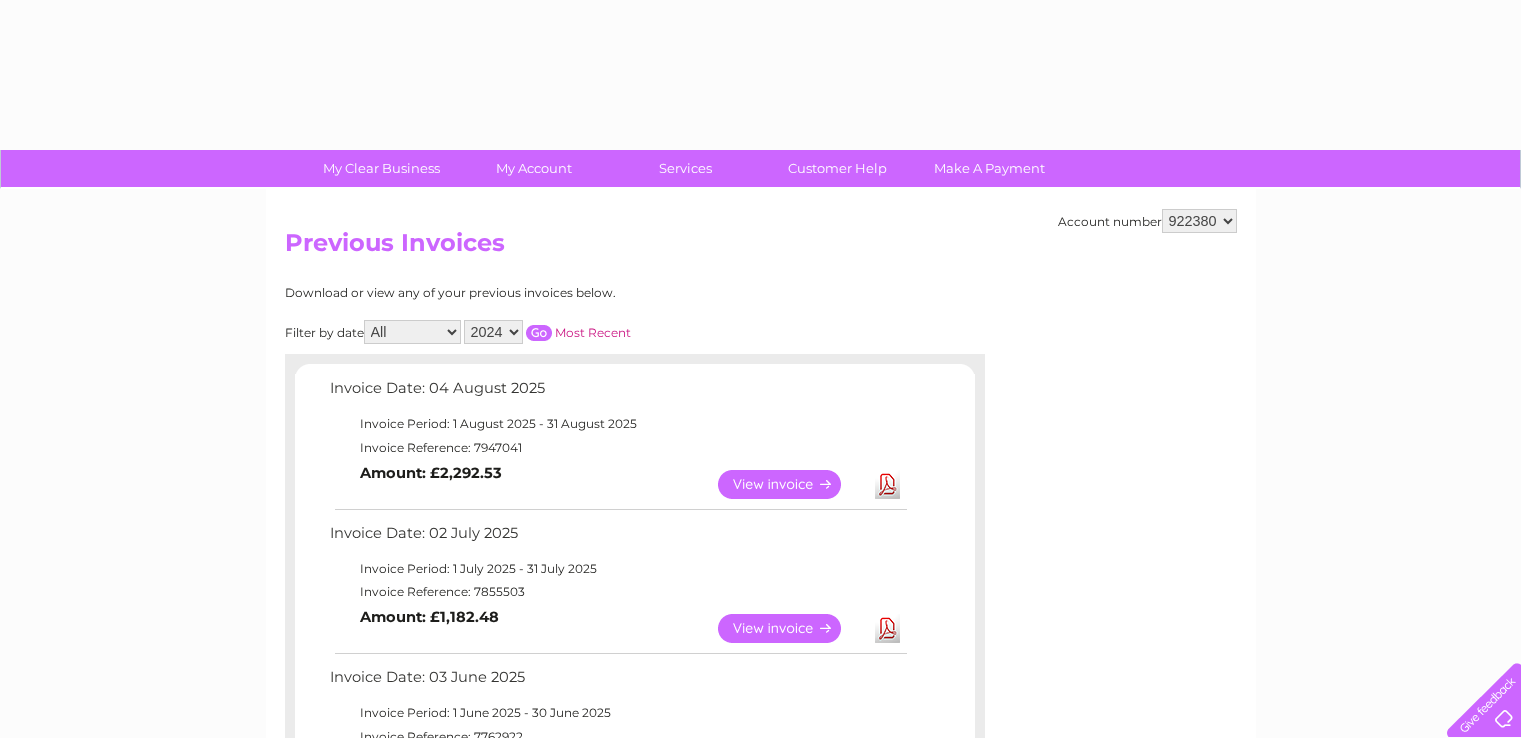select on "2024" 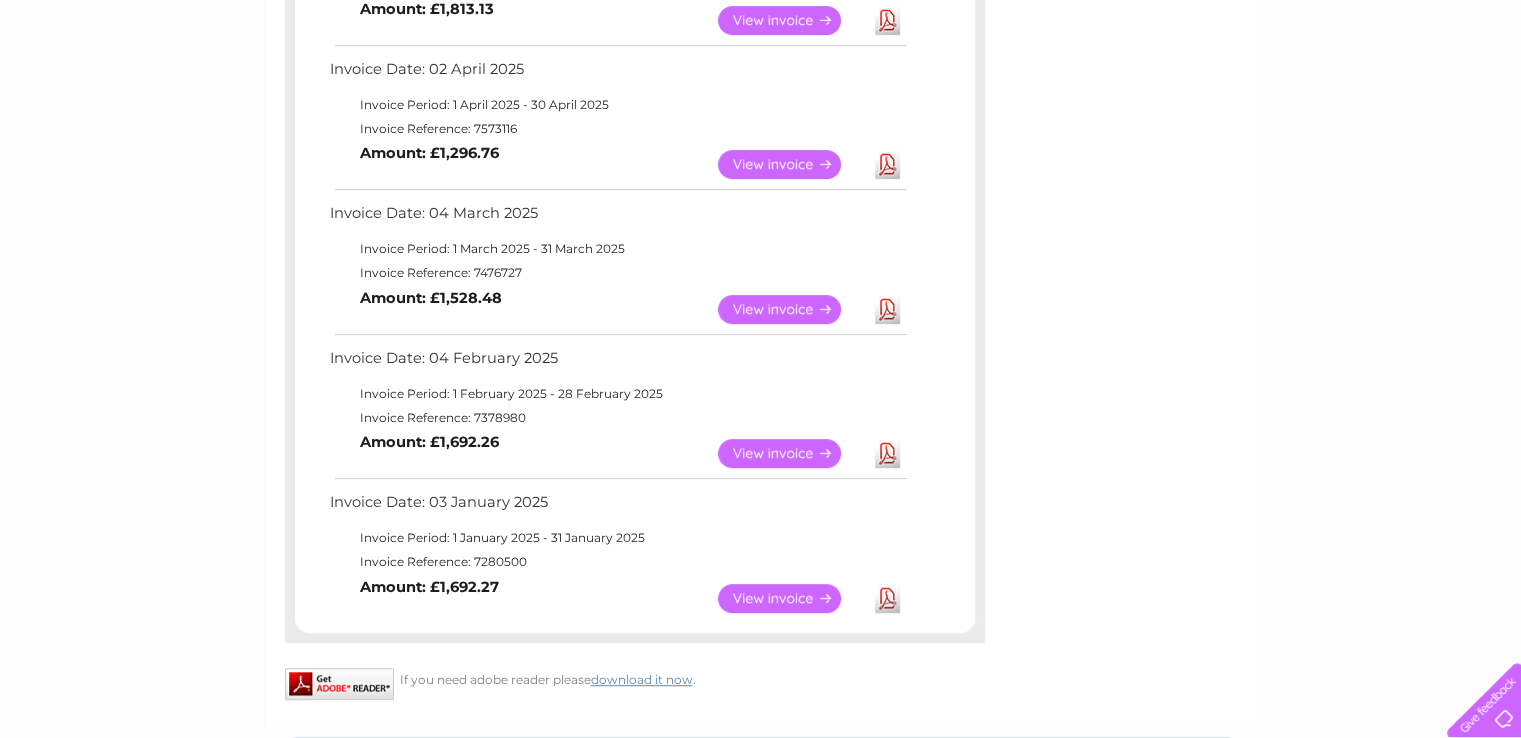 scroll, scrollTop: 900, scrollLeft: 0, axis: vertical 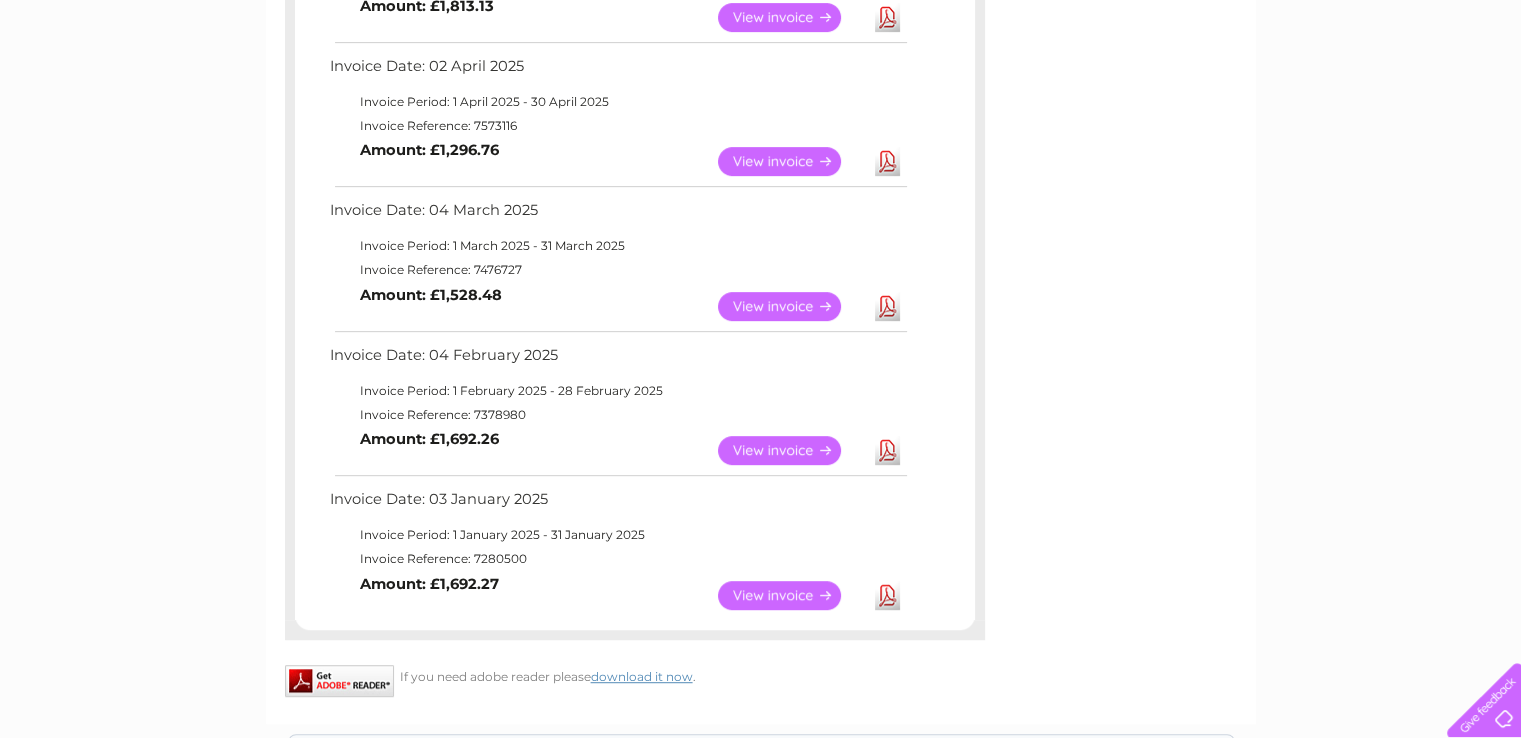 click on "View" at bounding box center (791, 450) 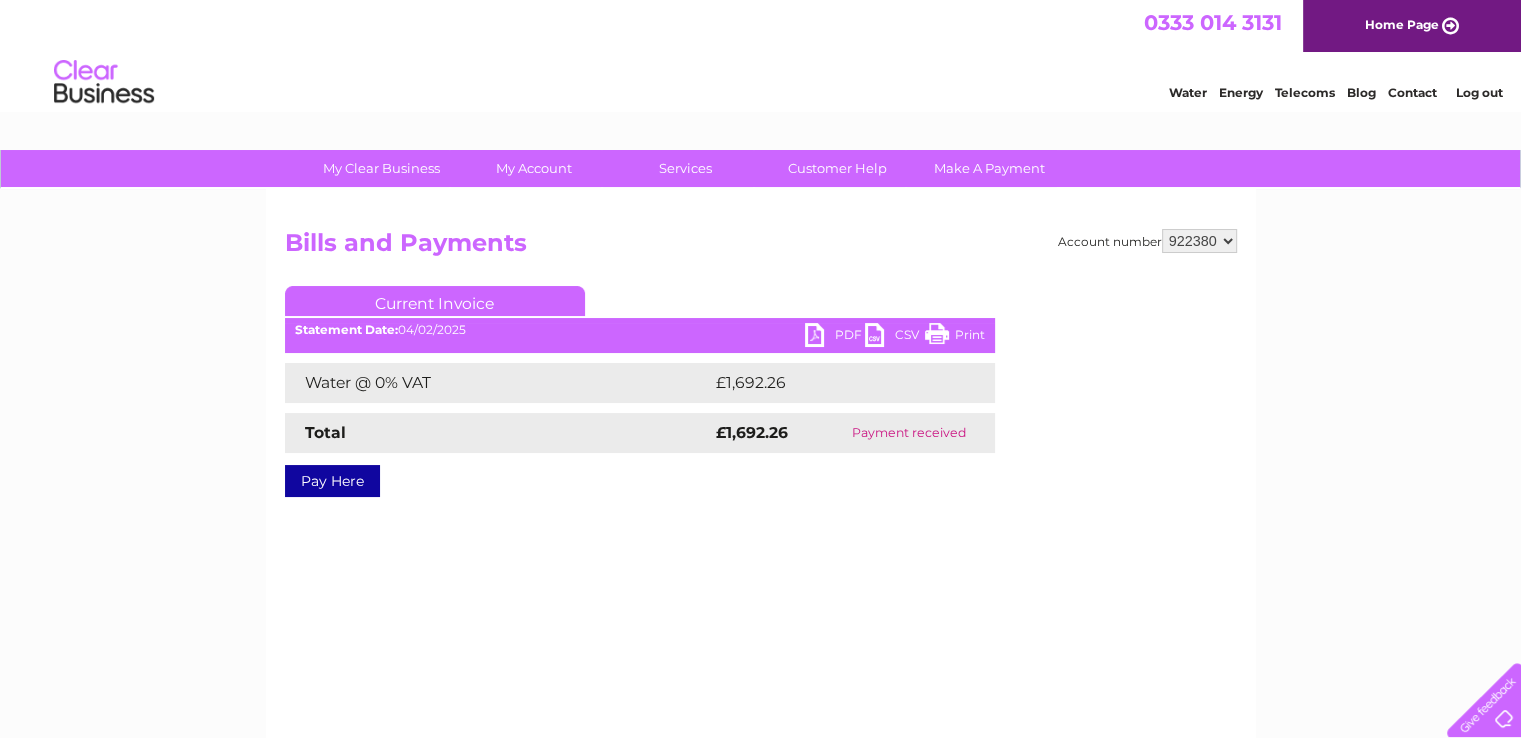 scroll, scrollTop: 0, scrollLeft: 0, axis: both 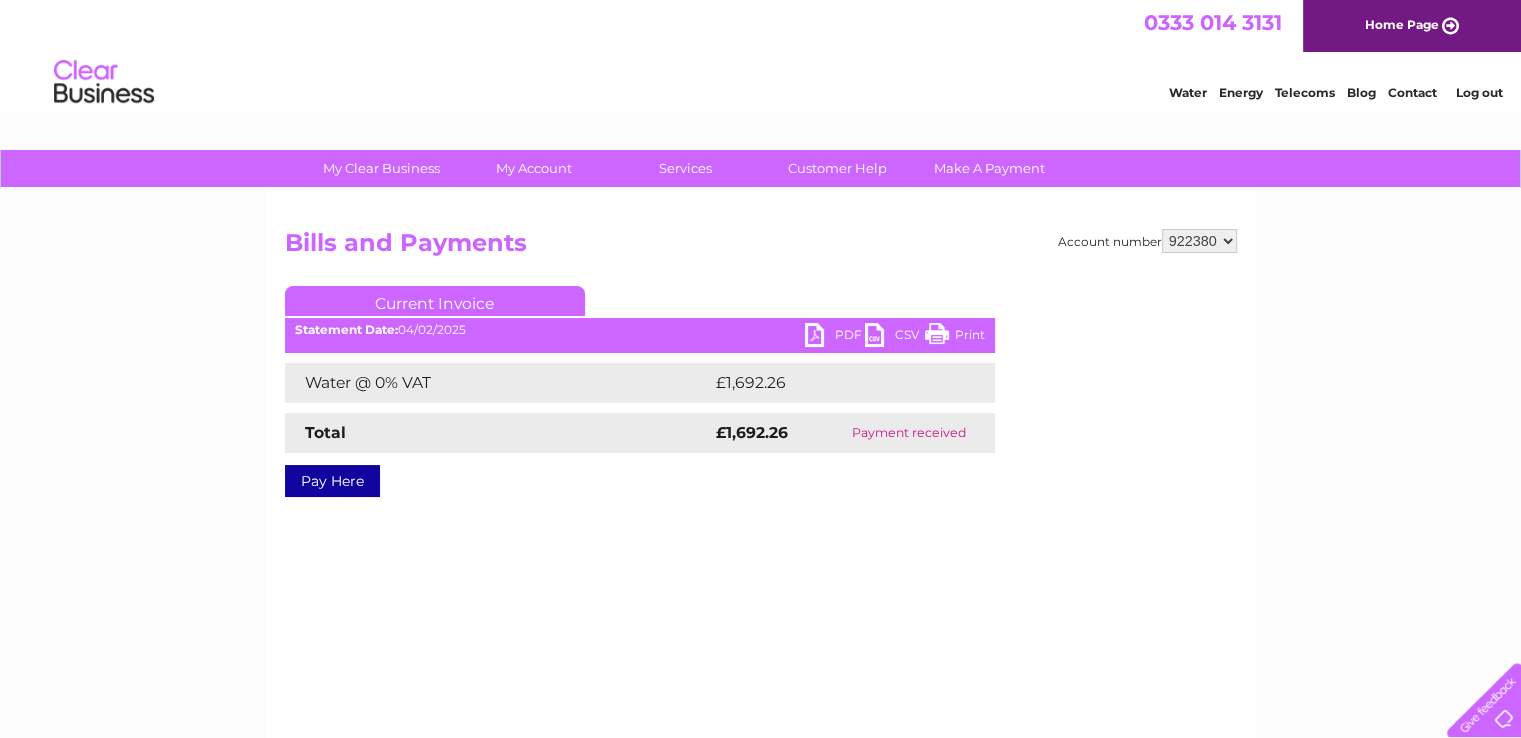 click on "PDF" at bounding box center (835, 337) 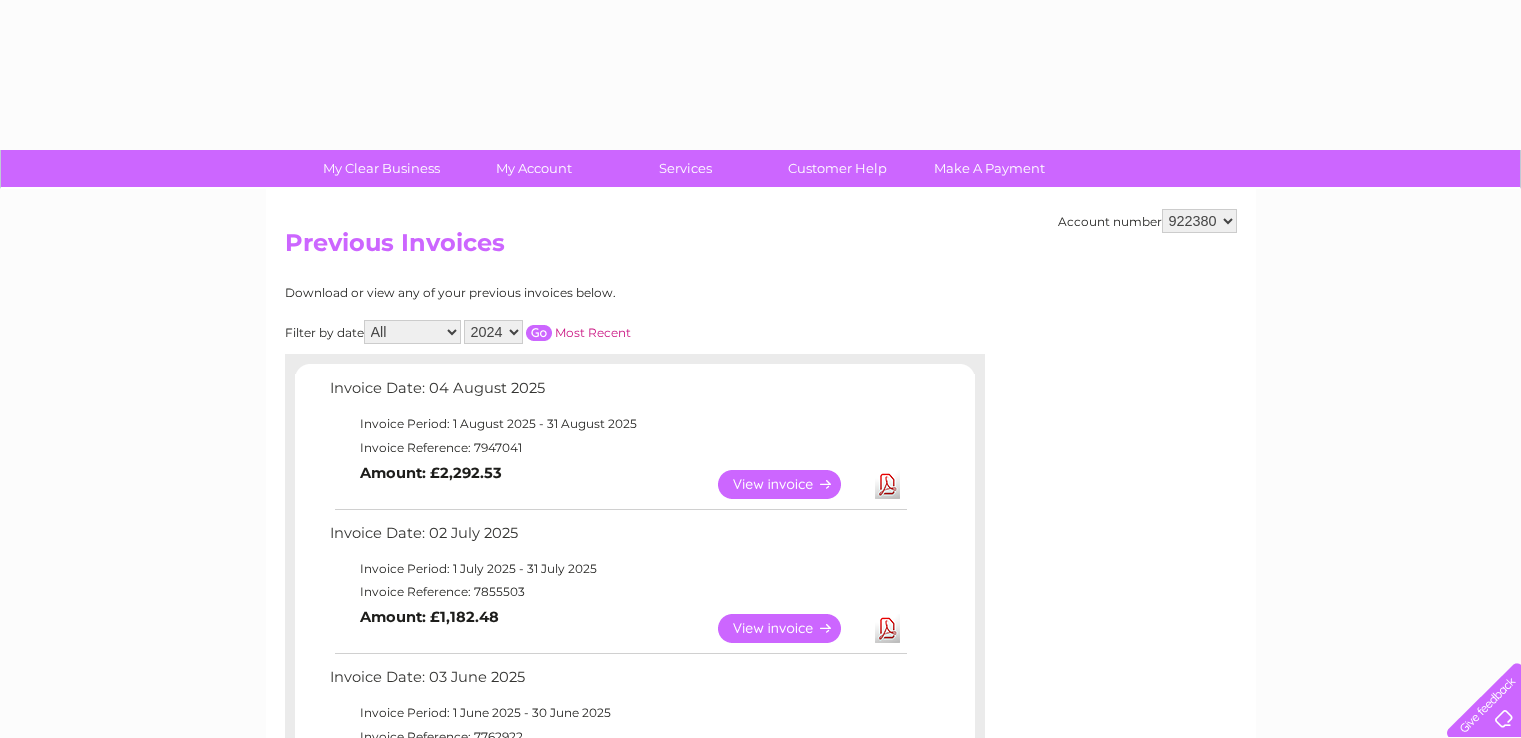 select on "2024" 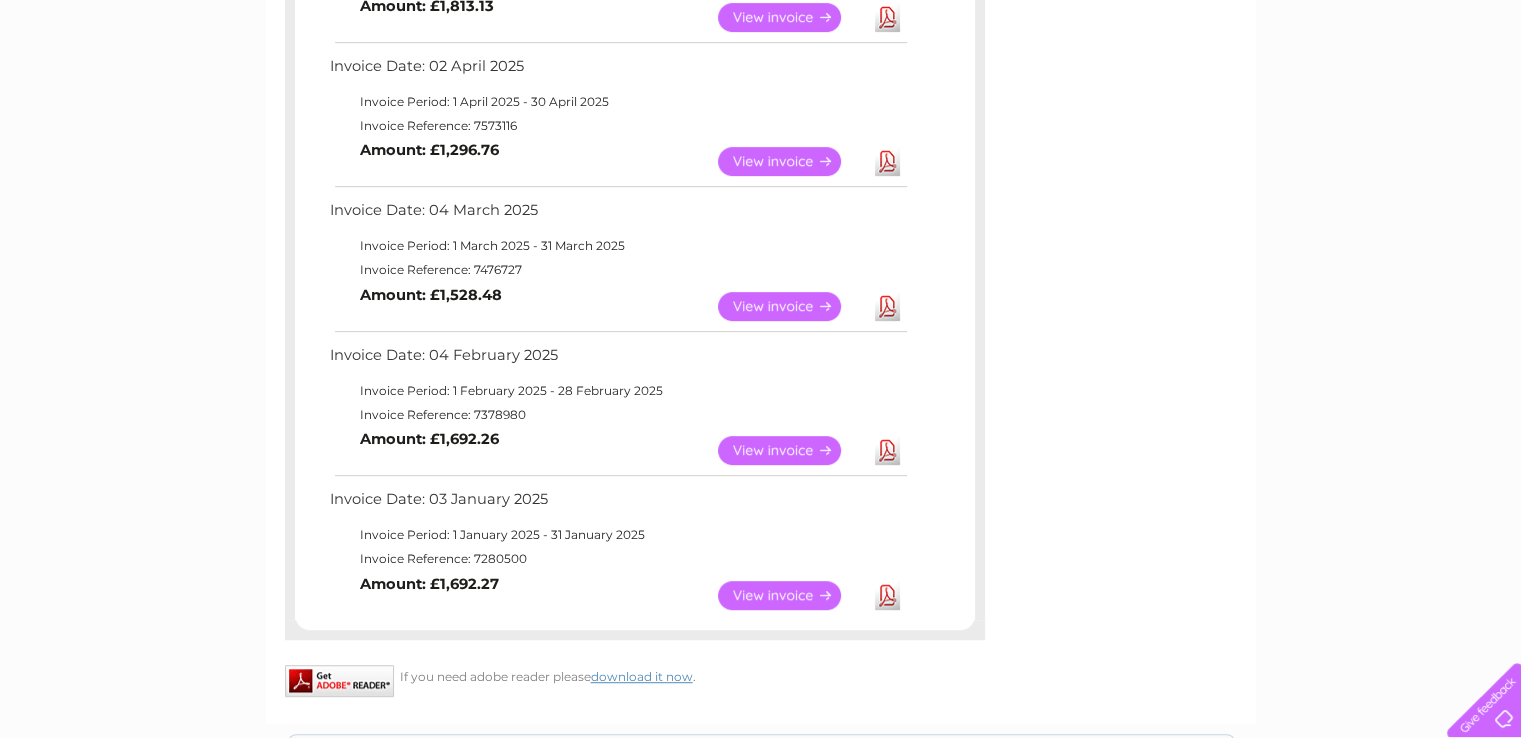 scroll, scrollTop: 0, scrollLeft: 0, axis: both 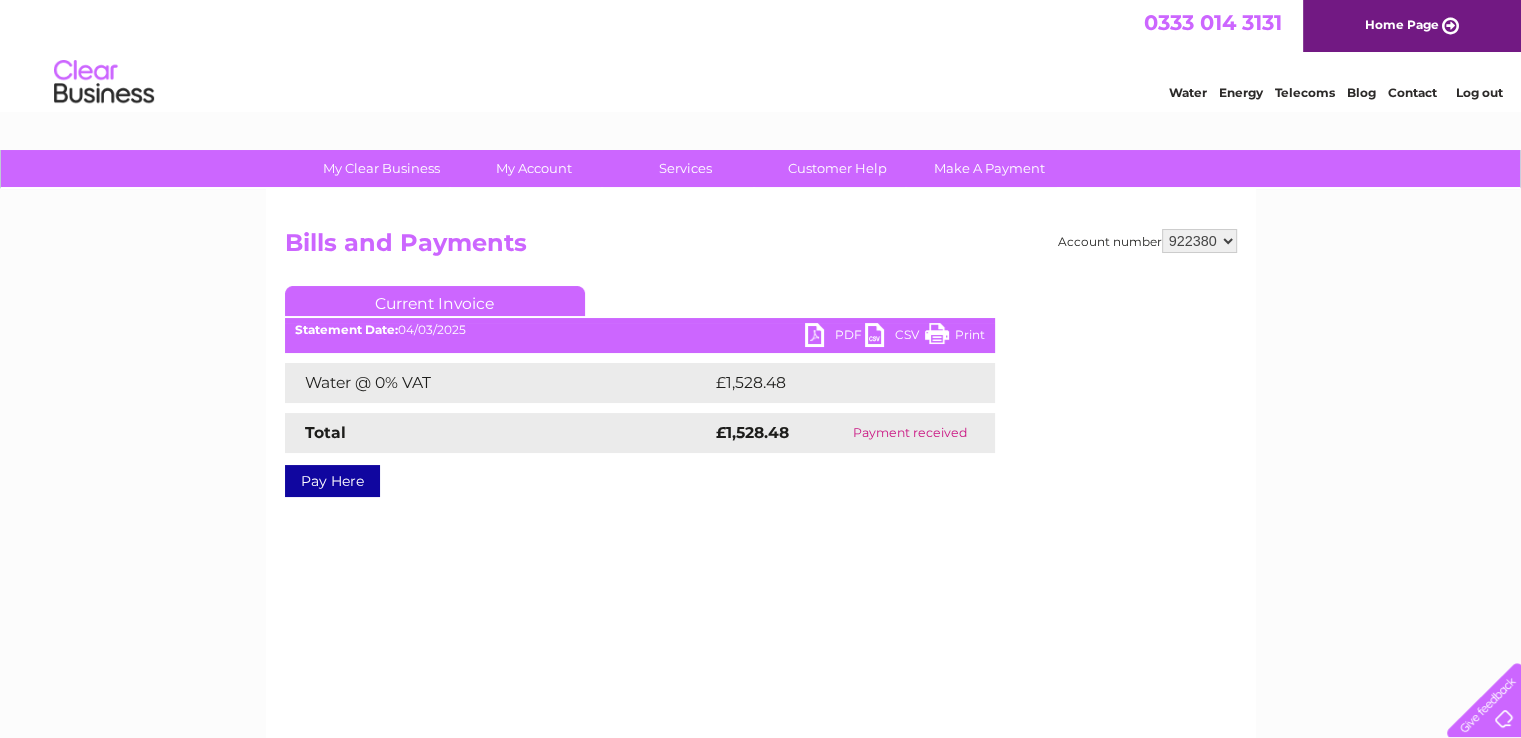 click on "PDF" at bounding box center [835, 337] 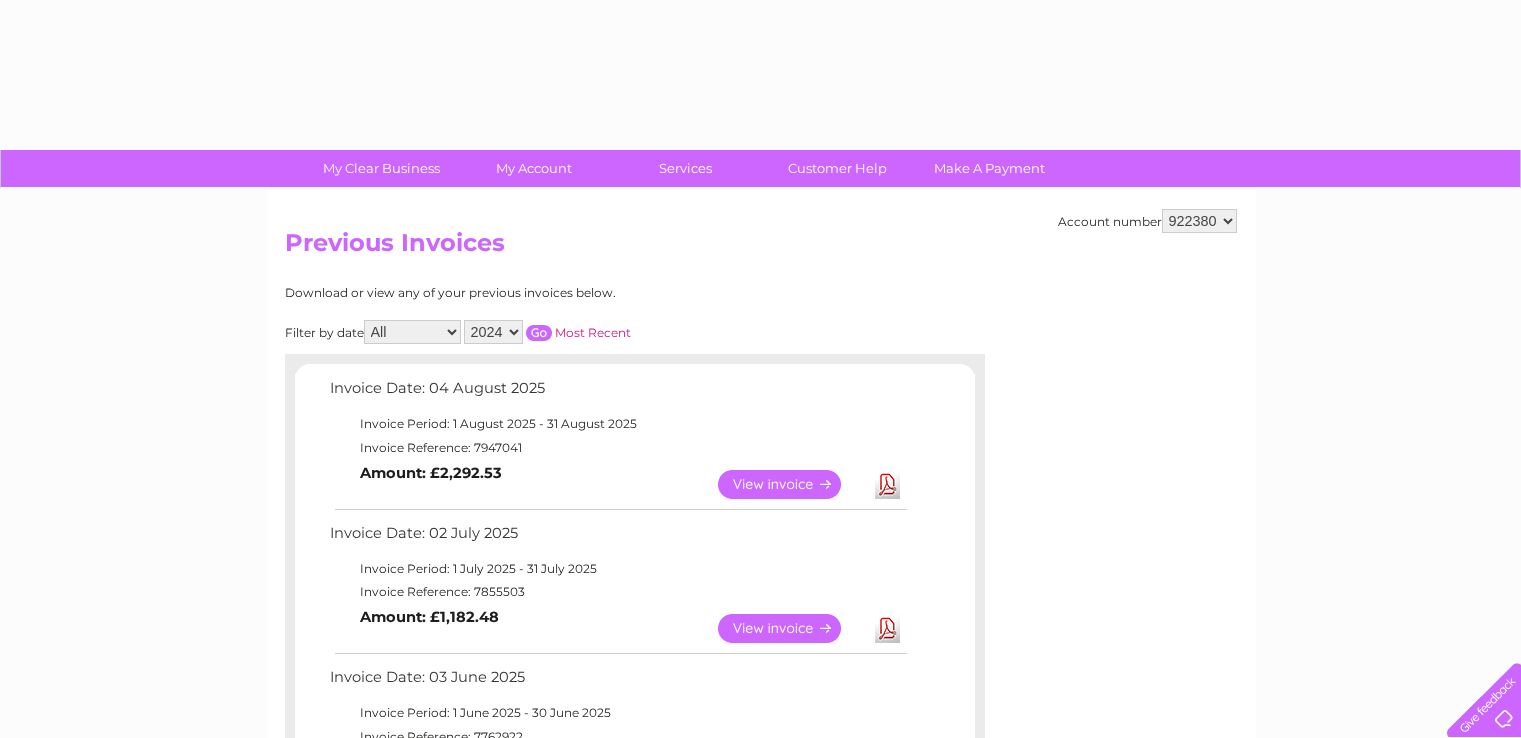 select on "2024" 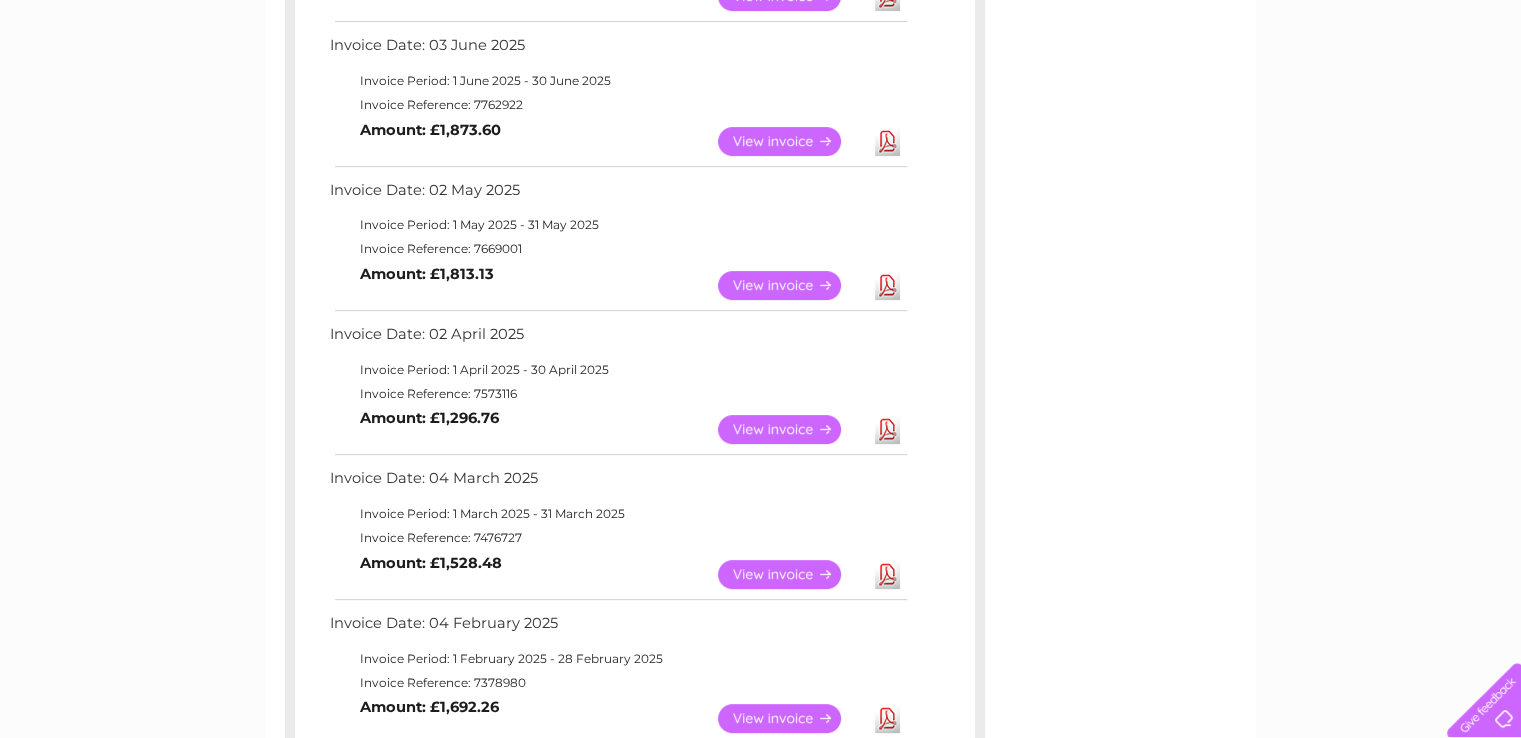 scroll, scrollTop: 600, scrollLeft: 0, axis: vertical 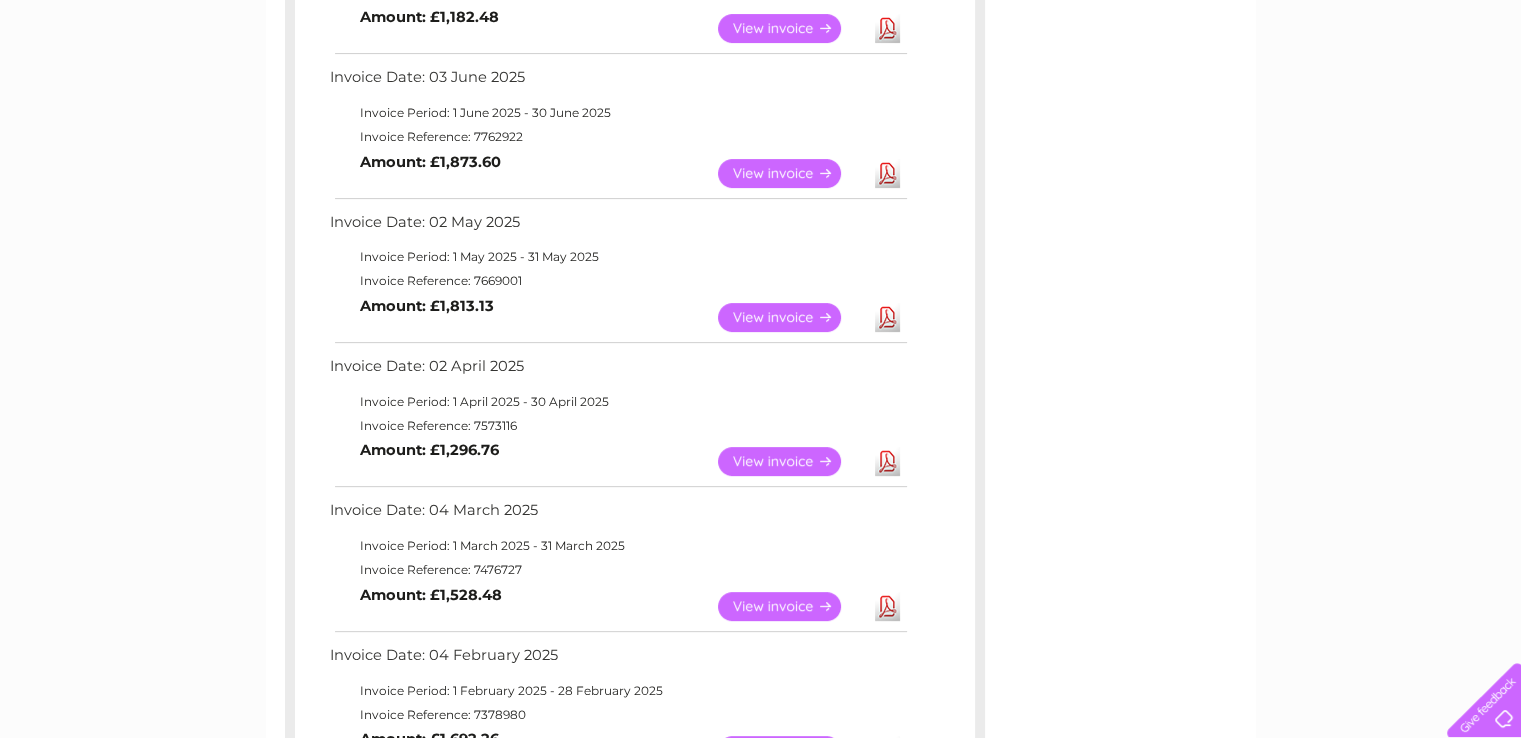 click on "View" at bounding box center (791, 461) 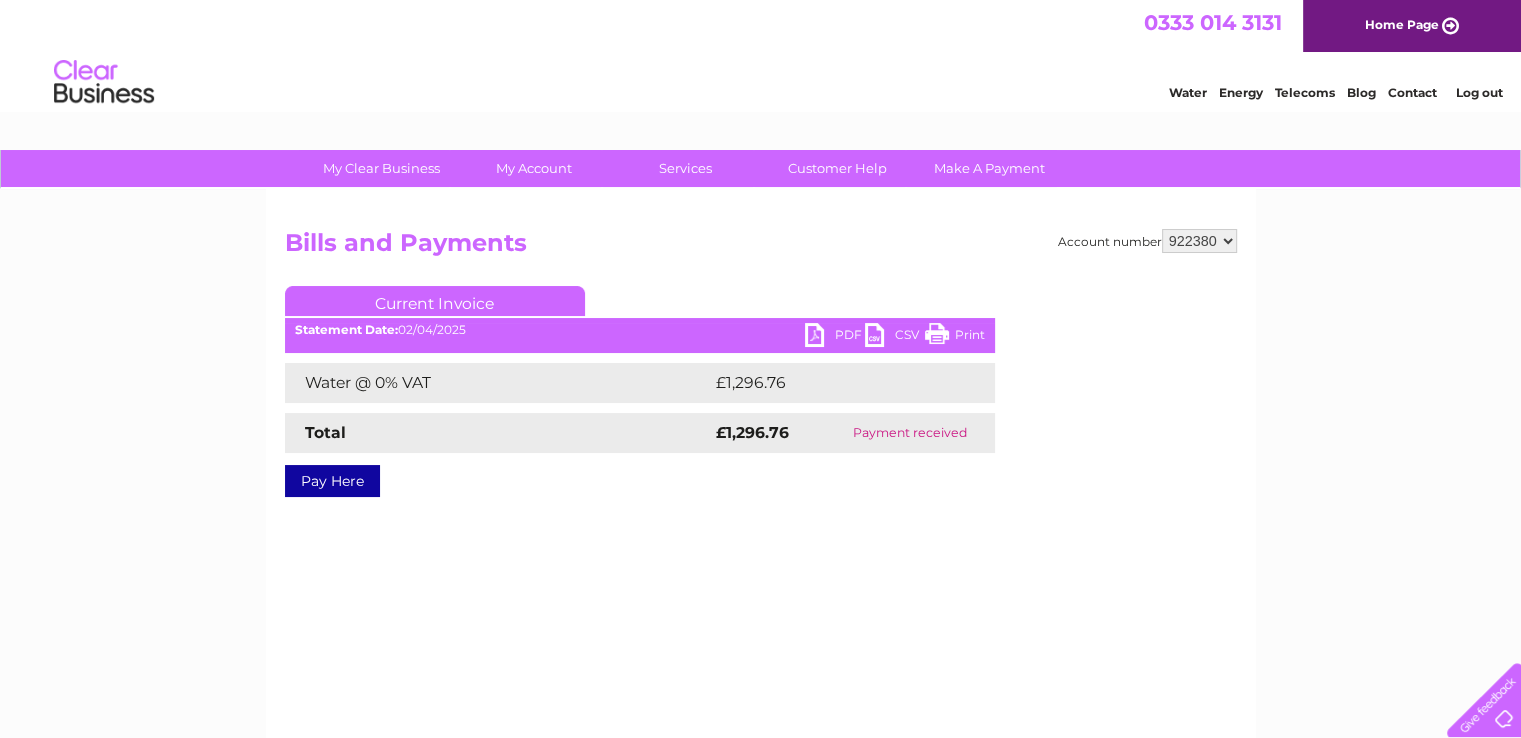 scroll, scrollTop: 0, scrollLeft: 0, axis: both 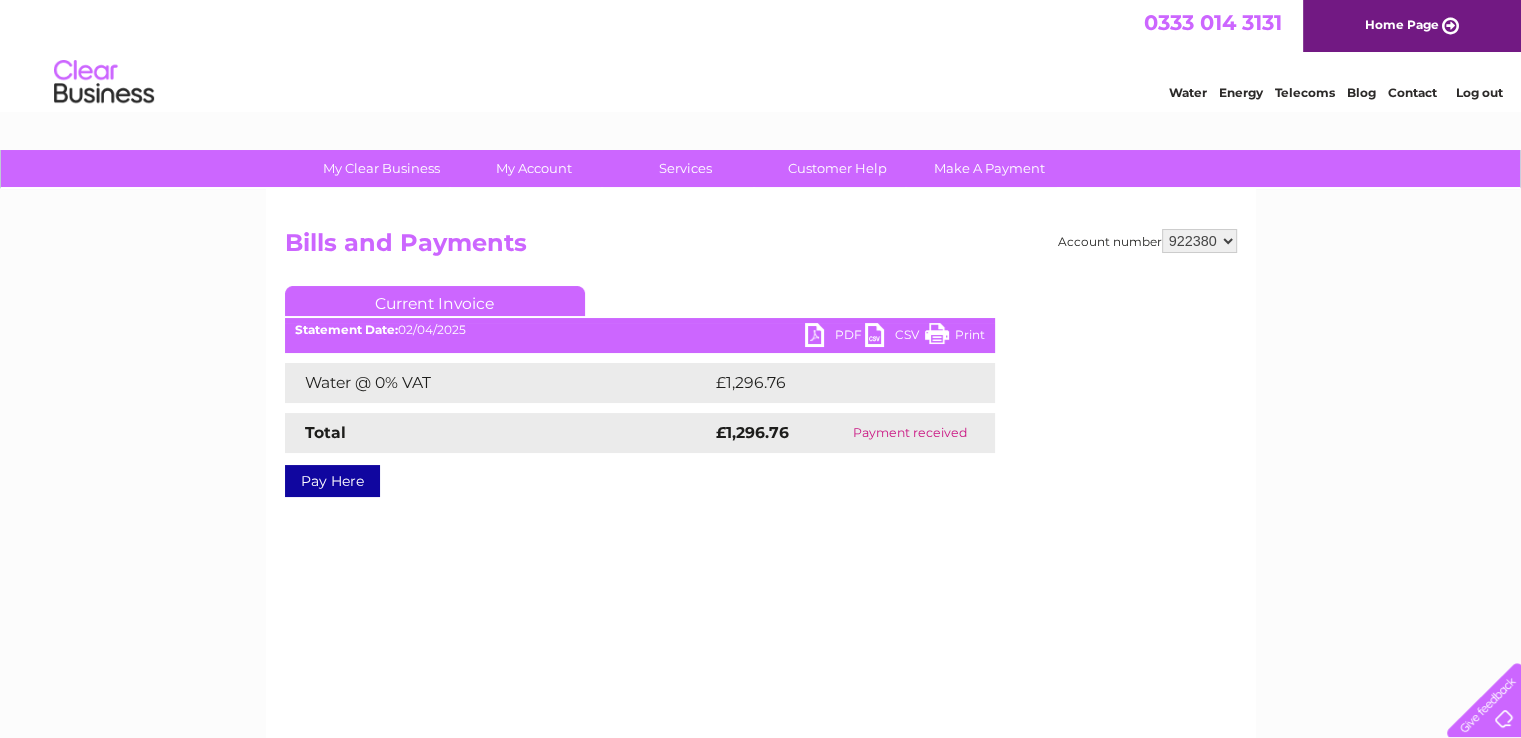 click on "PDF" at bounding box center (835, 337) 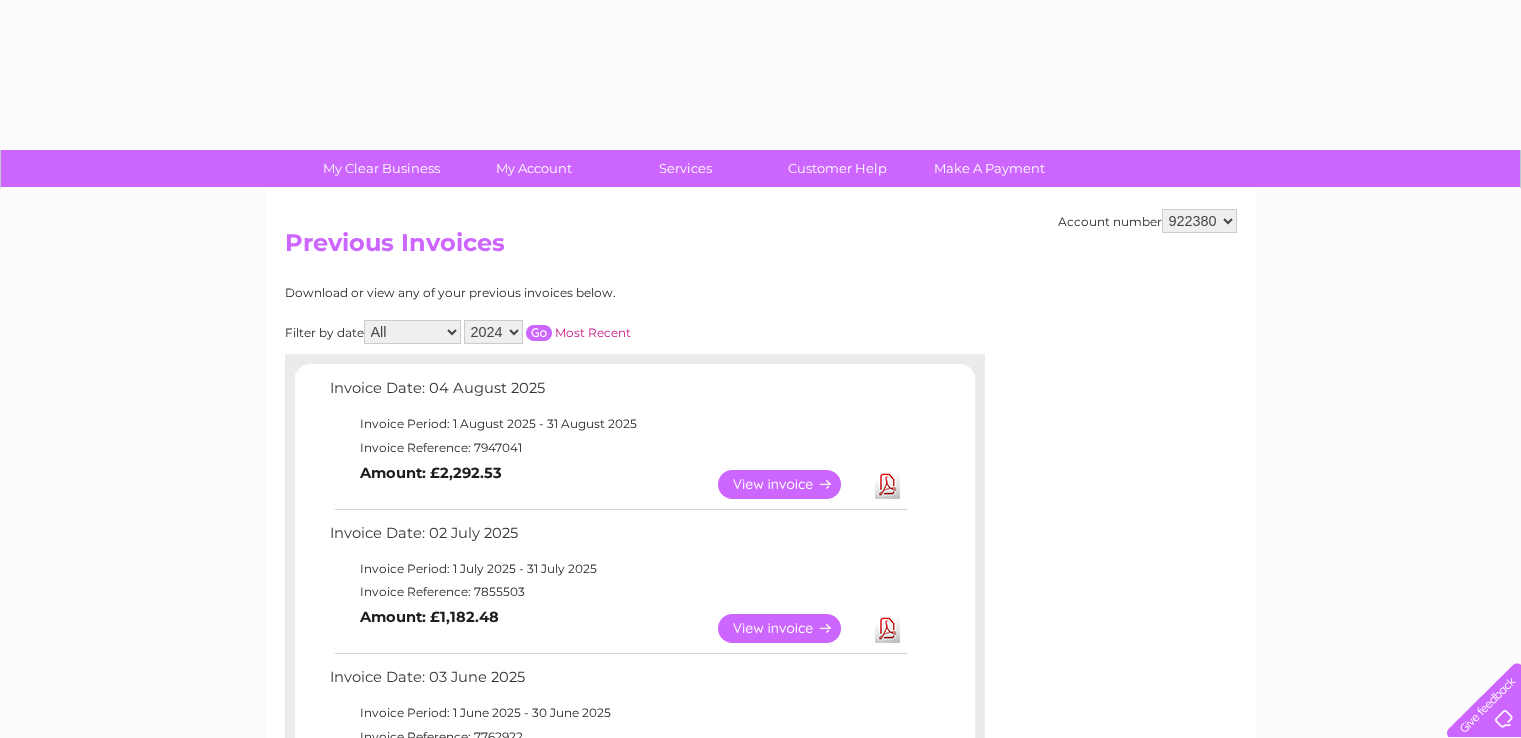 select on "2024" 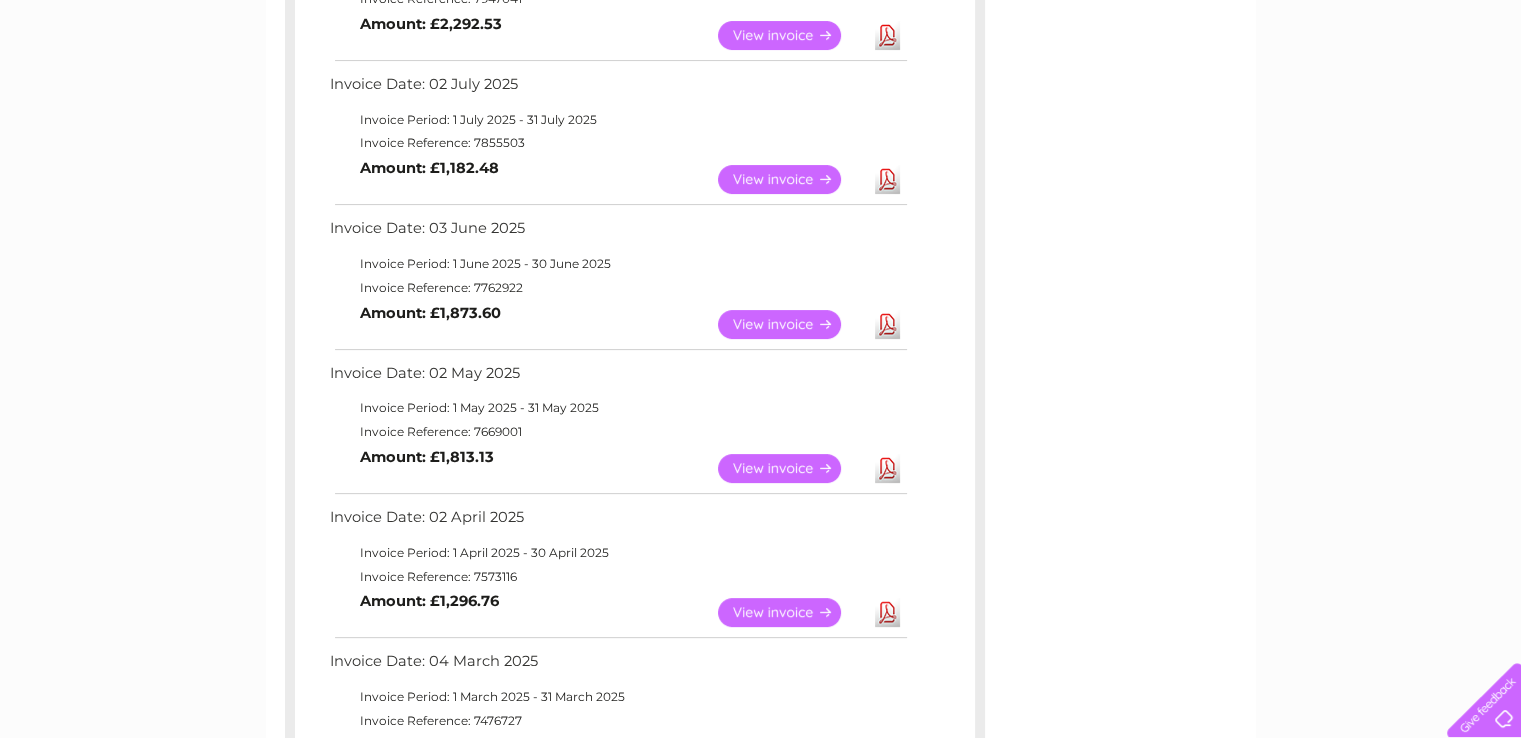 scroll, scrollTop: 400, scrollLeft: 0, axis: vertical 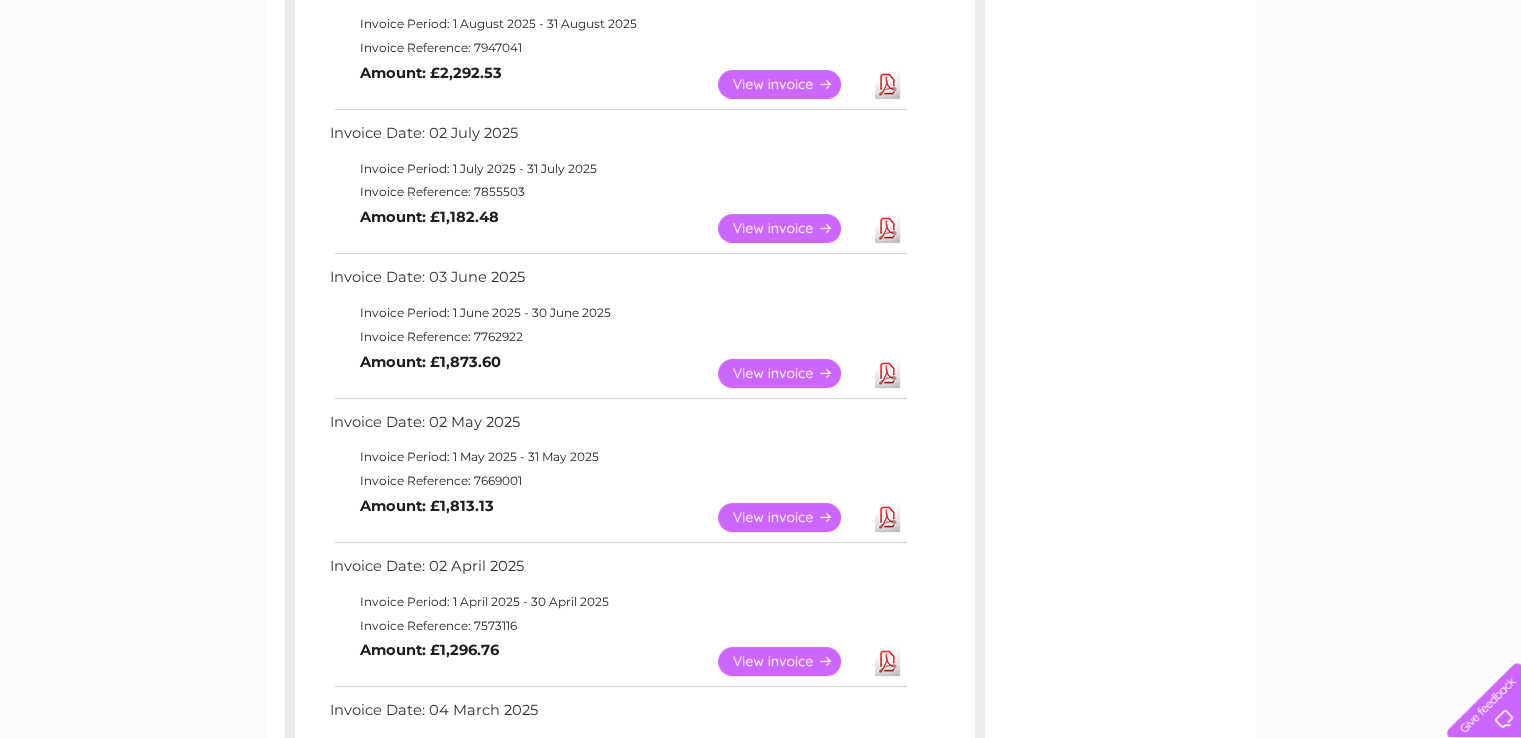 click on "View" at bounding box center (791, 373) 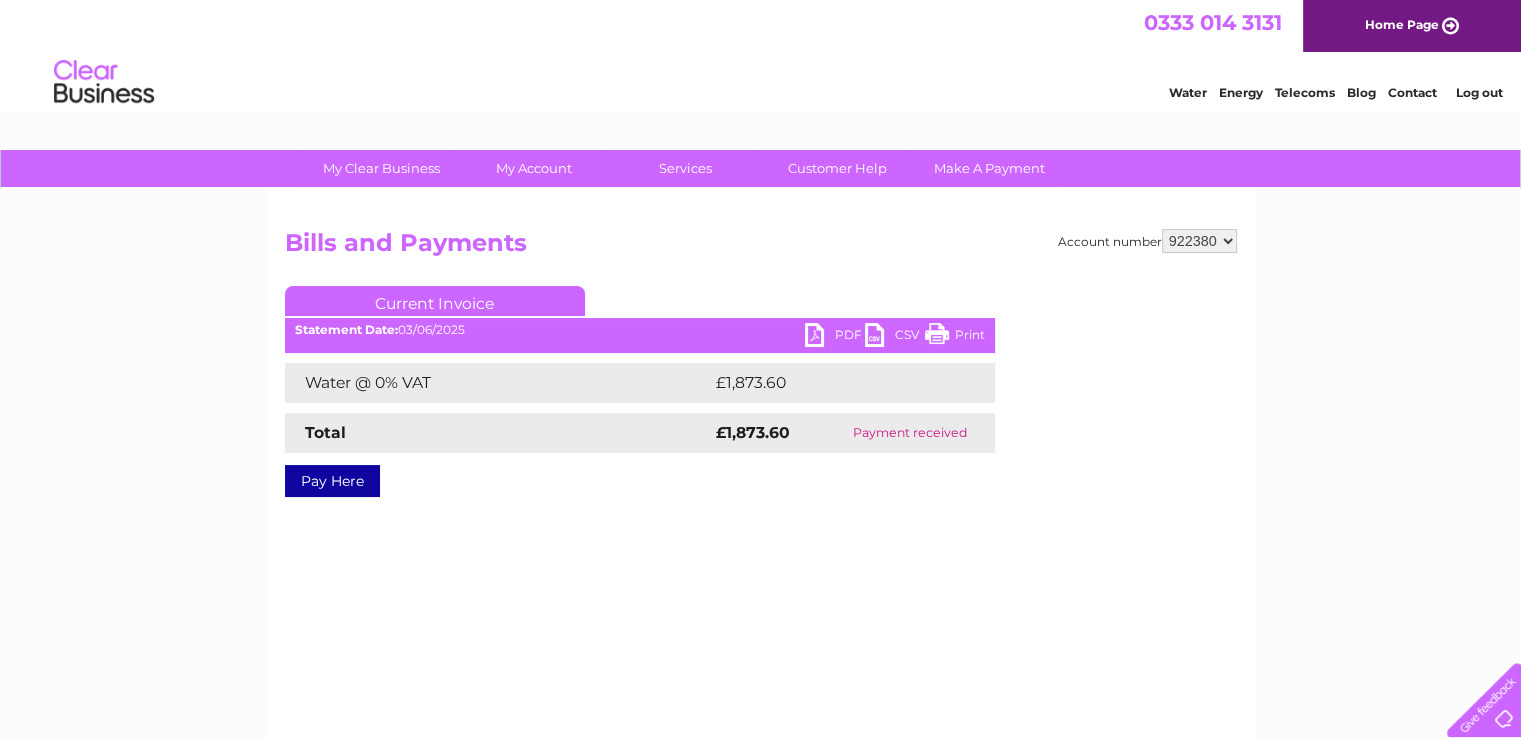scroll, scrollTop: 0, scrollLeft: 0, axis: both 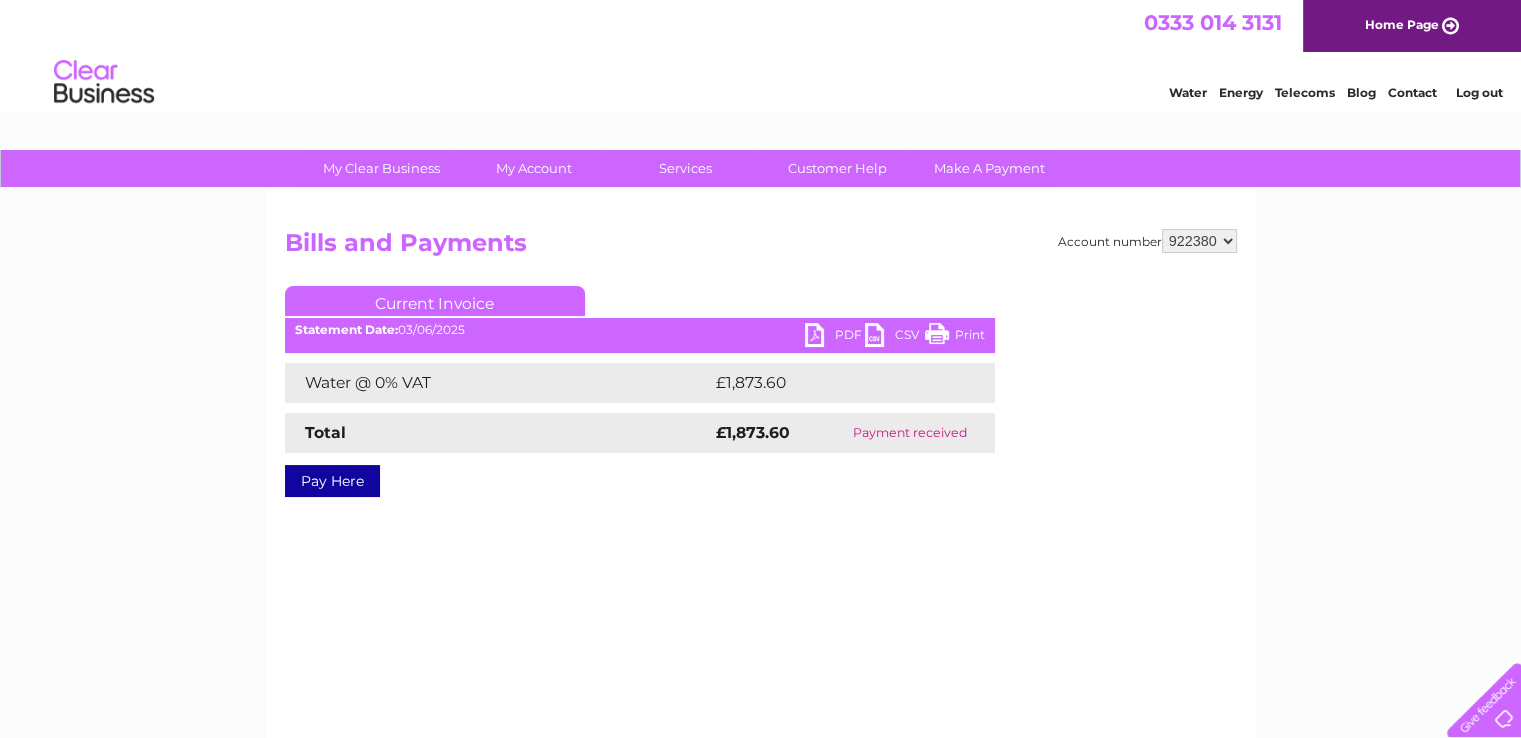 click on "PDF" at bounding box center [835, 337] 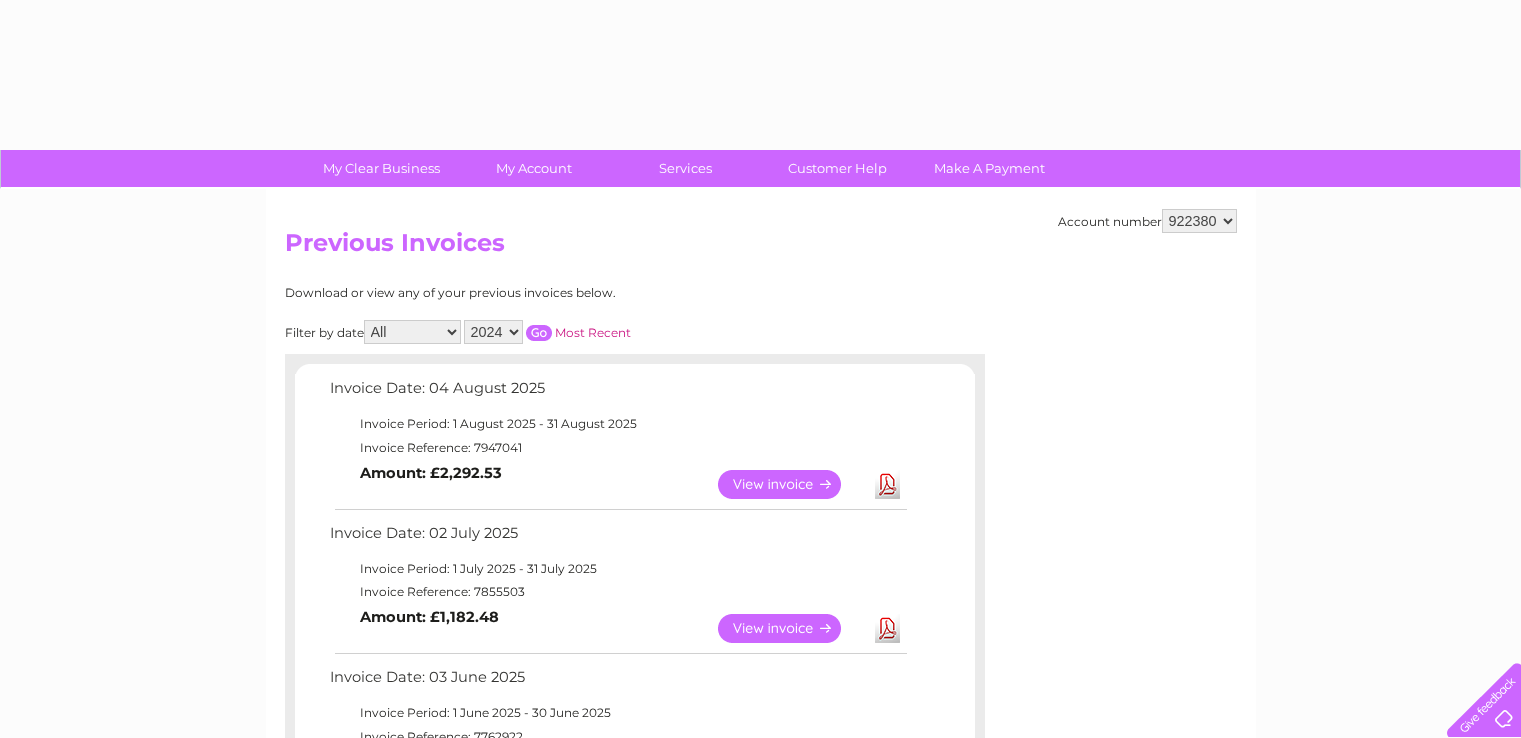 select on "2024" 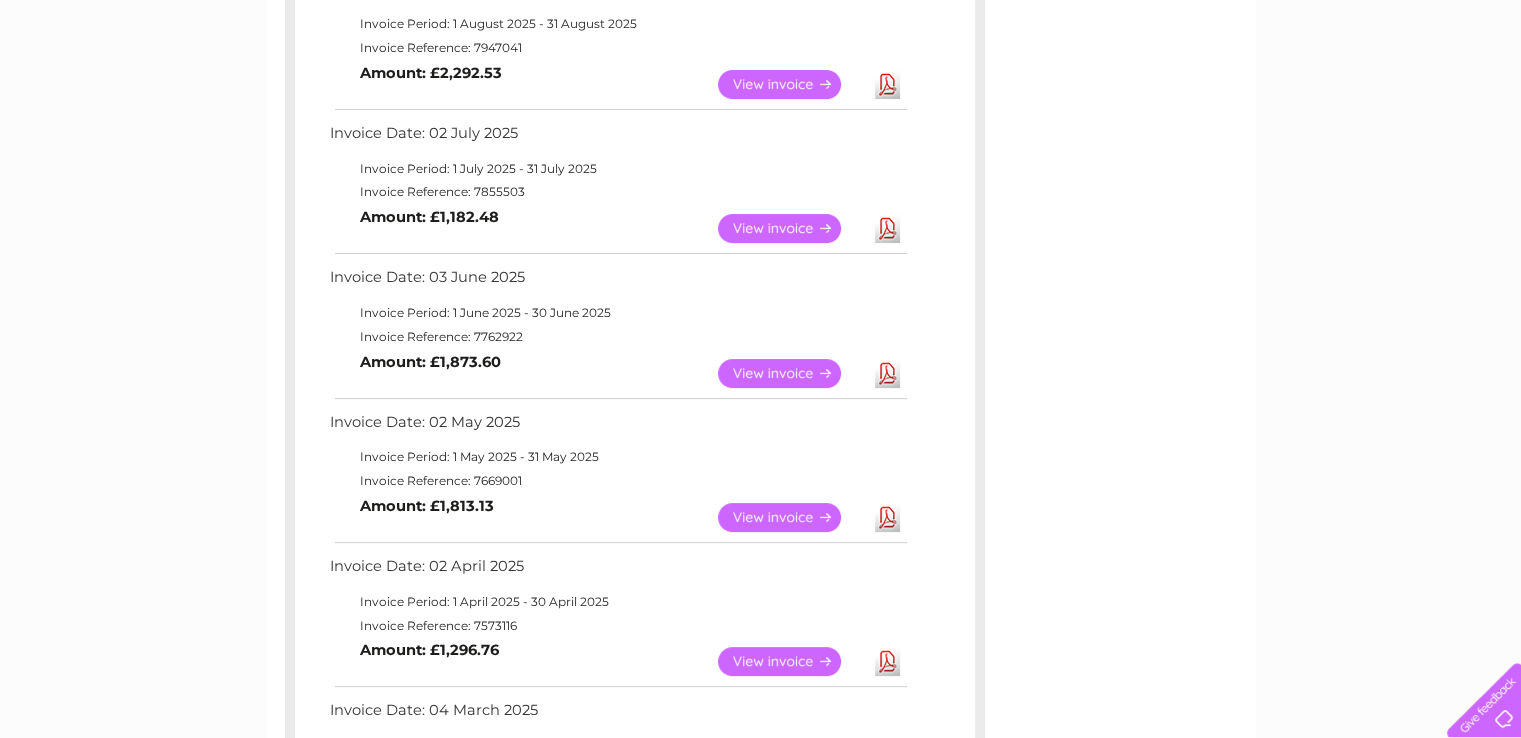 scroll, scrollTop: 0, scrollLeft: 0, axis: both 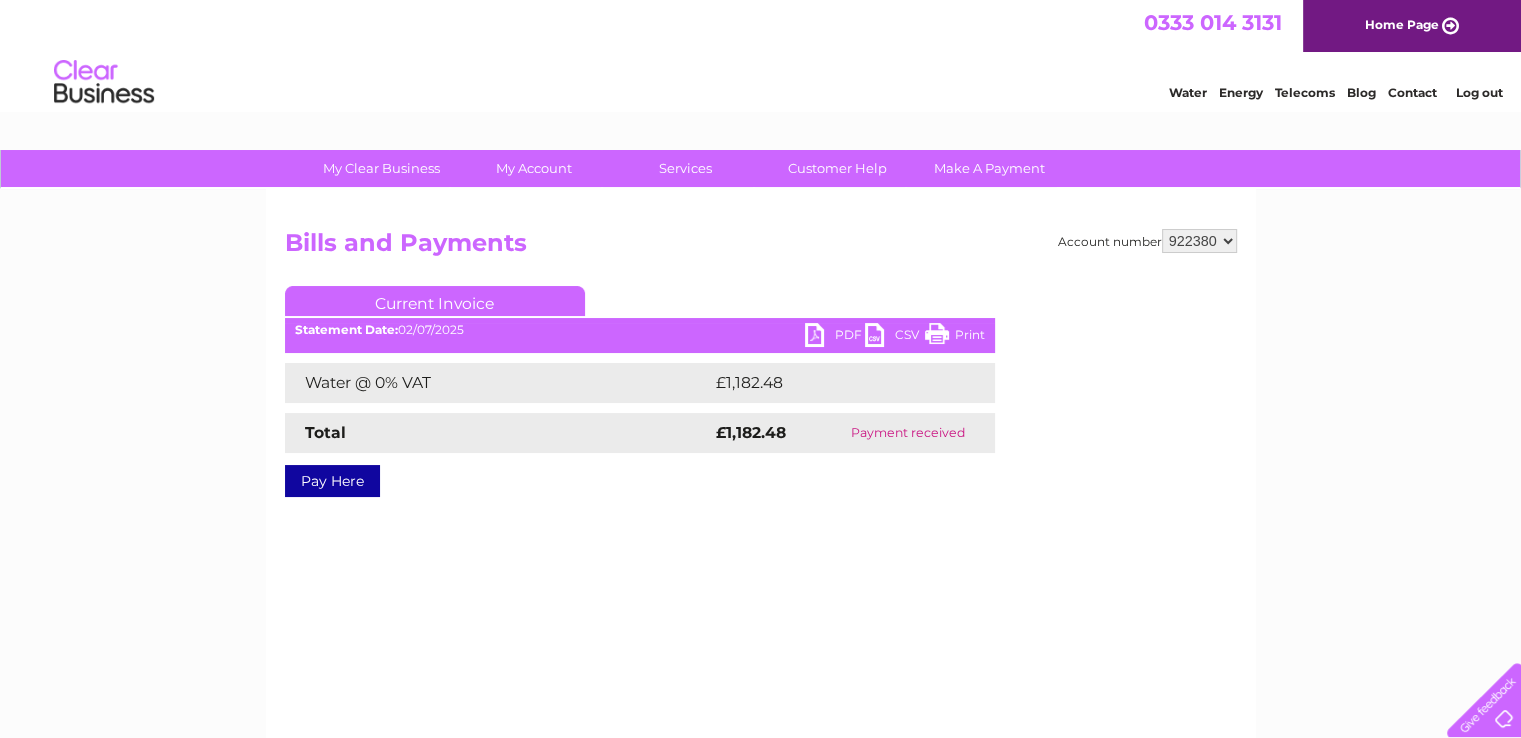 click on "PDF" at bounding box center (835, 337) 